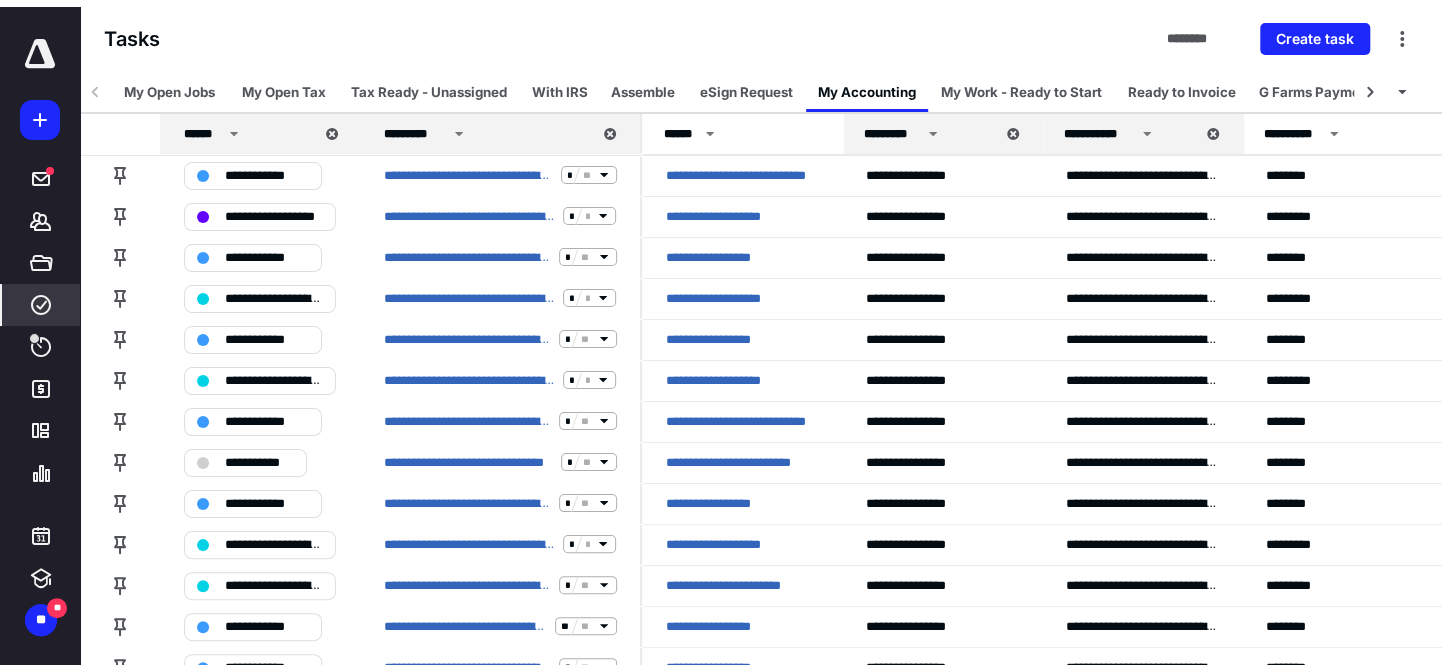 scroll, scrollTop: 0, scrollLeft: 0, axis: both 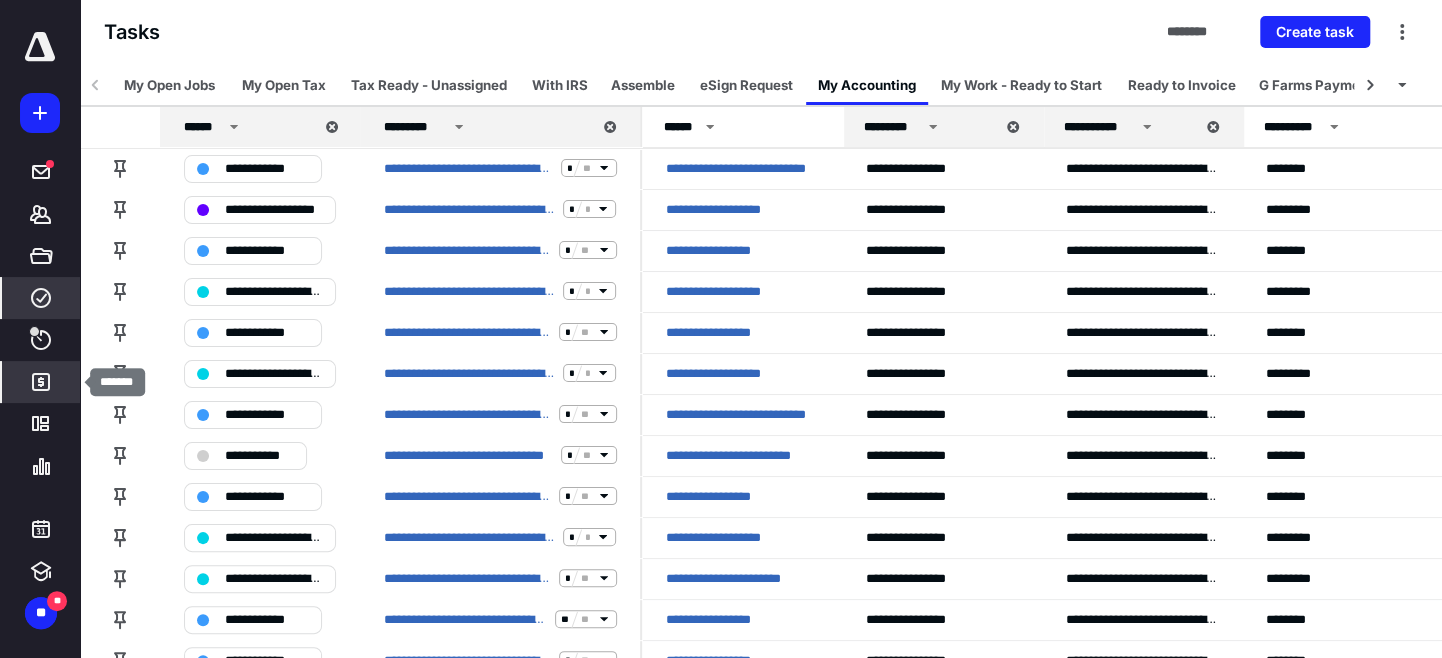 click 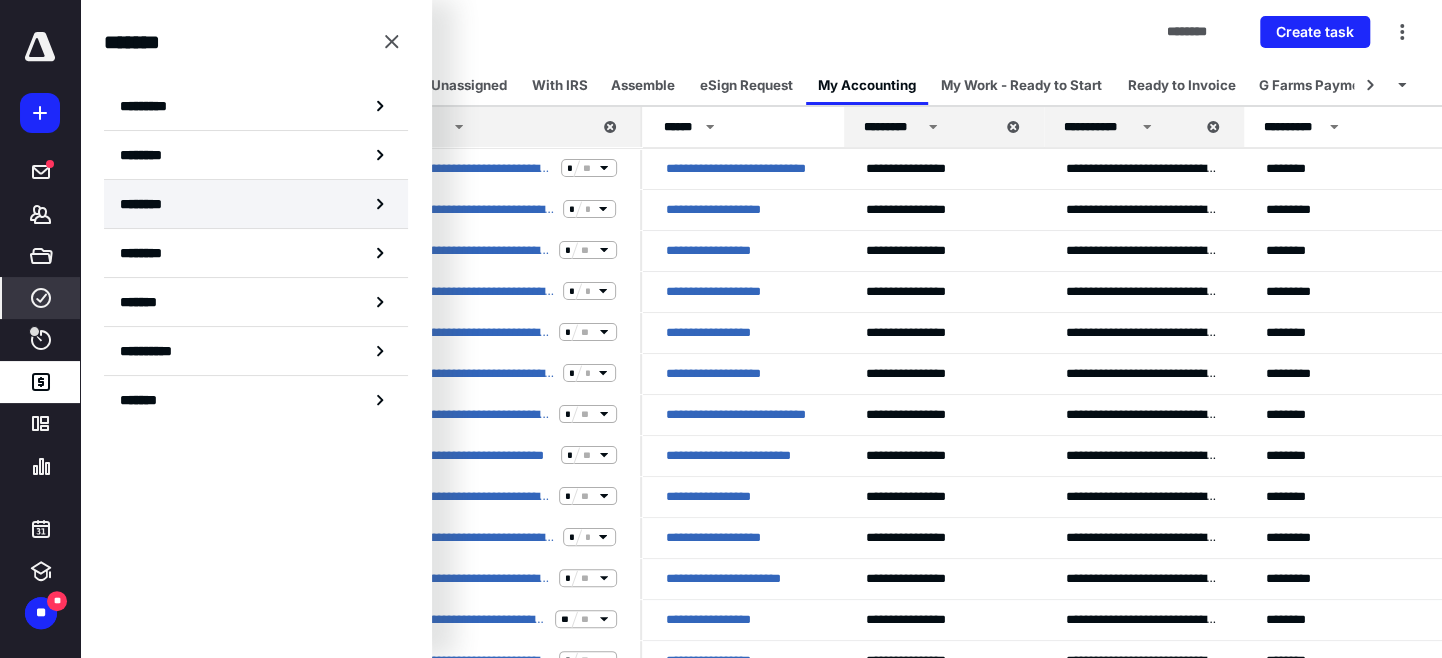 click on "********" at bounding box center [256, 204] 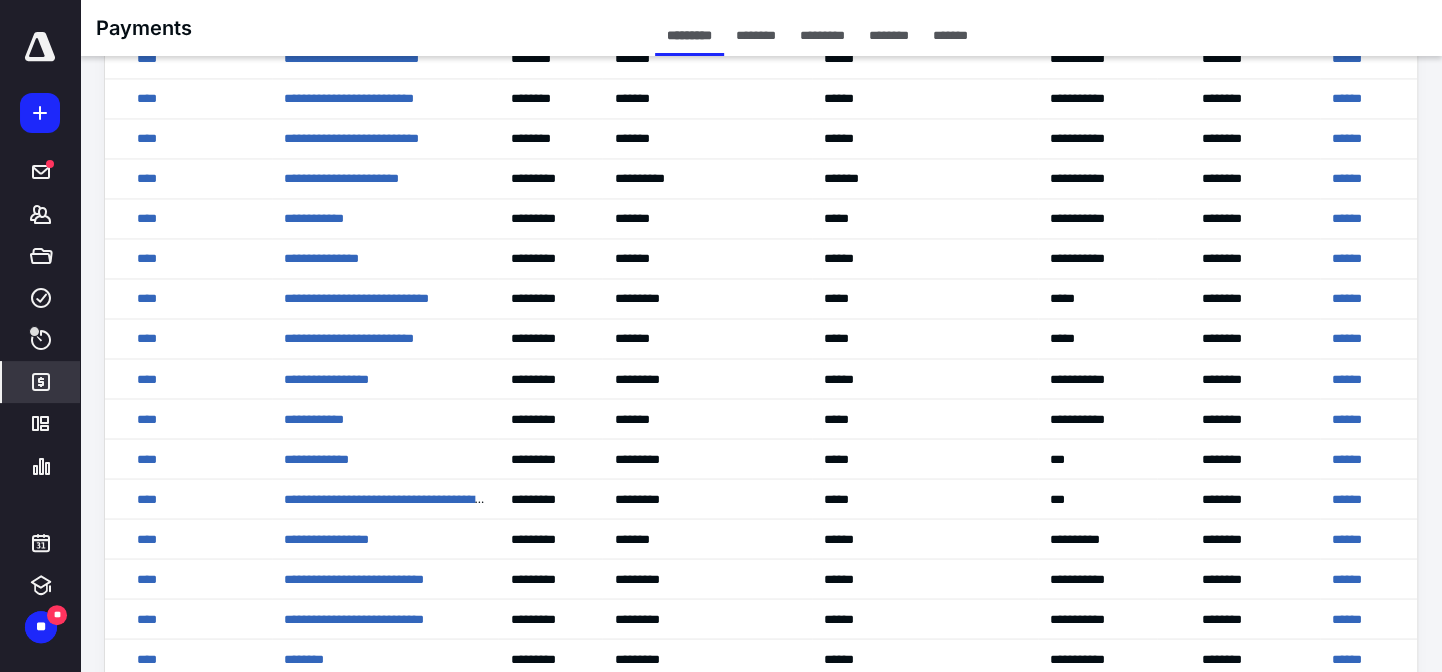 scroll, scrollTop: 1959, scrollLeft: 0, axis: vertical 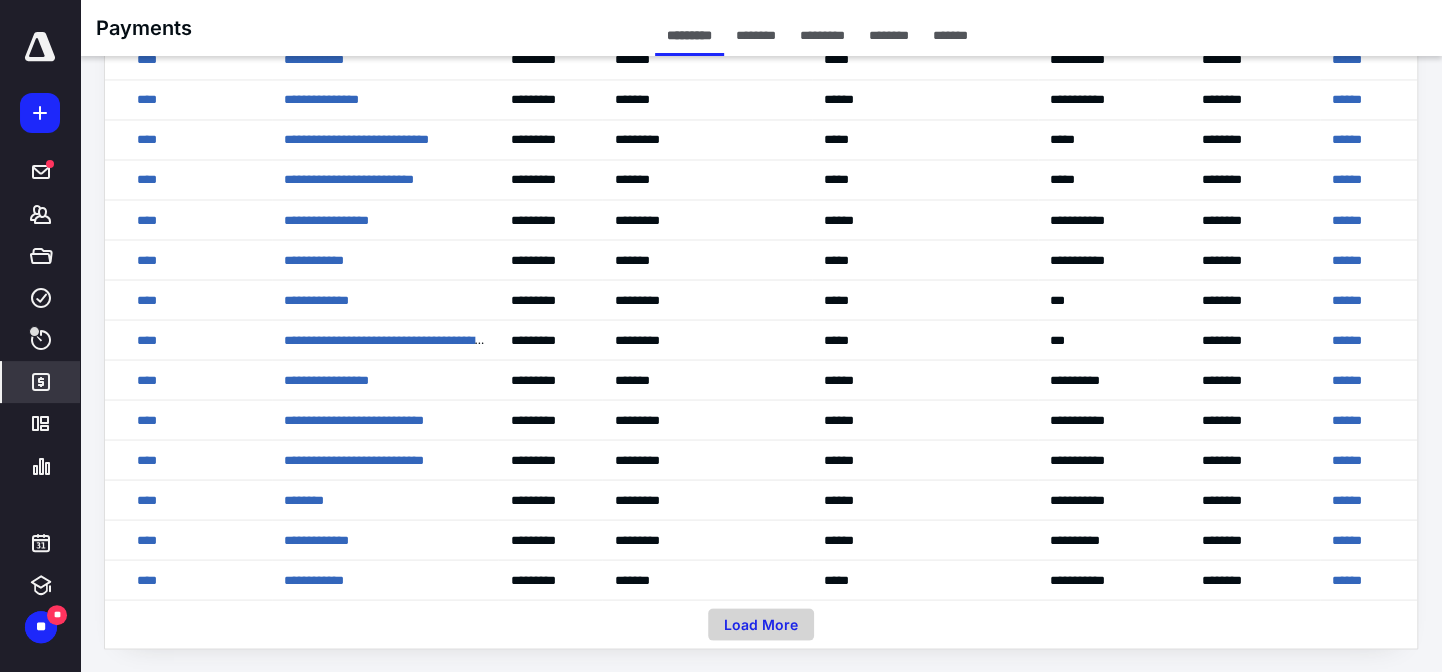 click on "Load More" at bounding box center (761, 624) 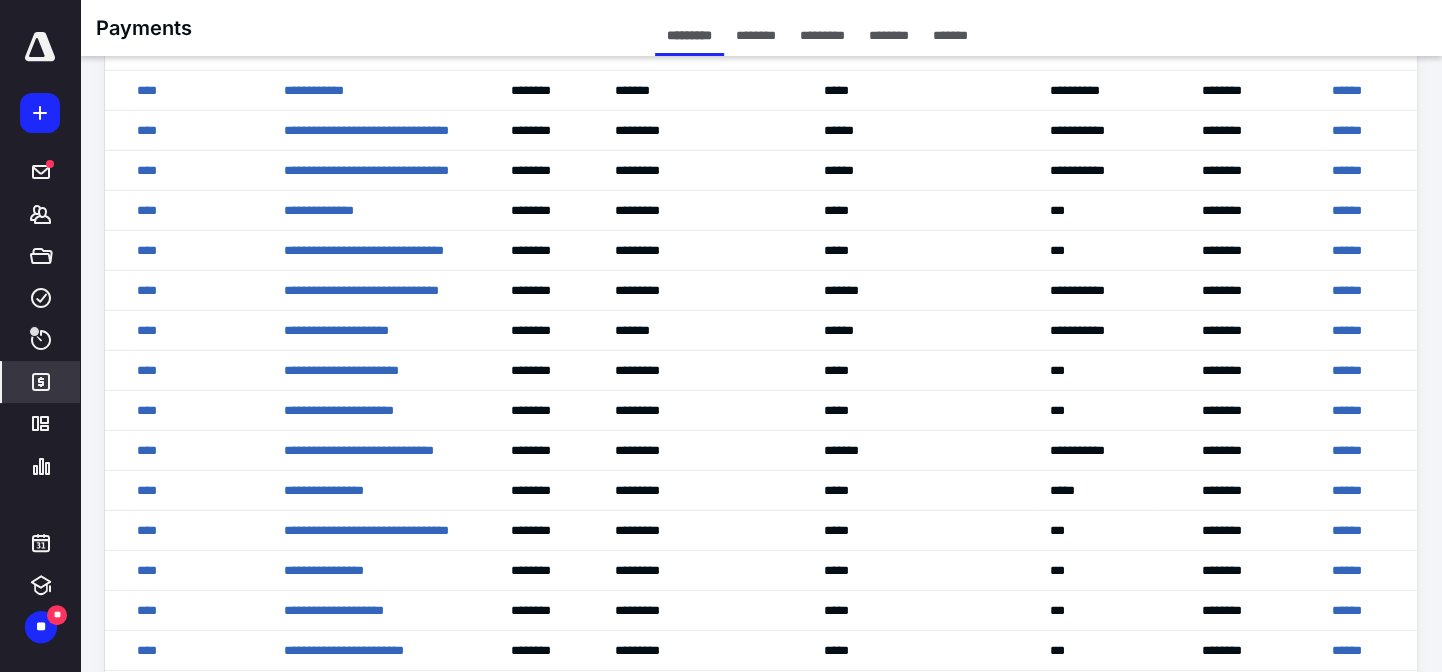 scroll, scrollTop: 3050, scrollLeft: 0, axis: vertical 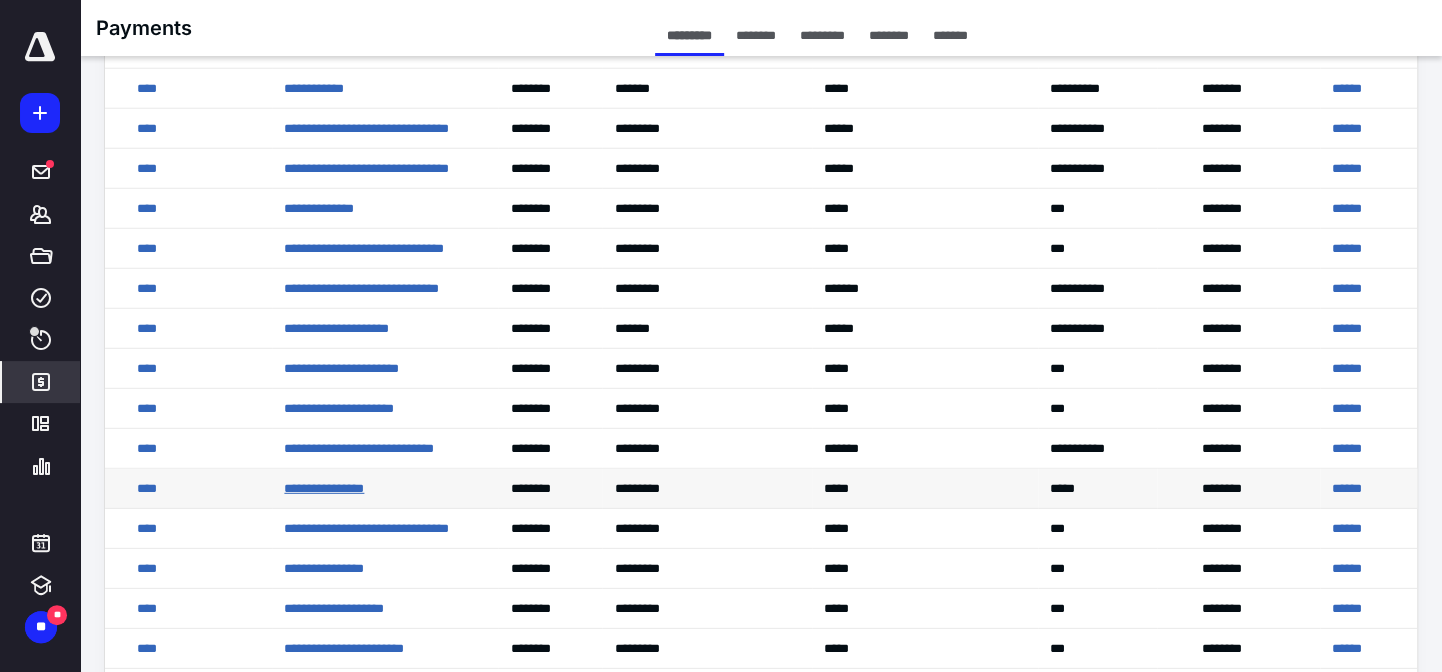 click on "**********" at bounding box center [324, 488] 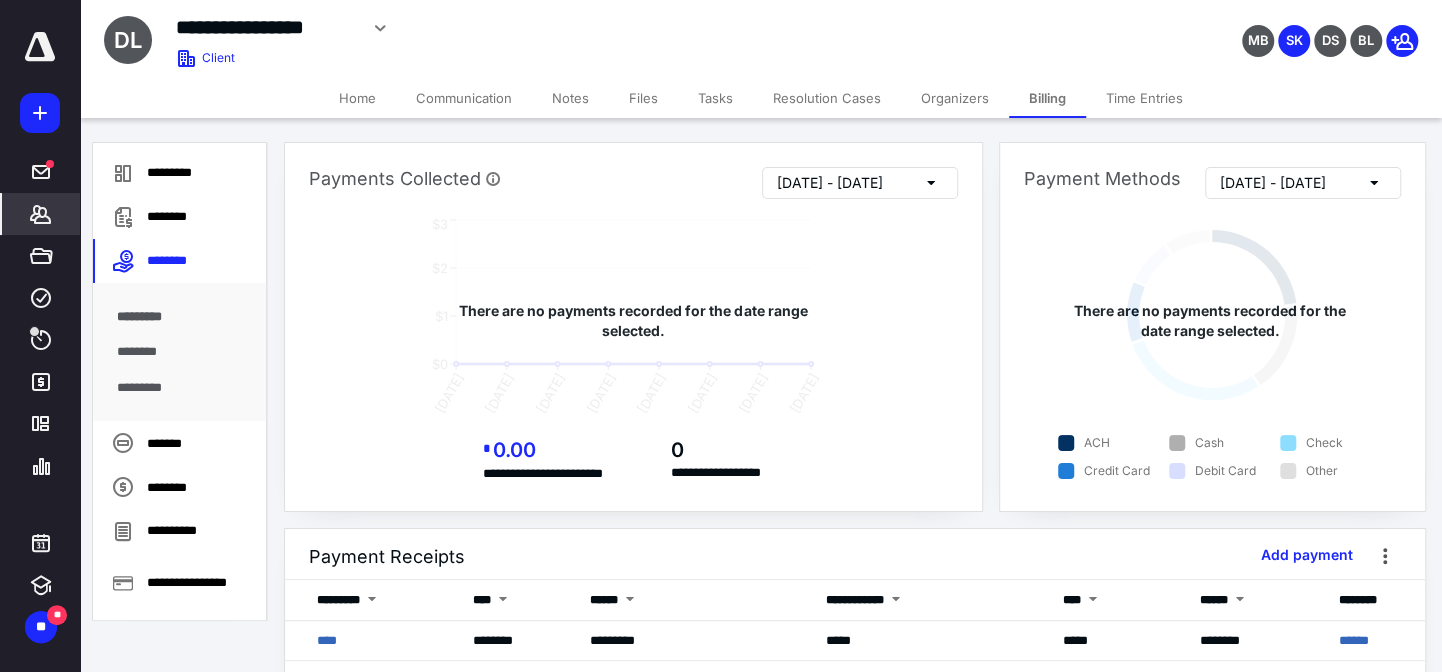 scroll, scrollTop: 53, scrollLeft: 0, axis: vertical 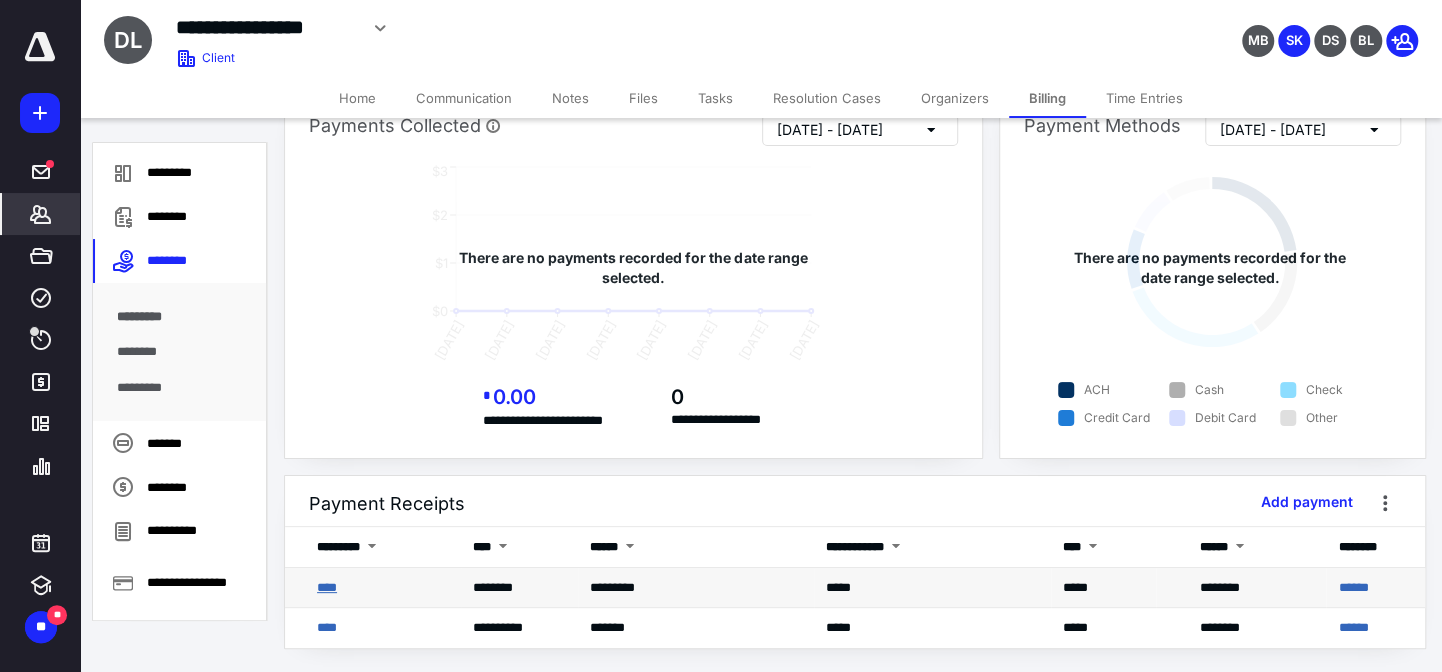 click on "****" at bounding box center [327, 587] 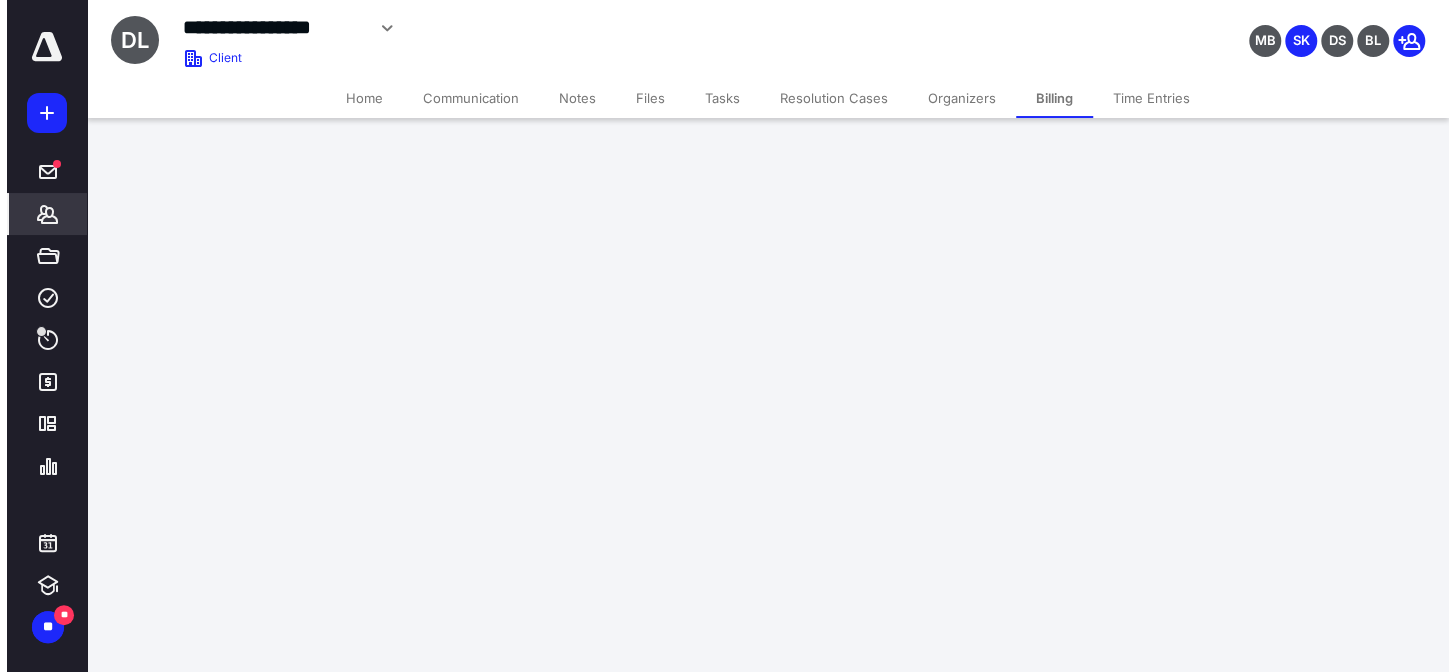 scroll, scrollTop: 0, scrollLeft: 0, axis: both 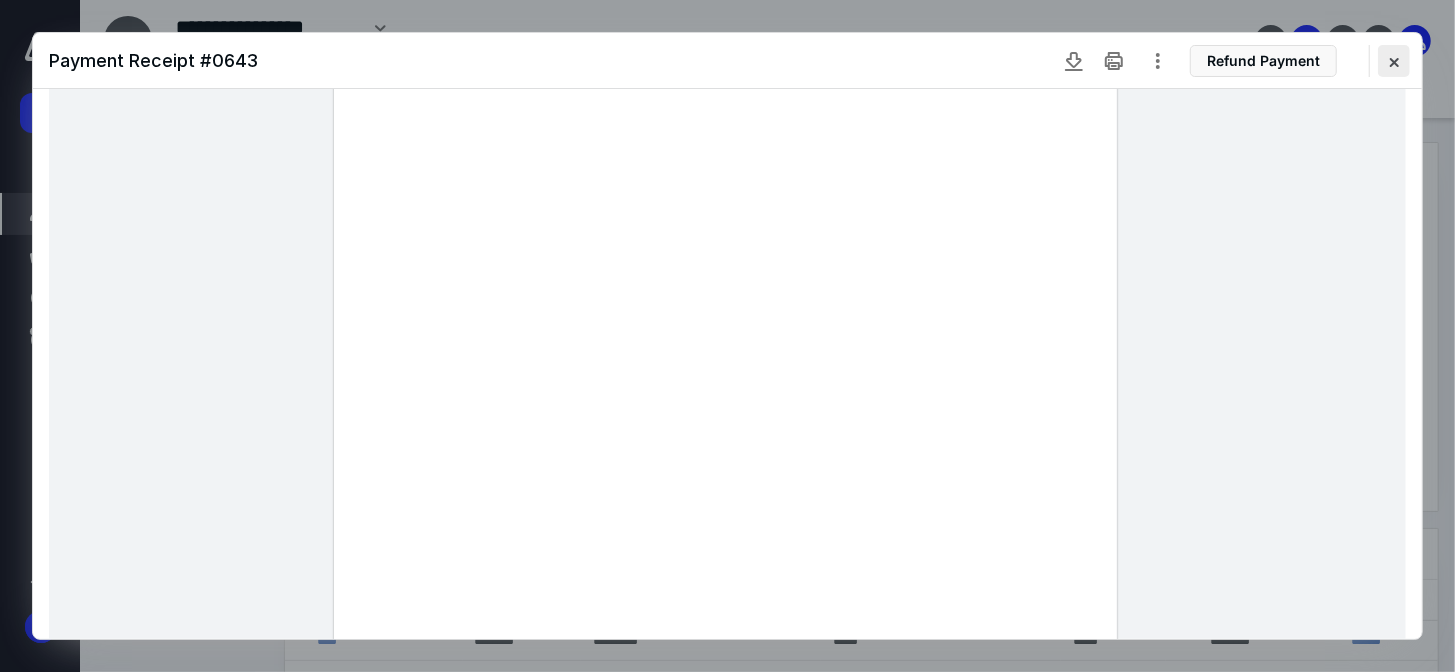 click at bounding box center [1394, 61] 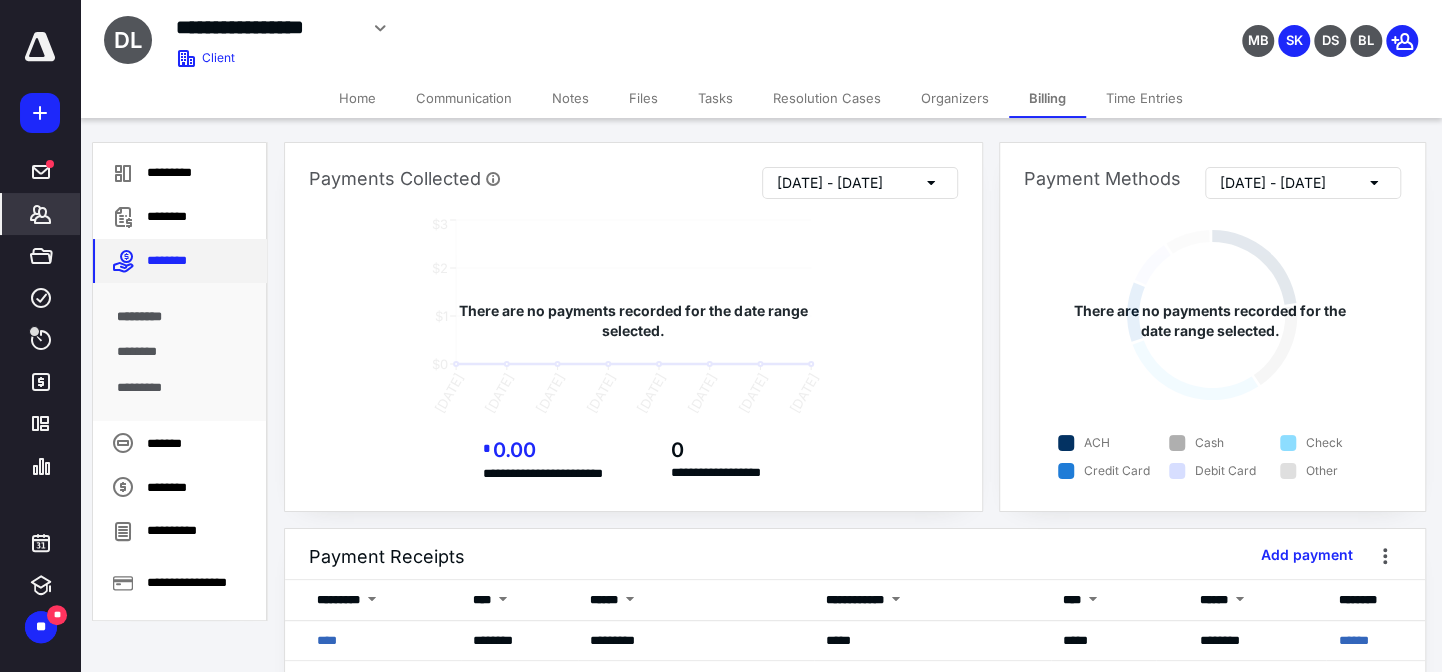 click on "********" at bounding box center [180, 261] 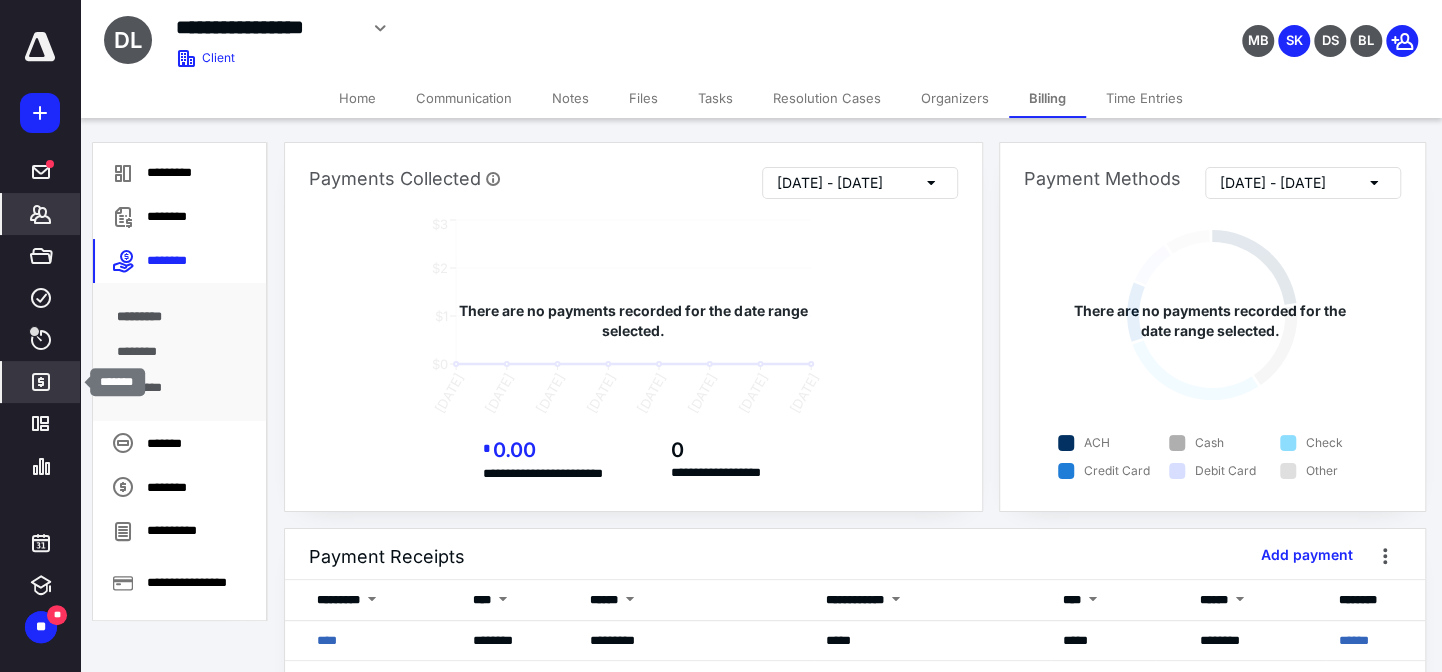 click 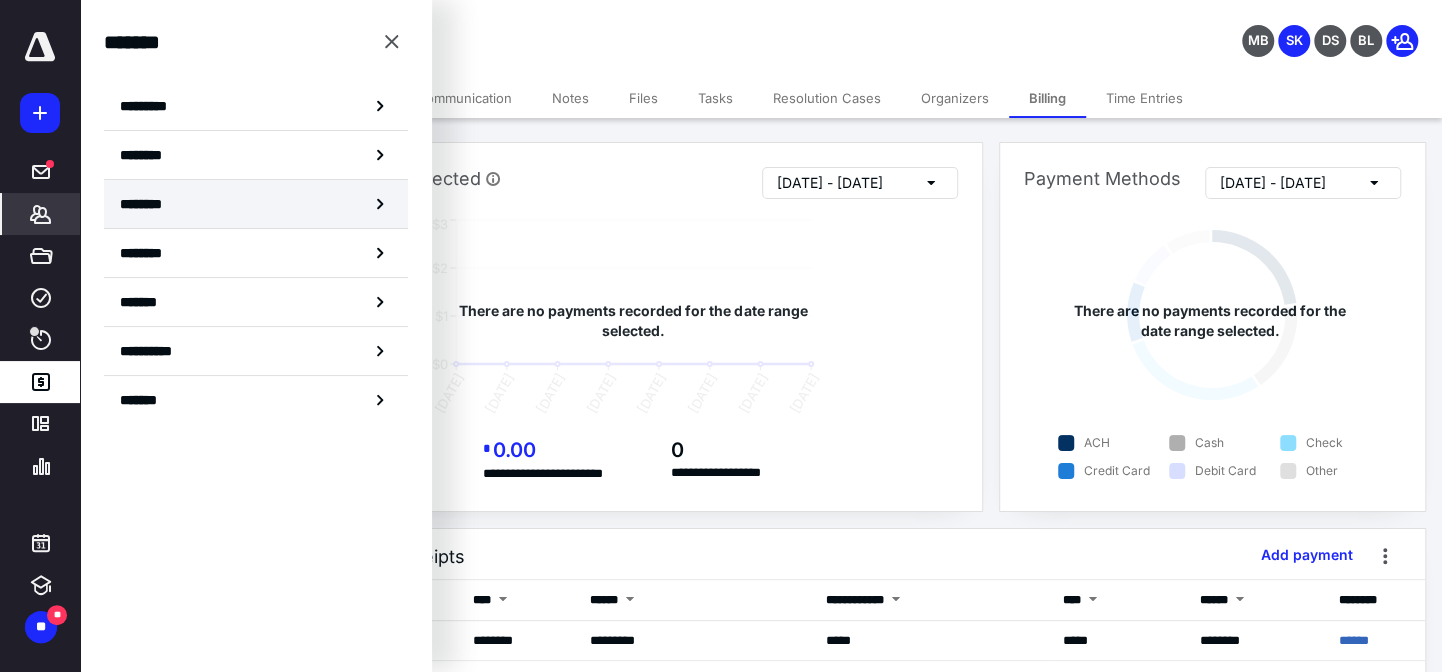 click on "********" at bounding box center [153, 204] 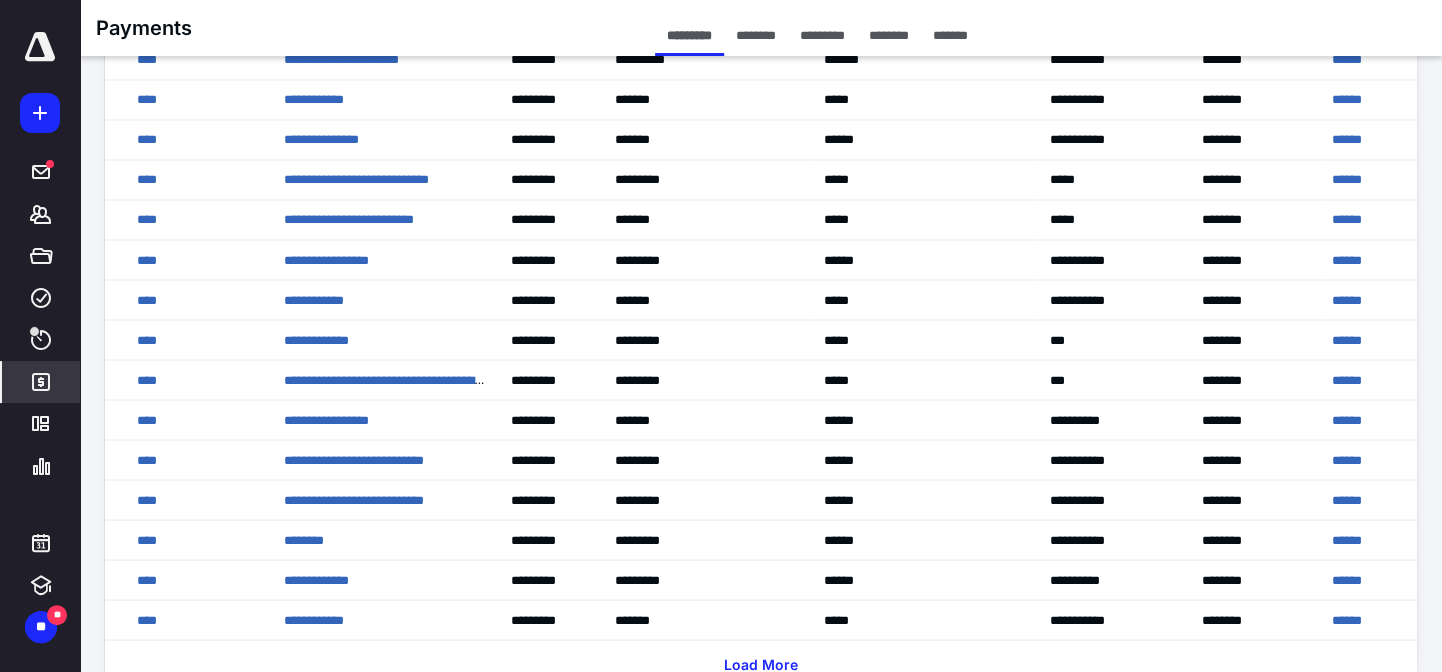 scroll, scrollTop: 1978, scrollLeft: 0, axis: vertical 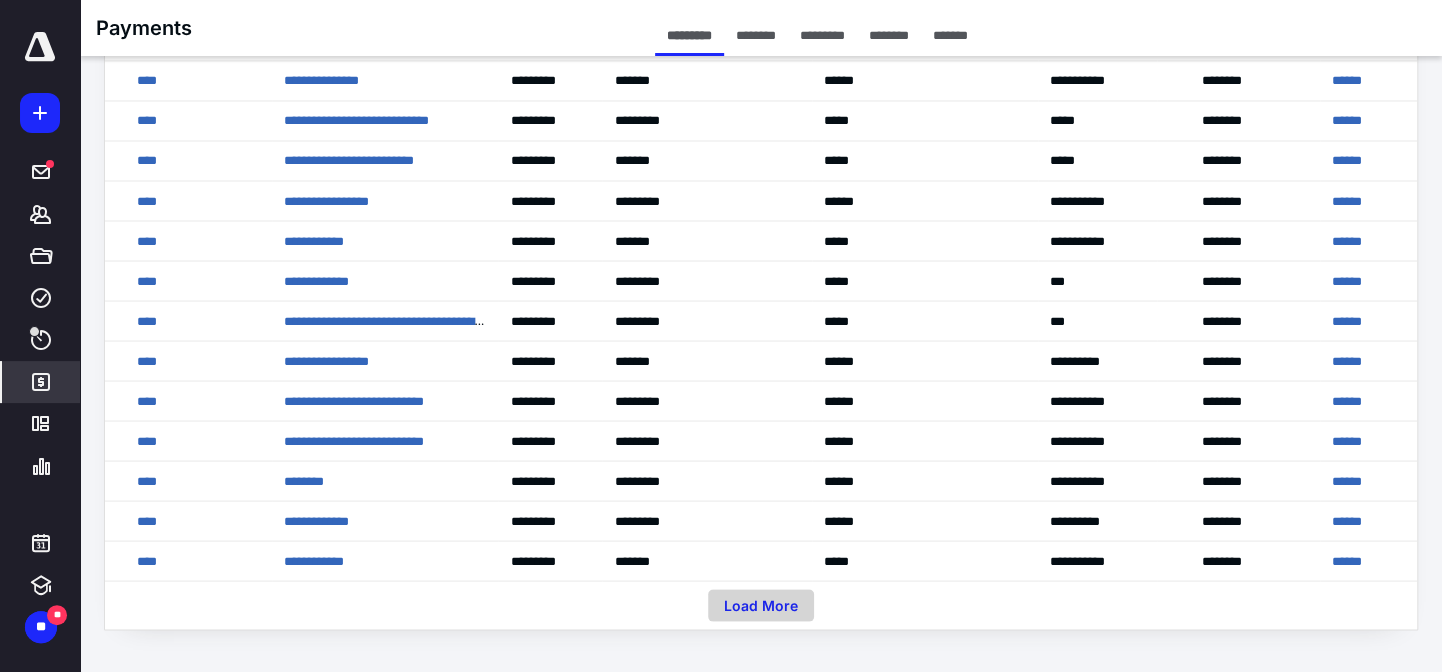 click on "Load More" at bounding box center [761, 605] 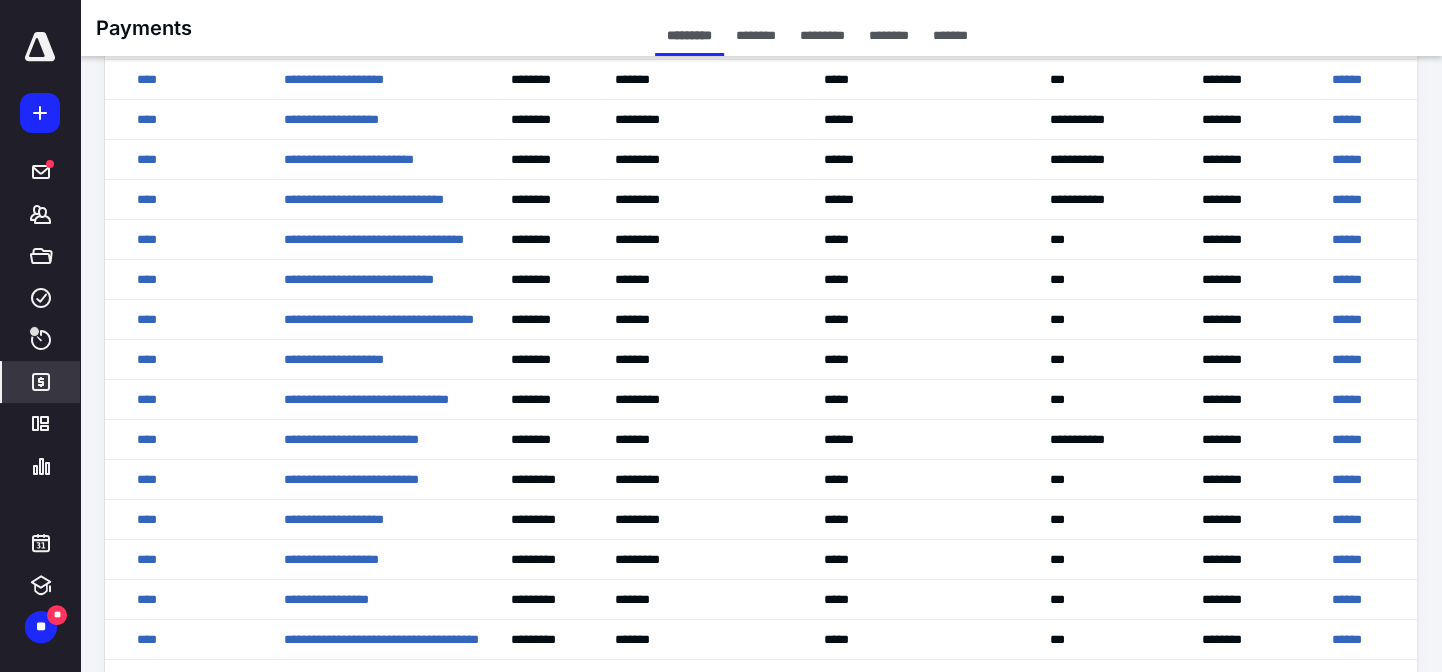 scroll, scrollTop: 3978, scrollLeft: 0, axis: vertical 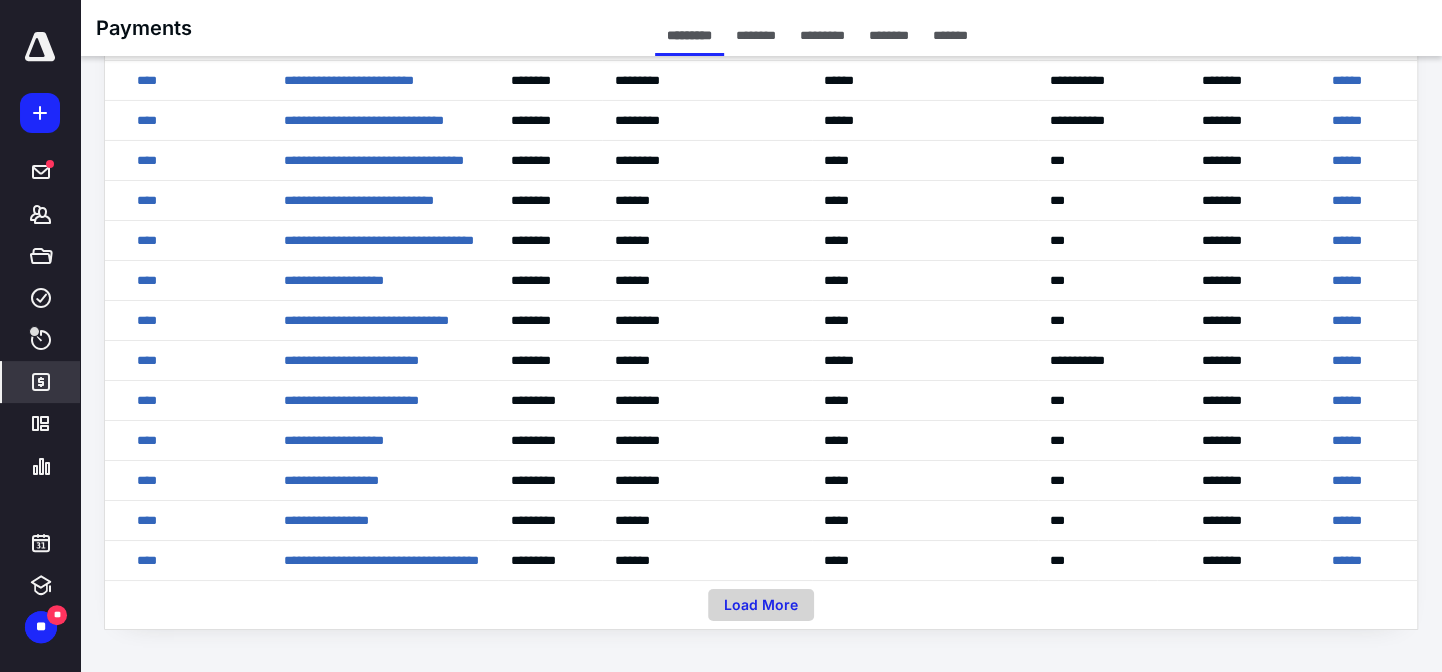 click on "Load More" at bounding box center (761, 605) 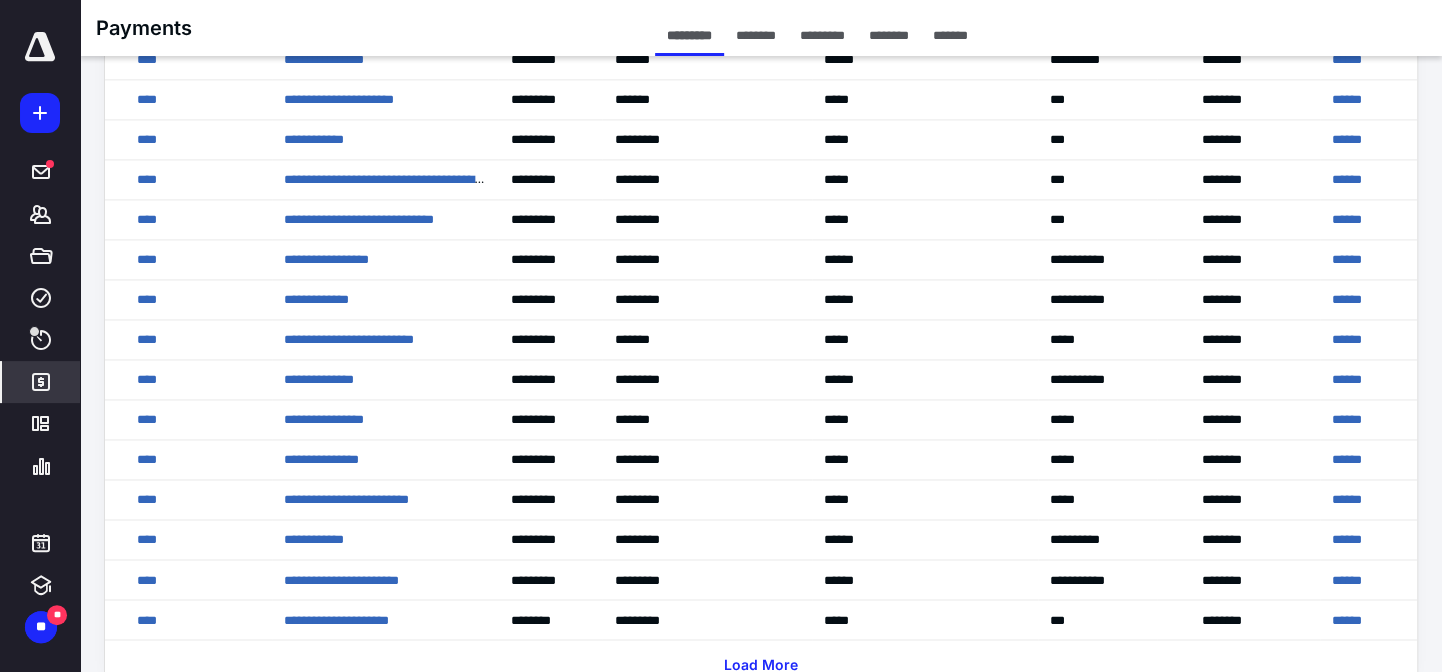 scroll, scrollTop: 5978, scrollLeft: 0, axis: vertical 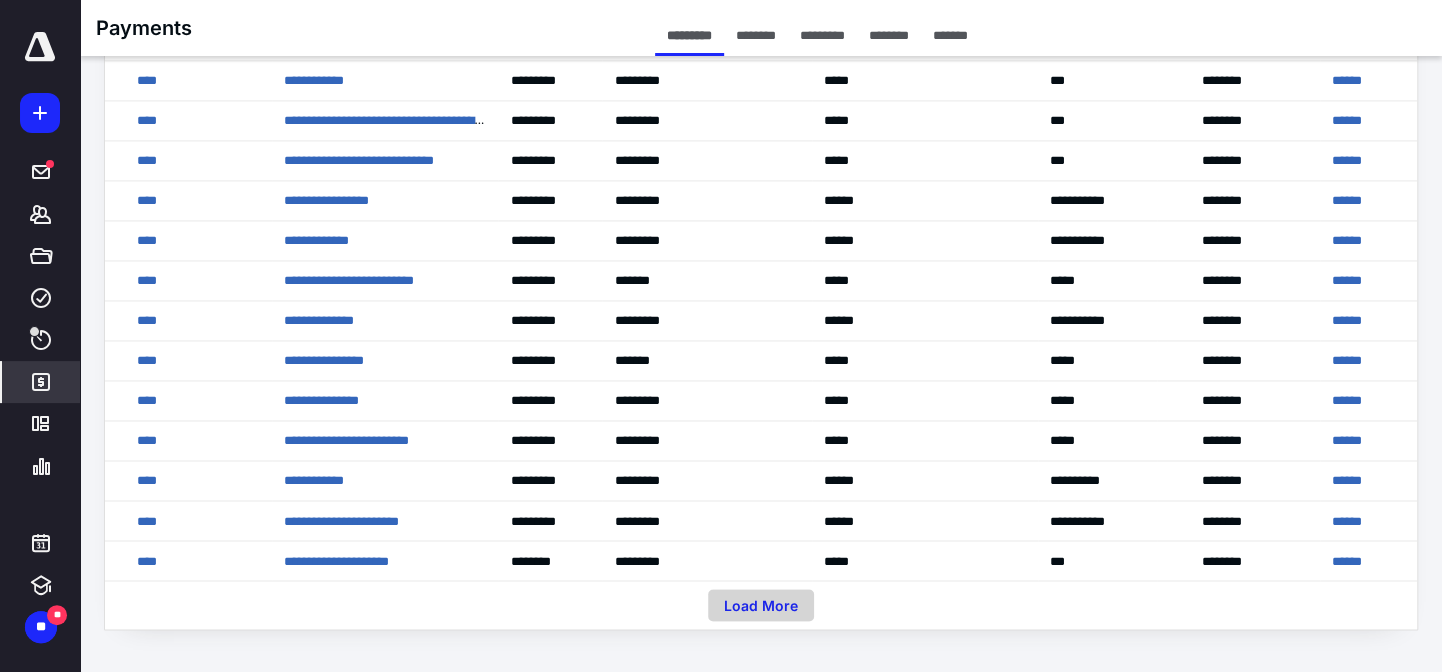 click on "Load More" at bounding box center (761, 605) 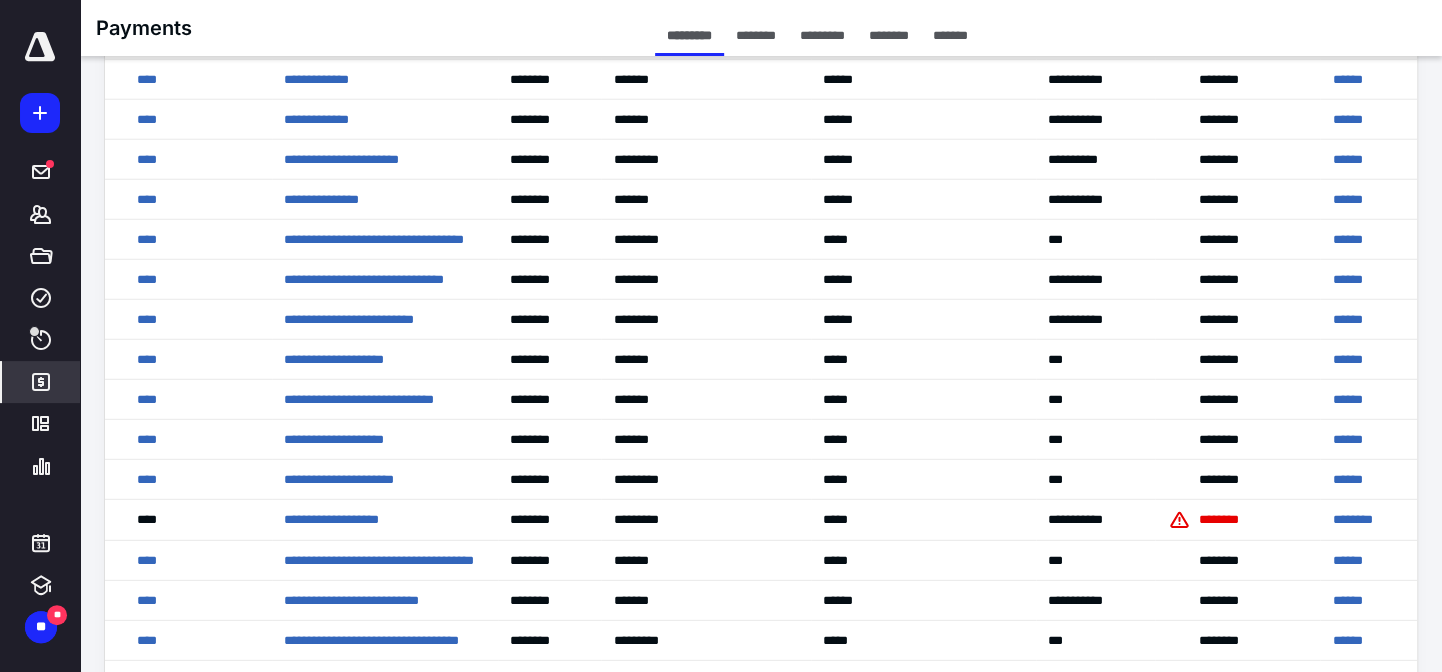 scroll, scrollTop: 7980, scrollLeft: 0, axis: vertical 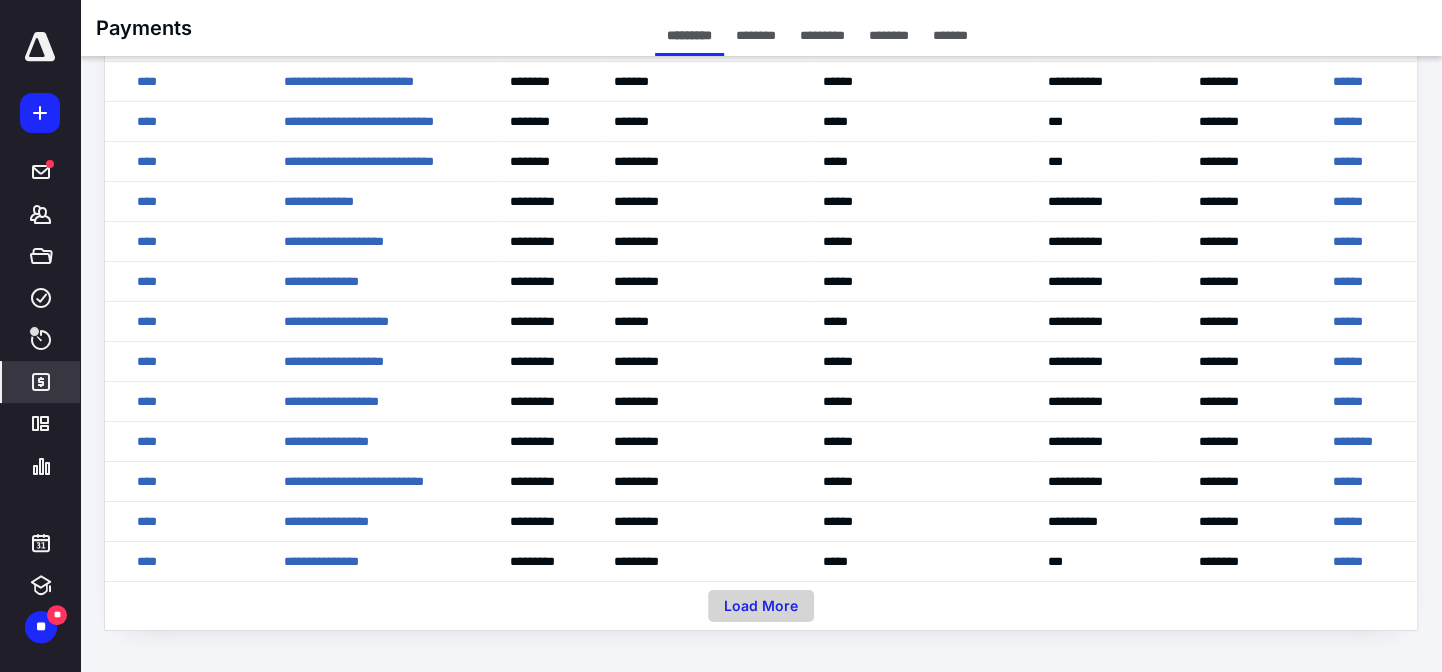 click on "Load More" at bounding box center [761, 606] 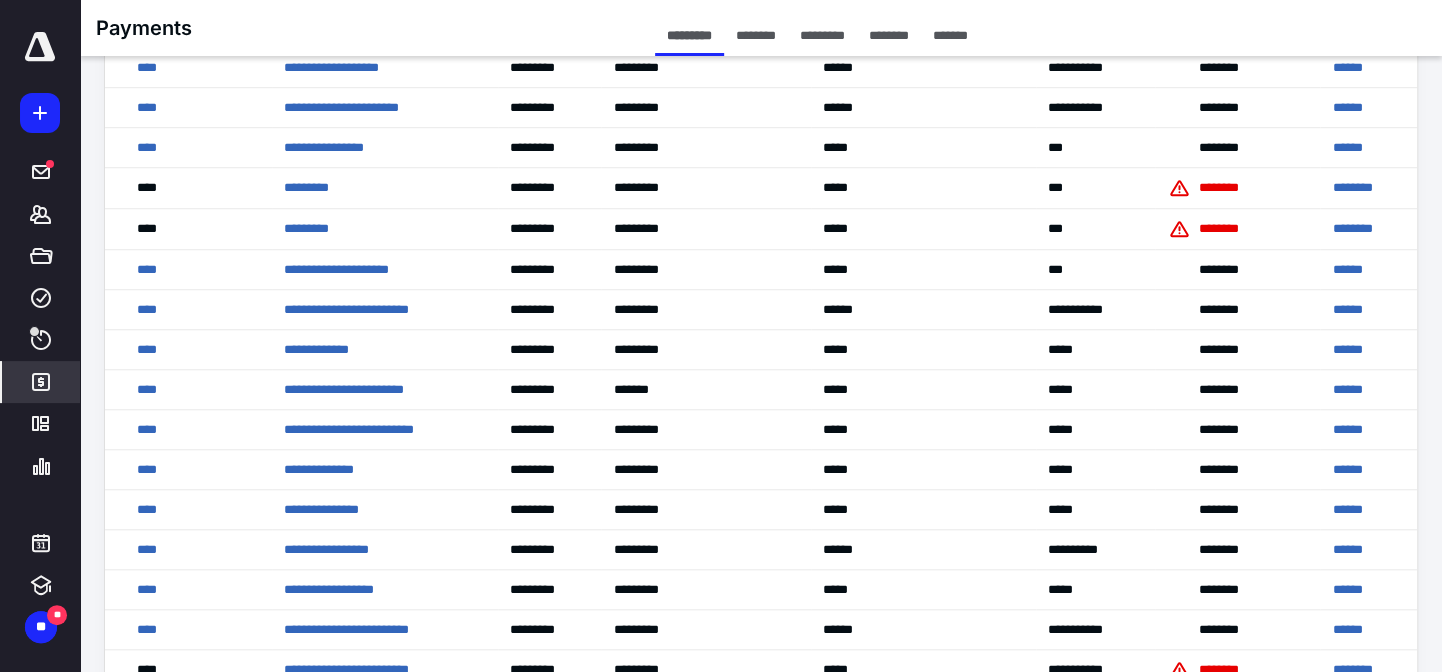 scroll, scrollTop: 9525, scrollLeft: 0, axis: vertical 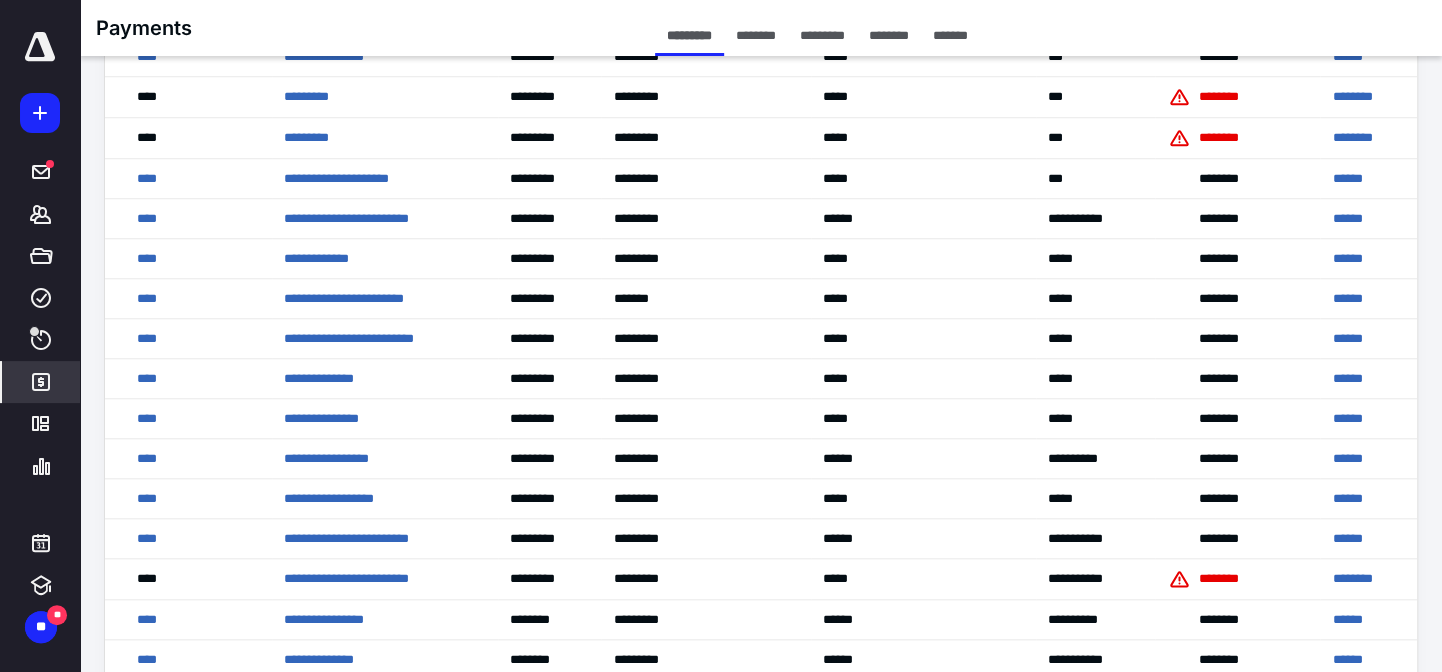 click 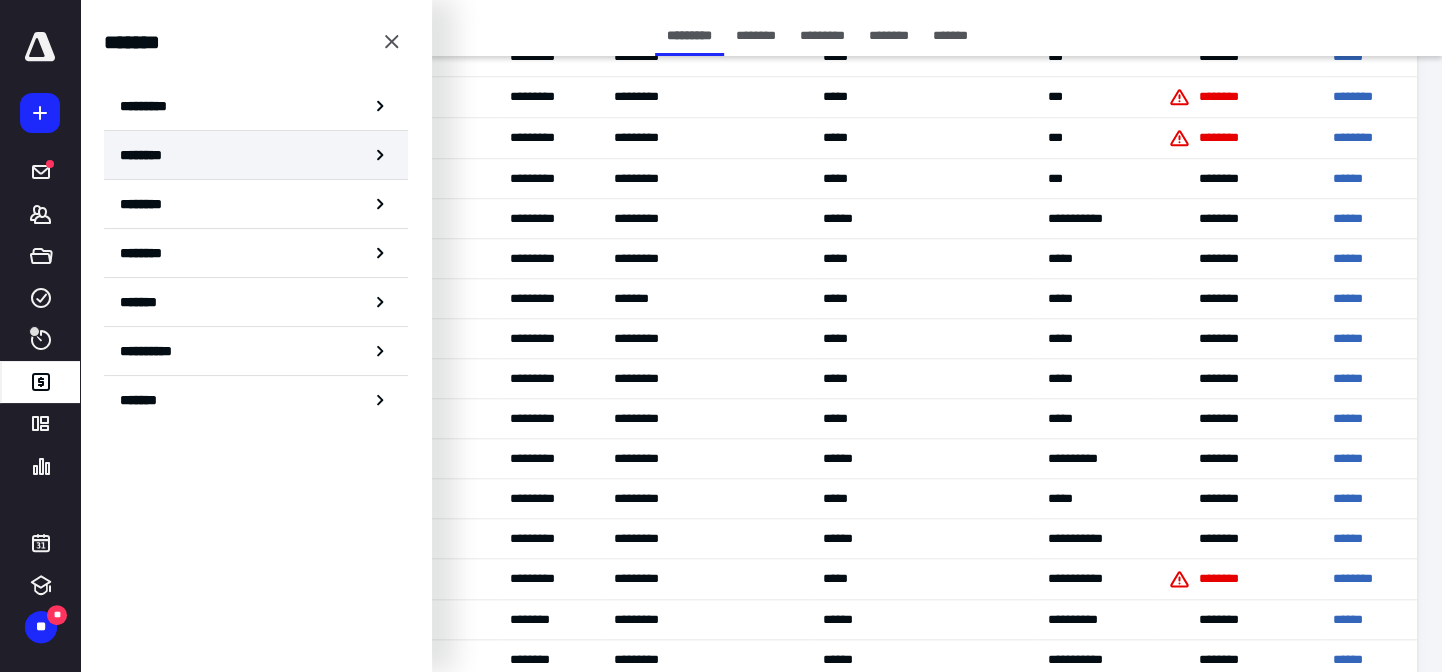 click on "********" at bounding box center (148, 155) 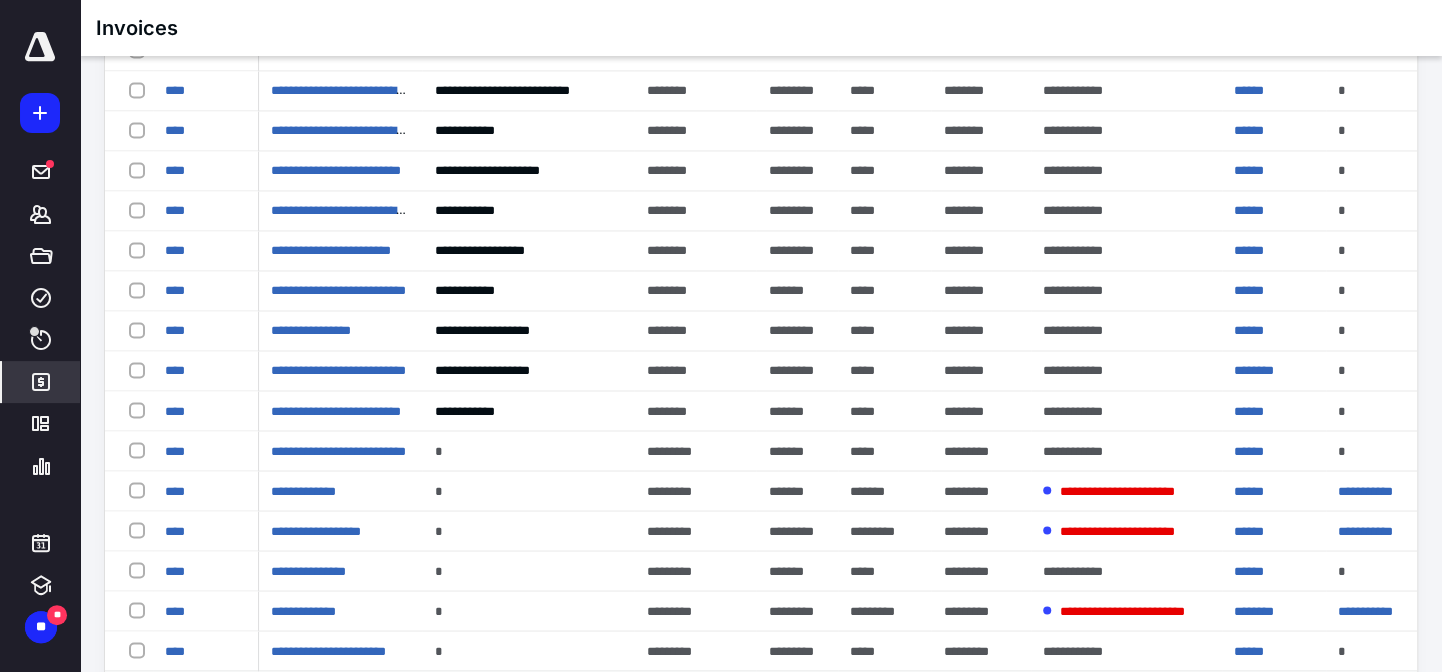 scroll, scrollTop: 1885, scrollLeft: 0, axis: vertical 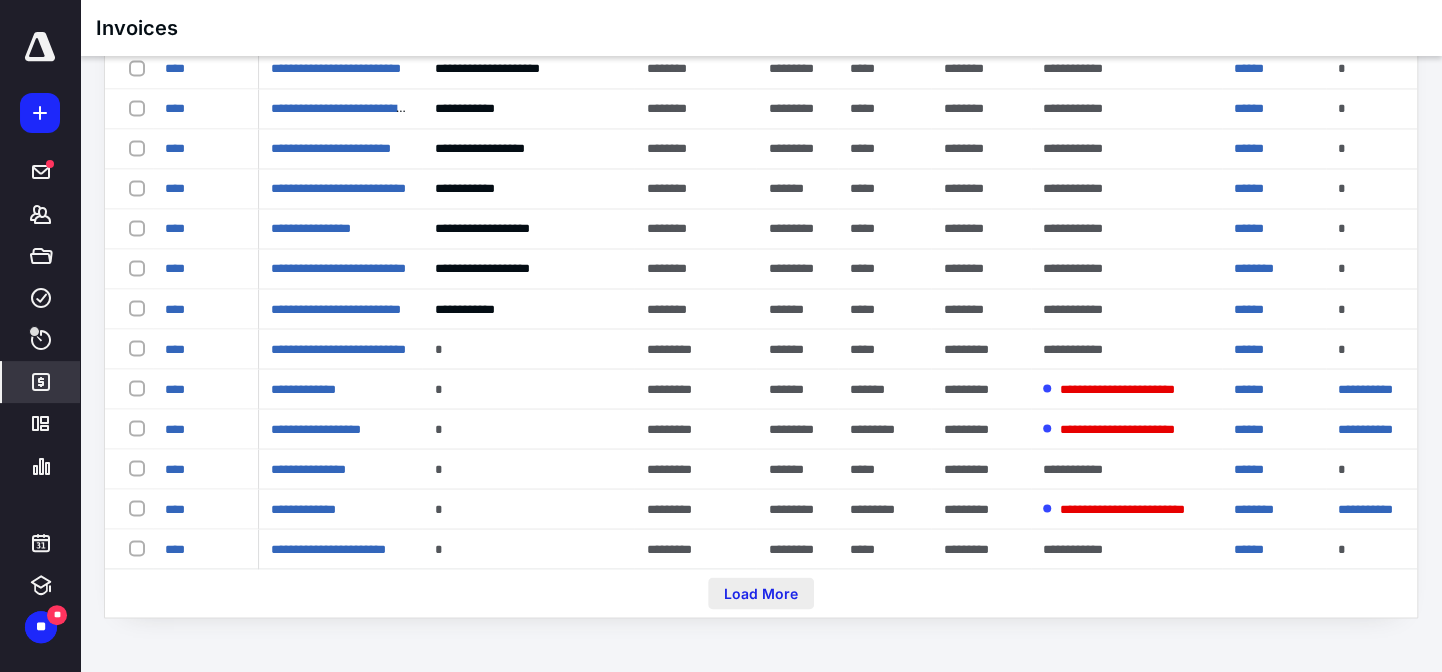 click on "Load More" at bounding box center [761, 593] 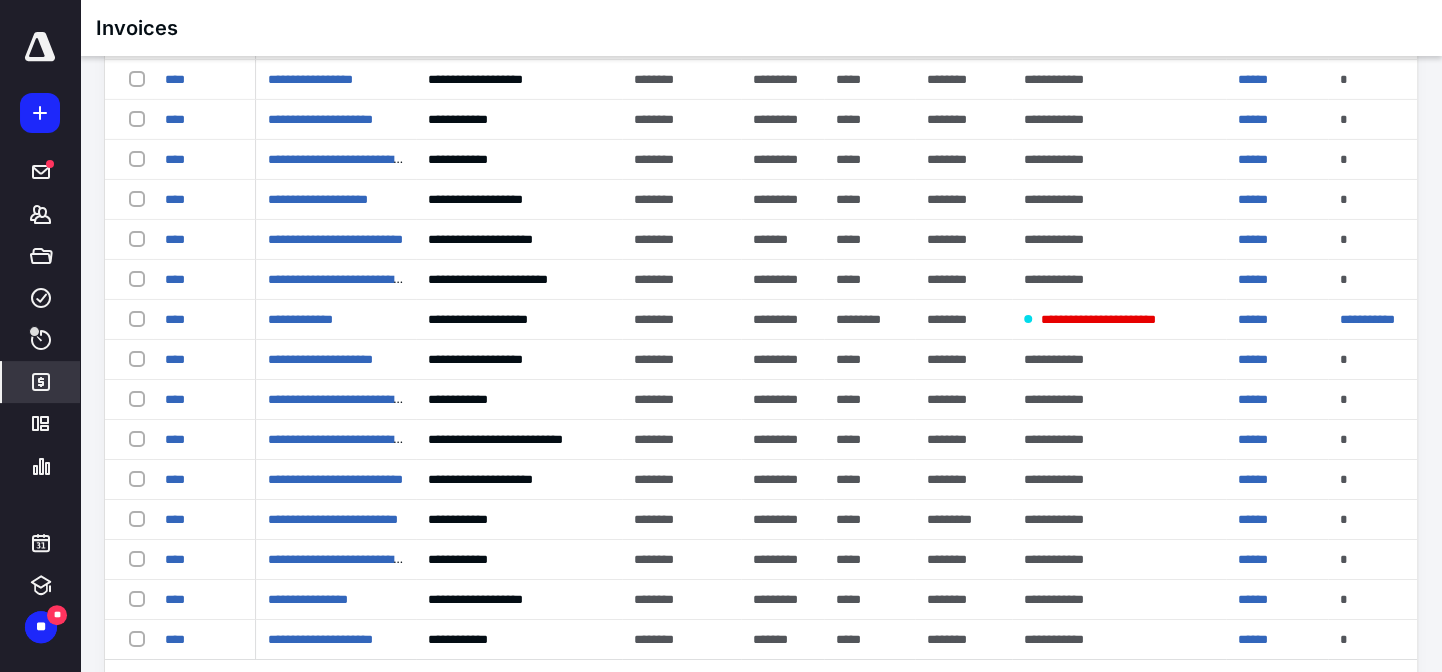 scroll, scrollTop: 3885, scrollLeft: 0, axis: vertical 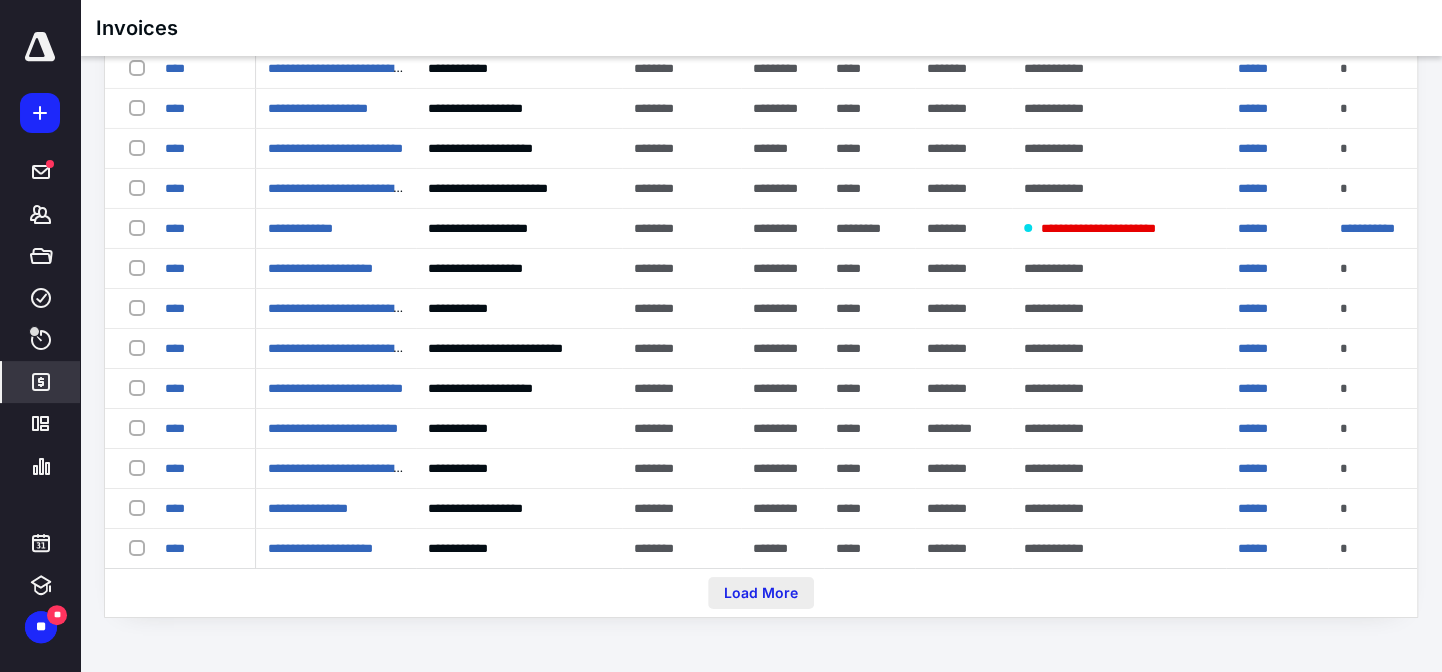 click on "Load More" at bounding box center (761, 593) 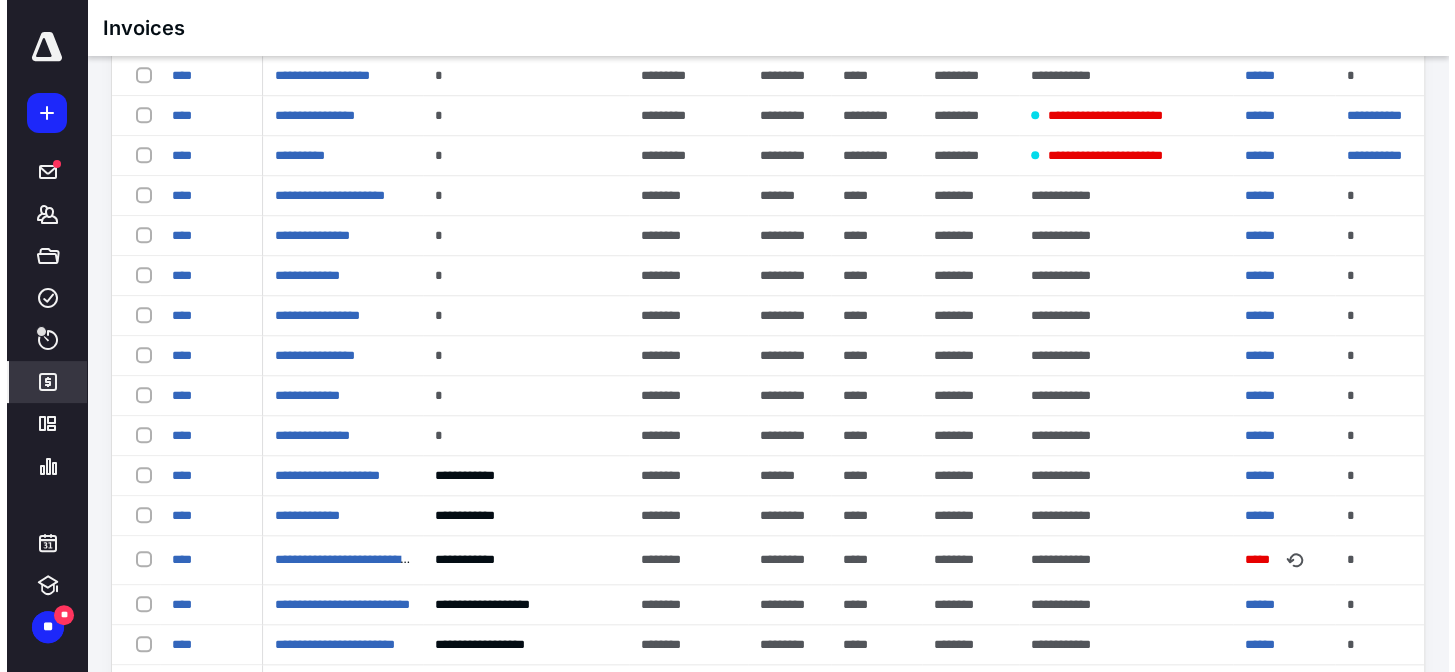 scroll, scrollTop: 4976, scrollLeft: 0, axis: vertical 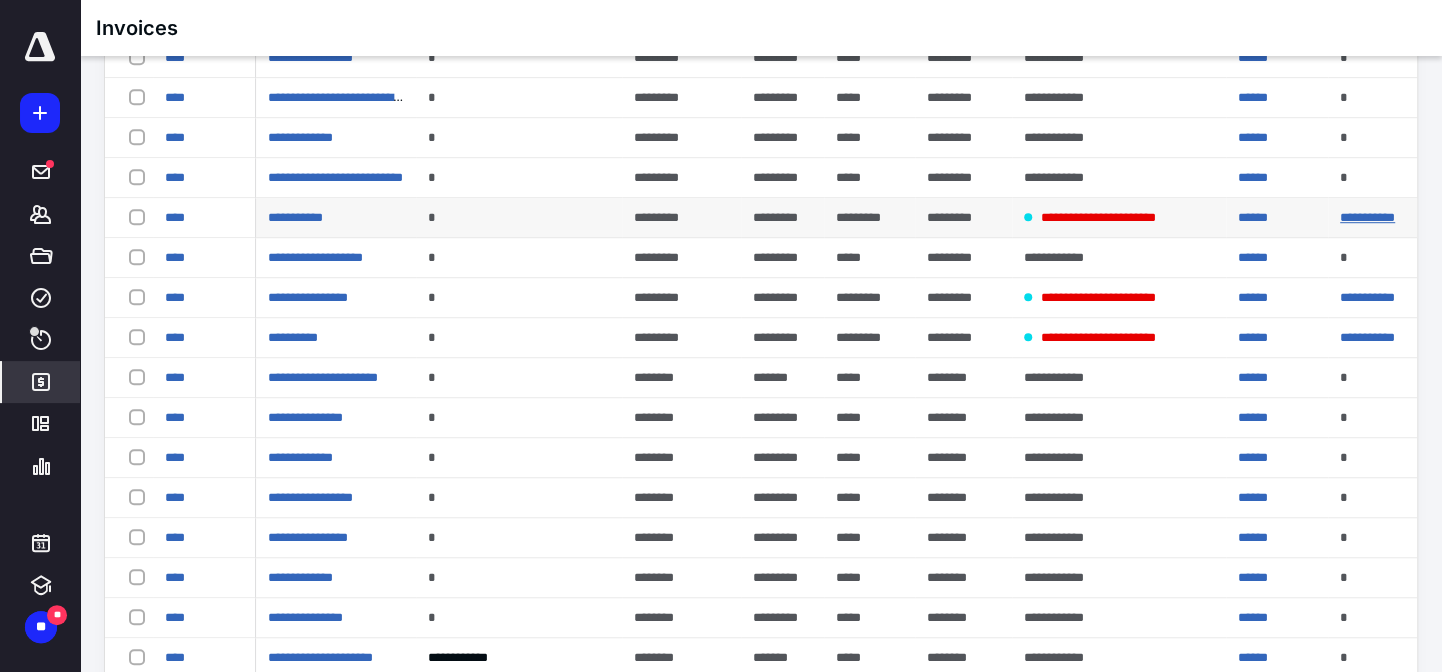 click on "**********" at bounding box center [1367, 217] 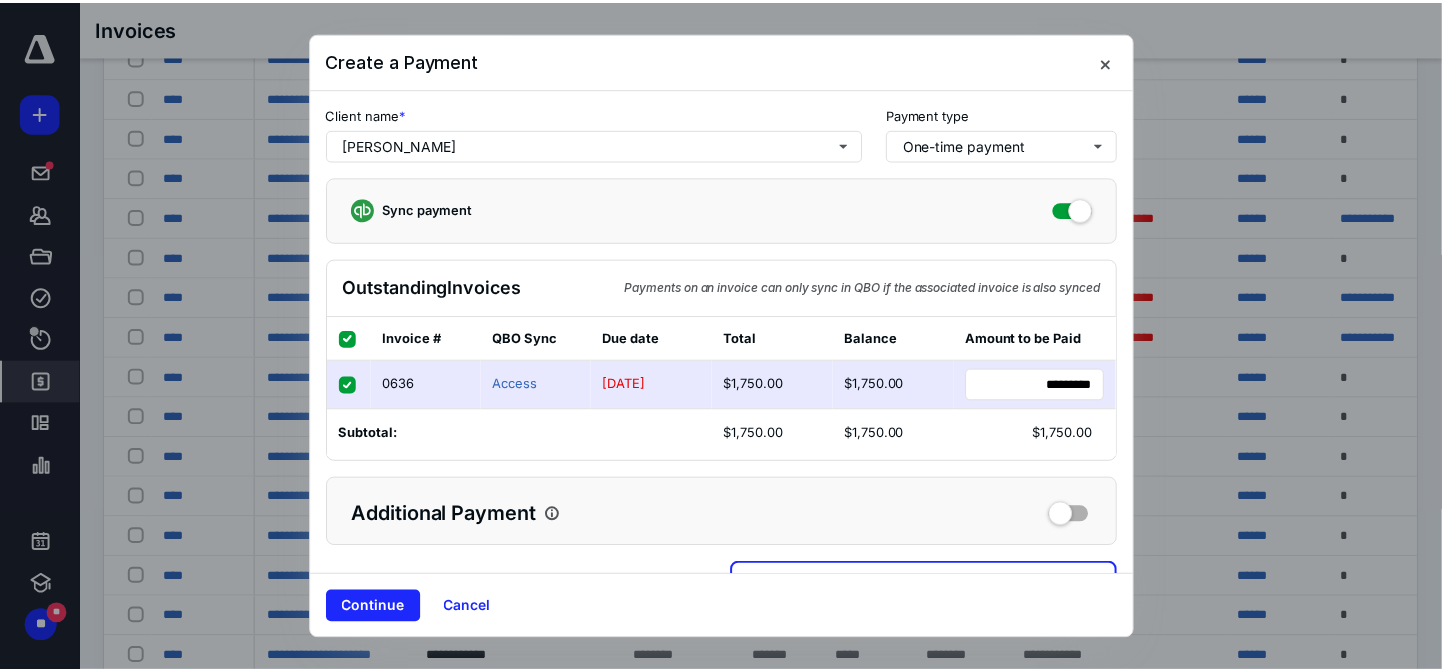 scroll, scrollTop: 62, scrollLeft: 0, axis: vertical 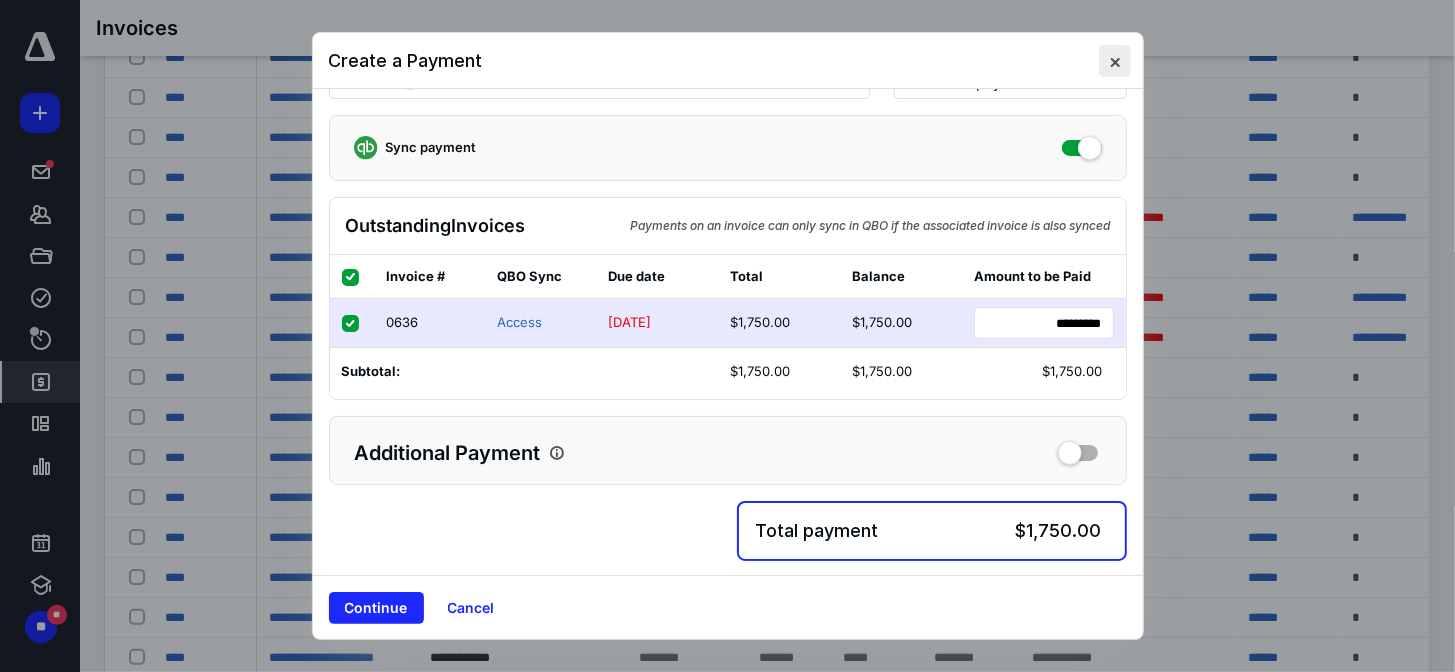 click at bounding box center (1115, 61) 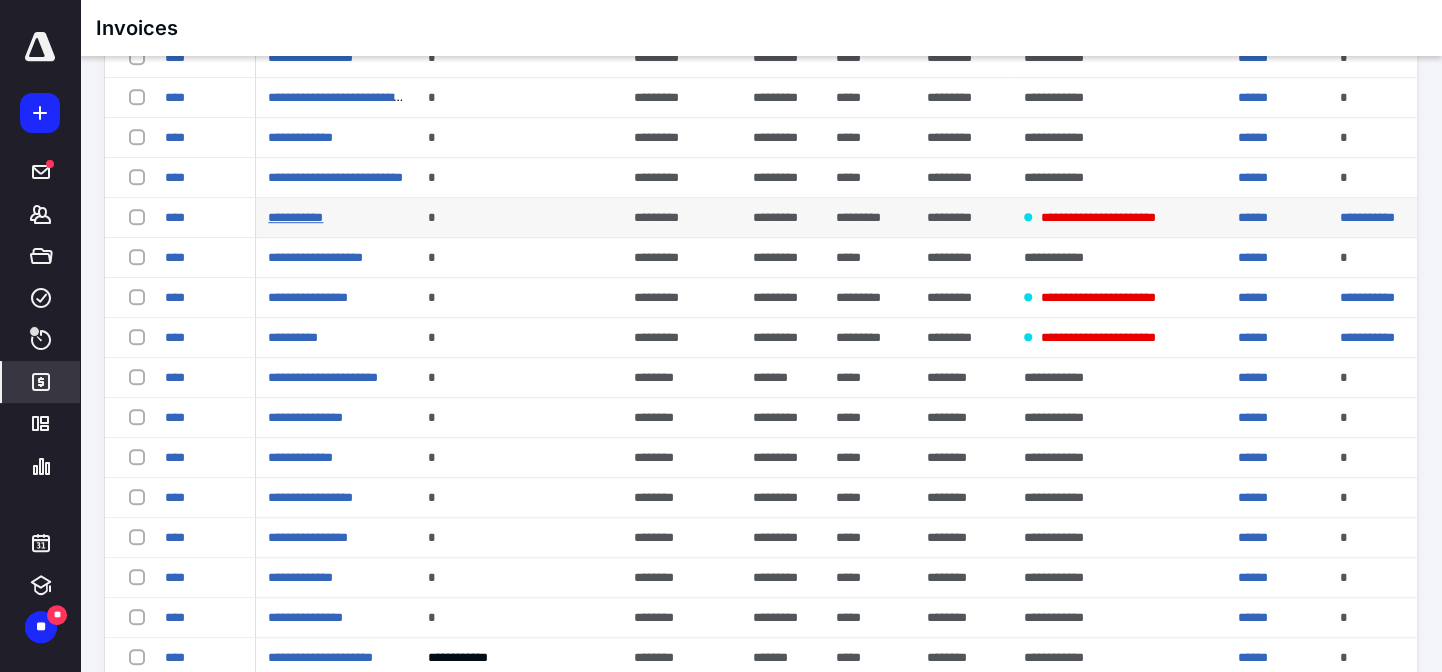 click on "**********" at bounding box center [295, 217] 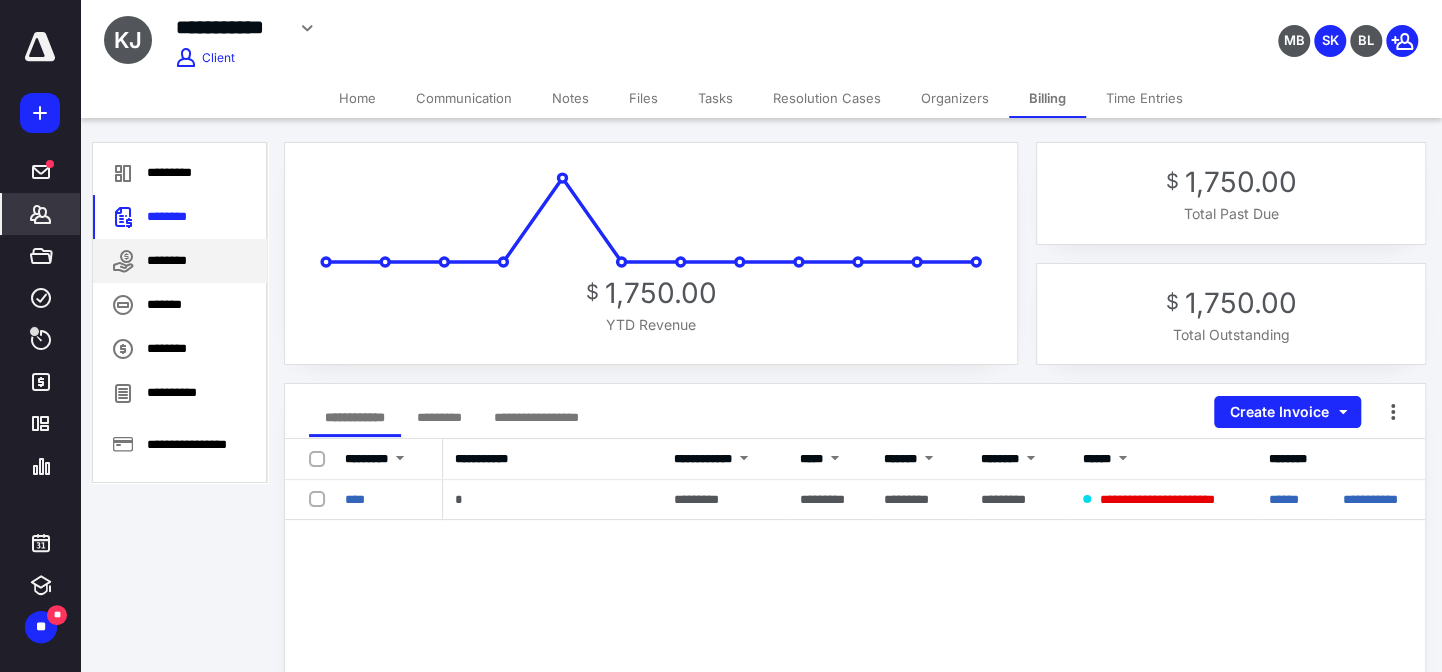 click on "********" at bounding box center (180, 261) 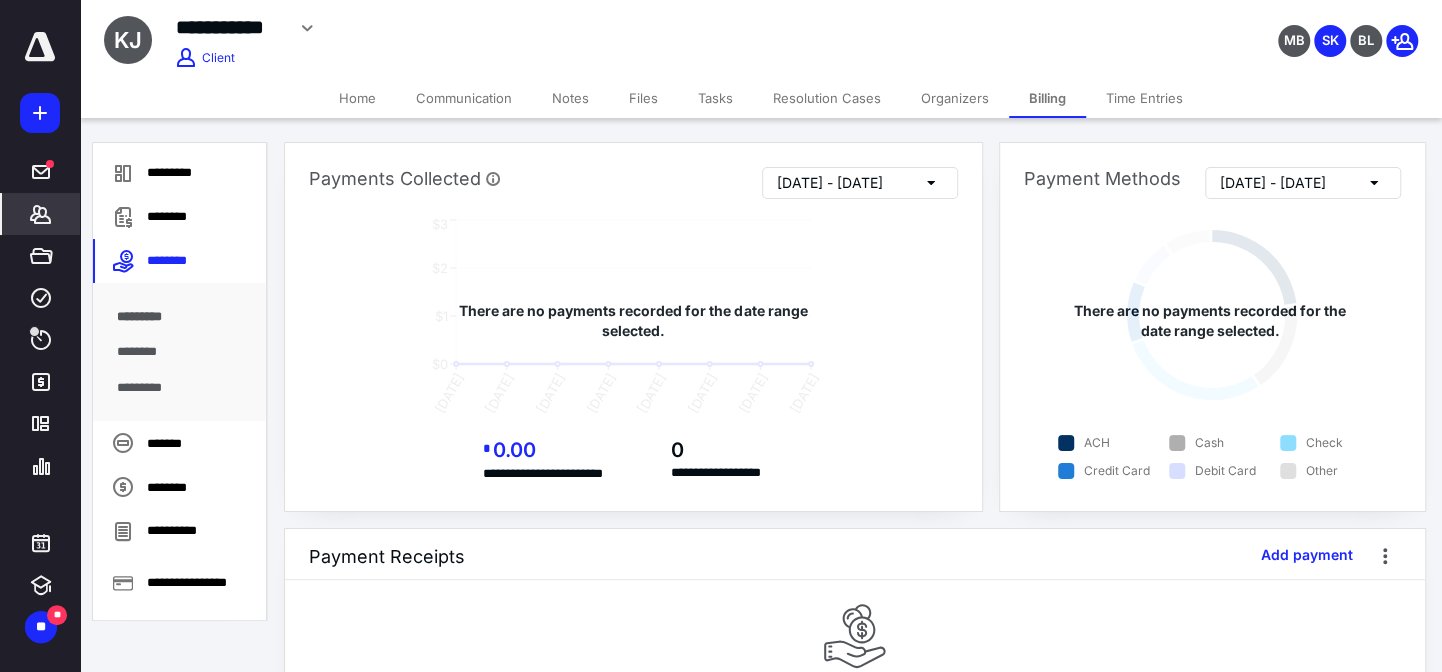 scroll, scrollTop: 90, scrollLeft: 0, axis: vertical 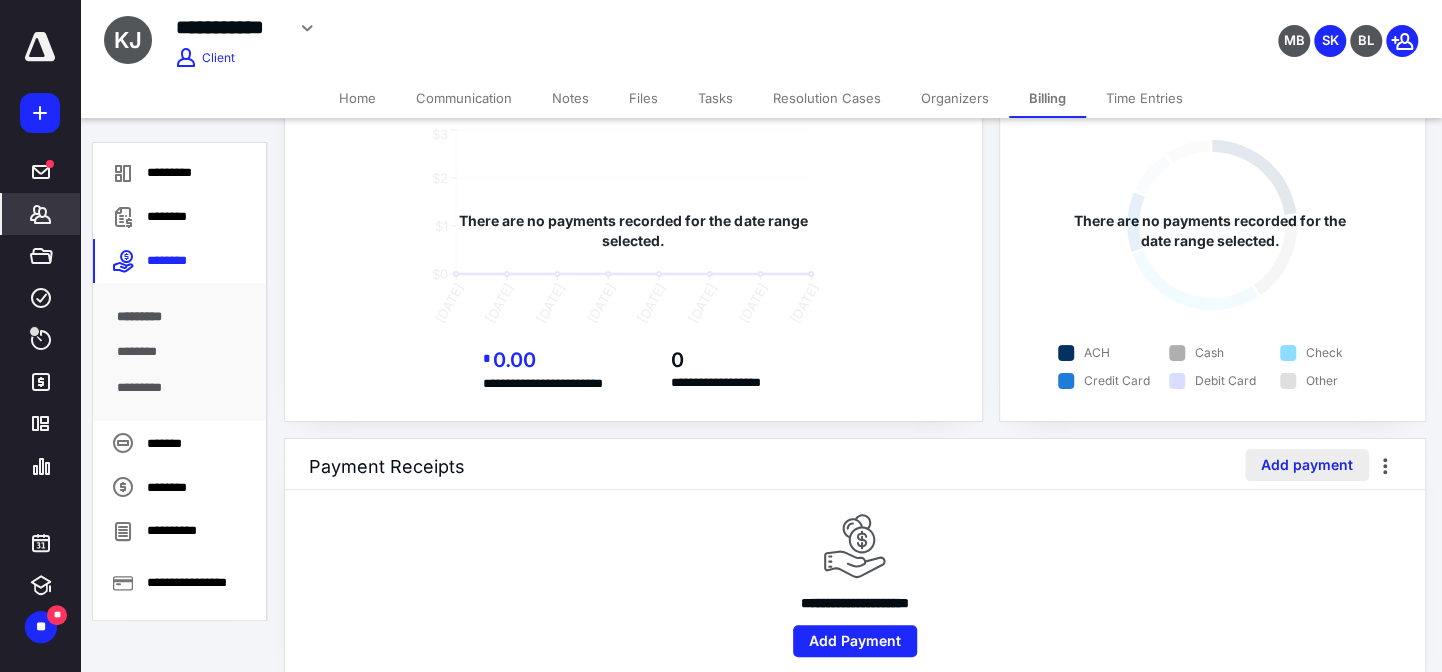 click on "Add payment" at bounding box center (1307, 465) 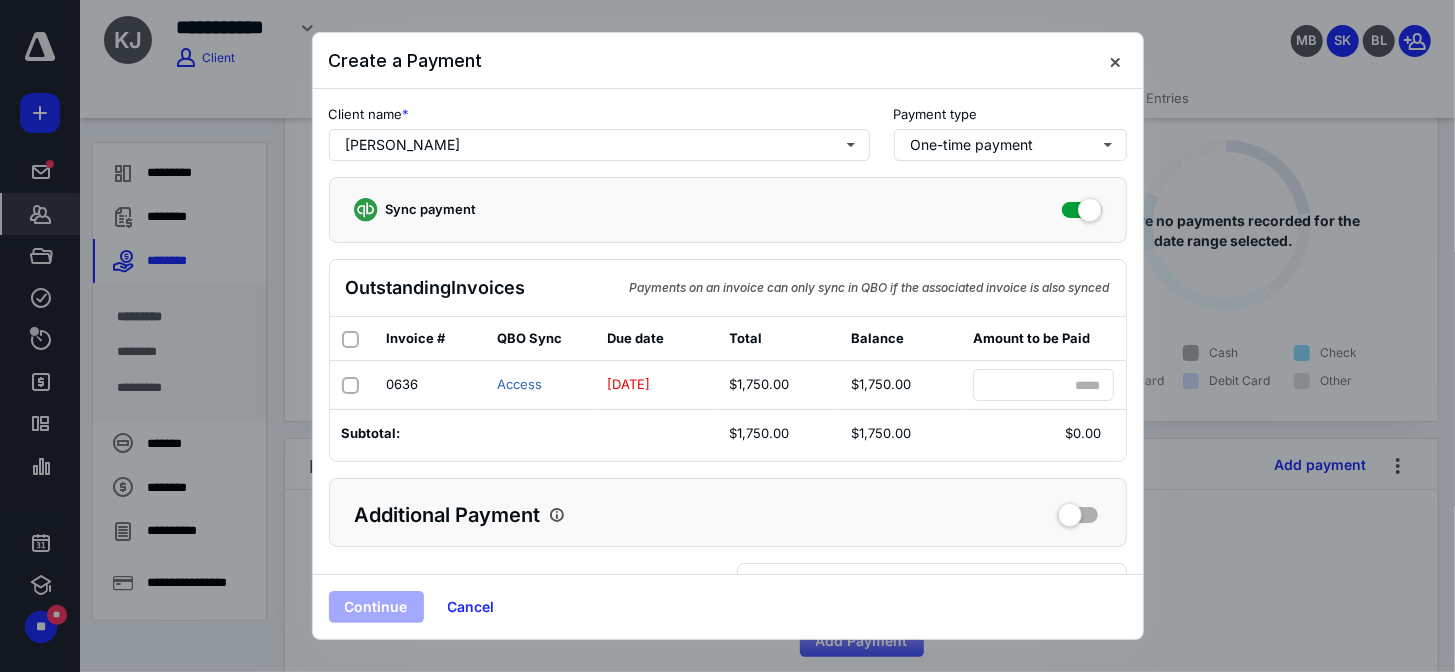 drag, startPoint x: 1111, startPoint y: 57, endPoint x: 946, endPoint y: 4, distance: 173.3032 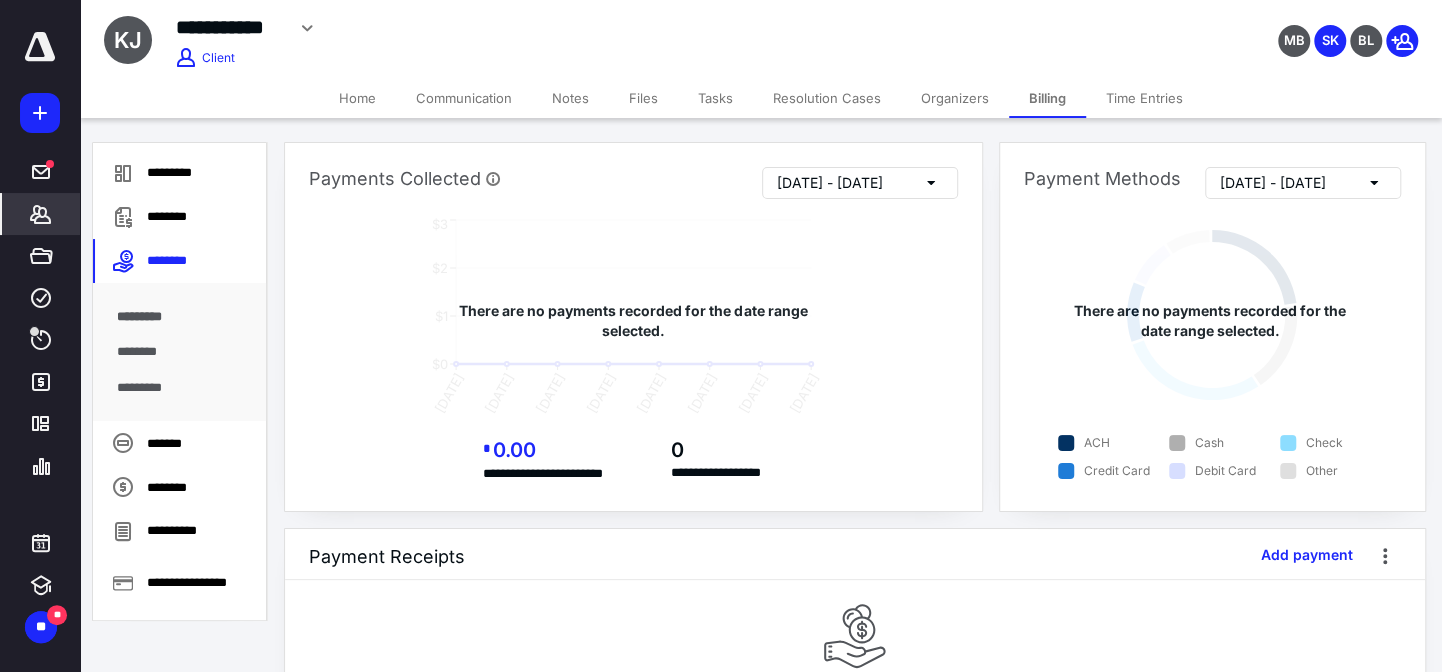 scroll, scrollTop: 0, scrollLeft: 0, axis: both 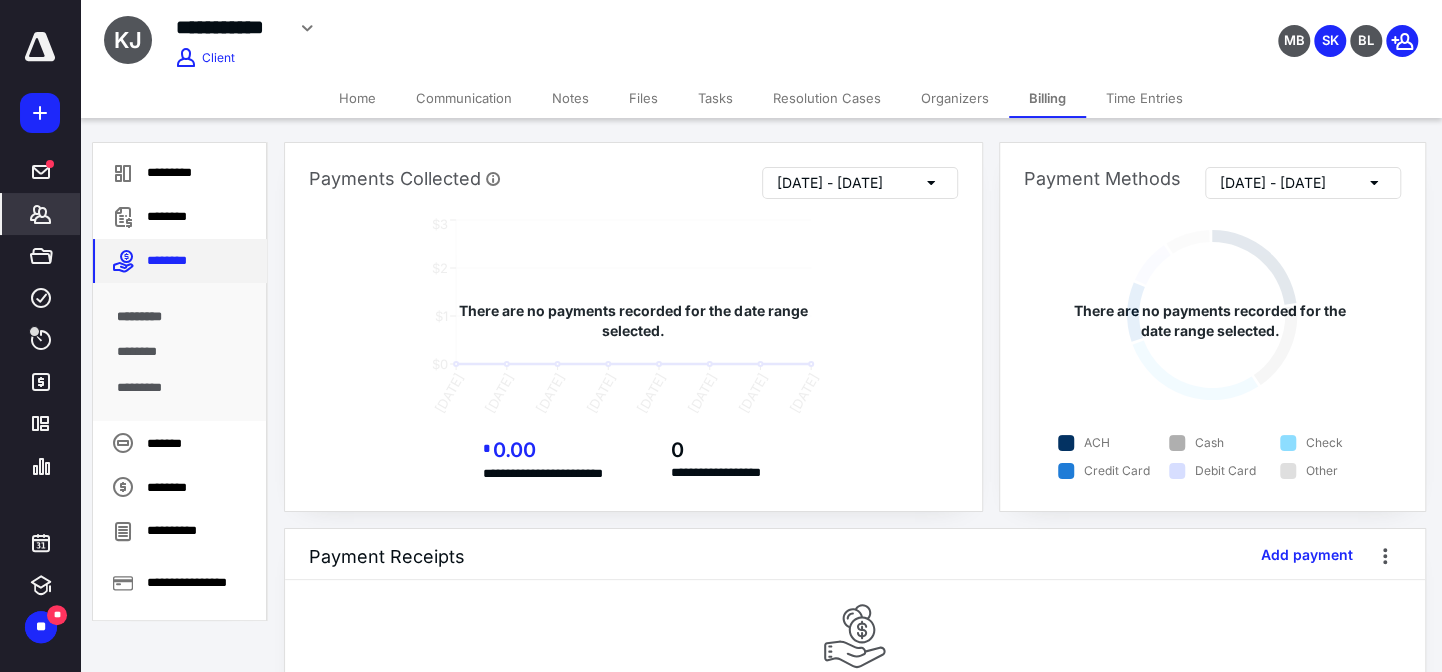 click on "********" at bounding box center [180, 261] 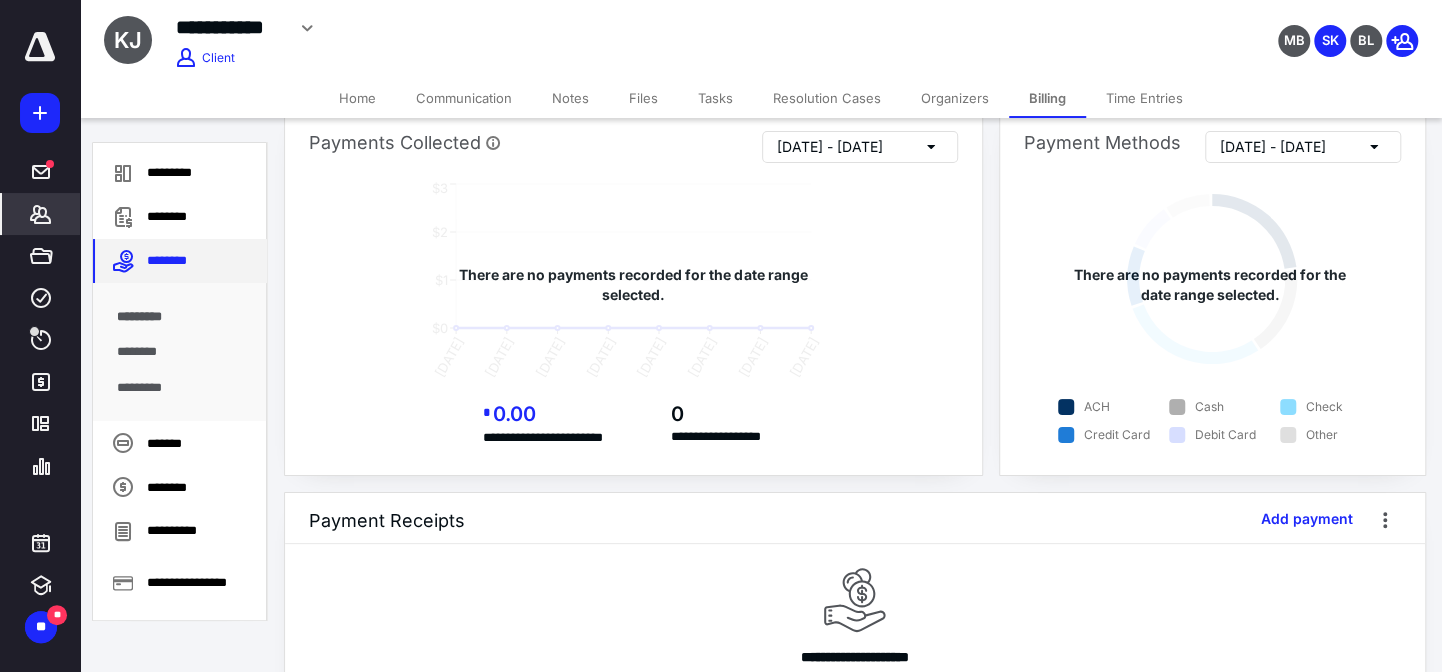 scroll, scrollTop: 90, scrollLeft: 0, axis: vertical 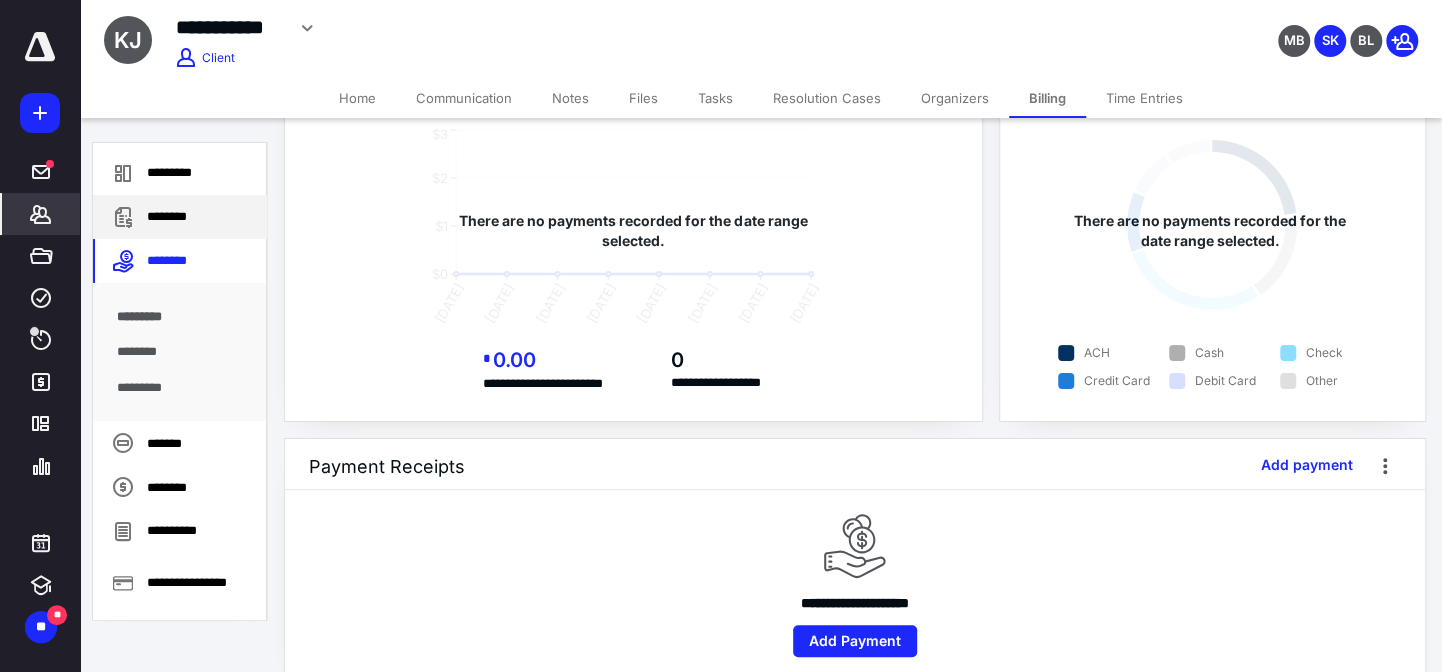 click on "********" at bounding box center (180, 217) 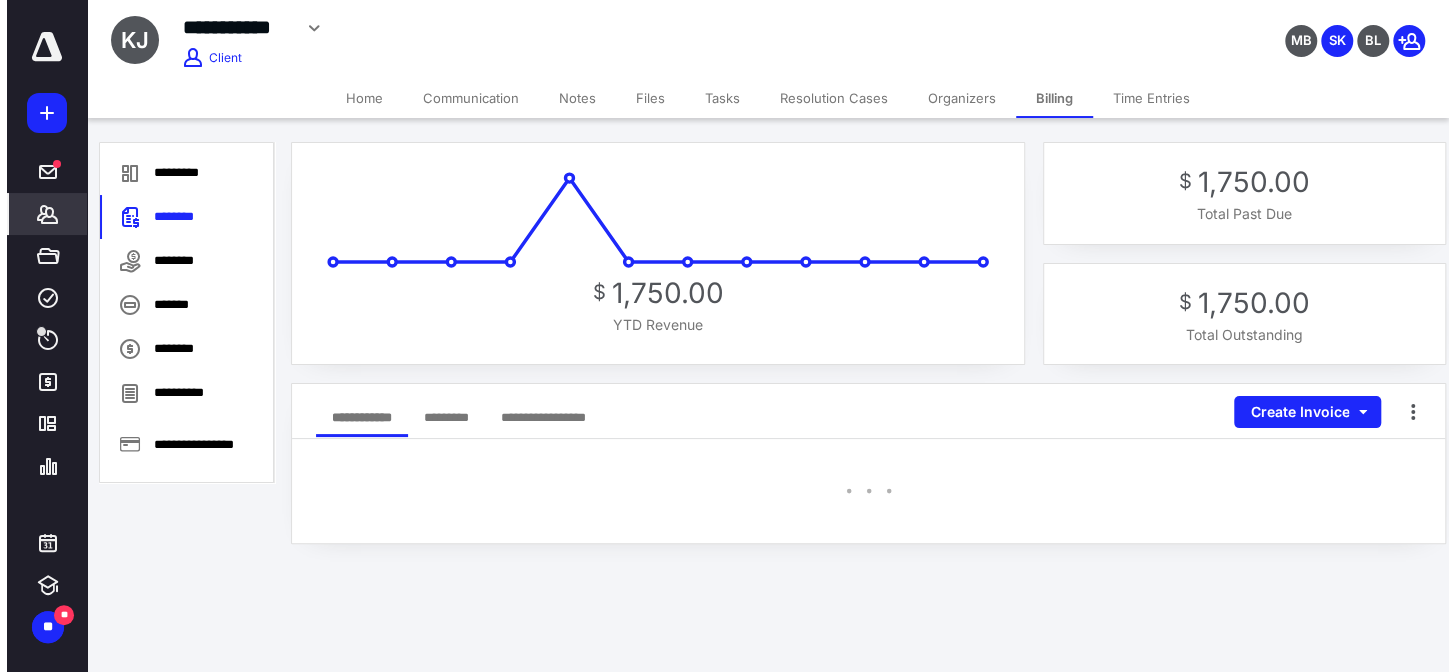 scroll, scrollTop: 0, scrollLeft: 0, axis: both 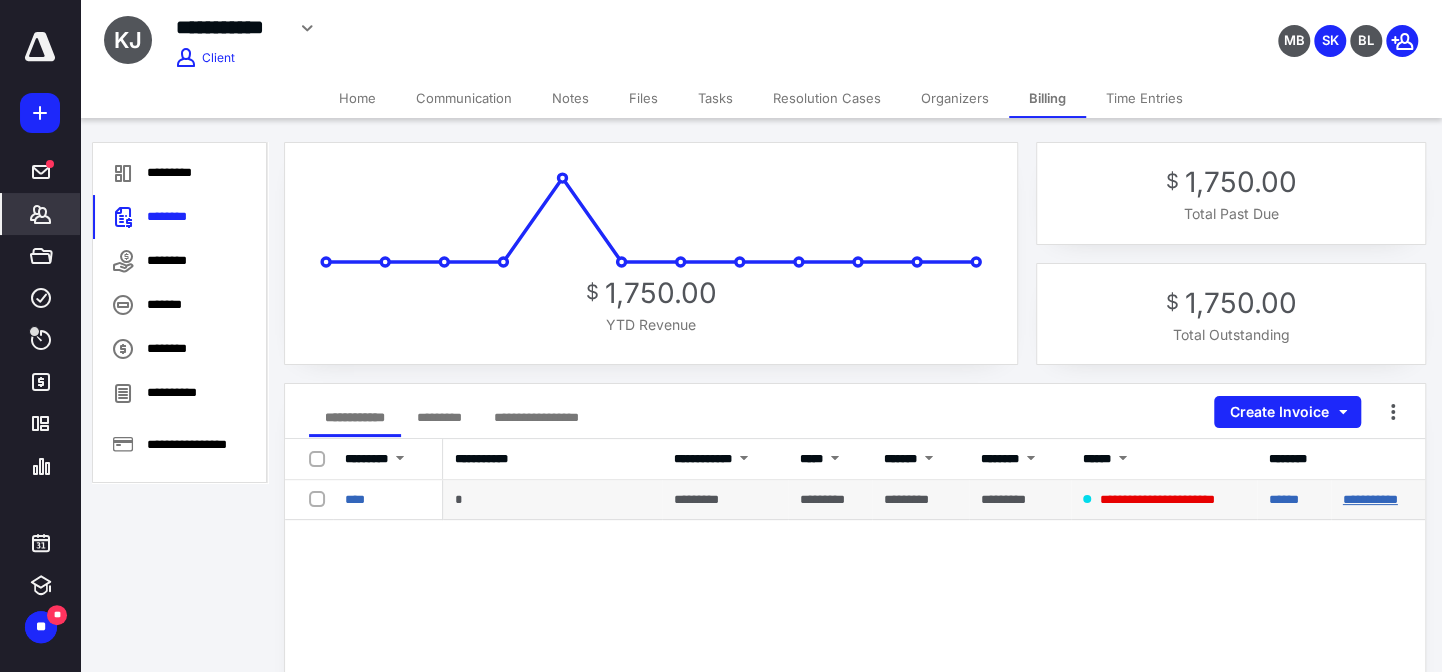 click on "**********" at bounding box center (1370, 499) 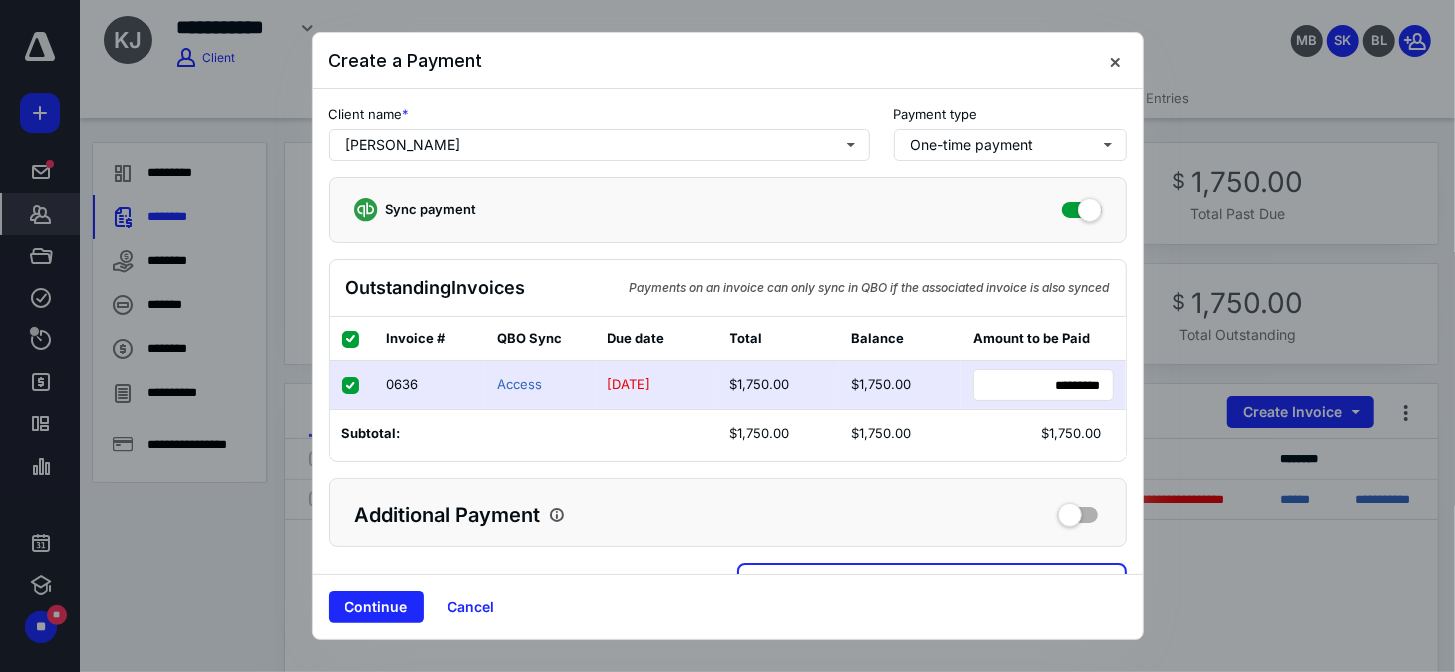 scroll, scrollTop: 62, scrollLeft: 0, axis: vertical 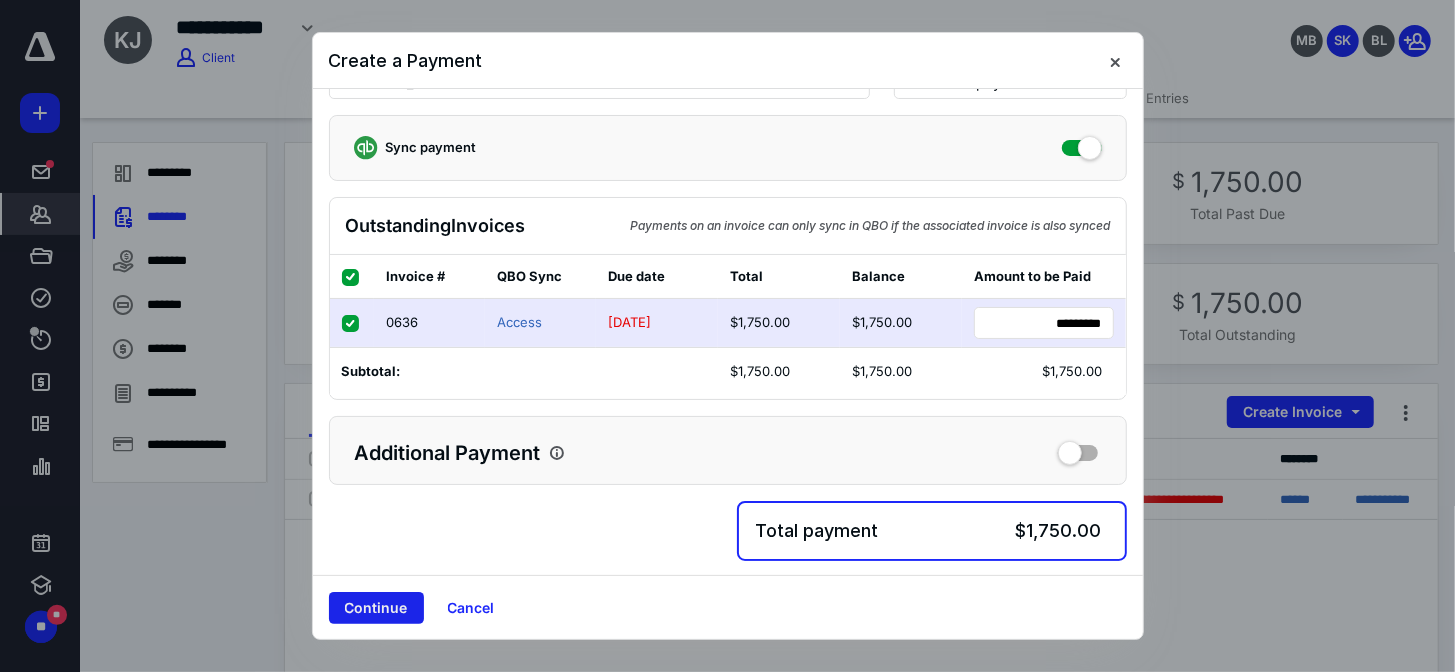 click on "Continue" at bounding box center (376, 608) 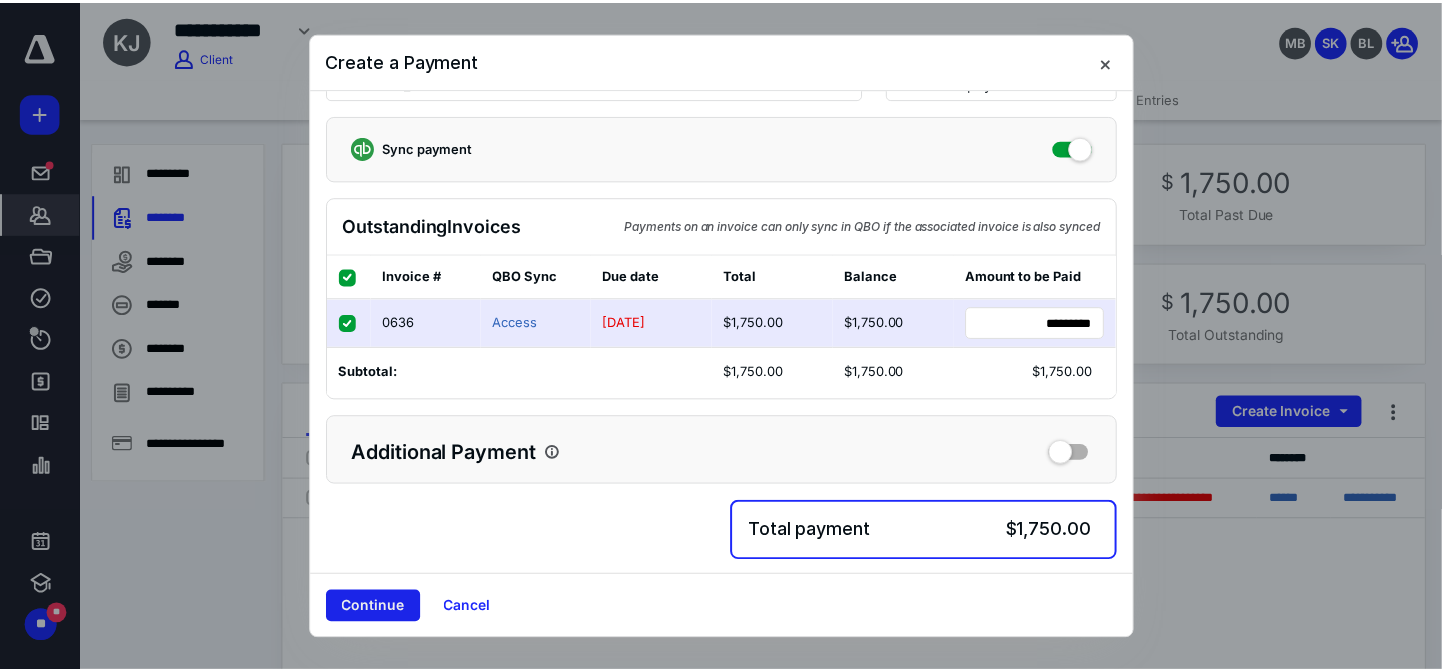 scroll, scrollTop: 0, scrollLeft: 0, axis: both 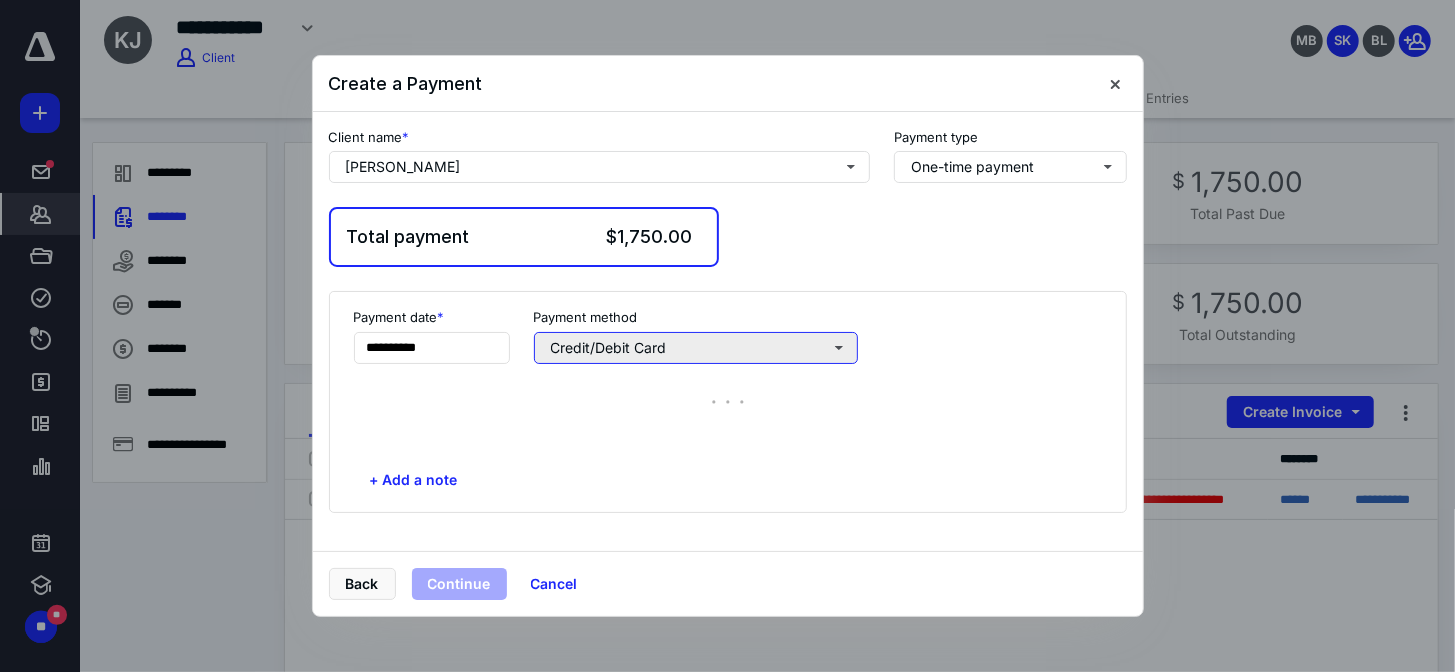 click on "Credit/Debit Card" at bounding box center [696, 348] 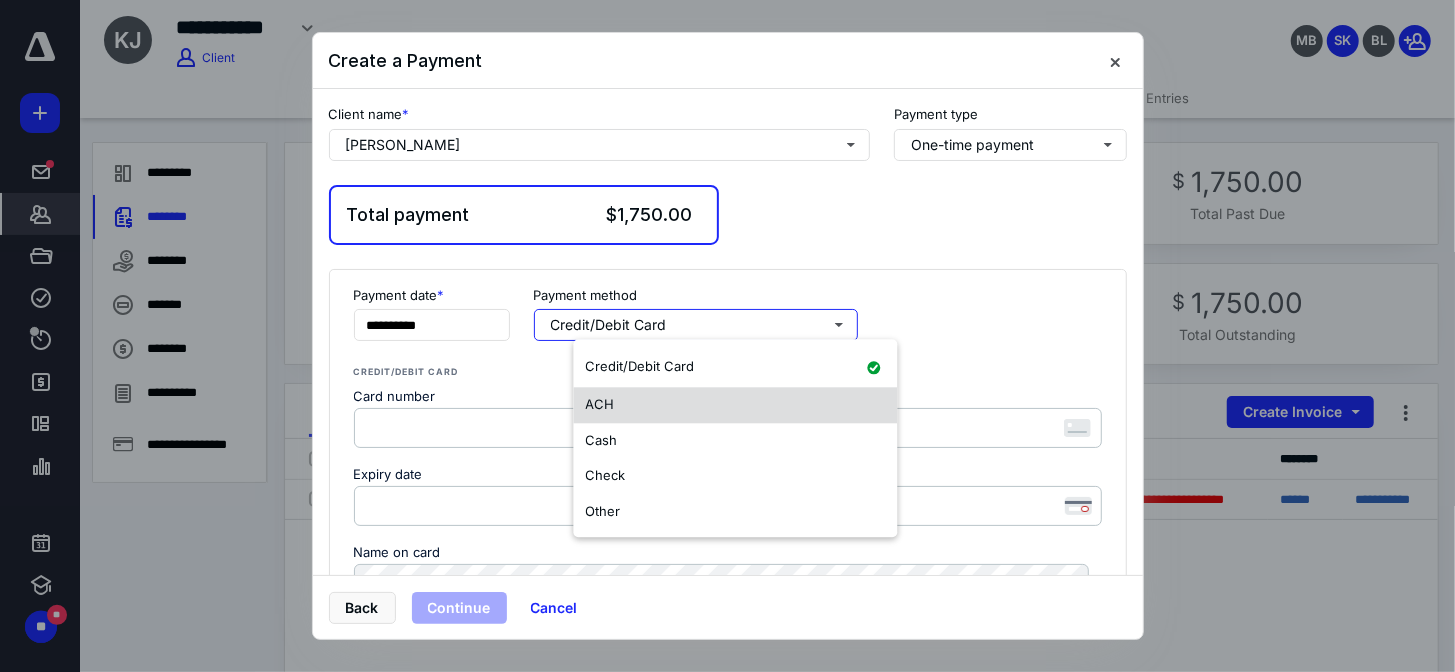 drag, startPoint x: 619, startPoint y: 473, endPoint x: 634, endPoint y: 467, distance: 16.155495 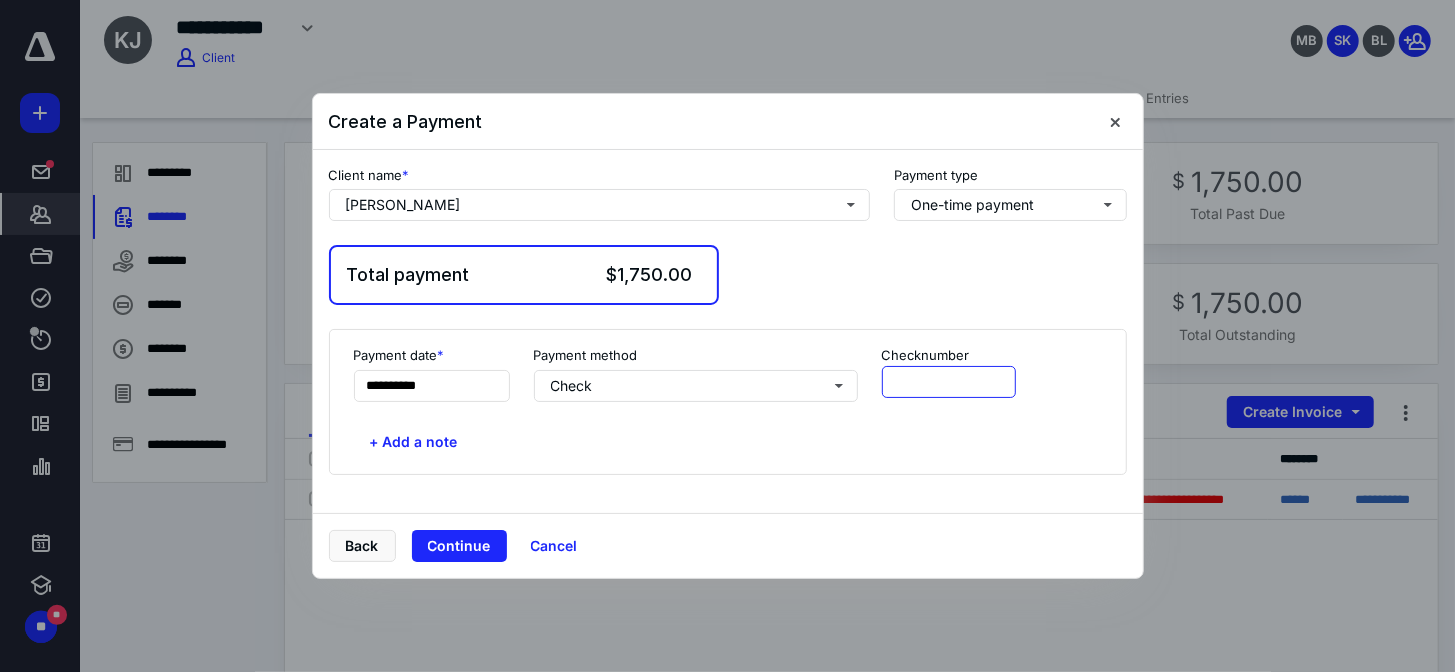 click at bounding box center [949, 382] 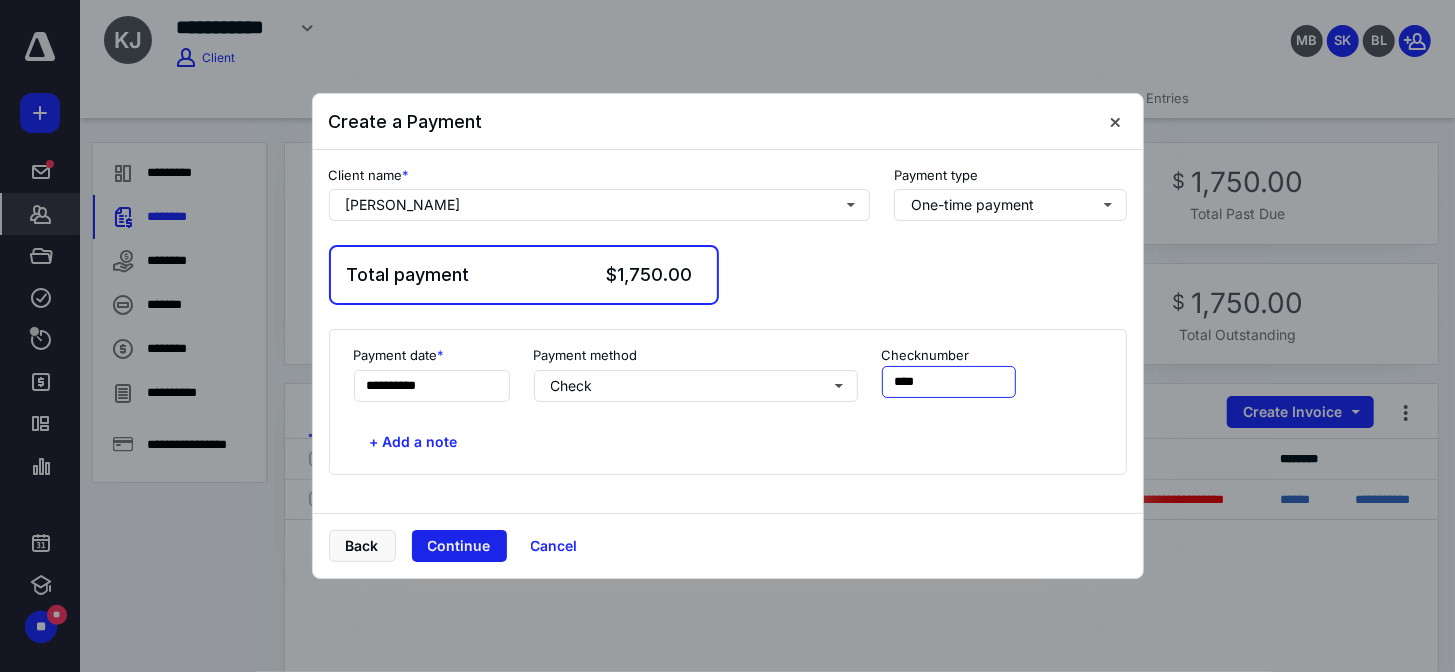 type on "****" 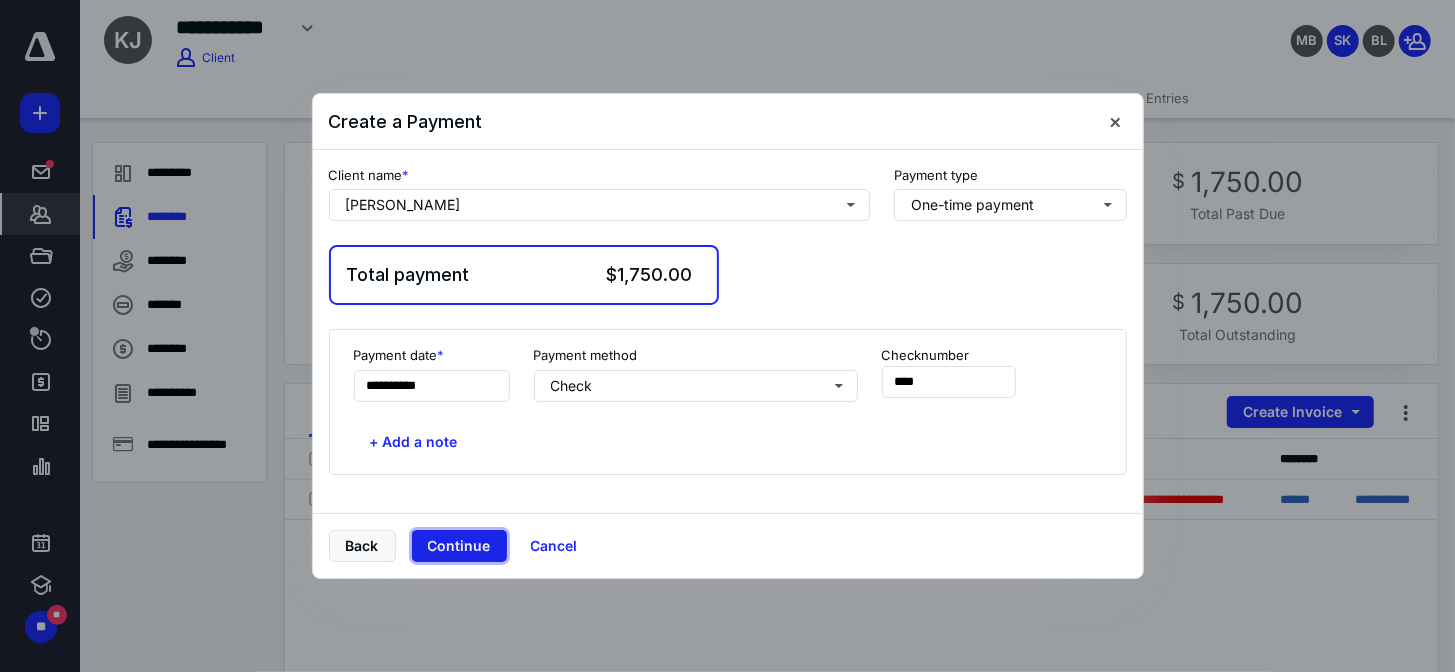 click on "Continue" at bounding box center (459, 546) 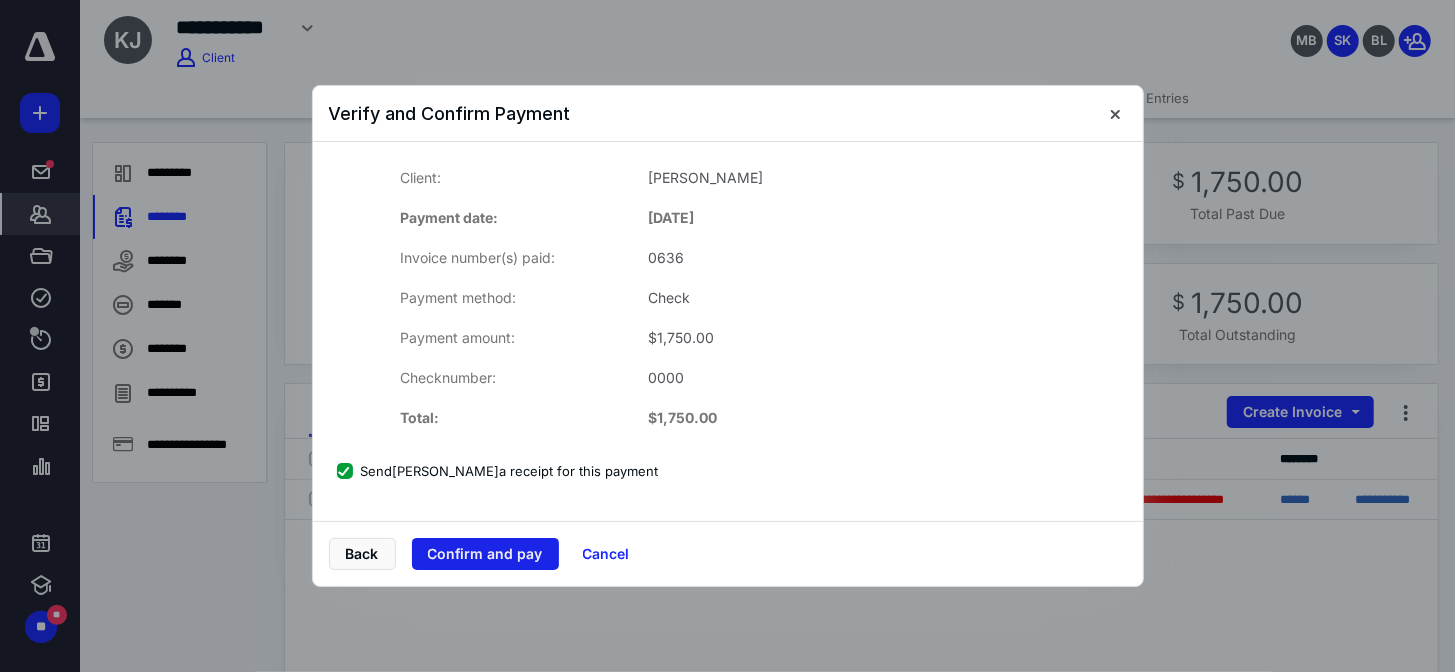 click on "Confirm and pay" at bounding box center [485, 554] 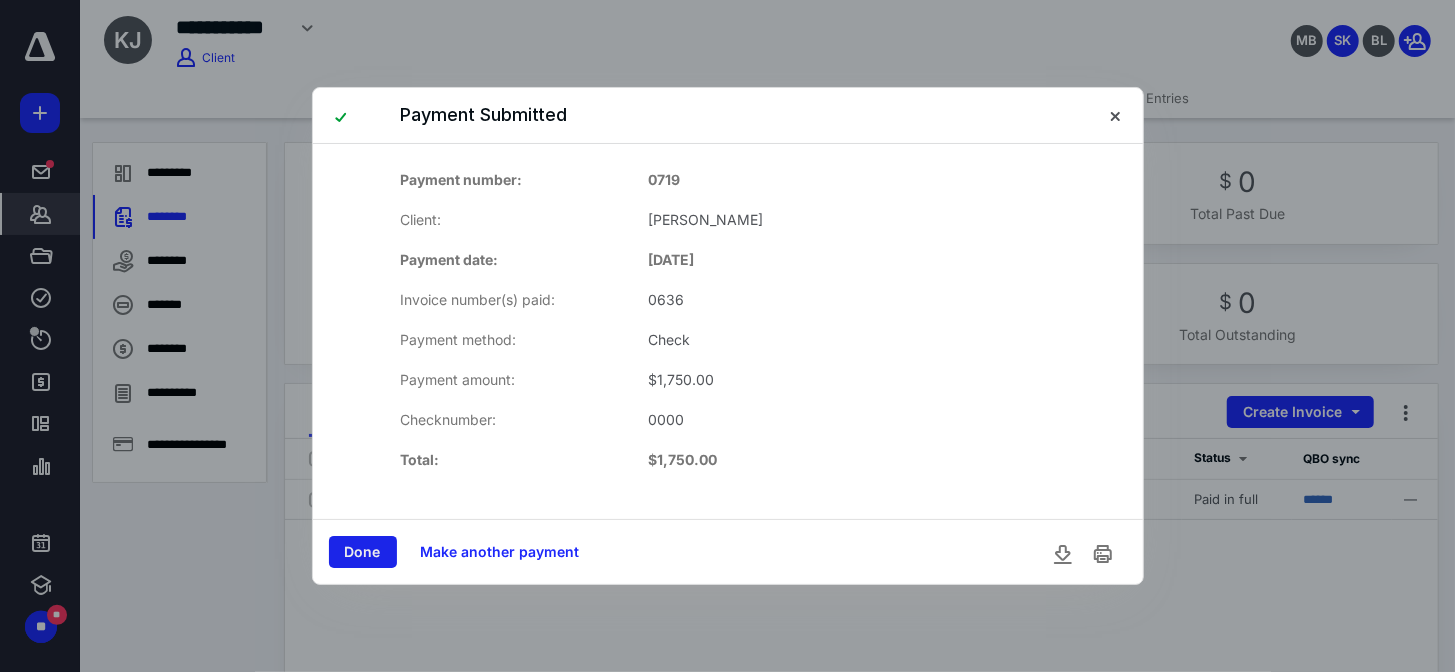 click on "Done" at bounding box center [363, 552] 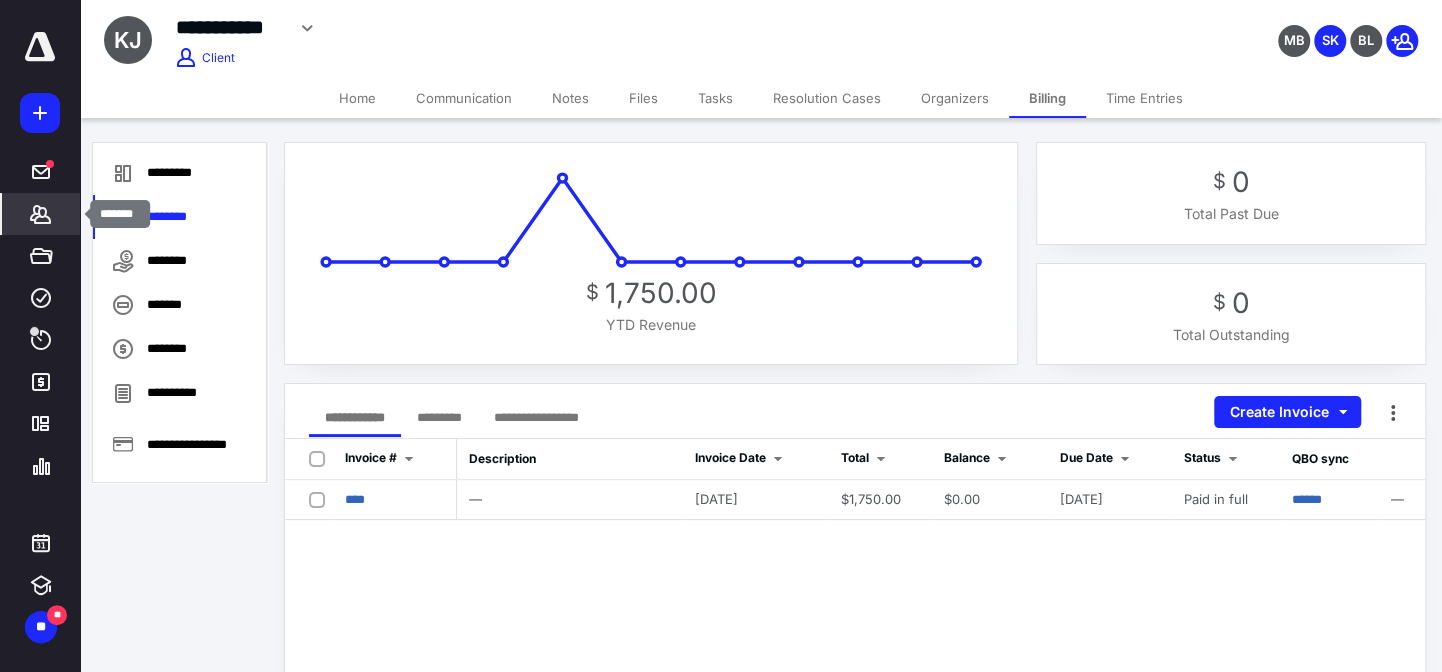 click on "*******" at bounding box center [41, 214] 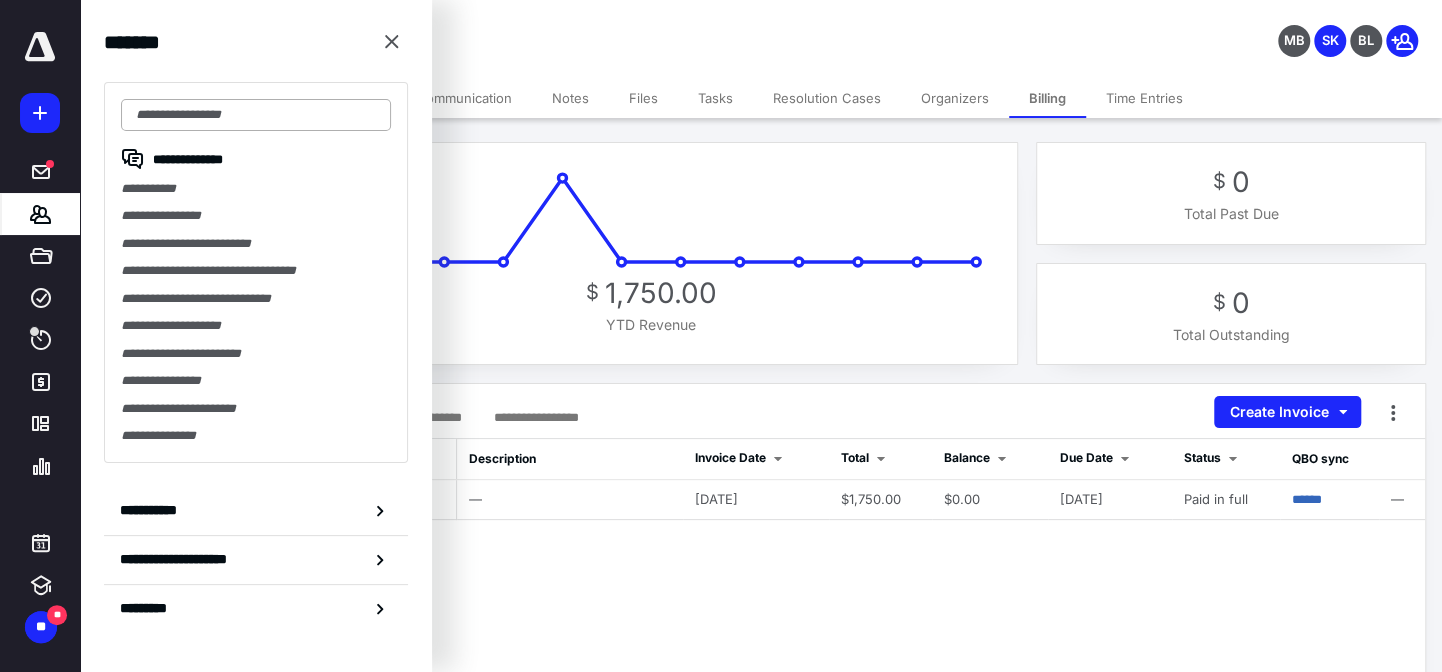 click at bounding box center [256, 115] 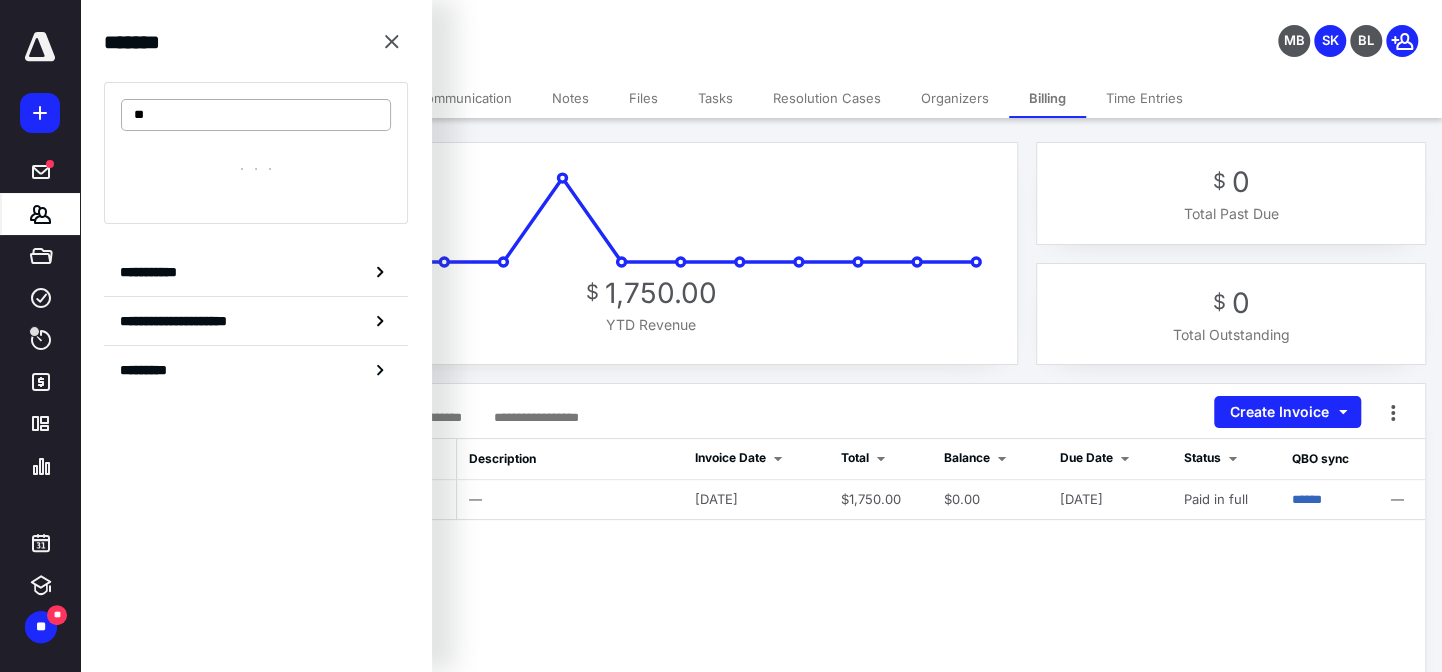 type on "*" 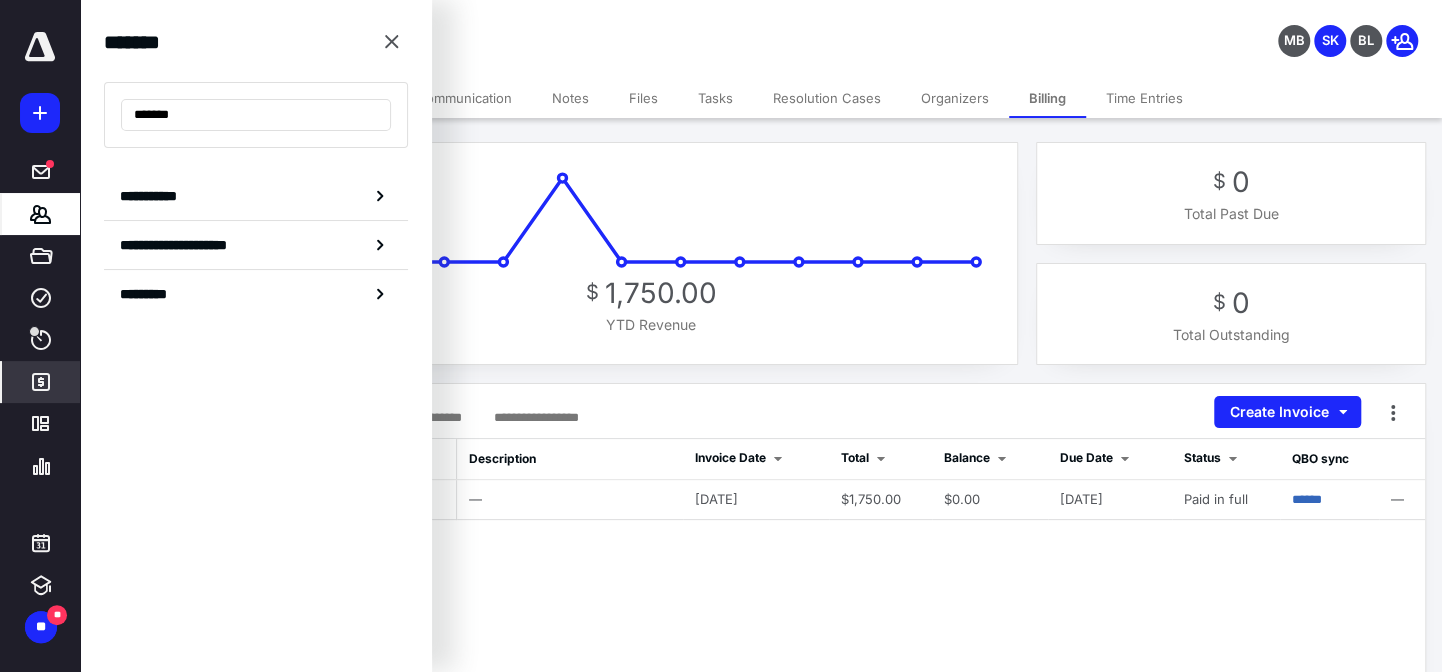 type on "*******" 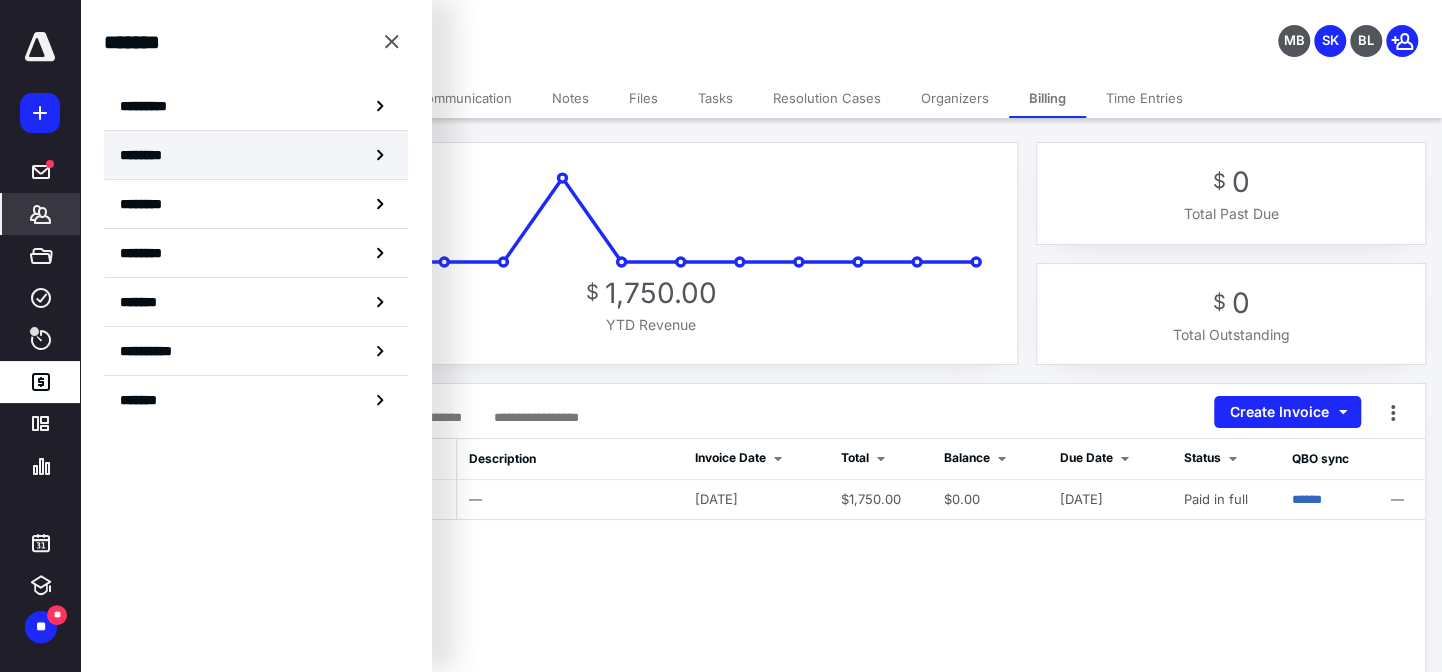 click on "********" at bounding box center [256, 155] 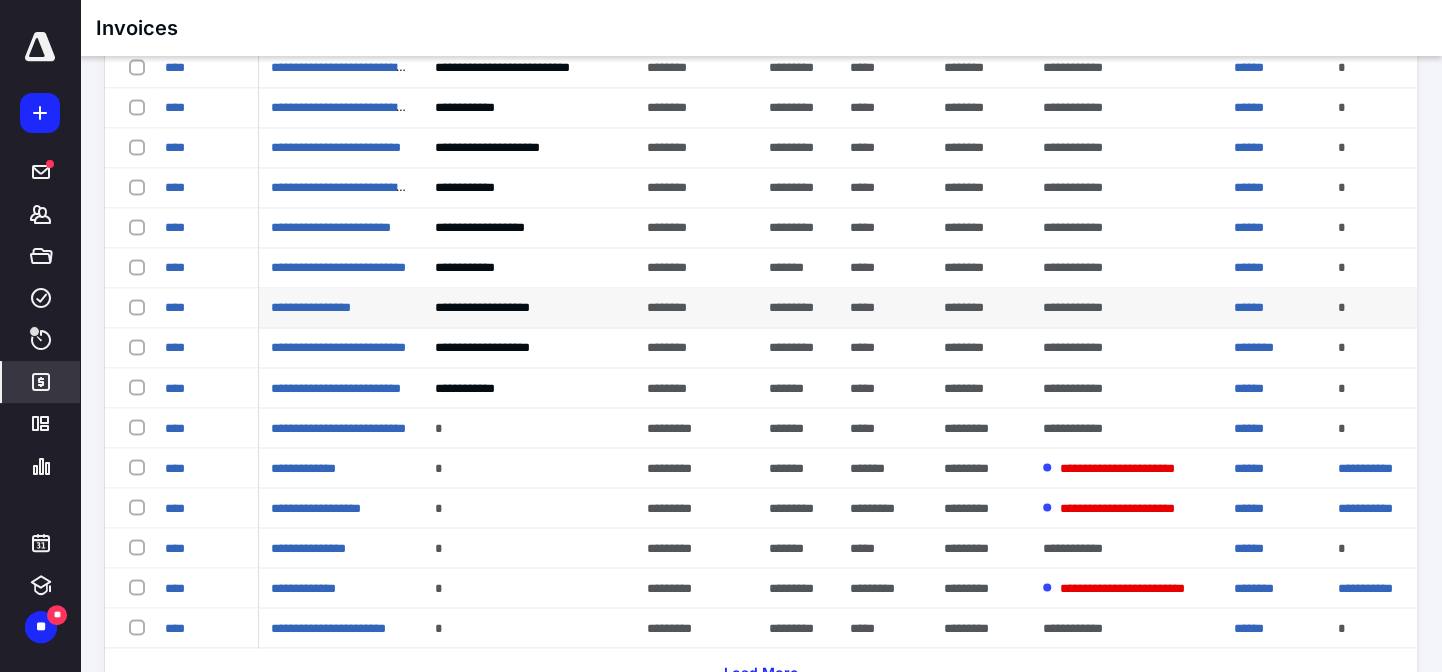 scroll, scrollTop: 1885, scrollLeft: 0, axis: vertical 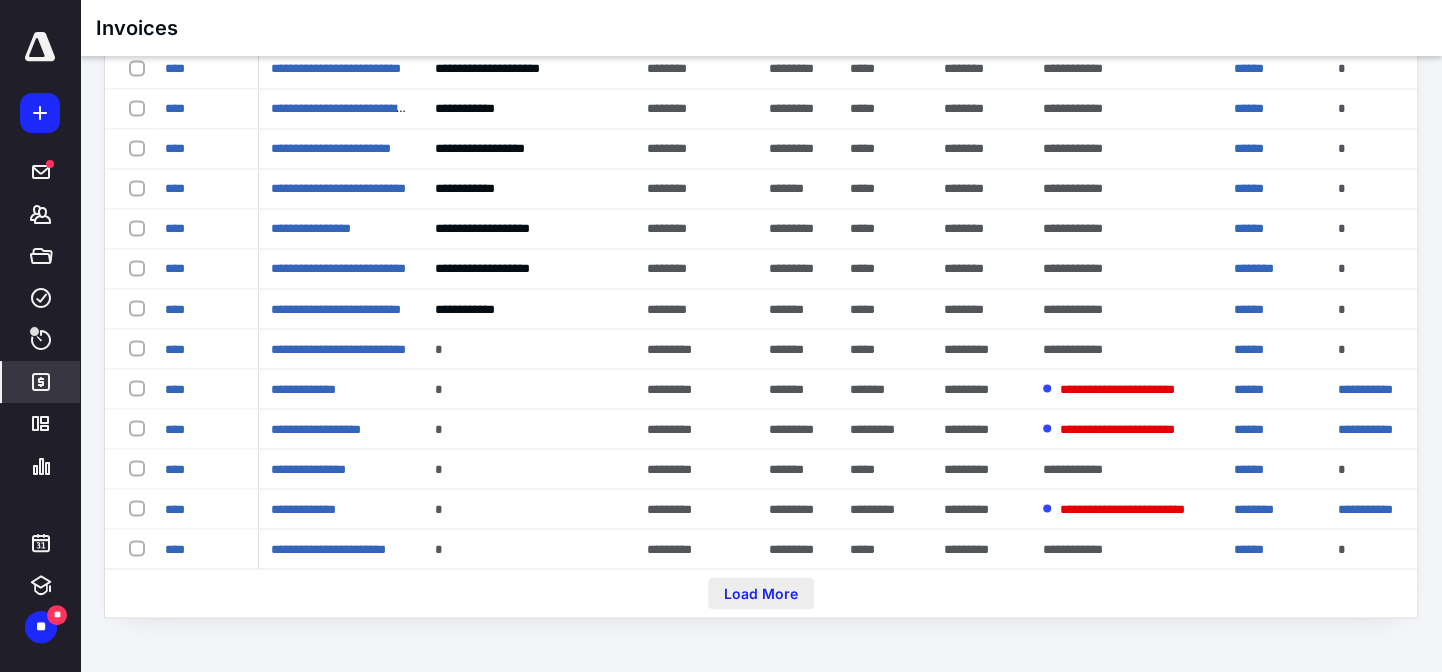 click on "Load More" at bounding box center (761, 593) 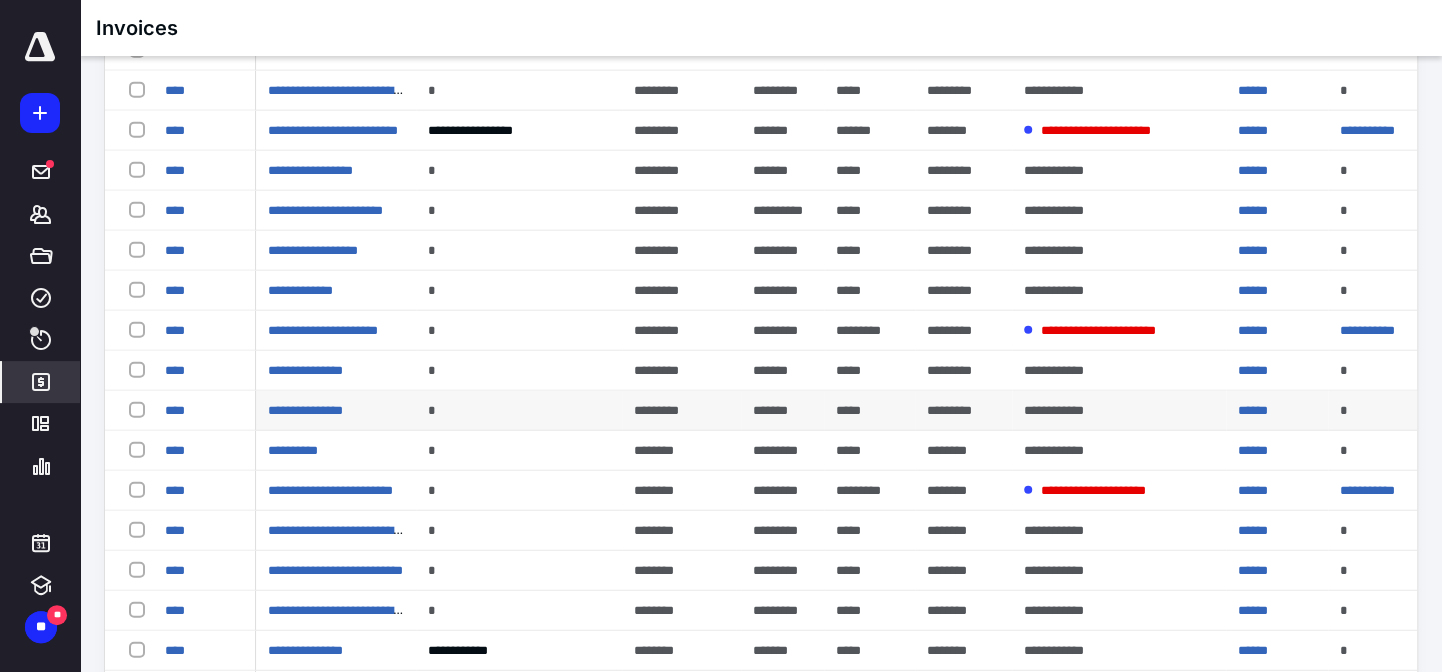 scroll, scrollTop: 2794, scrollLeft: 0, axis: vertical 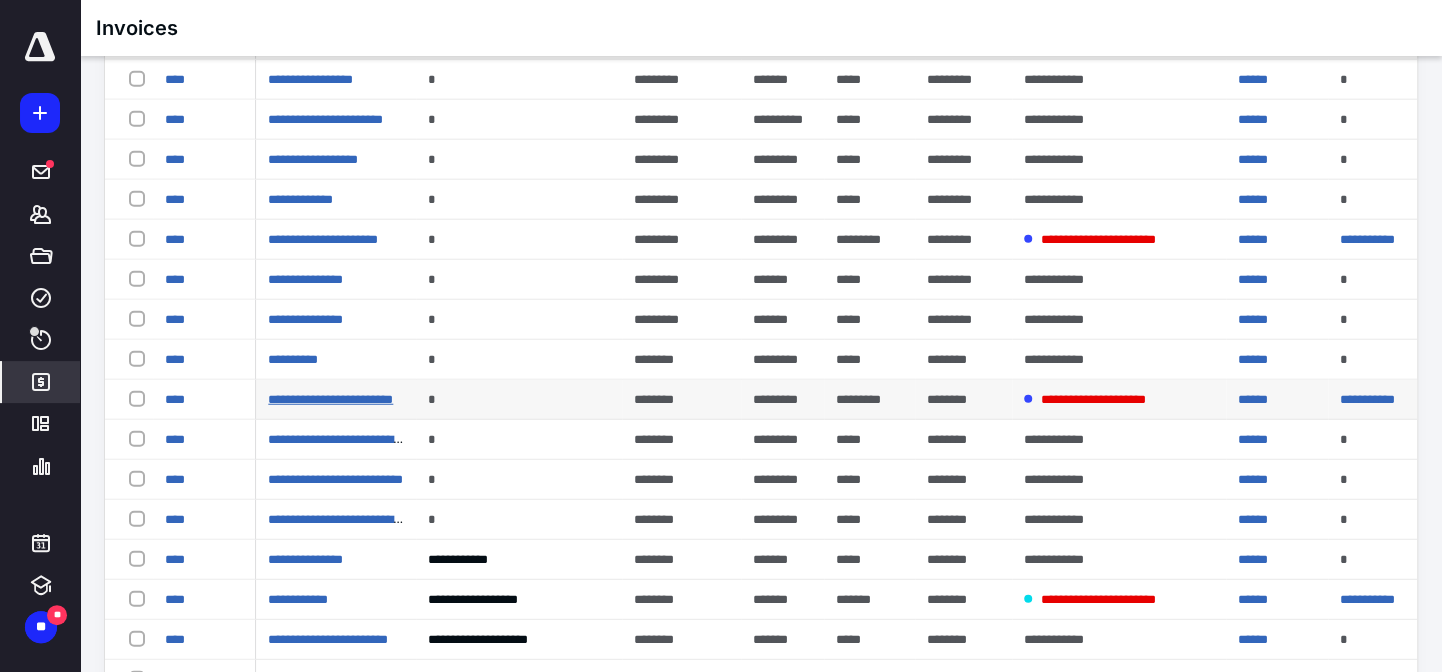 click on "**********" at bounding box center [330, 399] 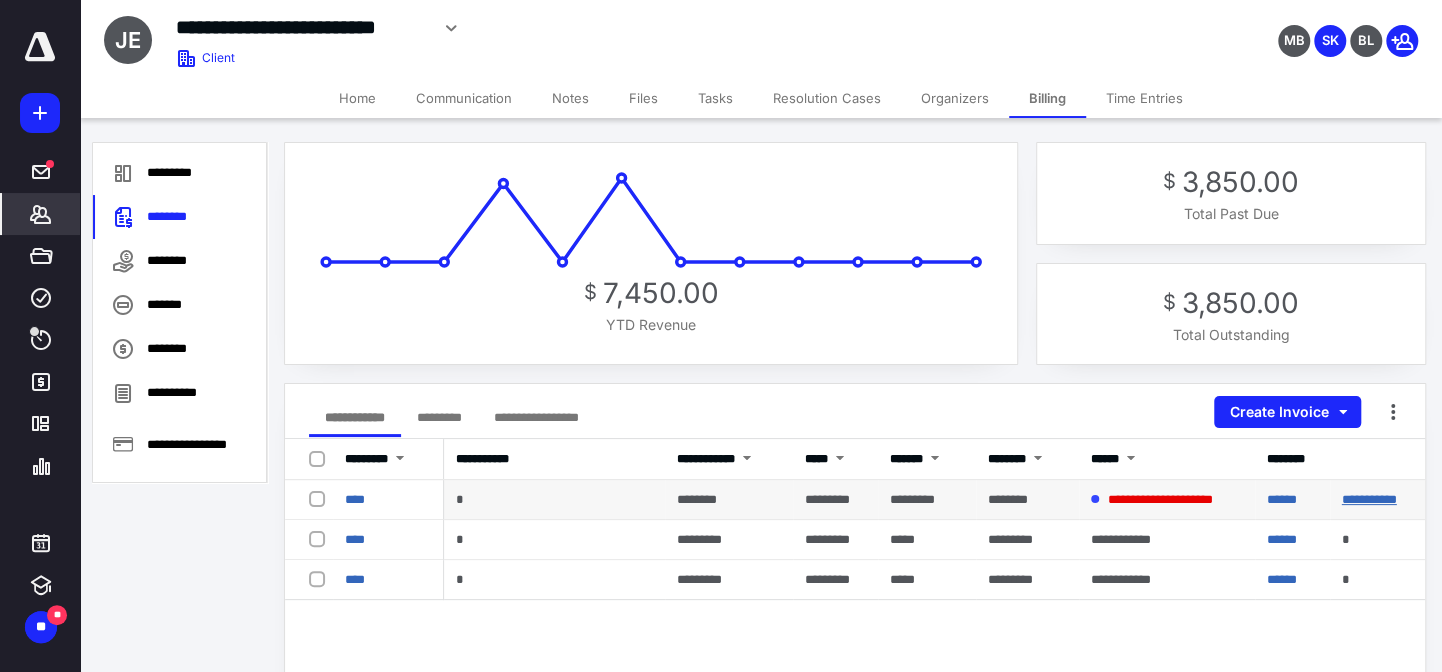 click on "**********" at bounding box center [1369, 499] 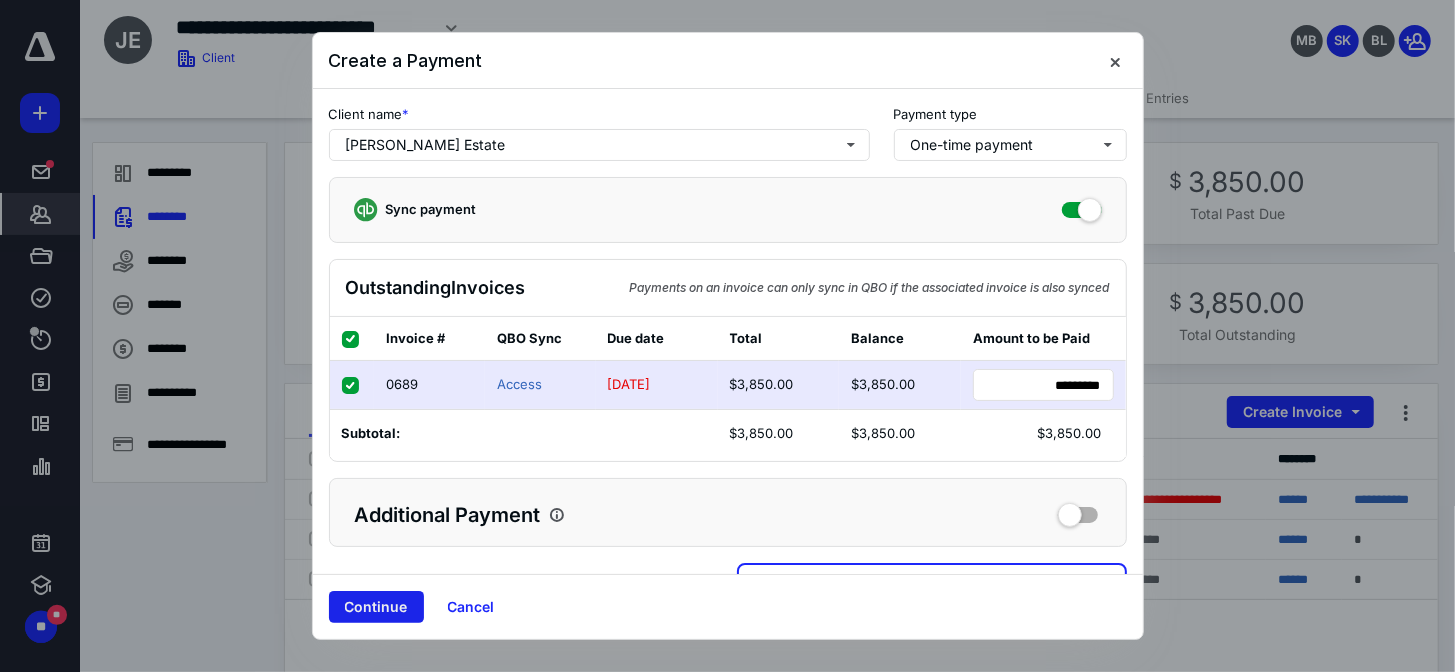 click on "Continue" at bounding box center (376, 607) 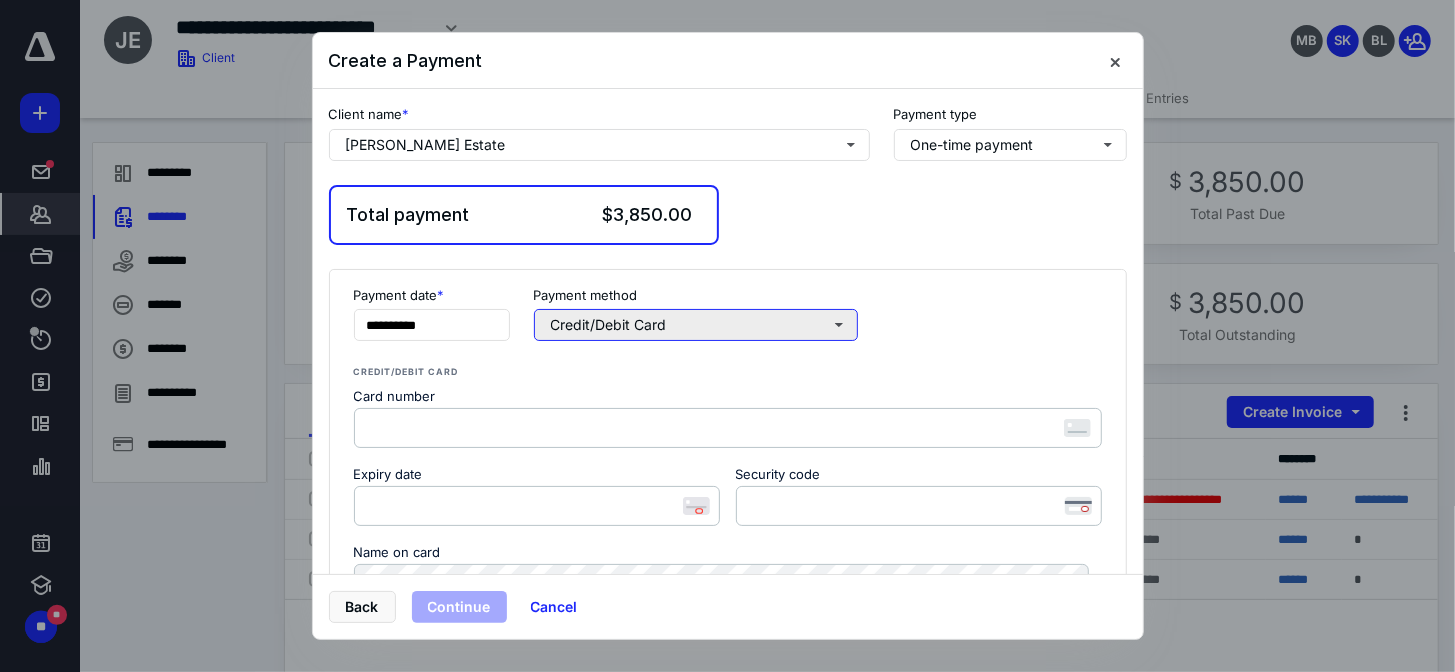 click on "Credit/Debit Card" at bounding box center (696, 325) 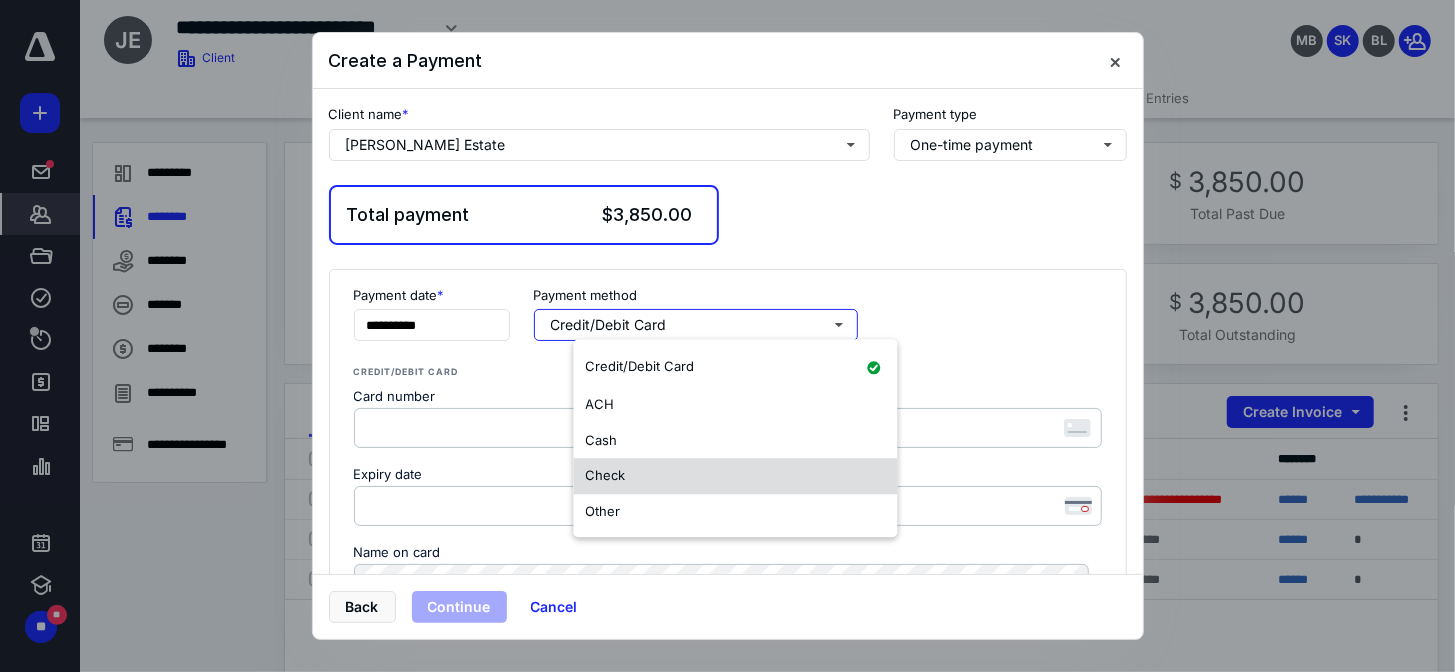 click on "Check" at bounding box center (605, 475) 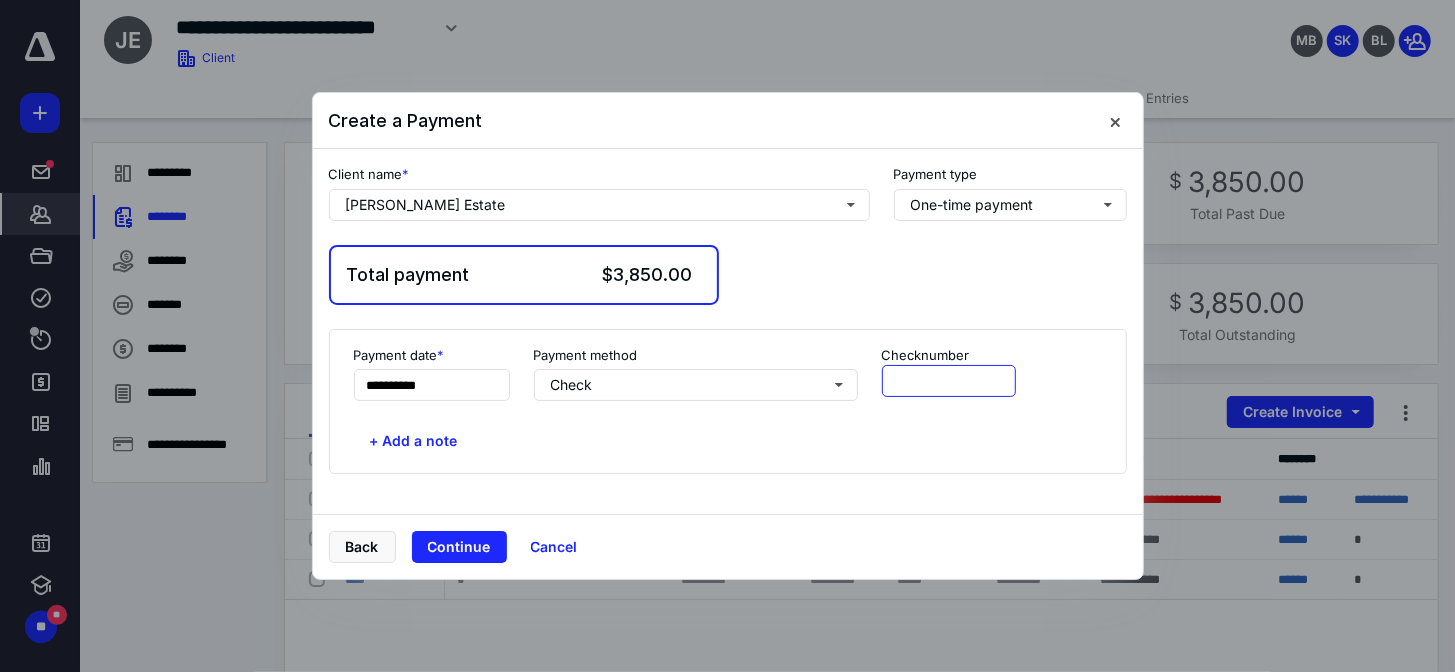 click at bounding box center (949, 381) 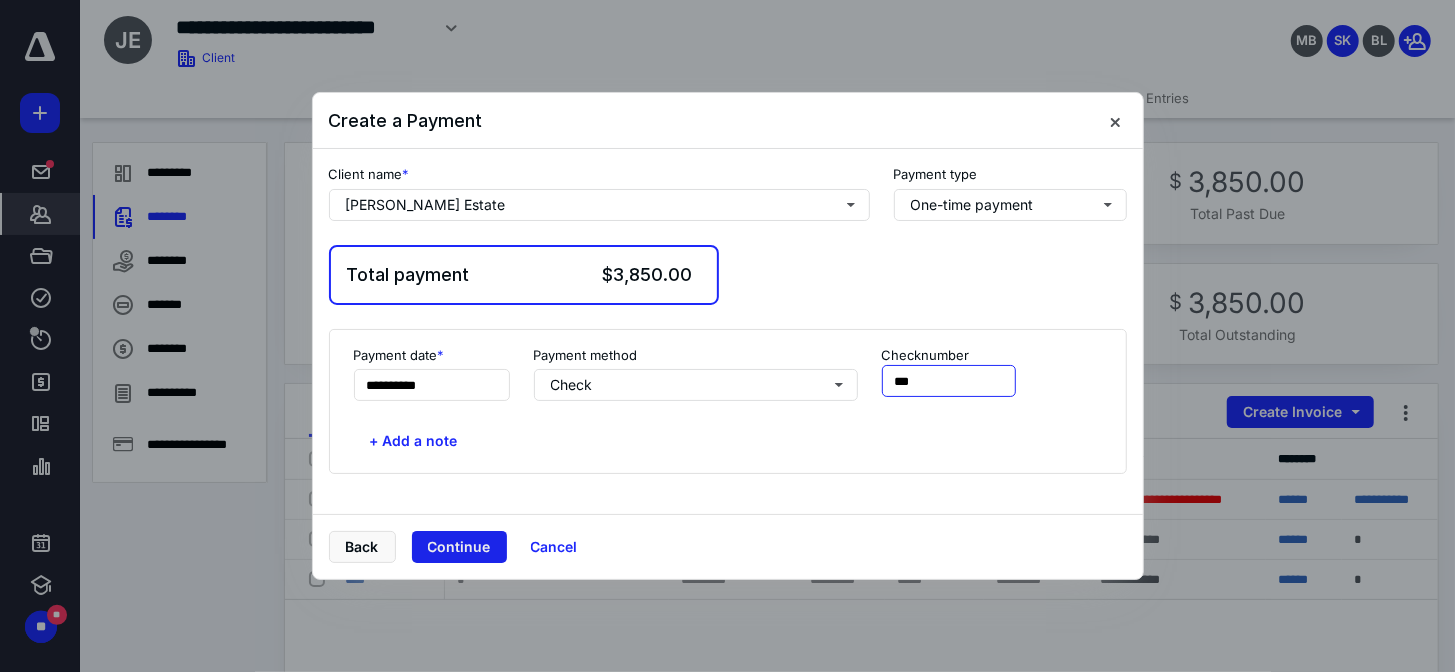 type on "***" 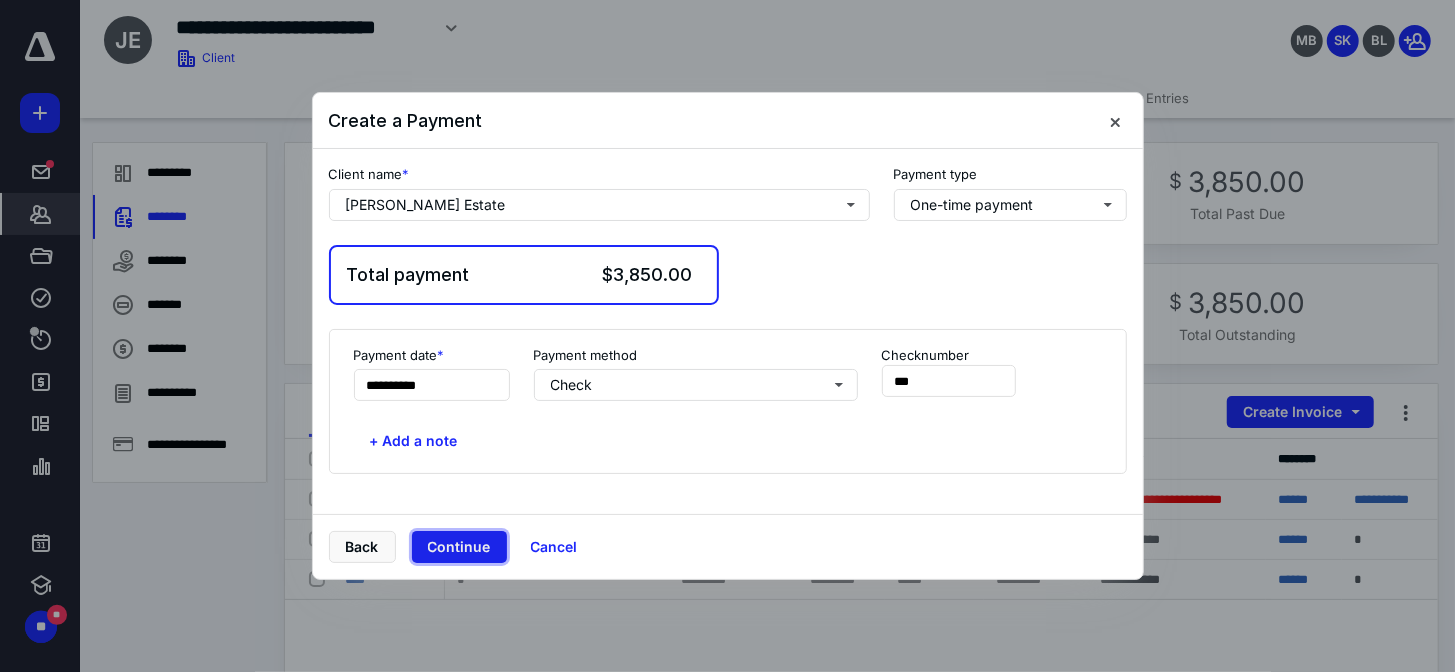 click on "Continue" at bounding box center [459, 547] 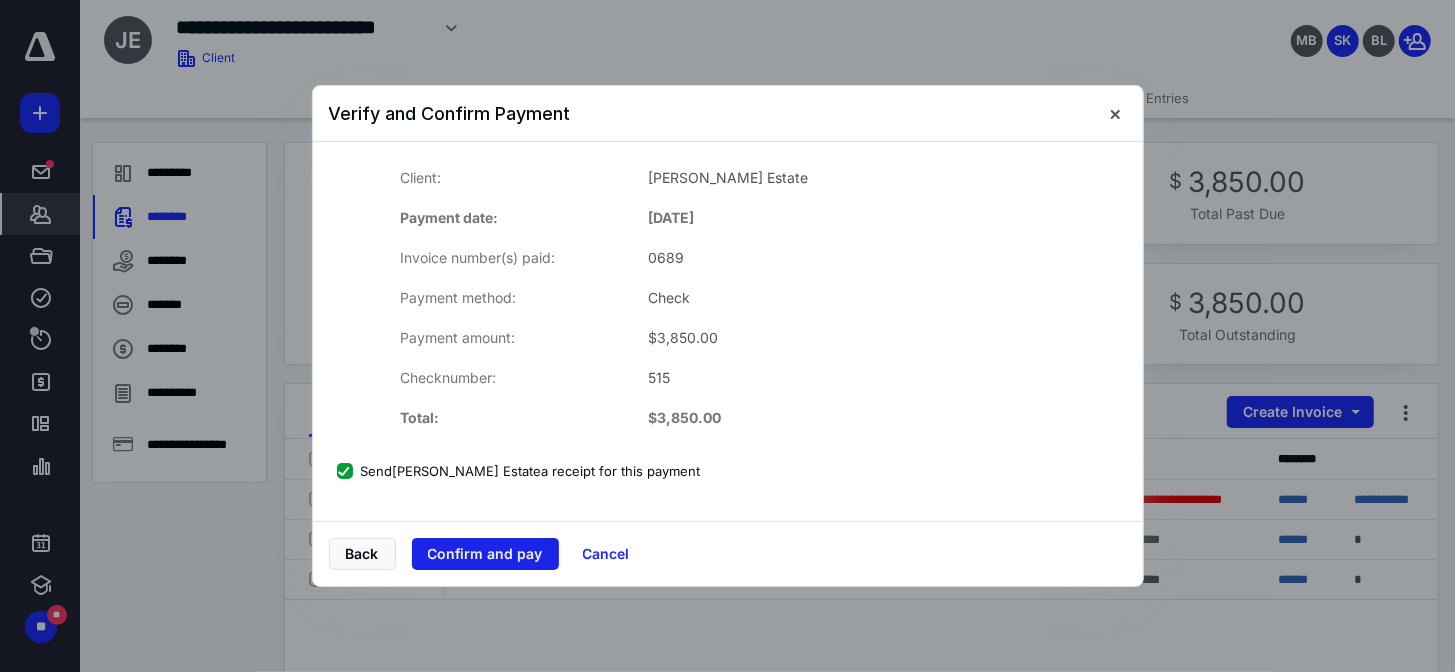 click on "Confirm and pay" at bounding box center (485, 554) 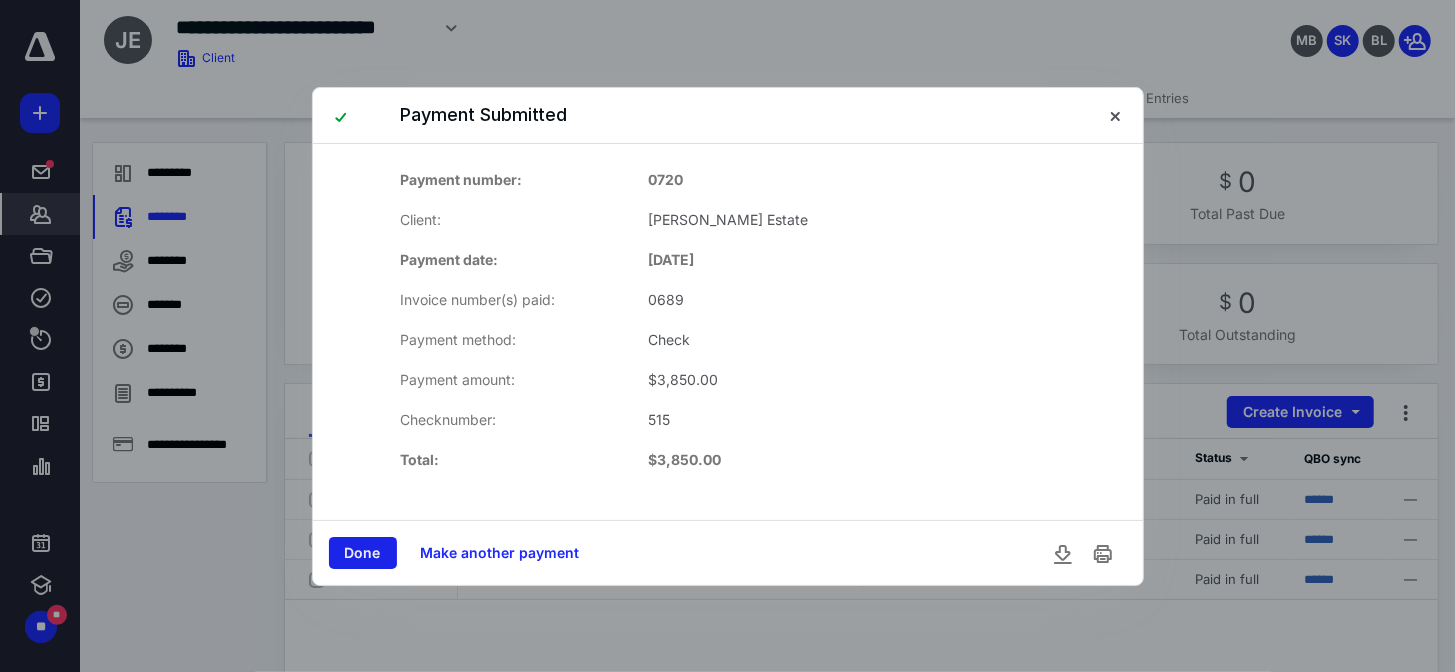 drag, startPoint x: 353, startPoint y: 546, endPoint x: 387, endPoint y: 496, distance: 60.464867 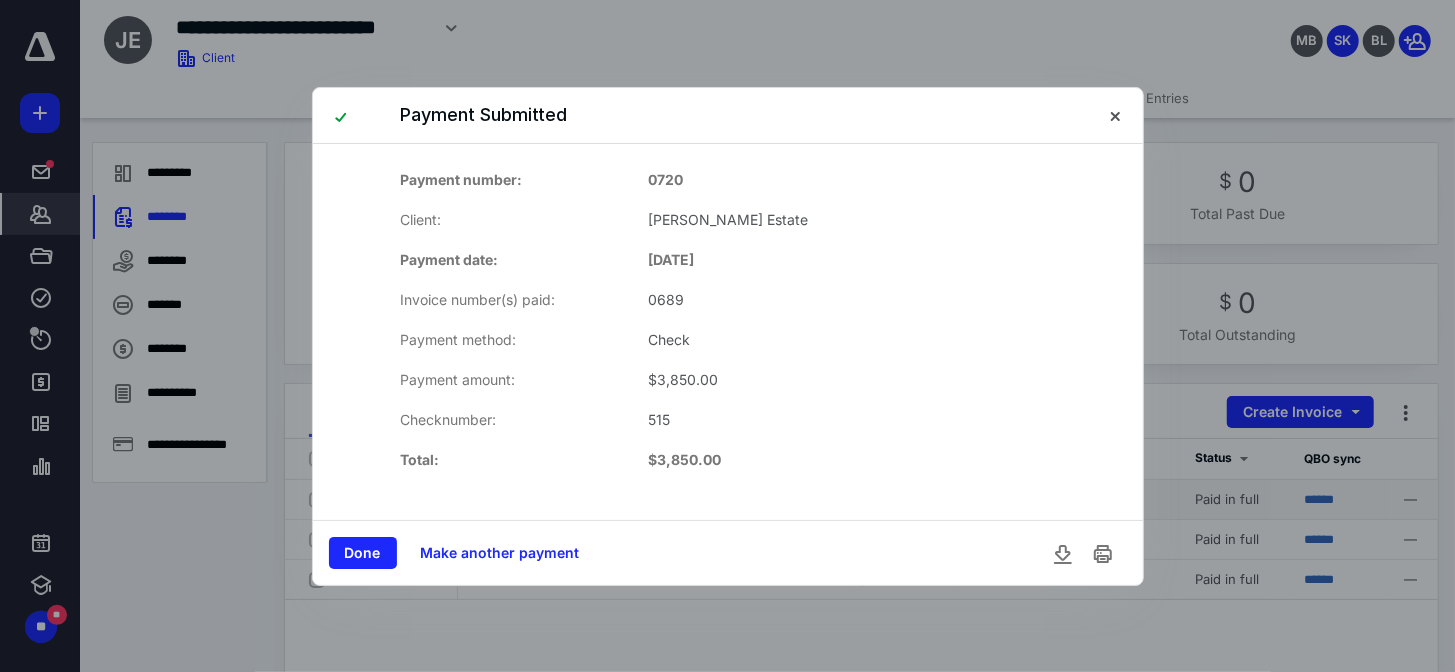 click on "Done" at bounding box center (363, 553) 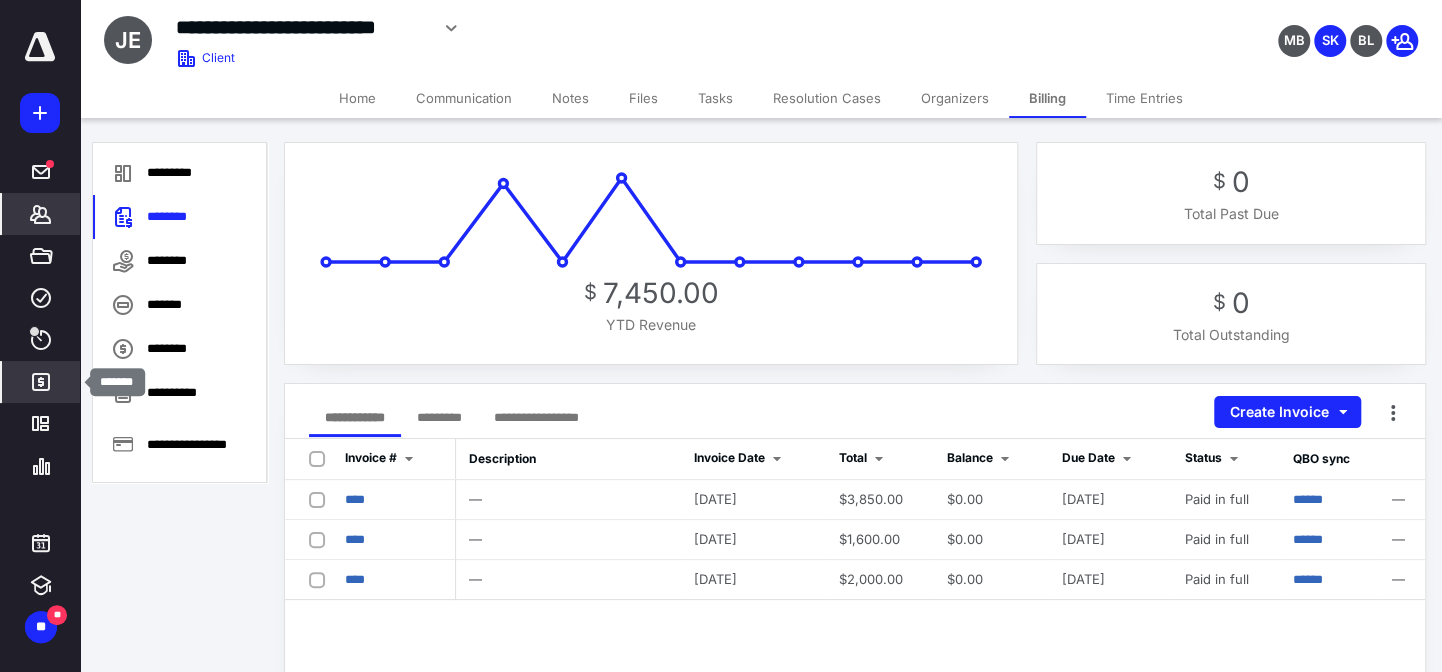 click 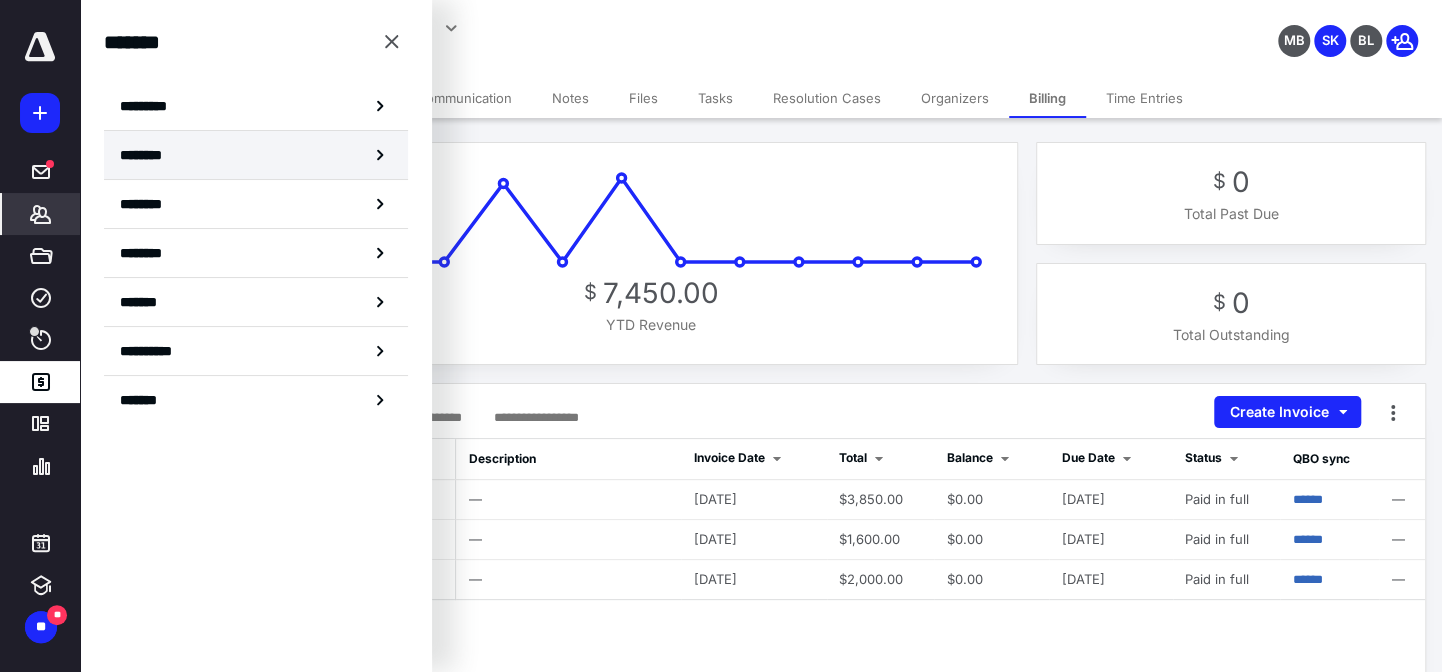 click on "********" at bounding box center [256, 155] 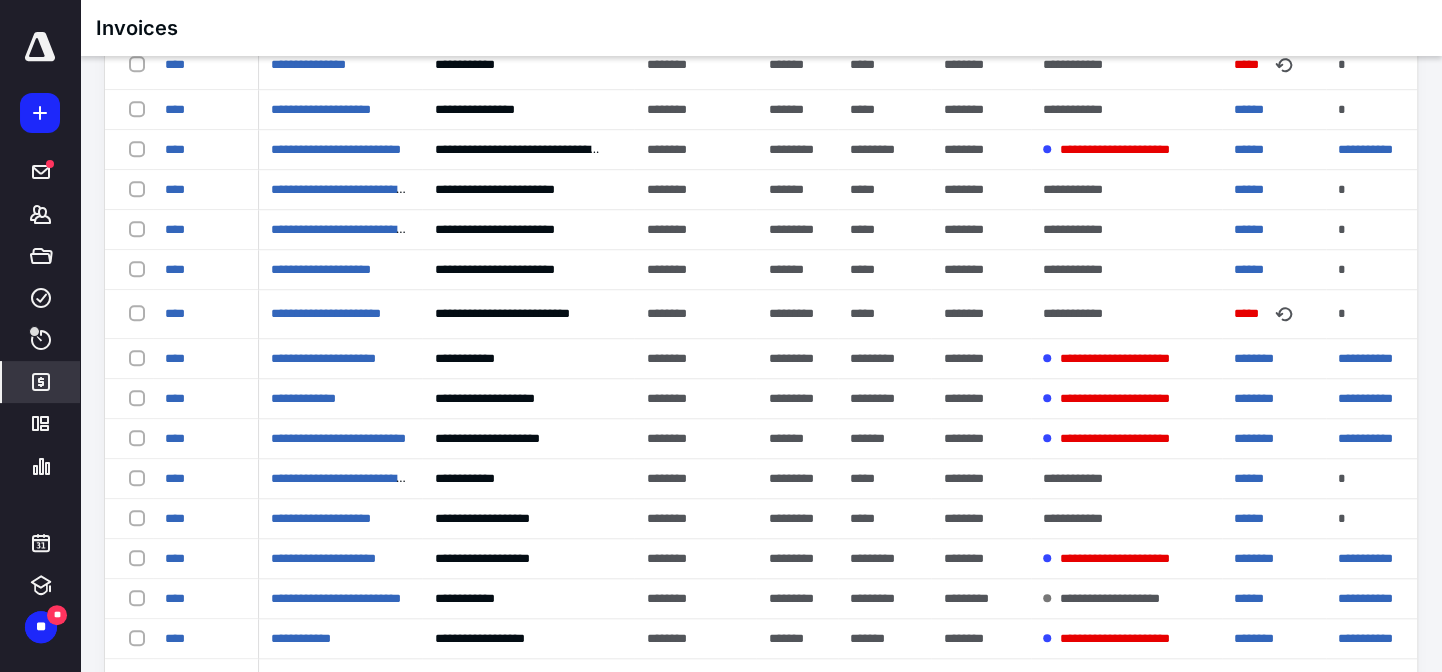 scroll, scrollTop: 818, scrollLeft: 0, axis: vertical 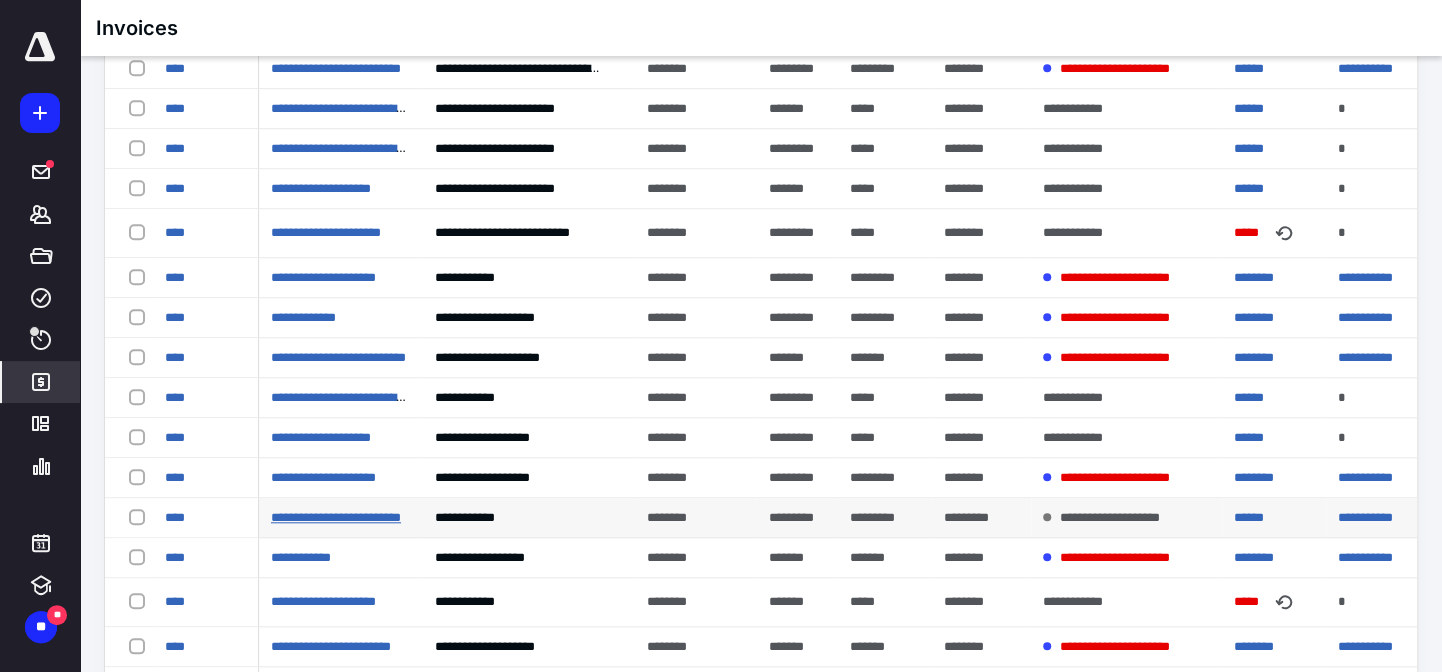 click on "**********" at bounding box center (336, 517) 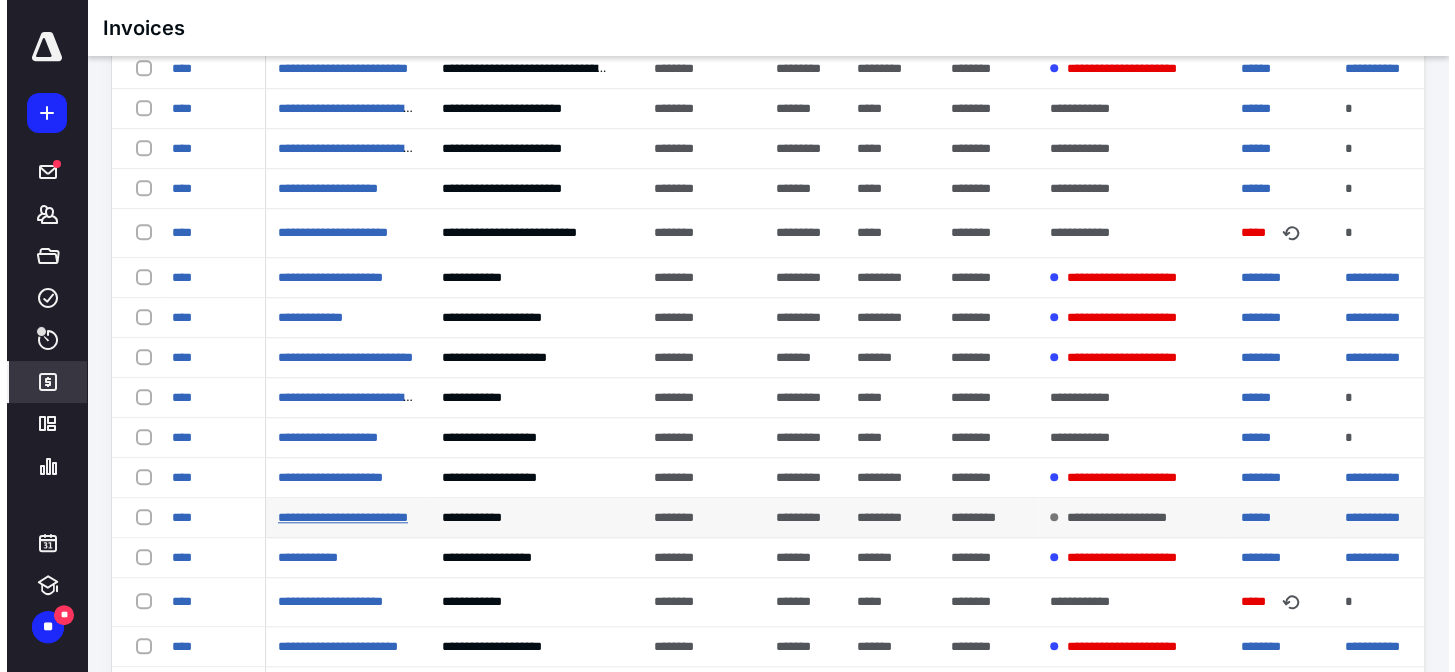 scroll, scrollTop: 0, scrollLeft: 0, axis: both 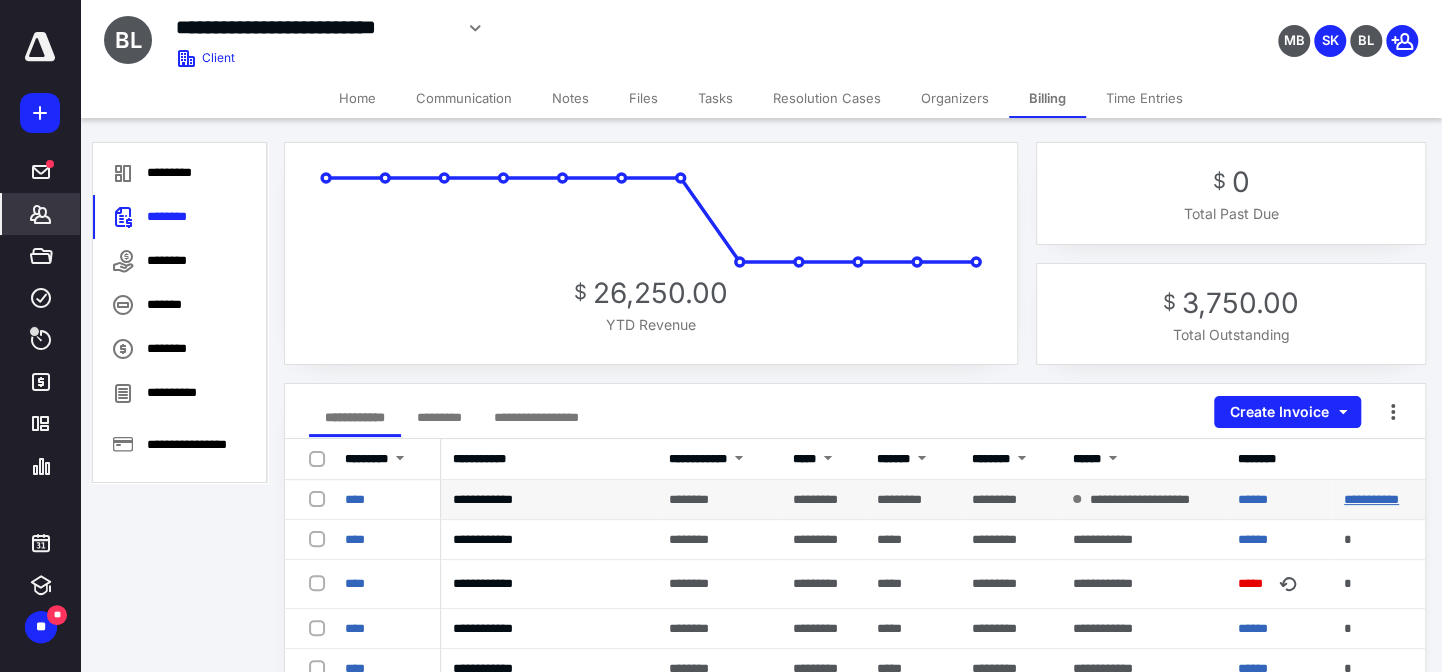 click on "**********" at bounding box center [1371, 499] 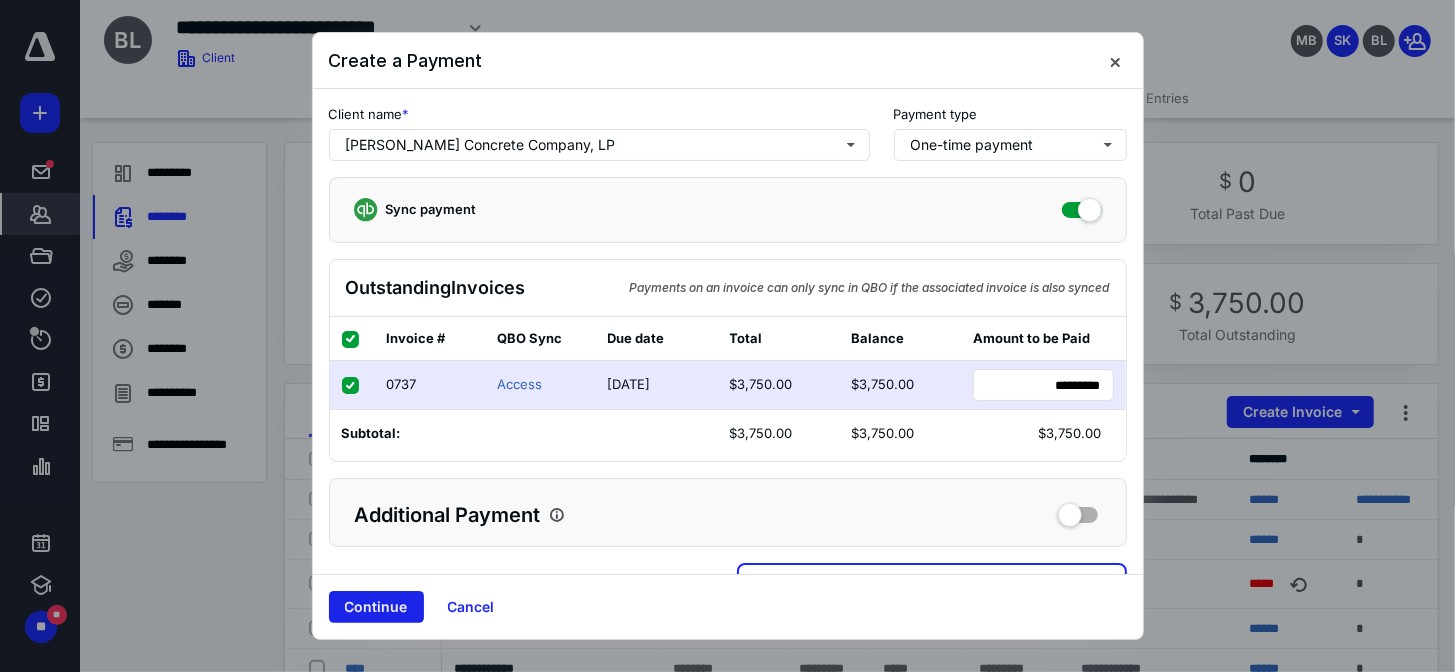 click on "Continue" at bounding box center [376, 607] 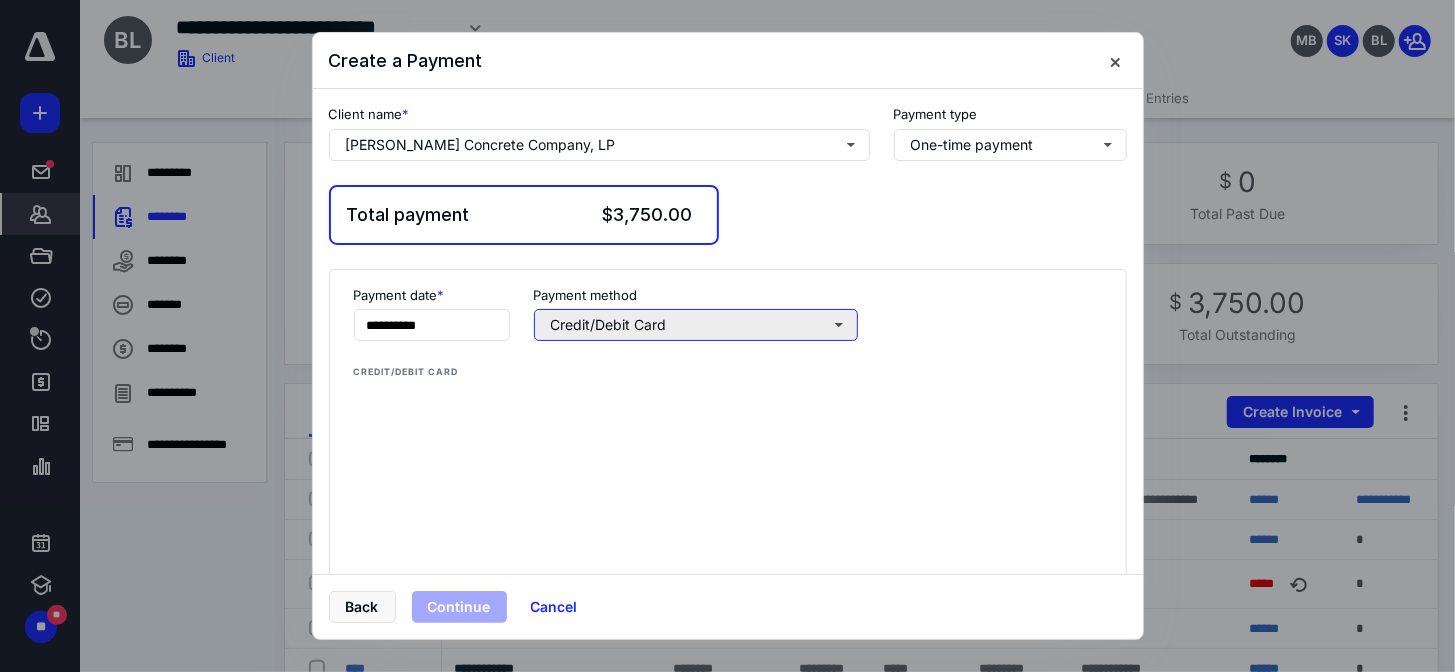 click on "Credit/Debit Card" at bounding box center (696, 325) 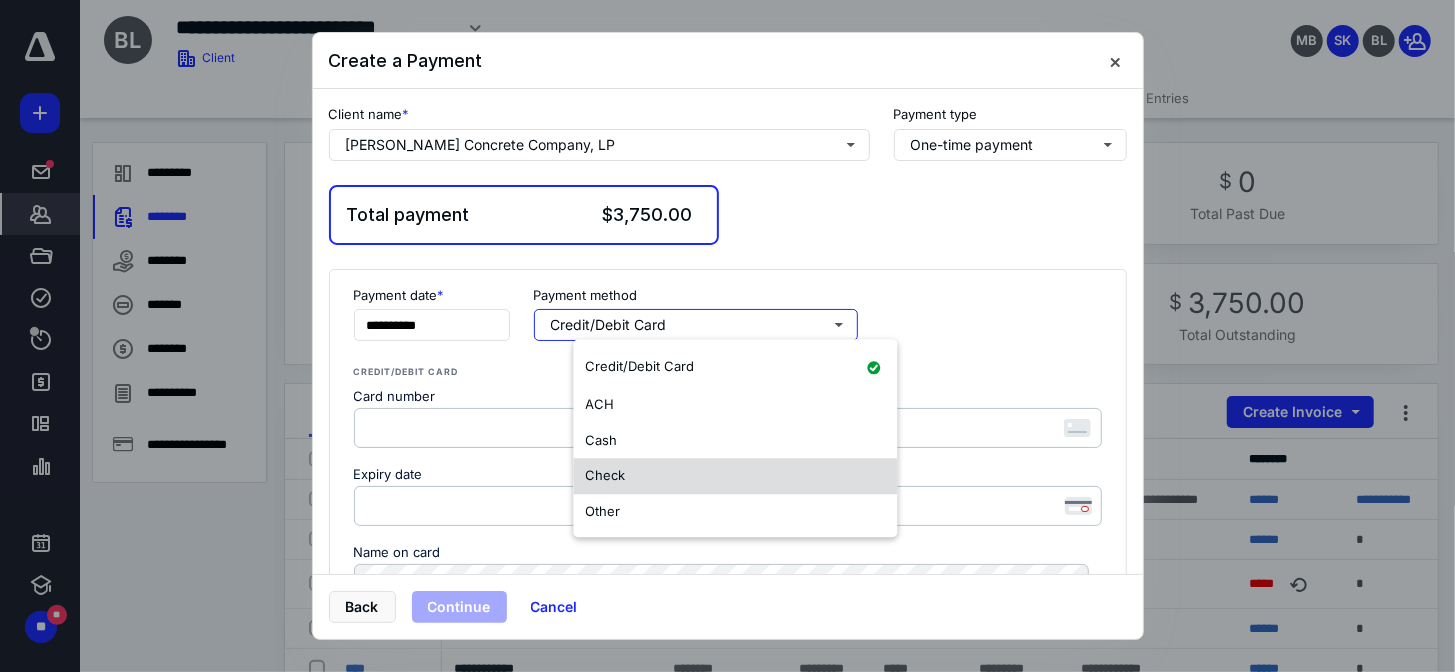 click on "Check" at bounding box center (605, 475) 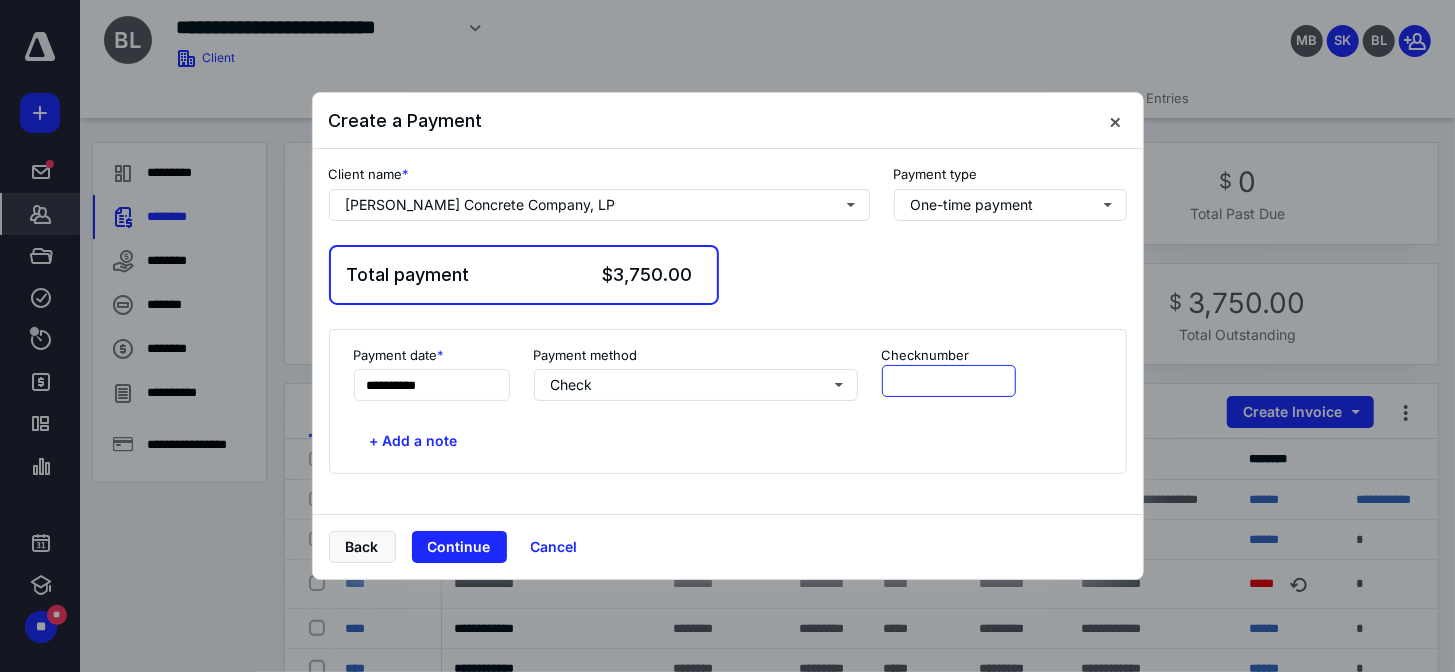 click at bounding box center (949, 381) 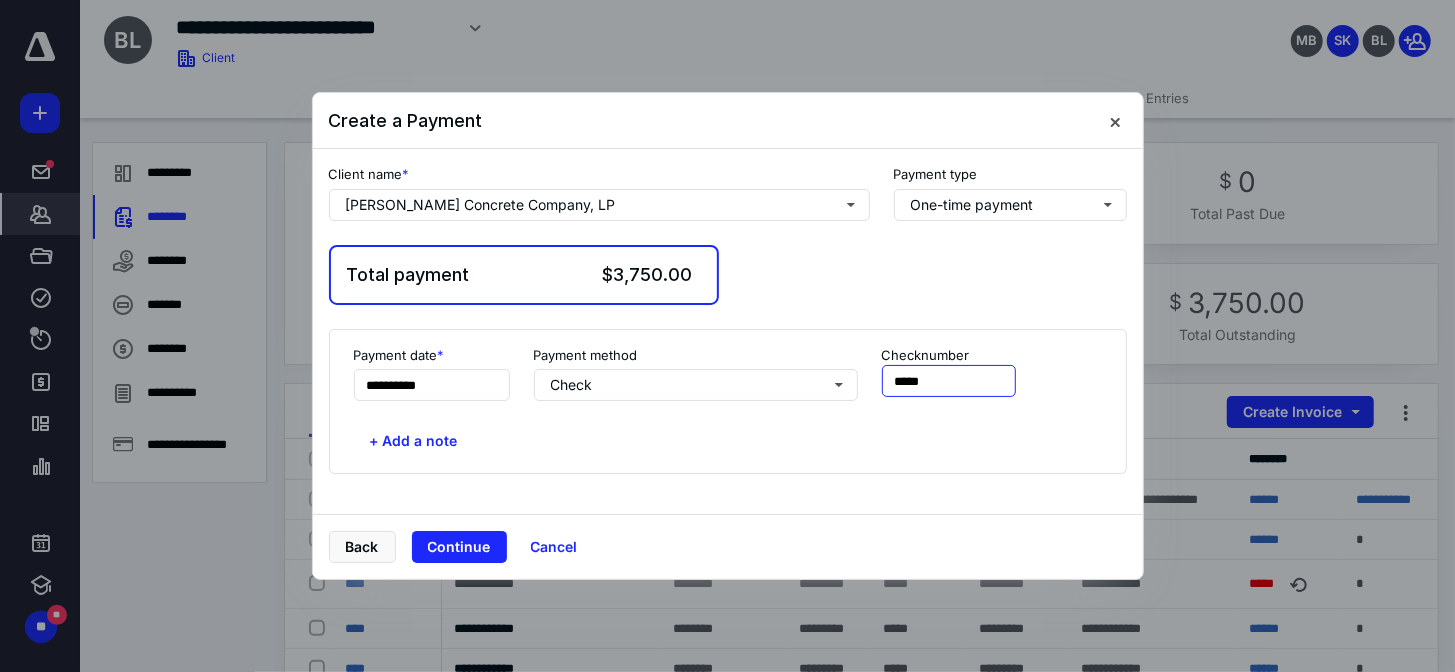 type on "*****" 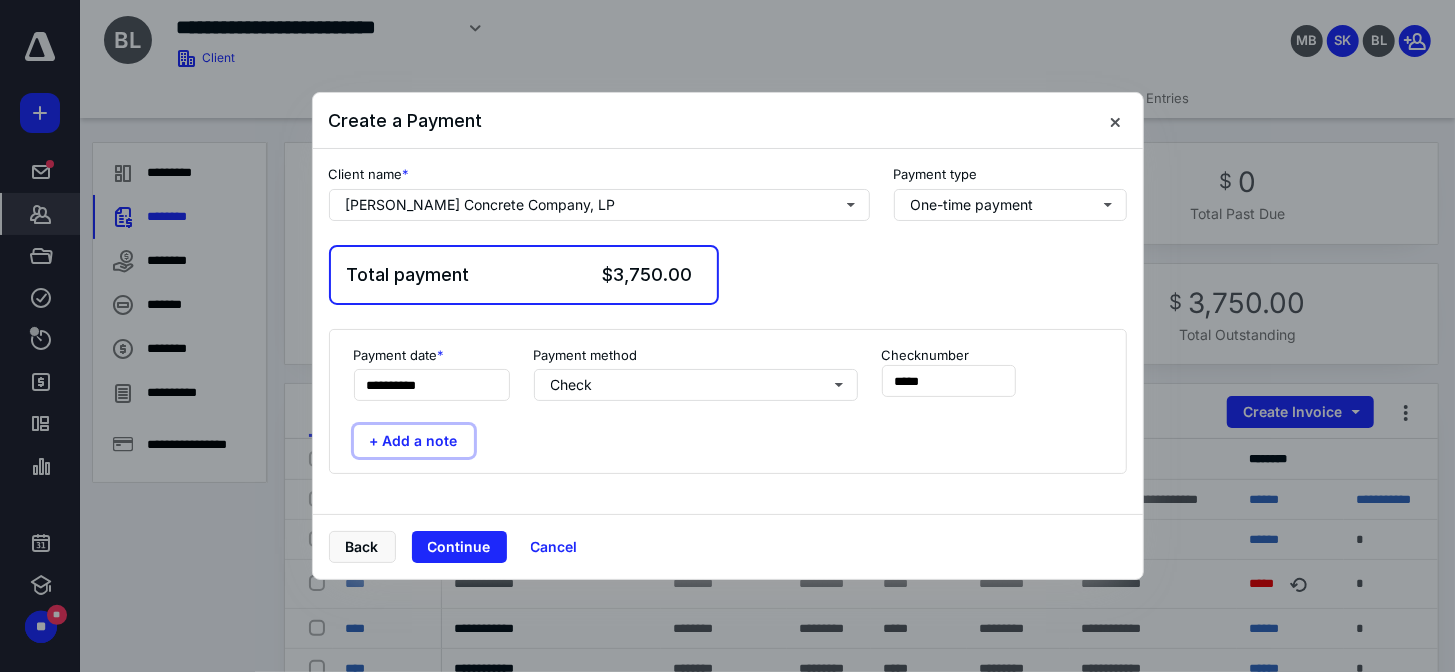type 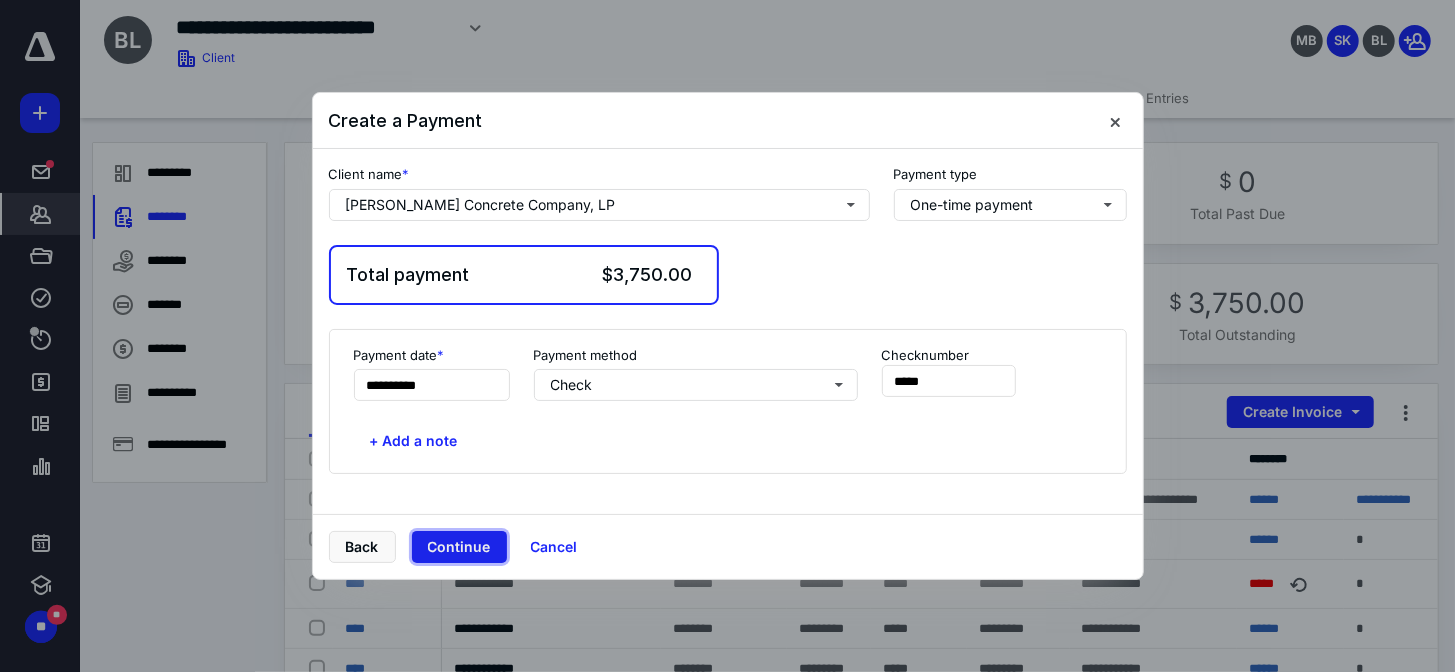 click on "Continue" at bounding box center [459, 547] 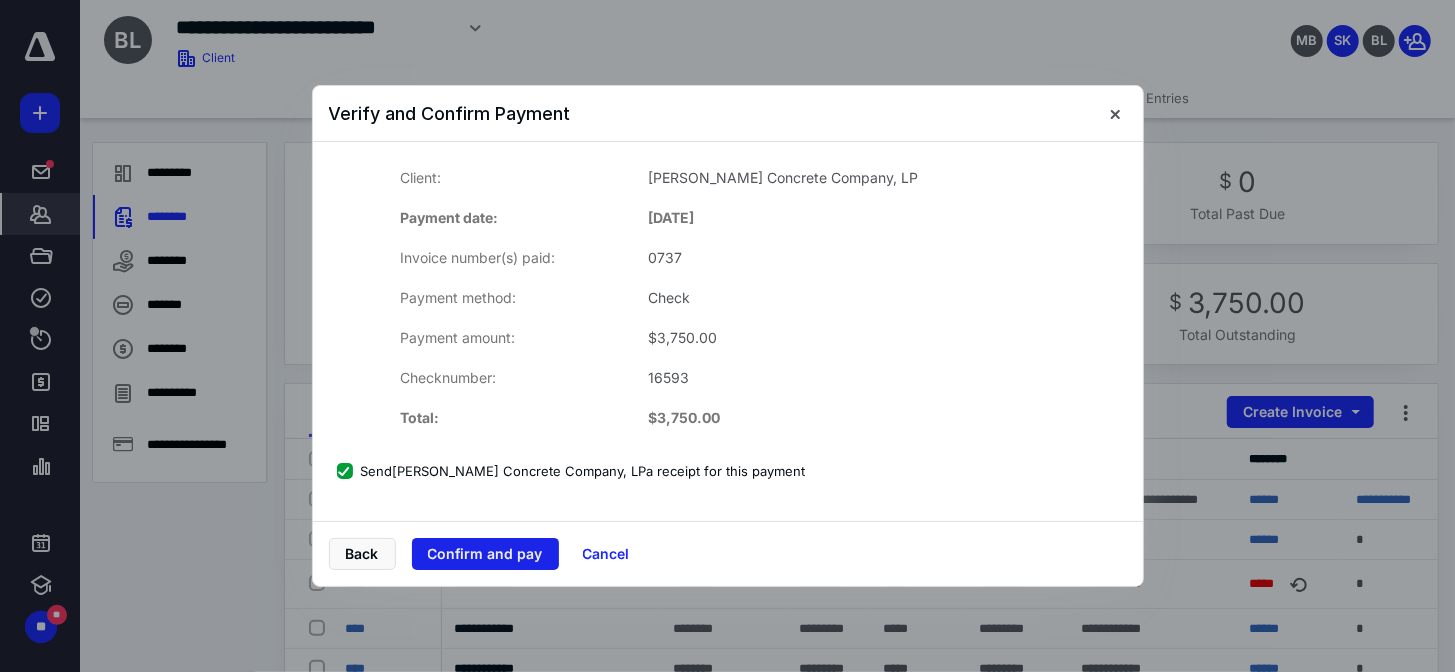 click on "Confirm and pay" at bounding box center [485, 554] 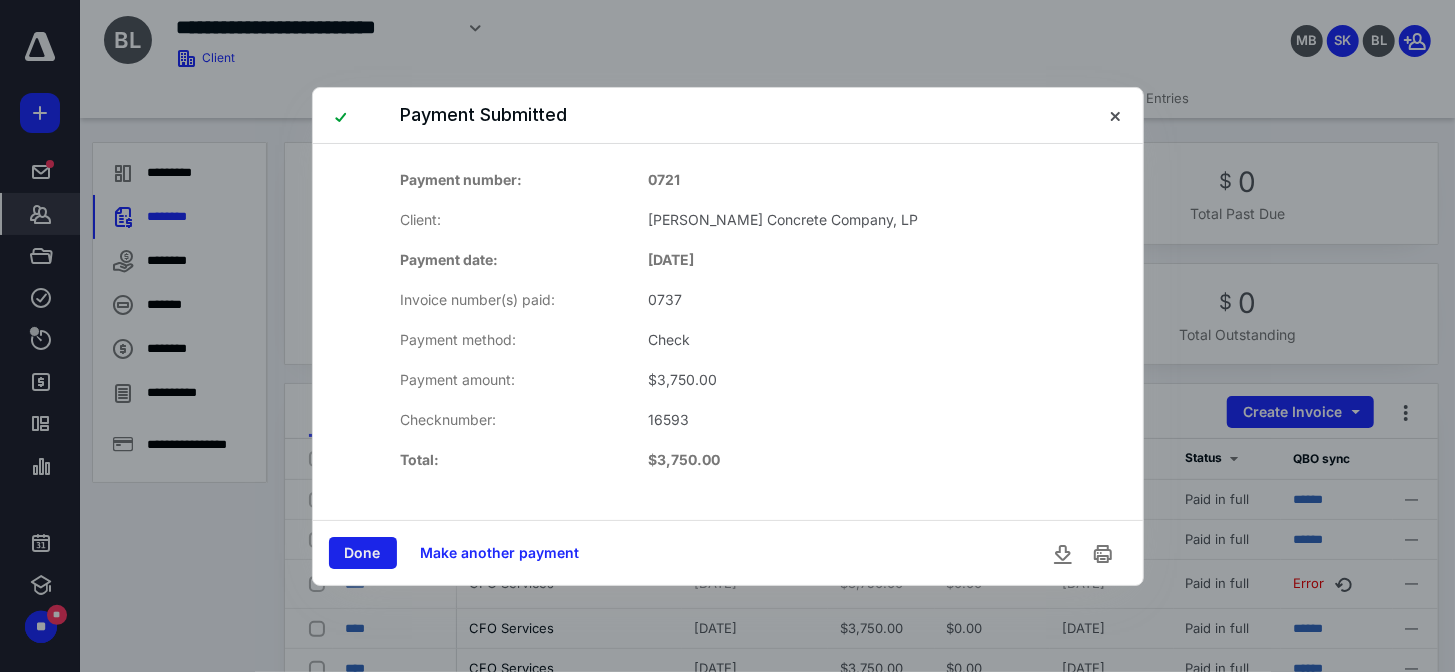click on "Done" at bounding box center (363, 553) 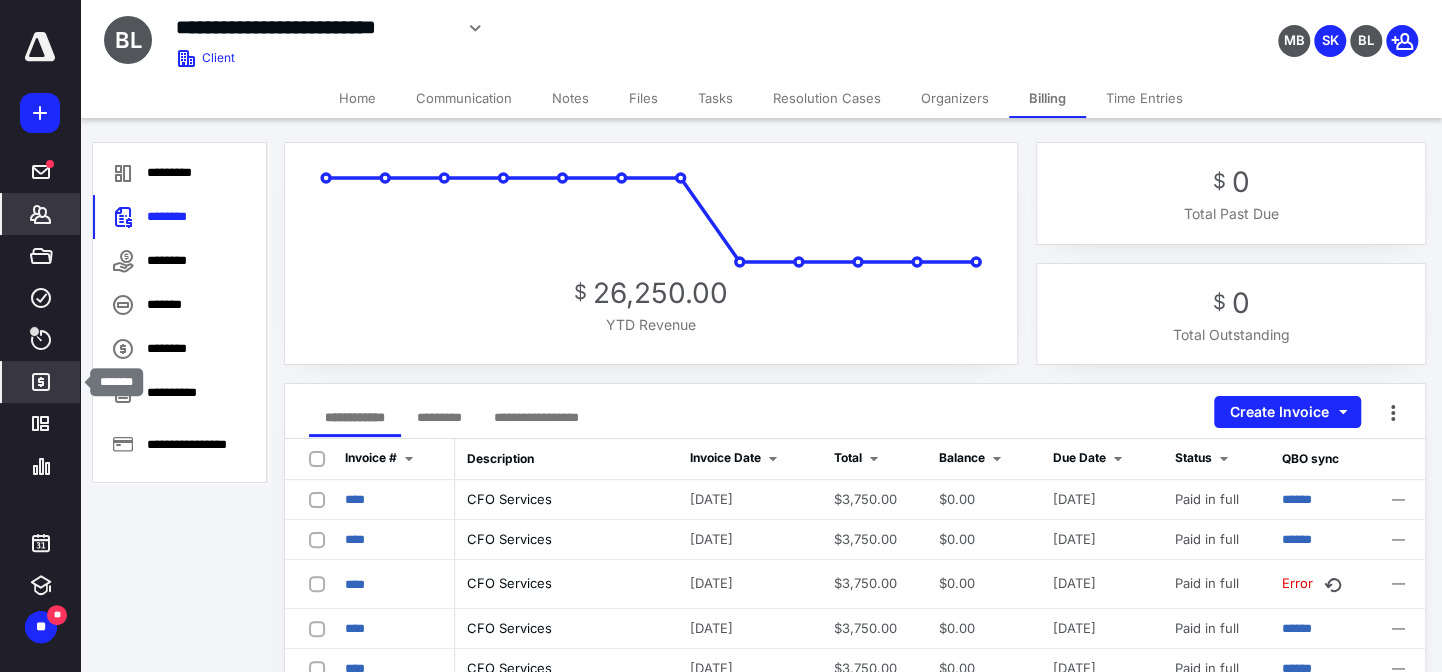 click 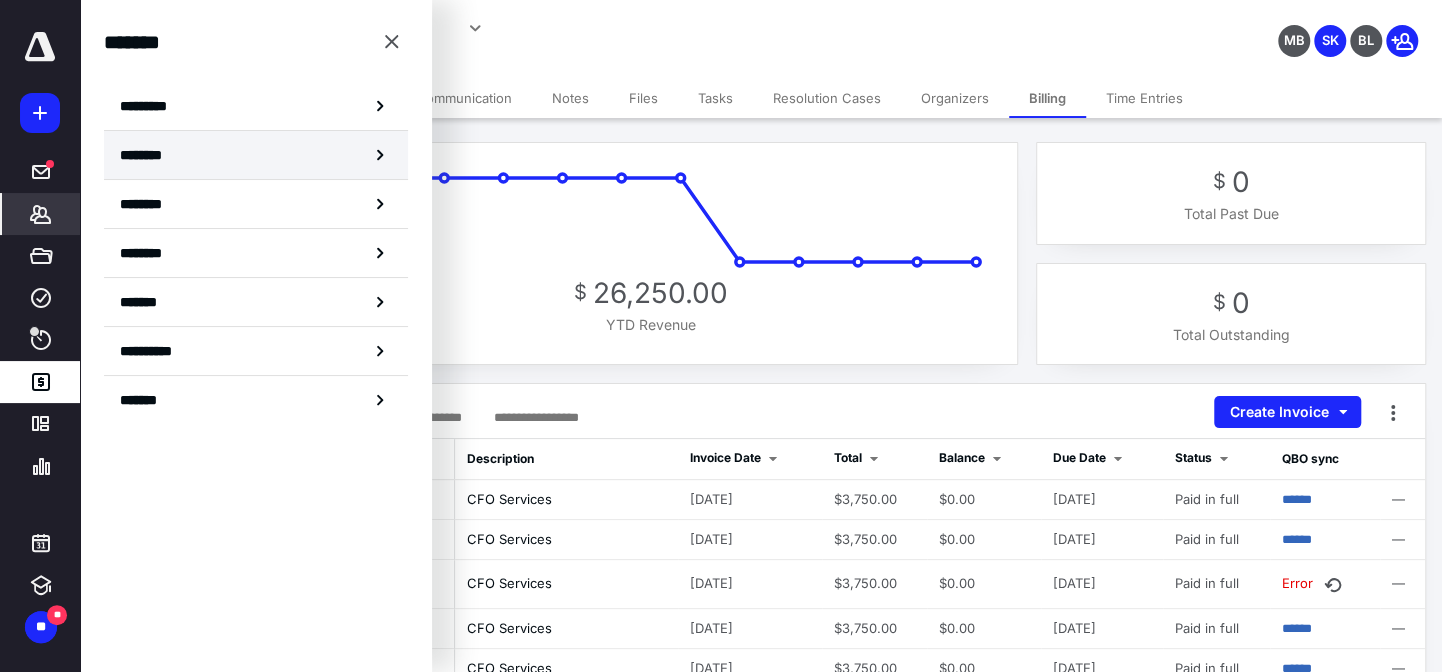 click on "********" at bounding box center (256, 155) 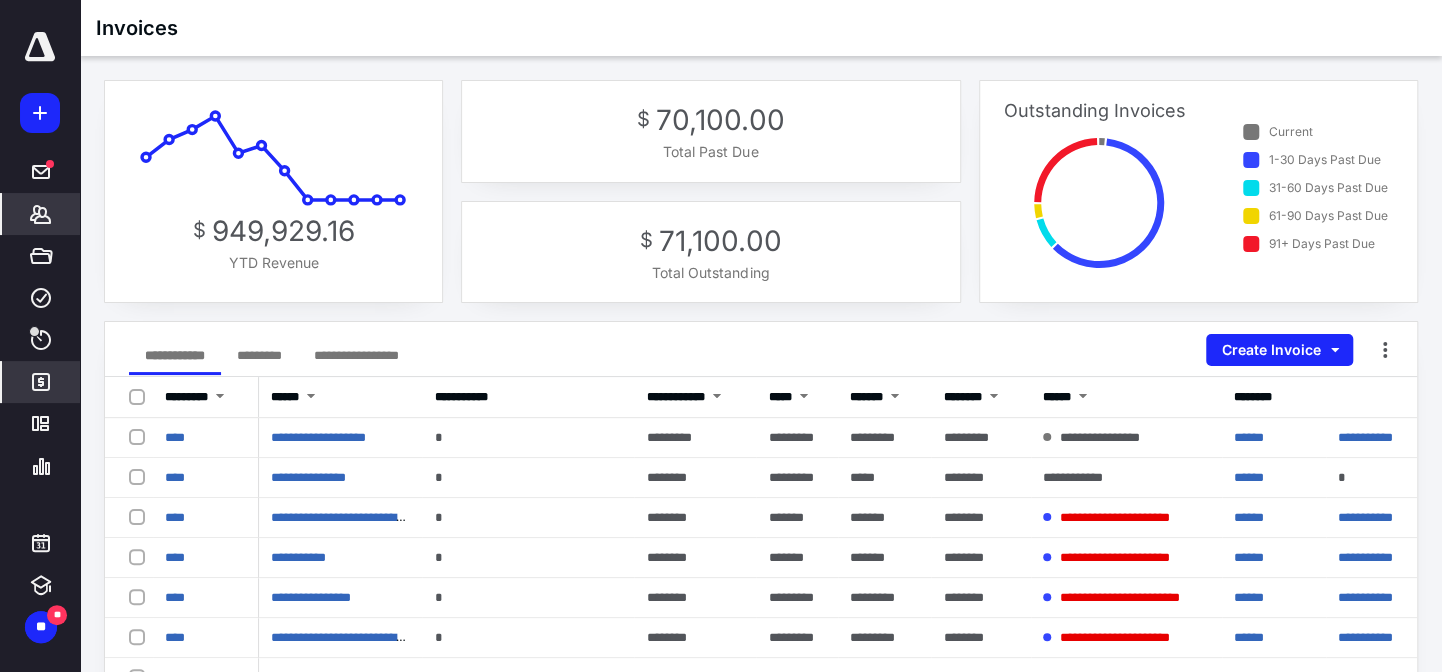 click 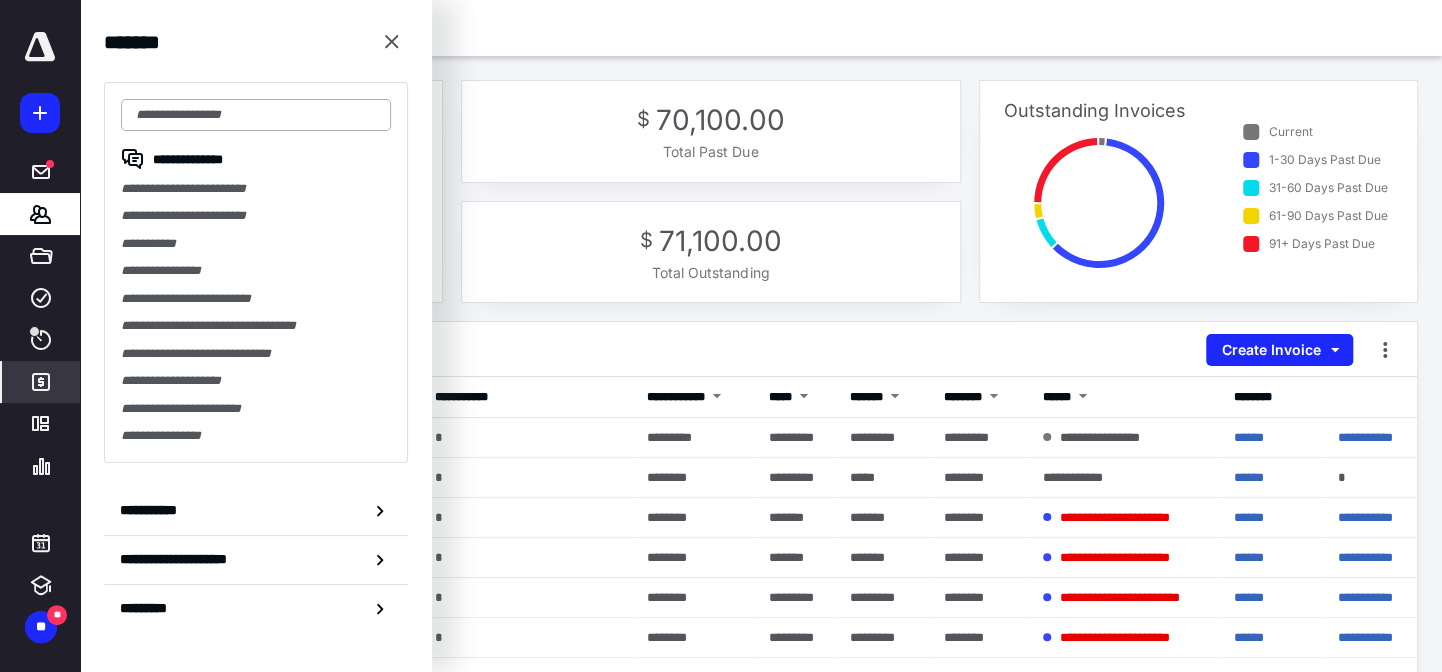click at bounding box center (256, 115) 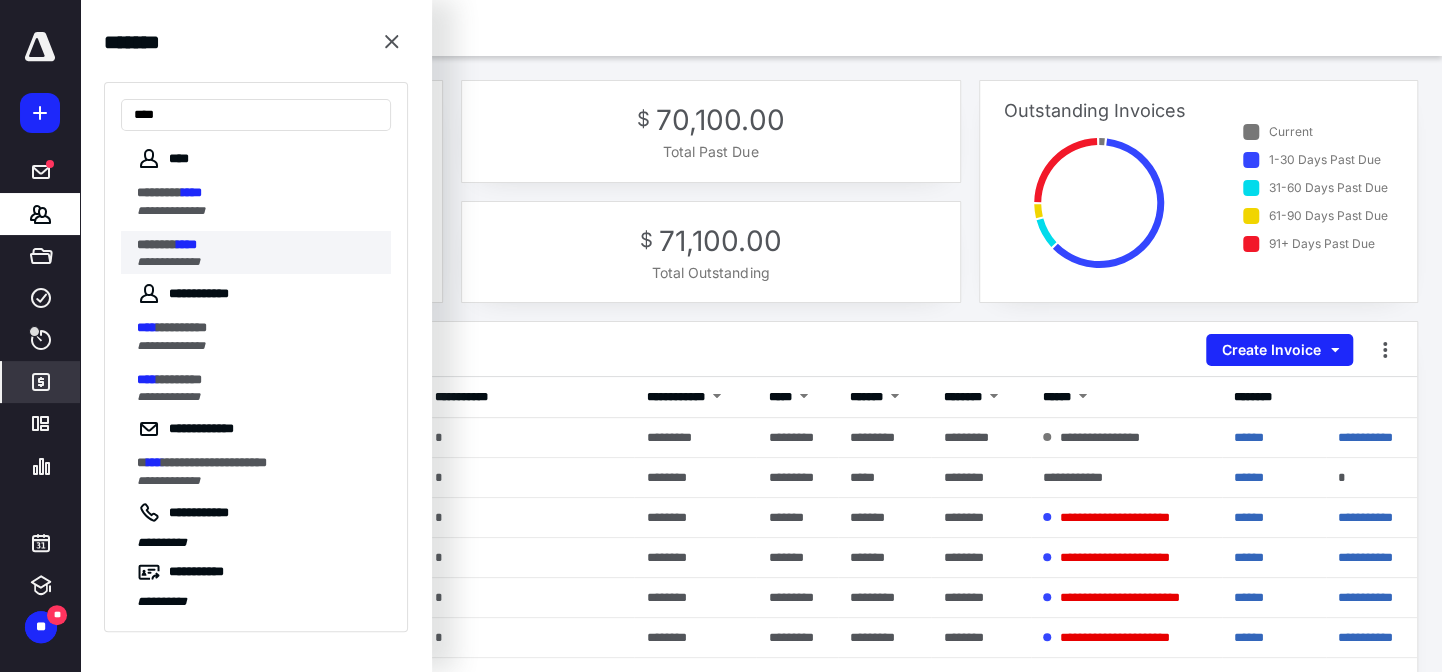 type on "****" 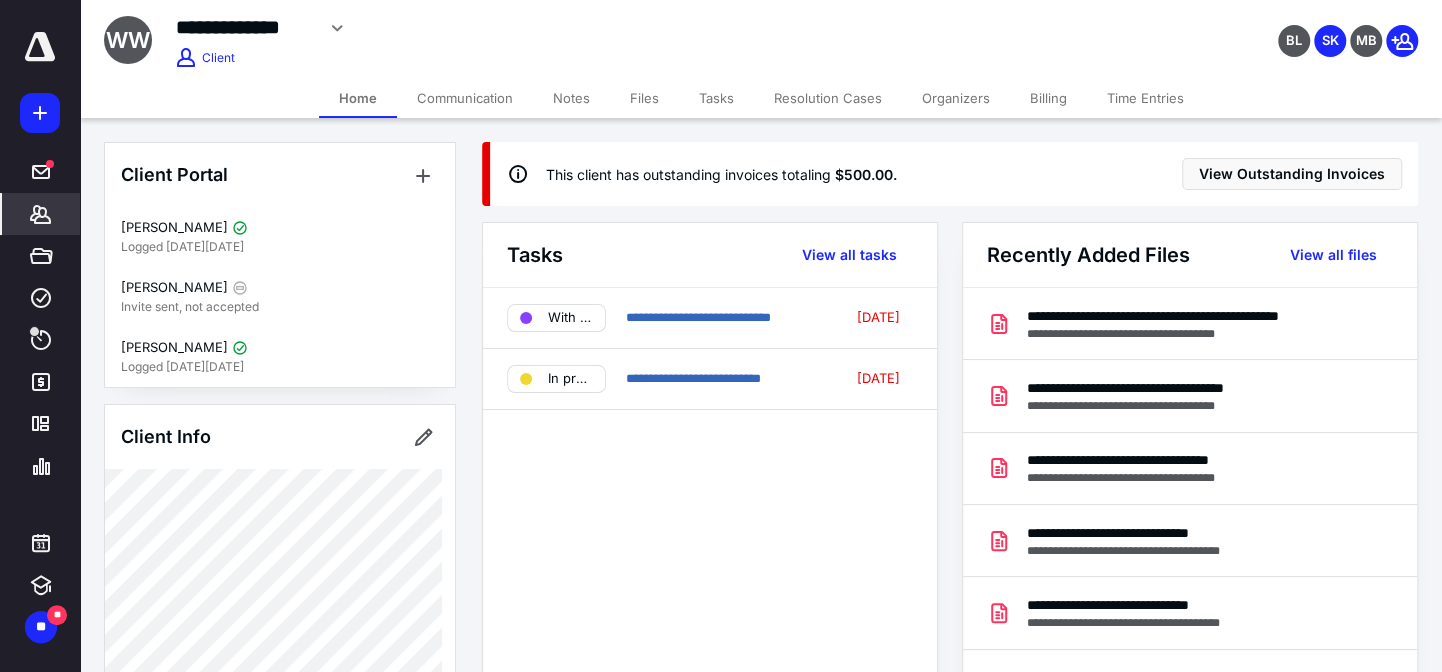 click on "Billing" at bounding box center [1048, 98] 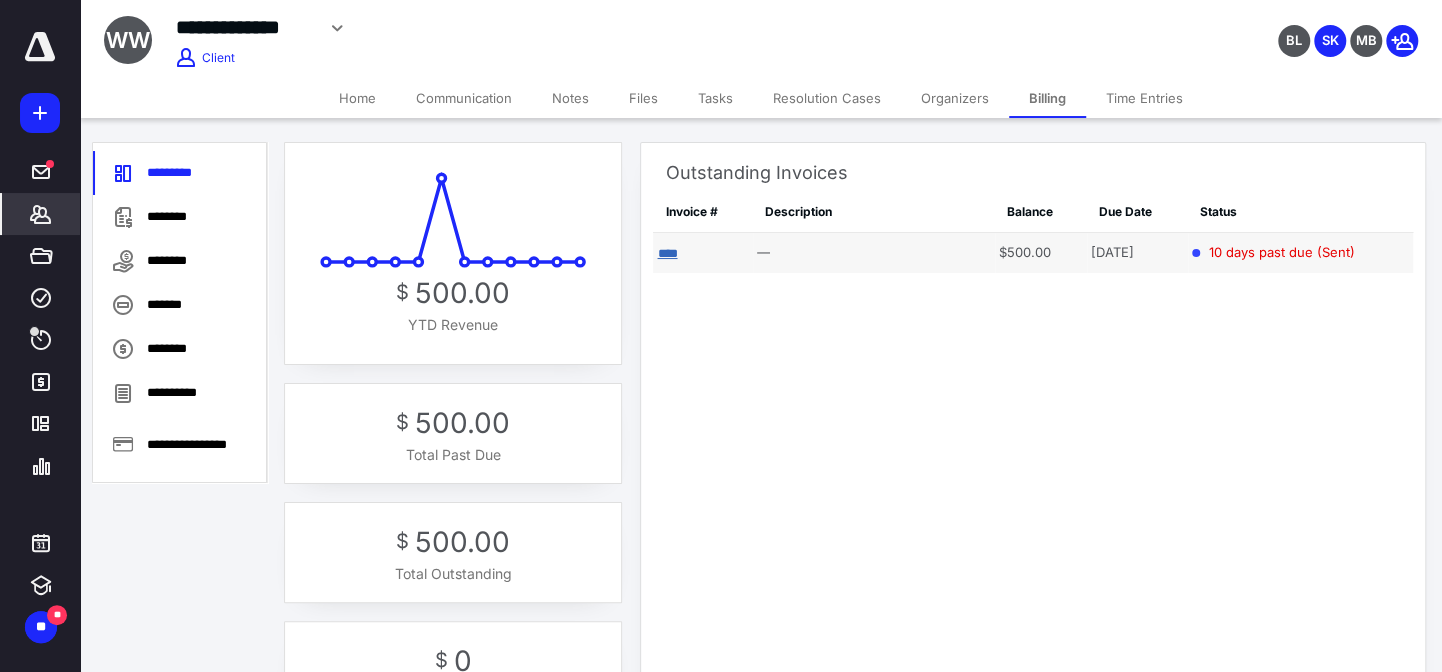 click on "****" at bounding box center (667, 253) 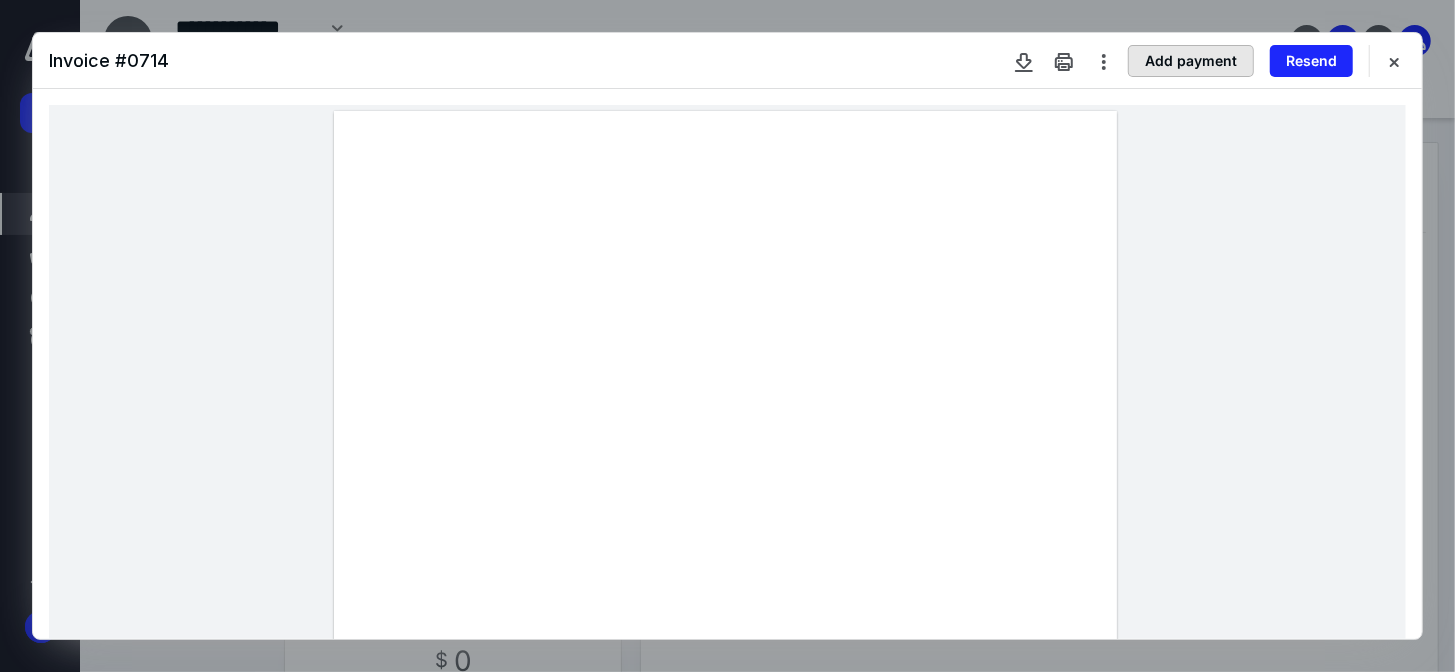 click on "Add payment" at bounding box center (1191, 61) 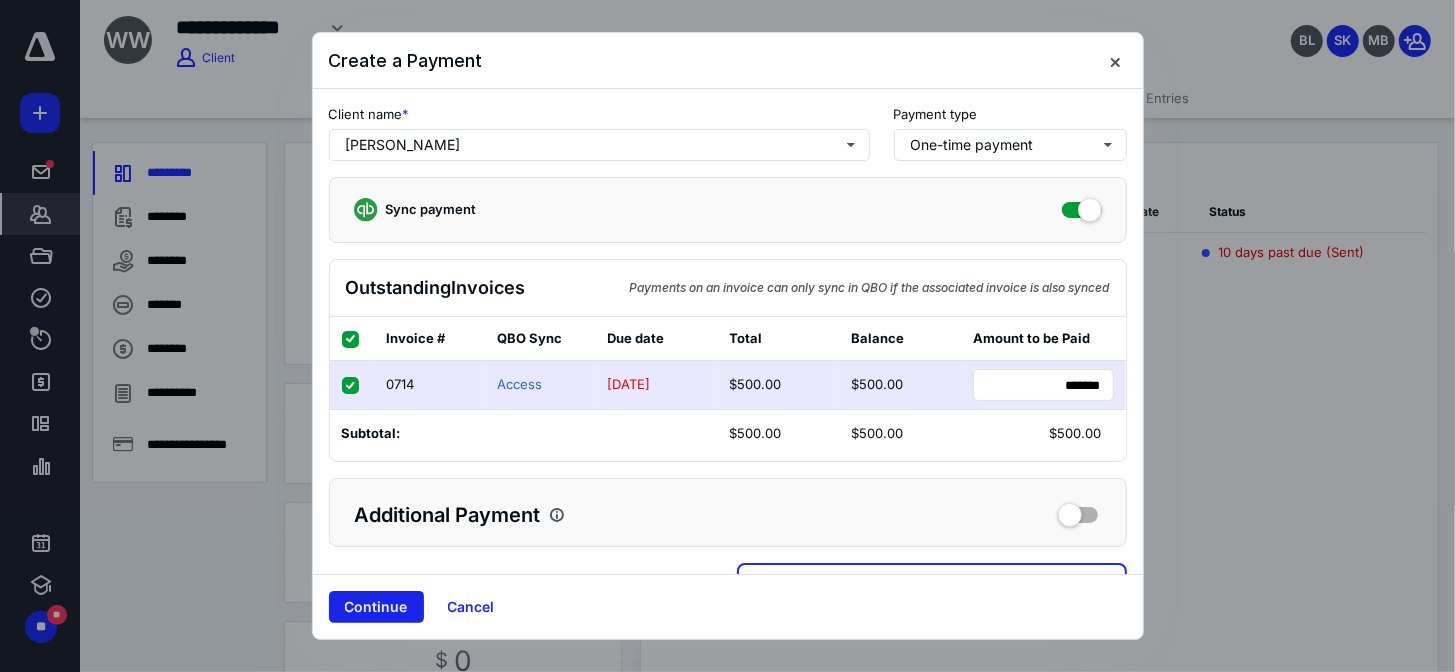 click on "Continue" at bounding box center (376, 607) 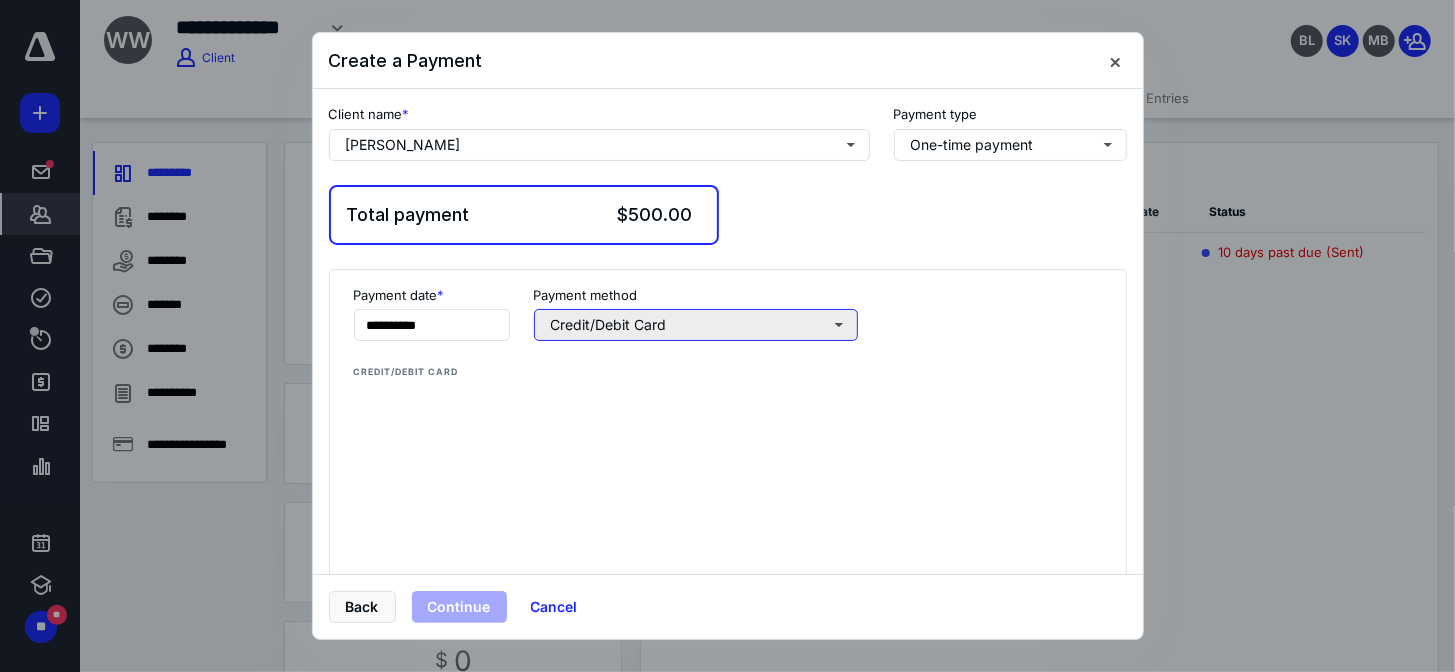 click on "Credit/Debit Card" at bounding box center (696, 325) 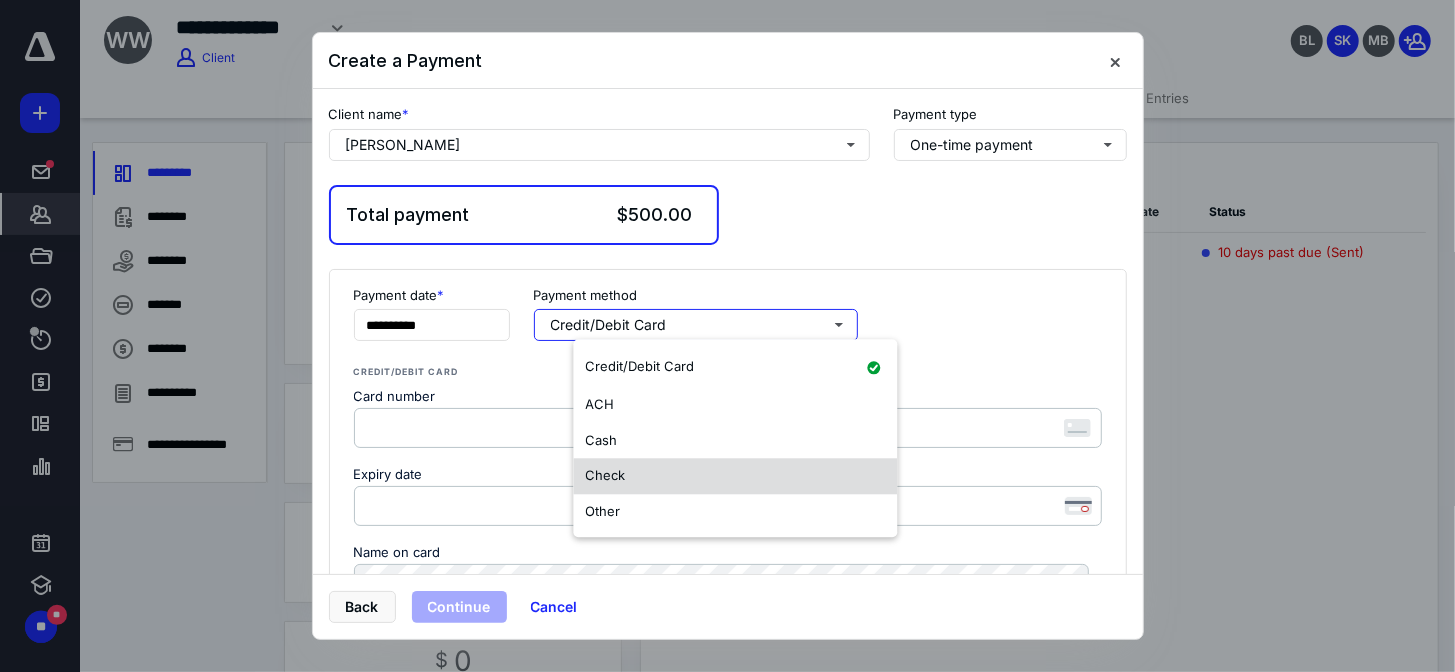 click on "Check" at bounding box center [605, 475] 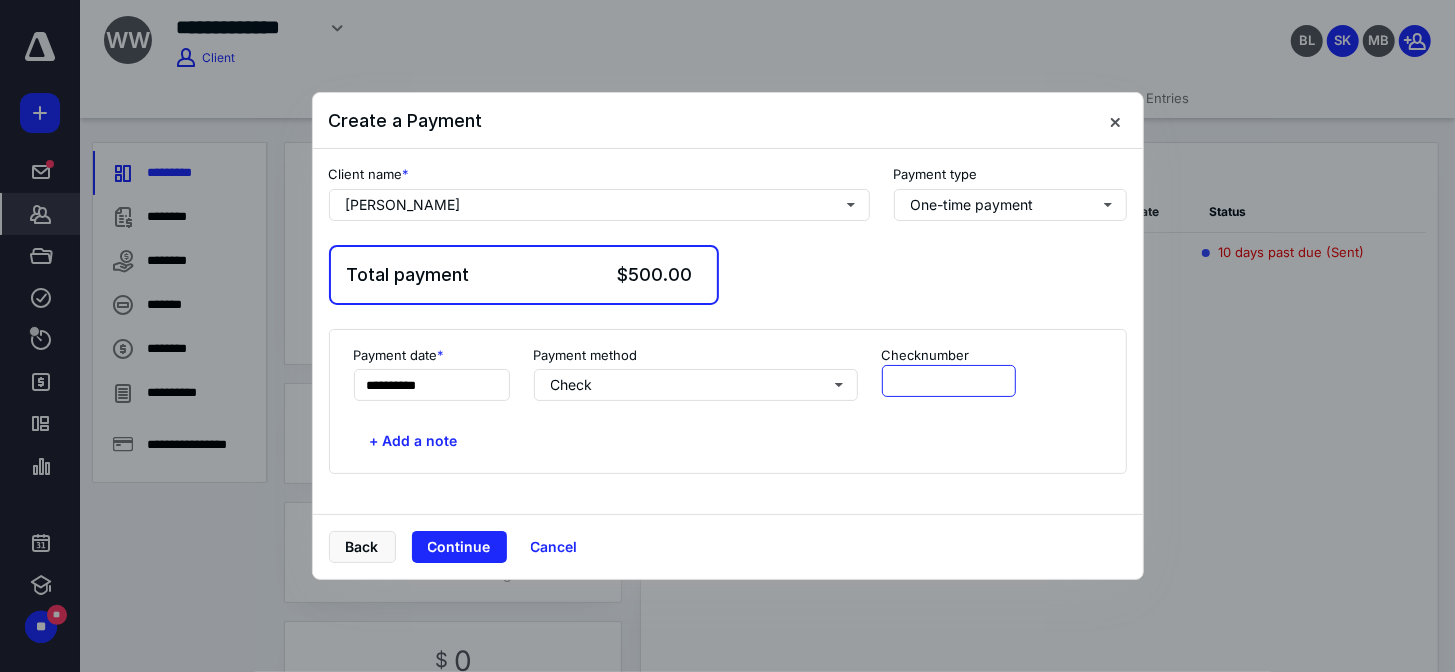 click at bounding box center (949, 381) 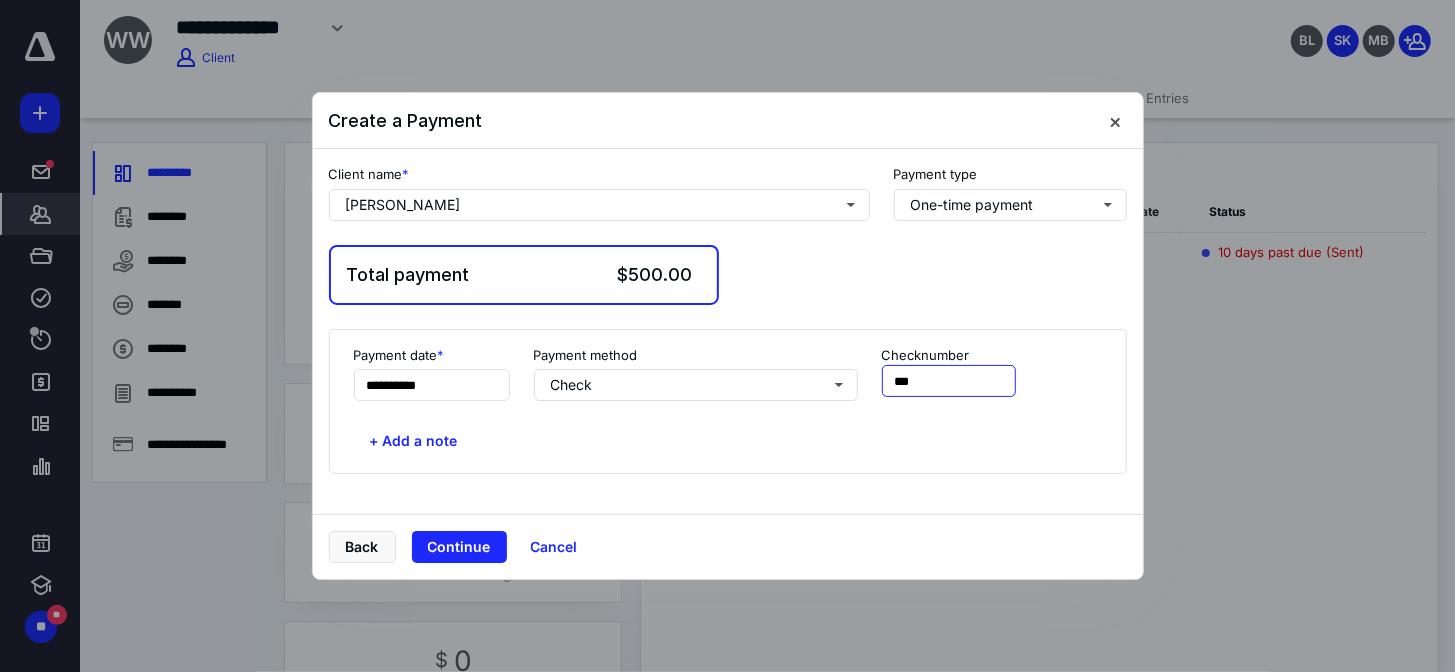 type on "***" 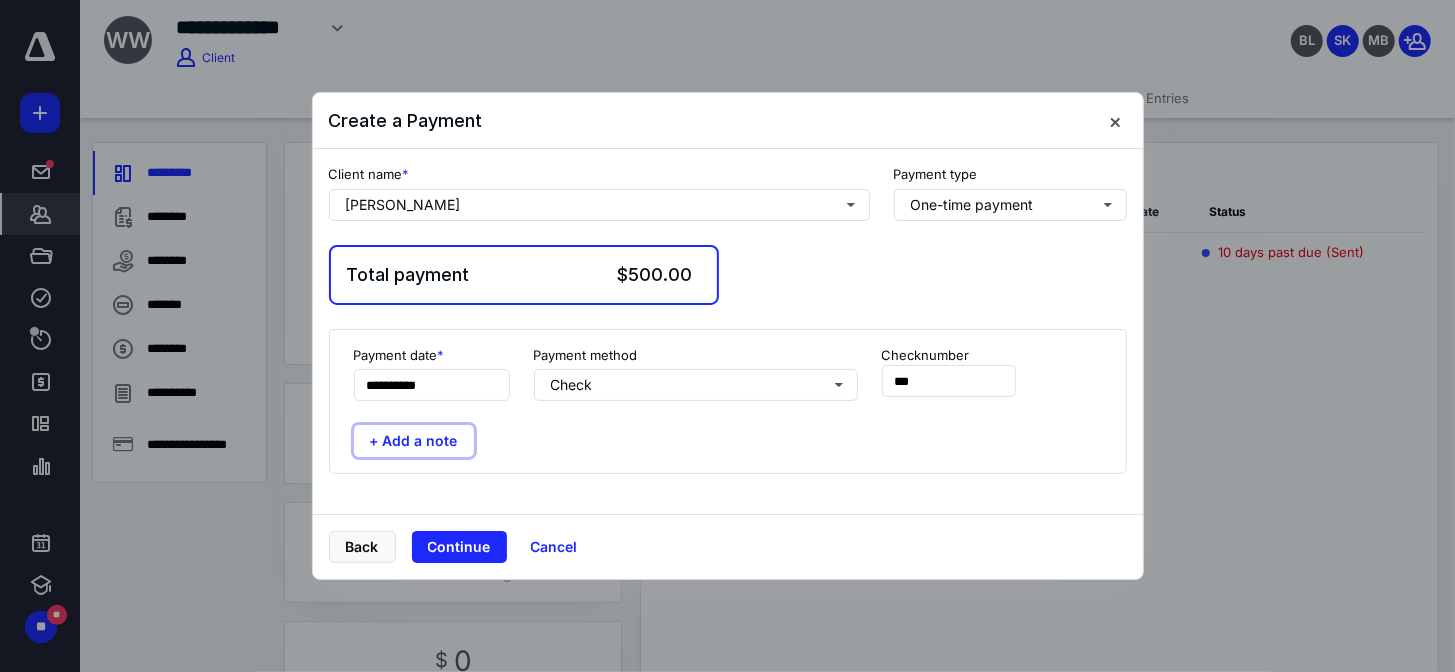type 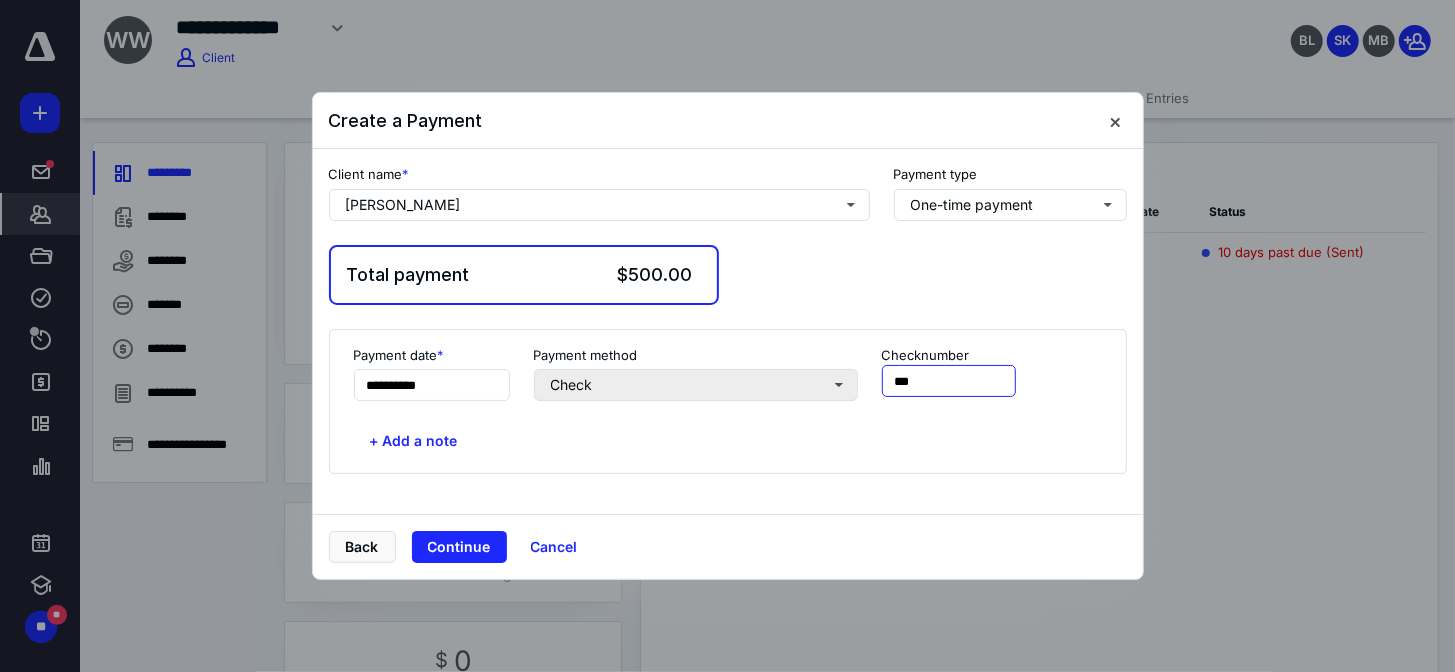 drag, startPoint x: 973, startPoint y: 385, endPoint x: 820, endPoint y: 388, distance: 153.0294 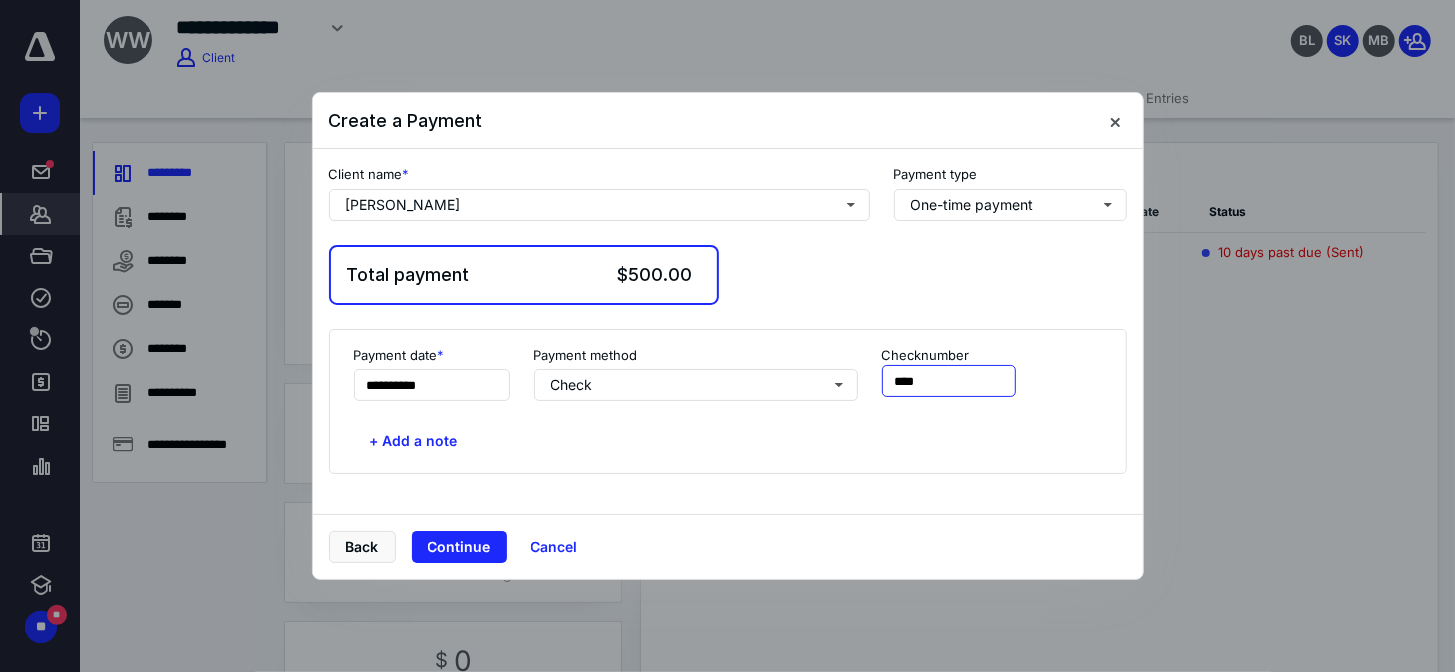type on "****" 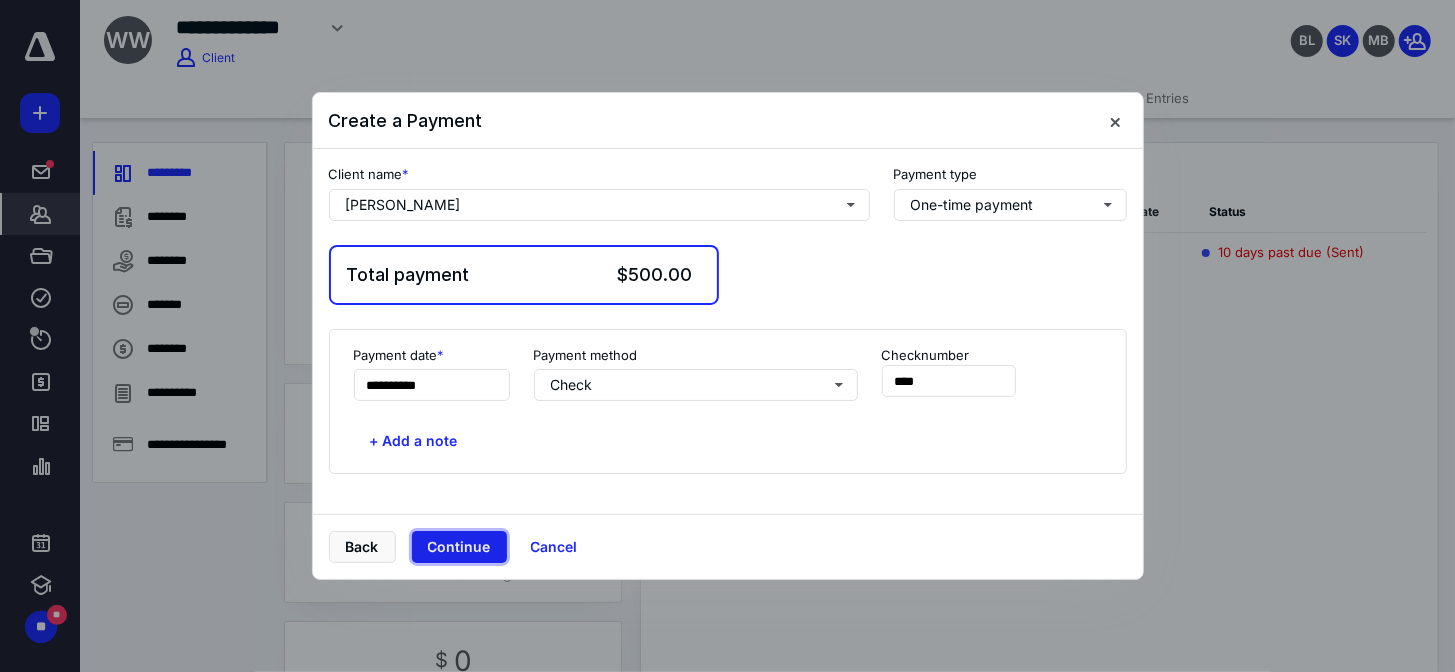 click on "Continue" at bounding box center [459, 547] 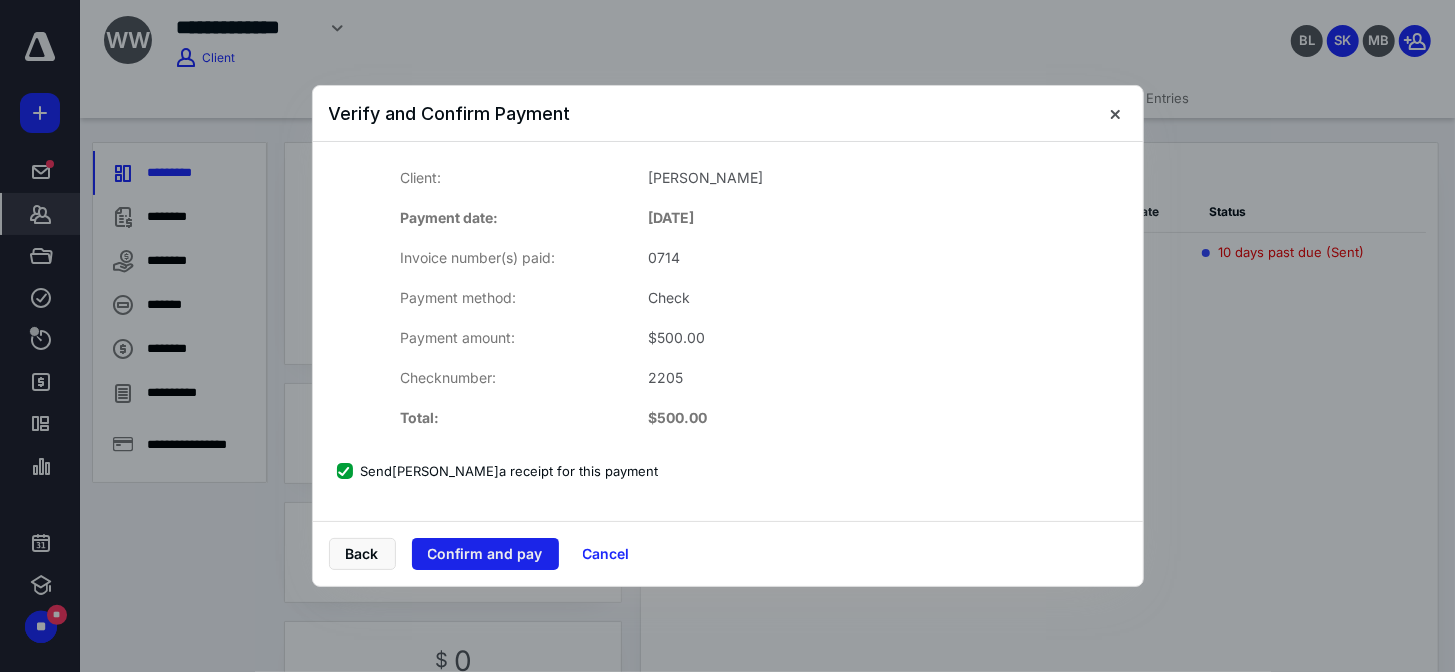 click on "Confirm and pay" at bounding box center (485, 554) 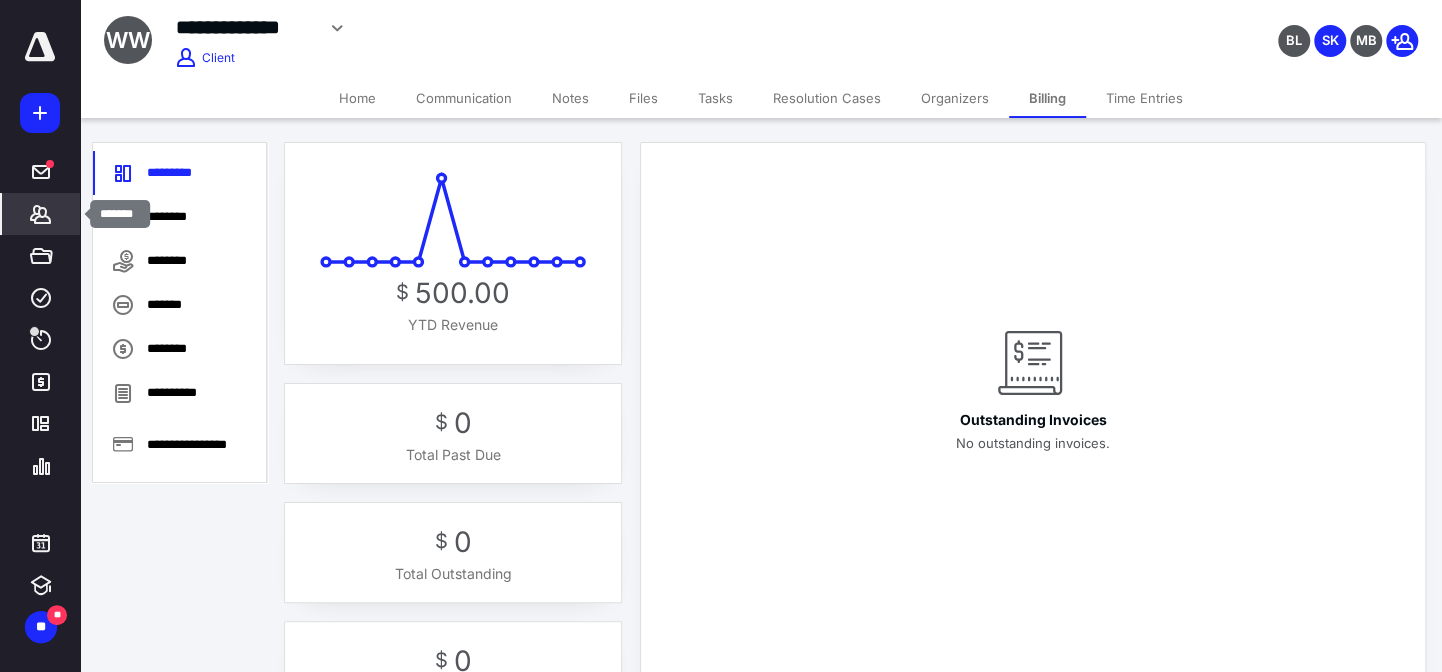 click 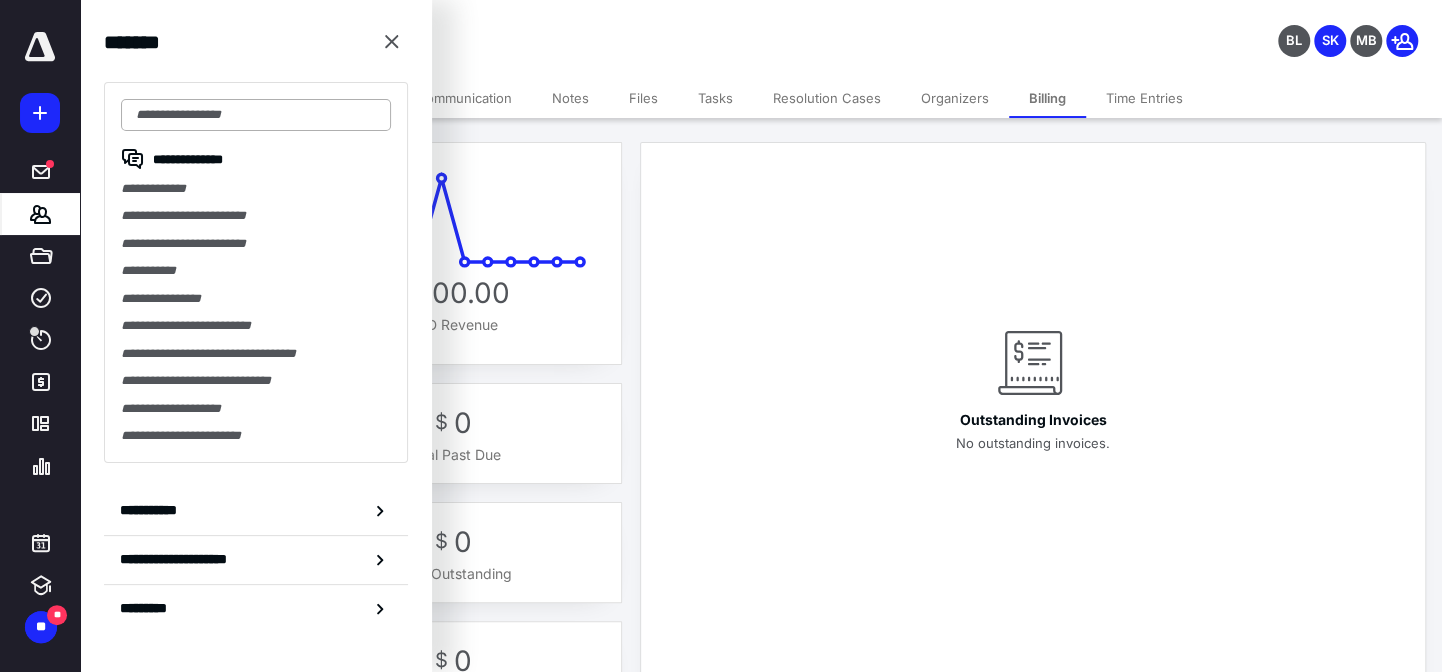 click at bounding box center (256, 115) 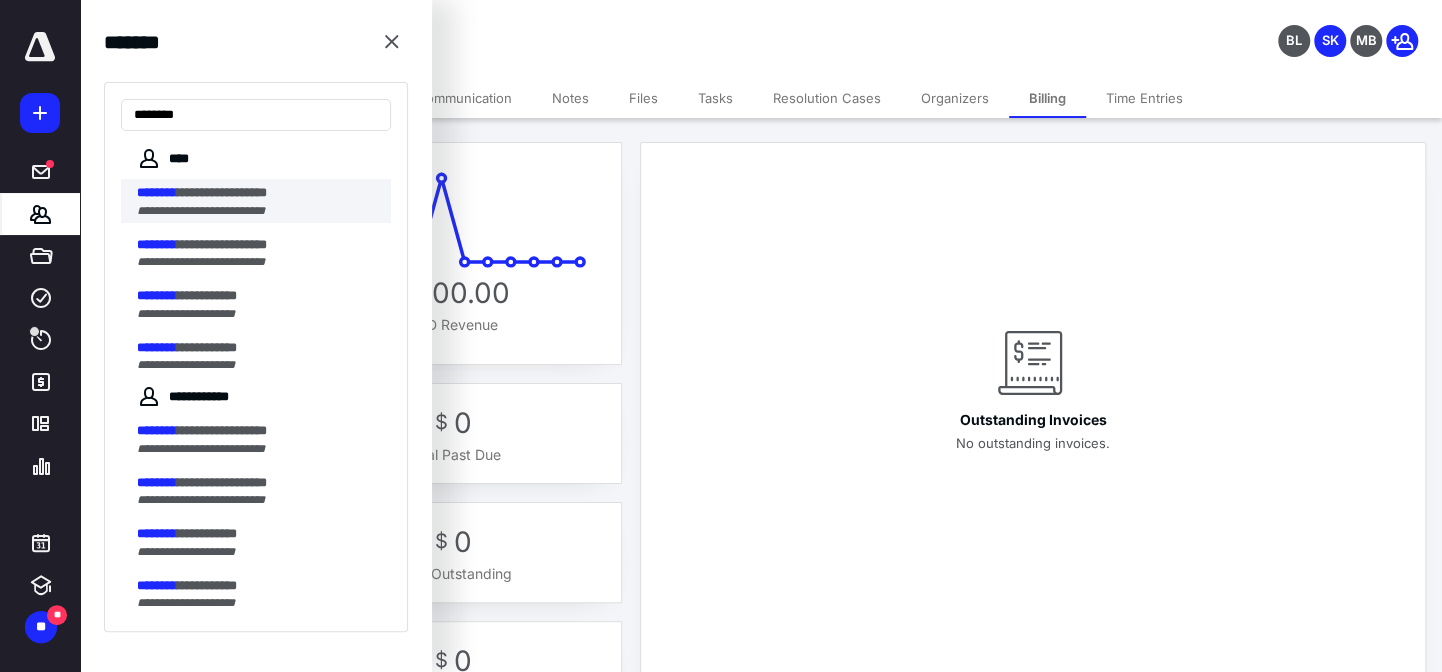 type on "********" 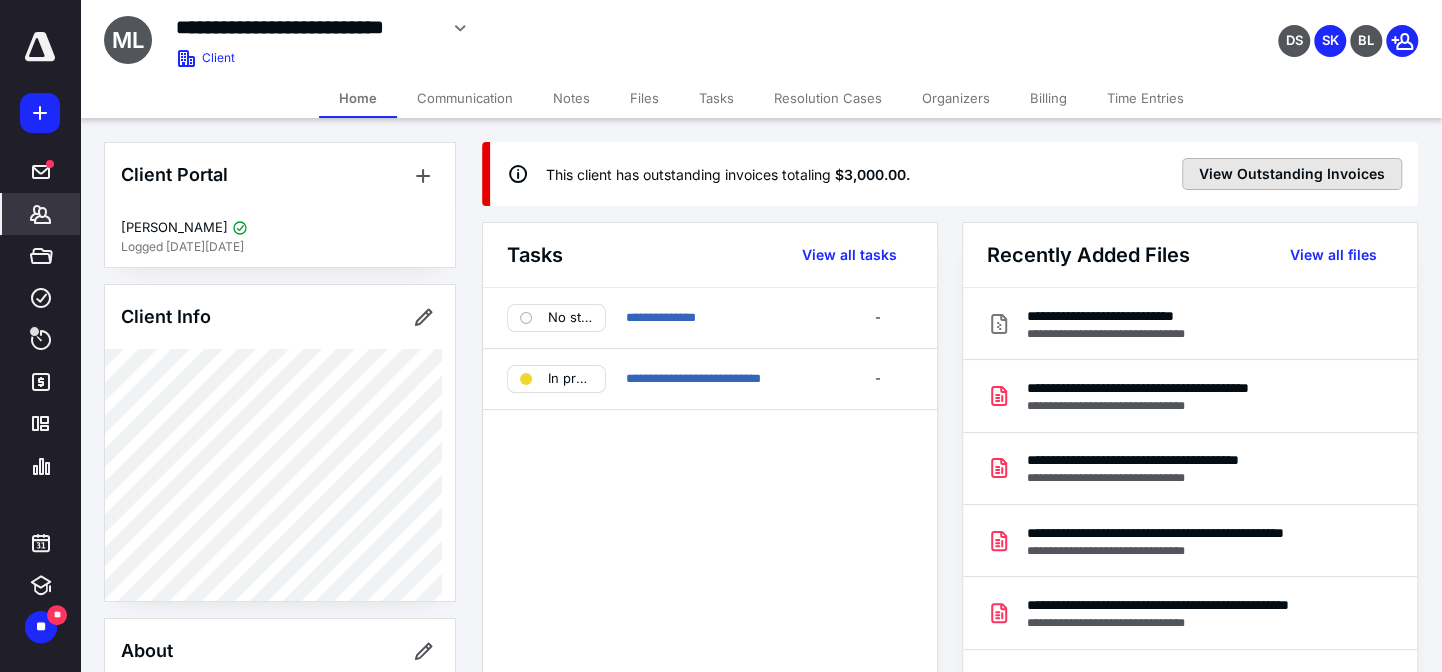 click on "View Outstanding Invoices" at bounding box center [1292, 174] 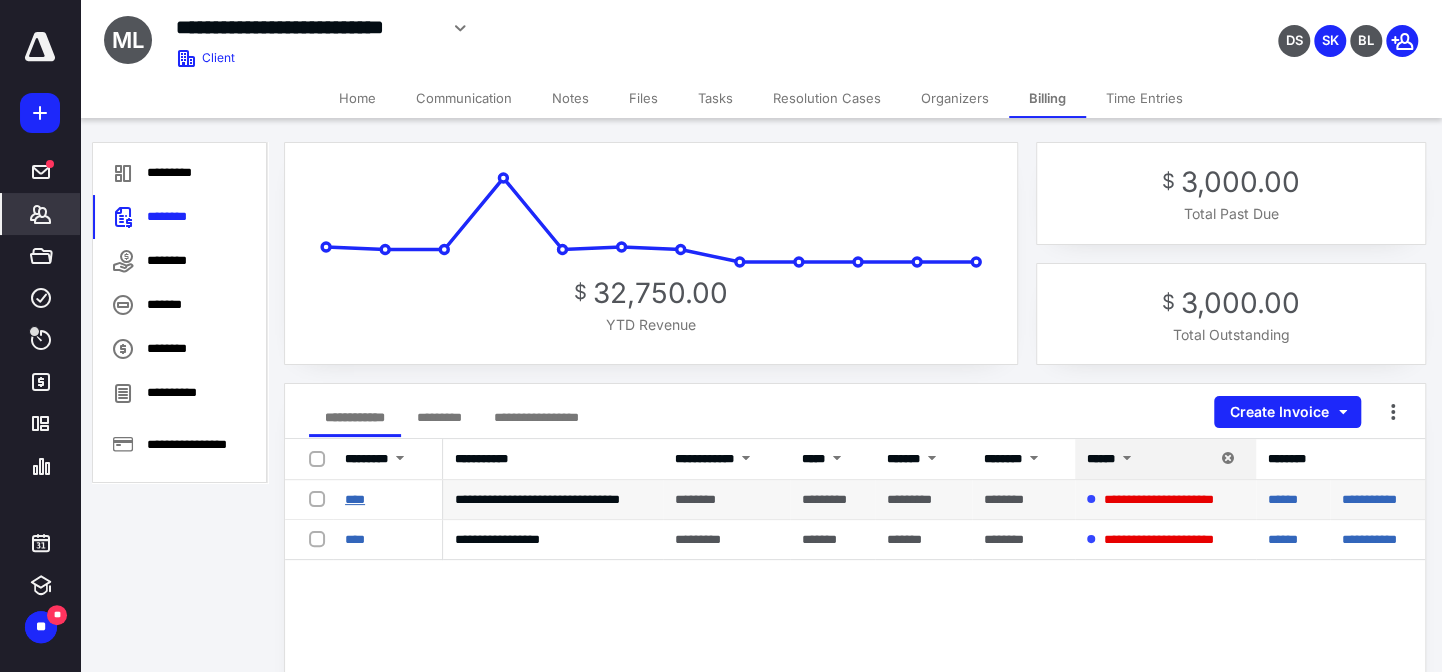 click on "****" at bounding box center (355, 499) 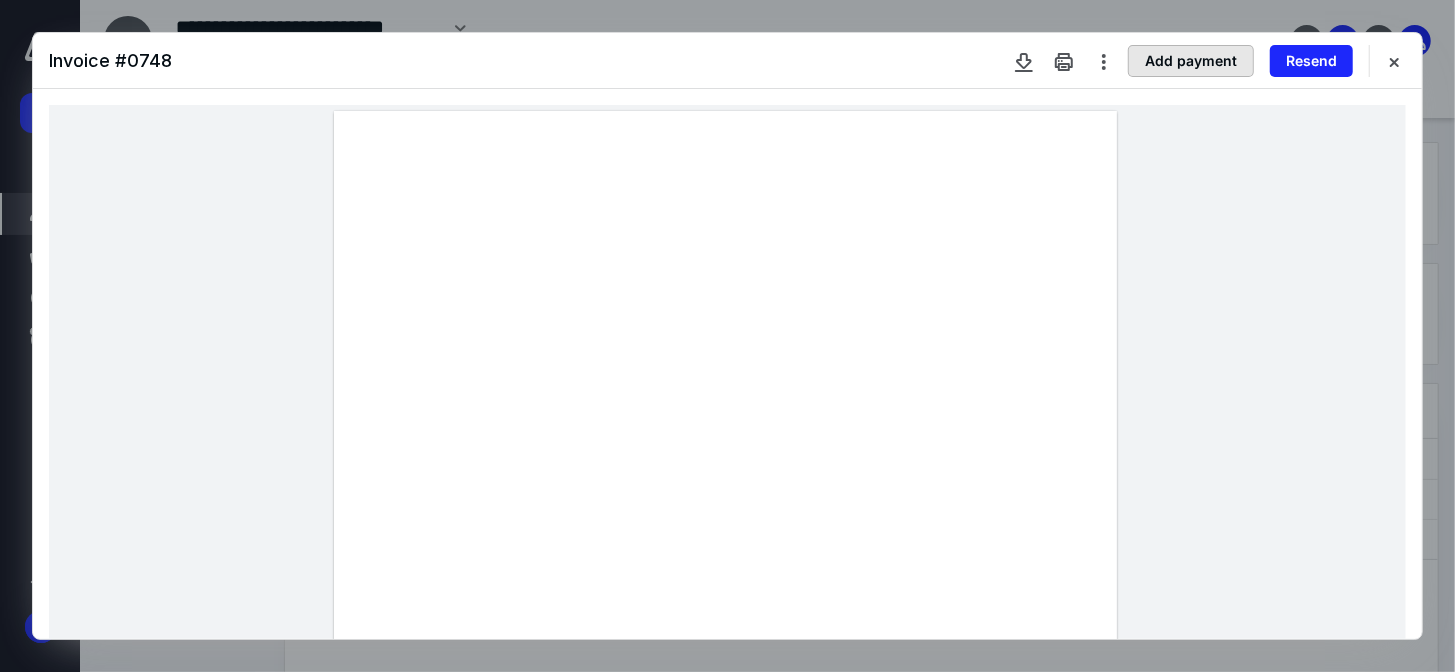 click on "Add payment" at bounding box center (1191, 61) 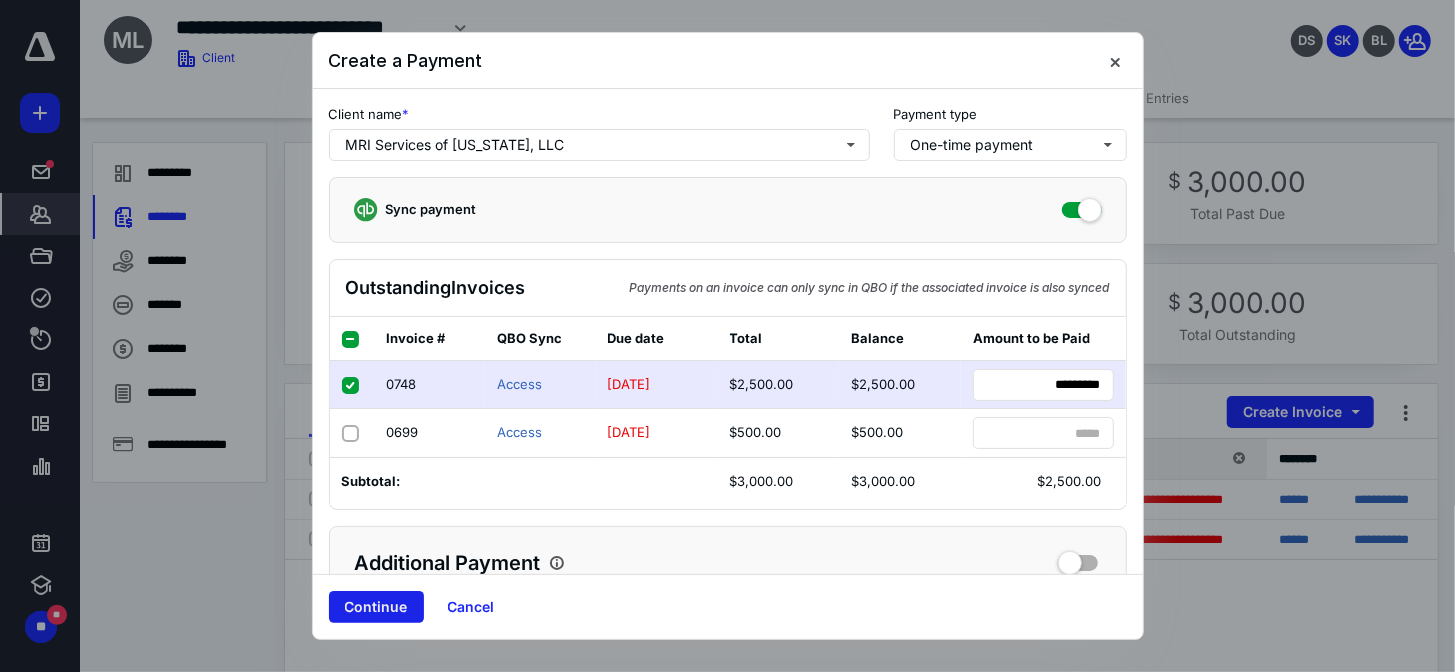 click on "Continue" at bounding box center [376, 607] 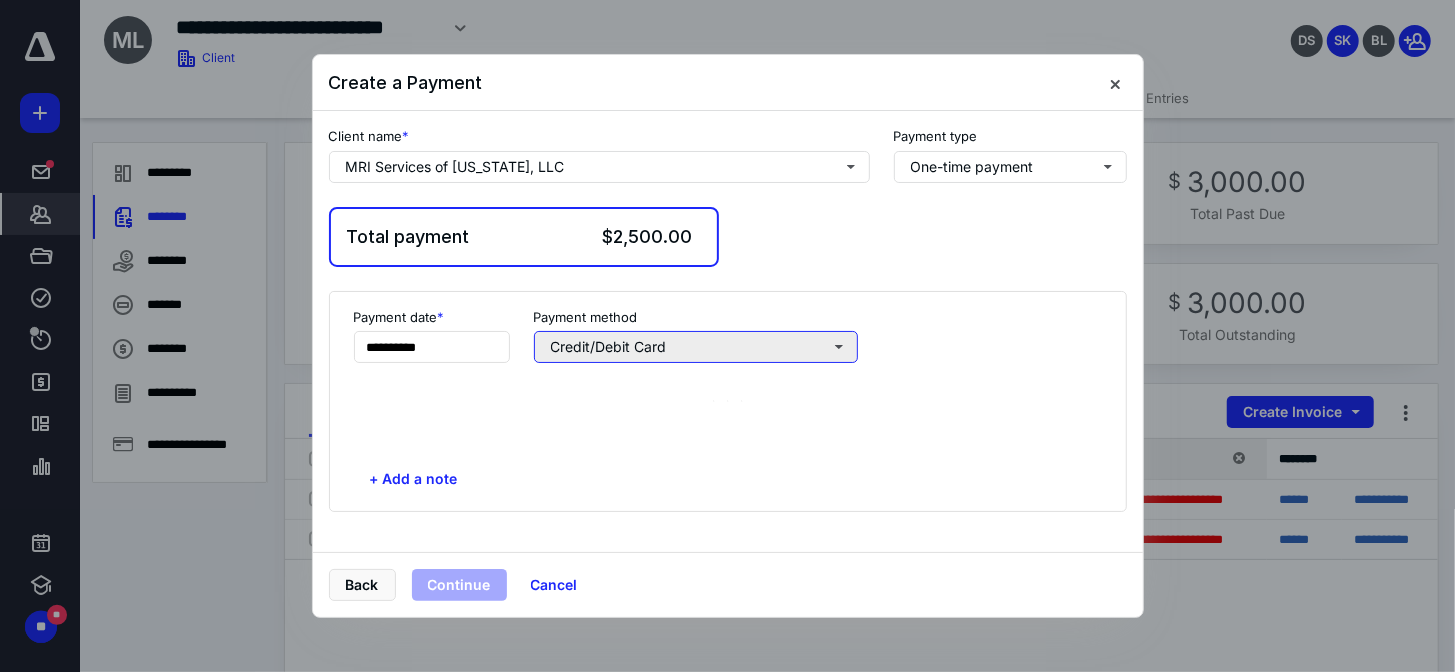 click on "Credit/Debit Card" at bounding box center [696, 347] 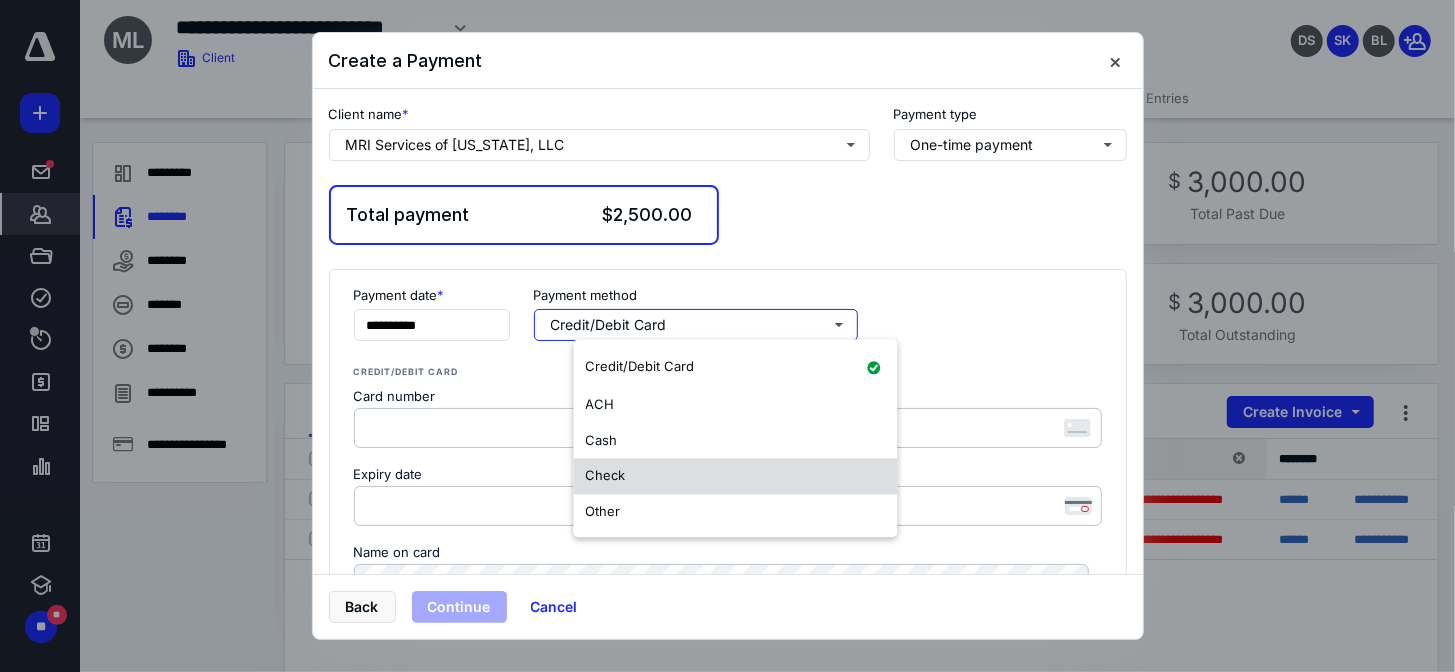click on "Check" at bounding box center [735, 476] 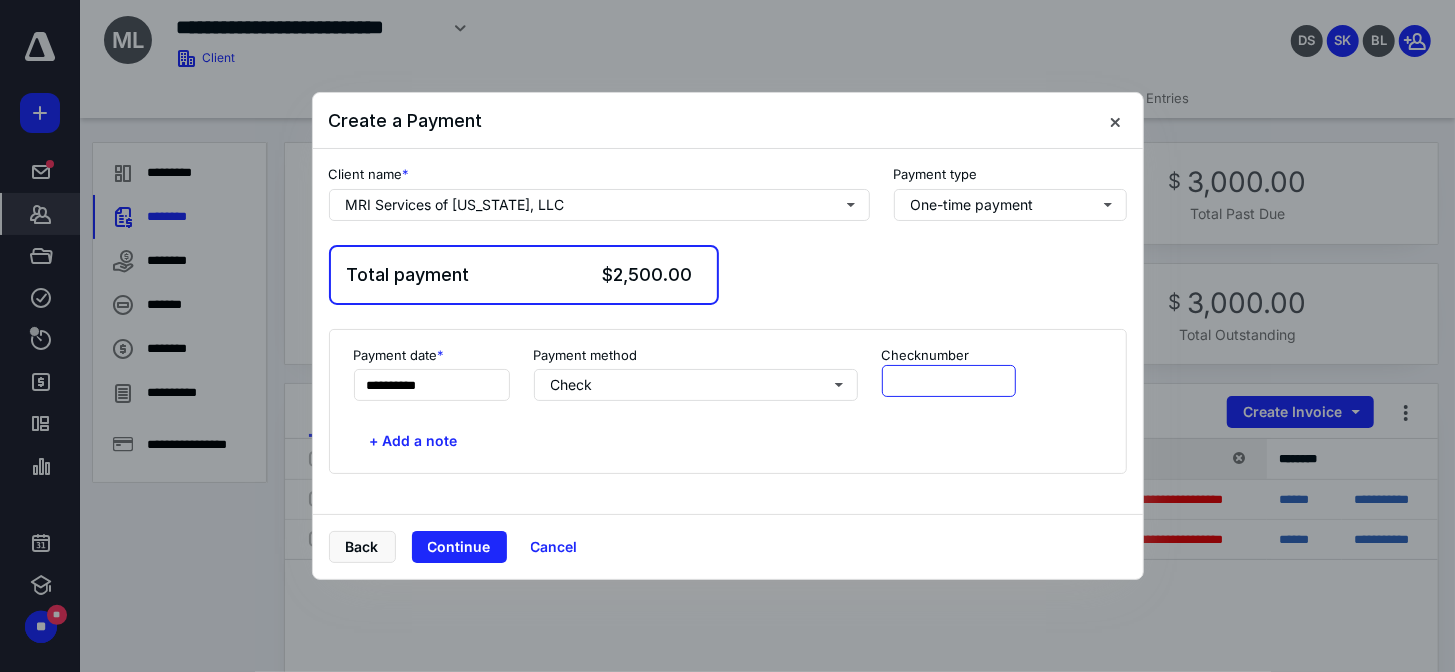 click at bounding box center [949, 381] 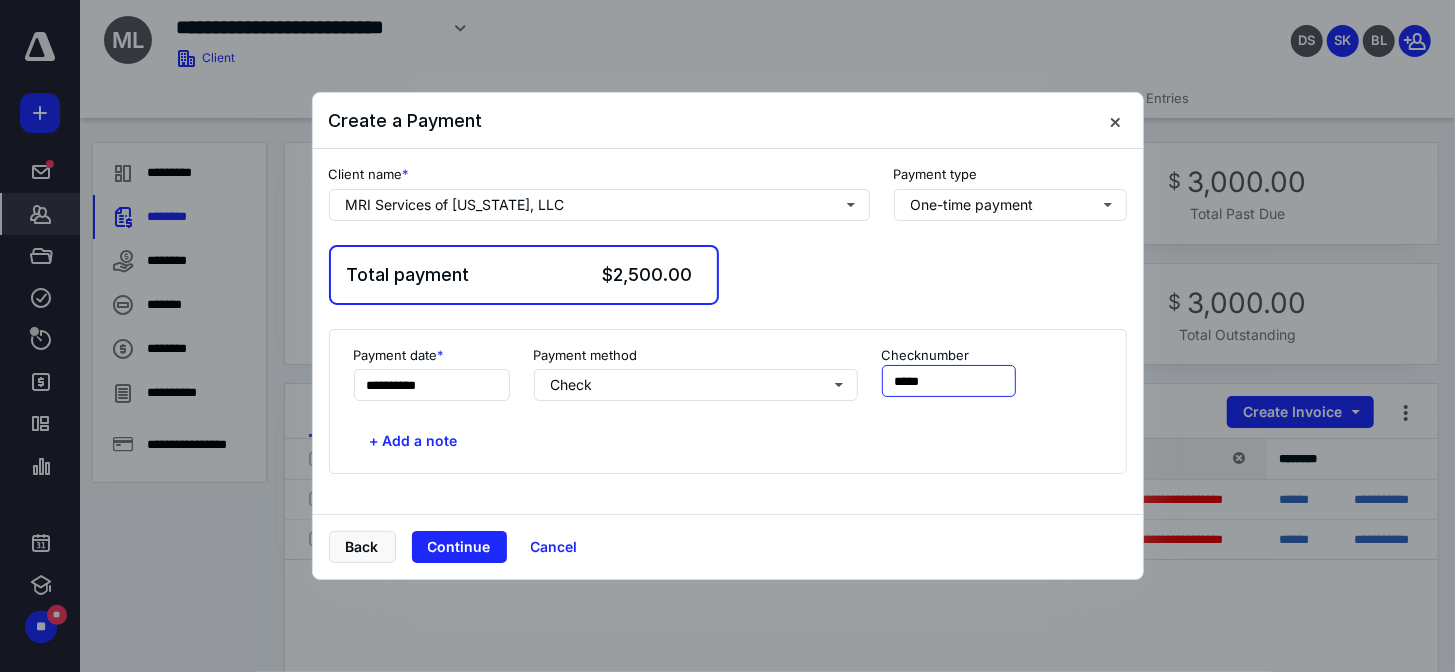 type on "*****" 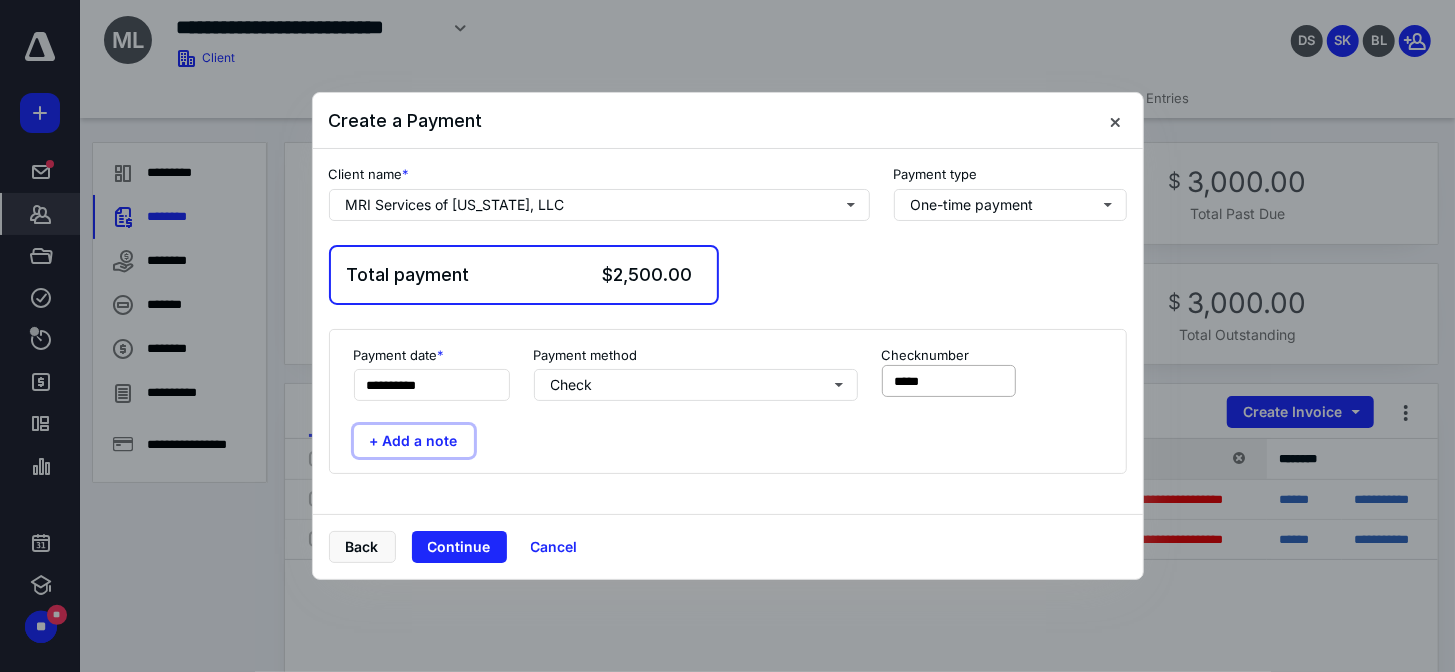 type 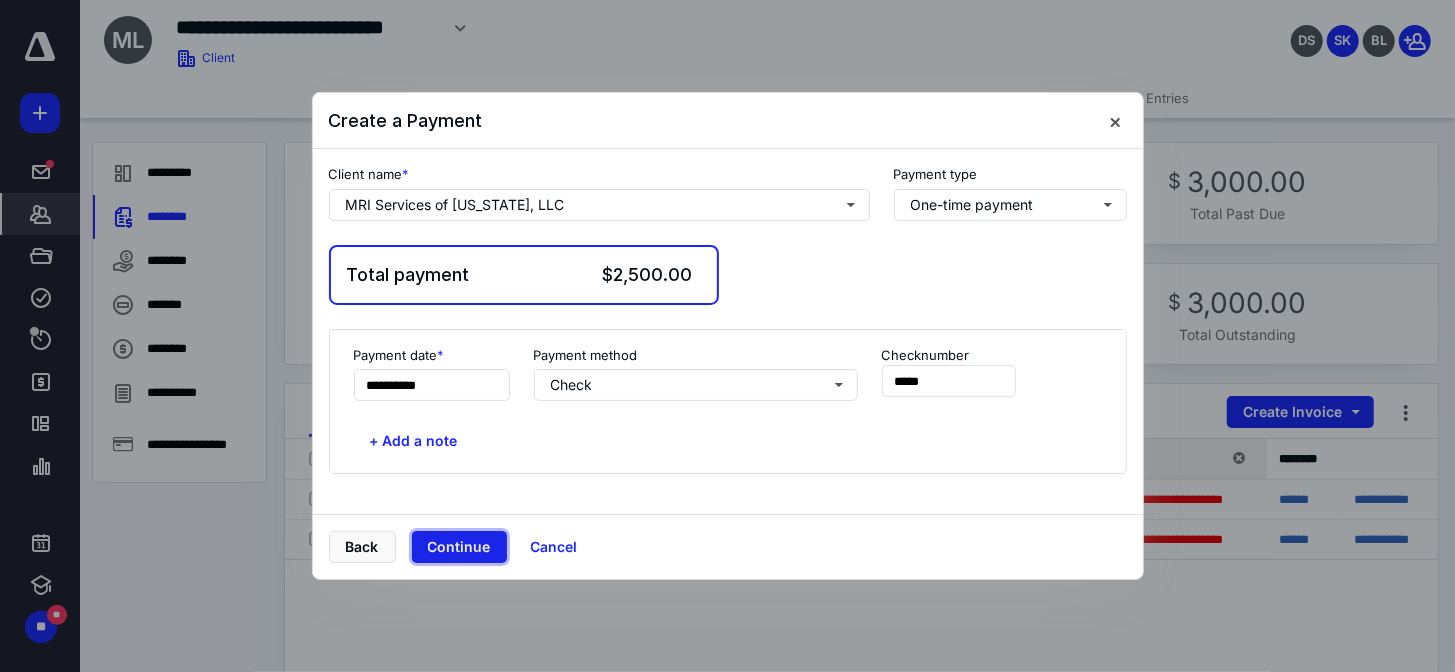 click on "Continue" at bounding box center (459, 547) 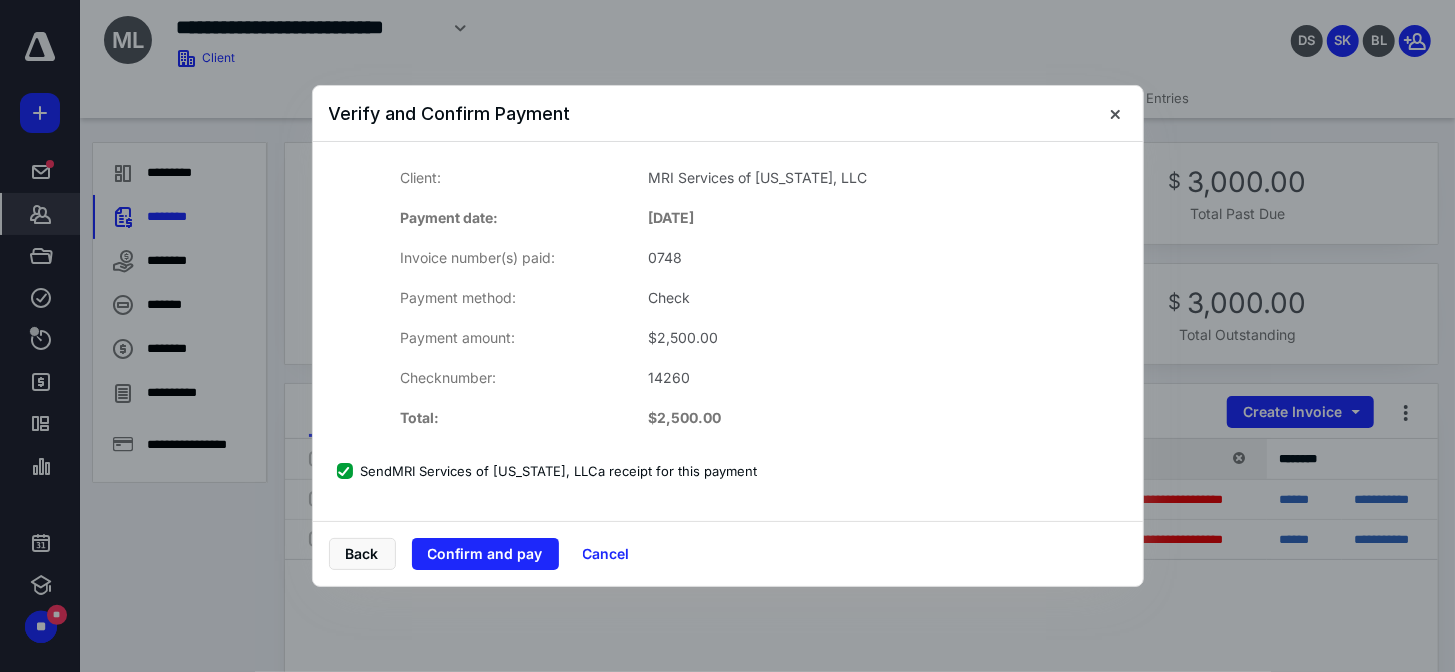 click on "Confirm and pay" at bounding box center [485, 554] 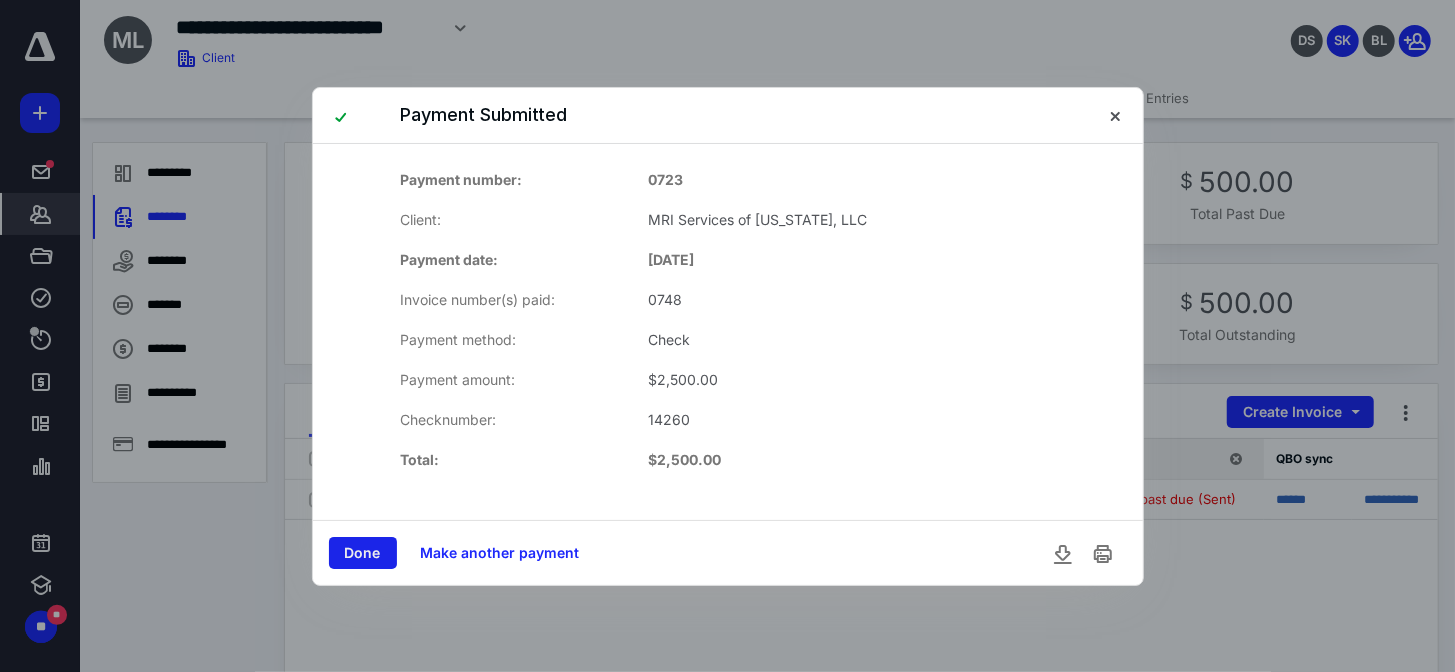 click on "Done" at bounding box center [363, 553] 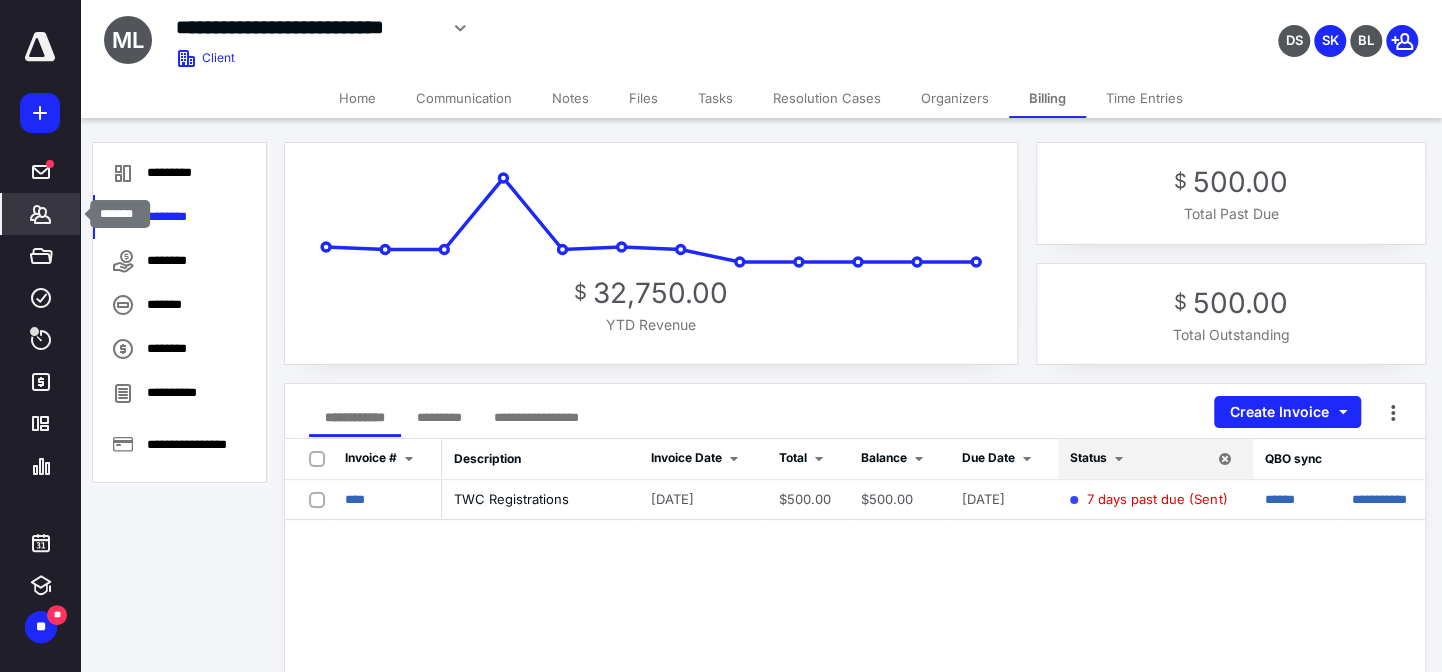 click on "*******" at bounding box center [41, 214] 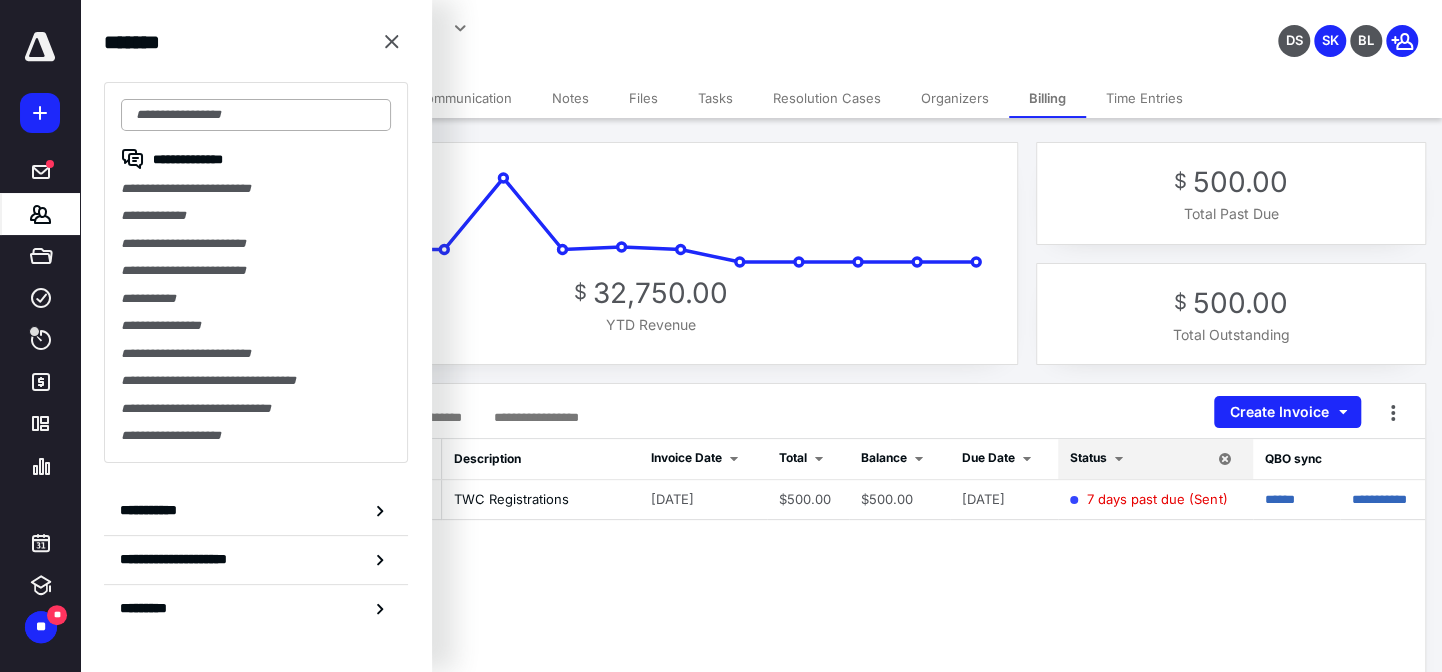 click at bounding box center [256, 115] 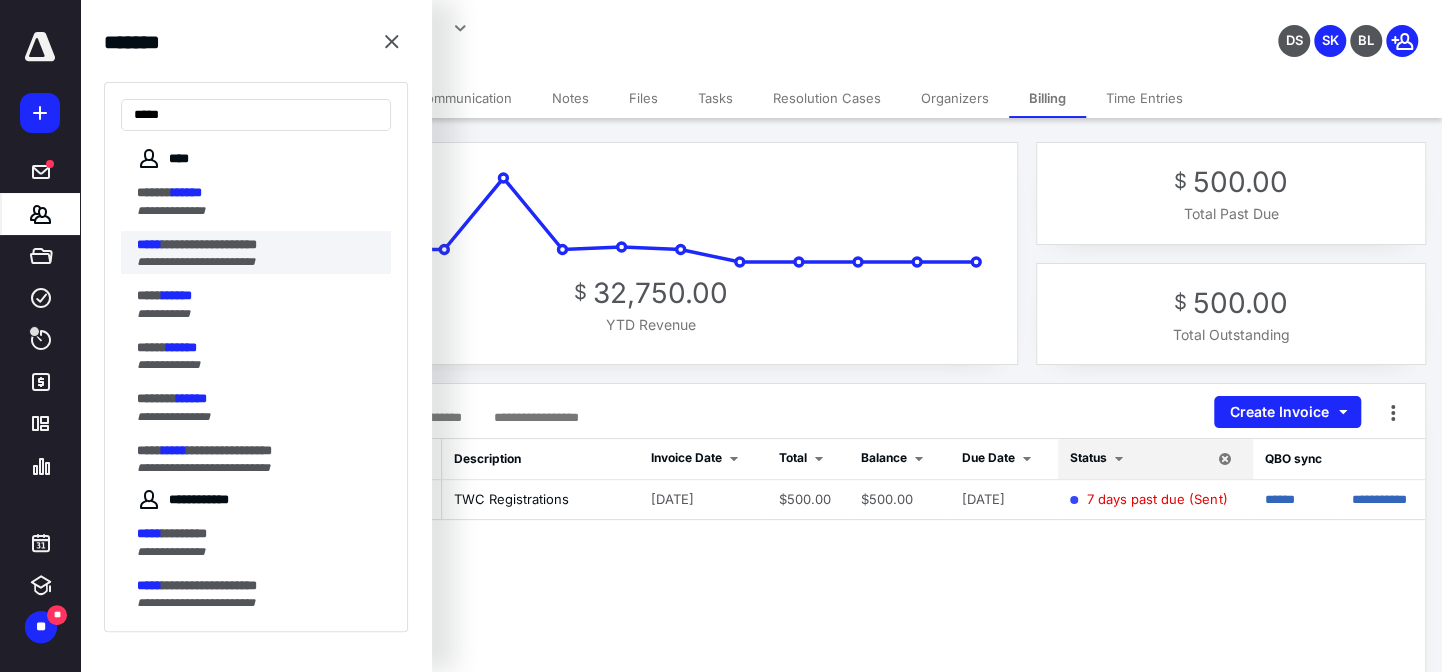 type on "*****" 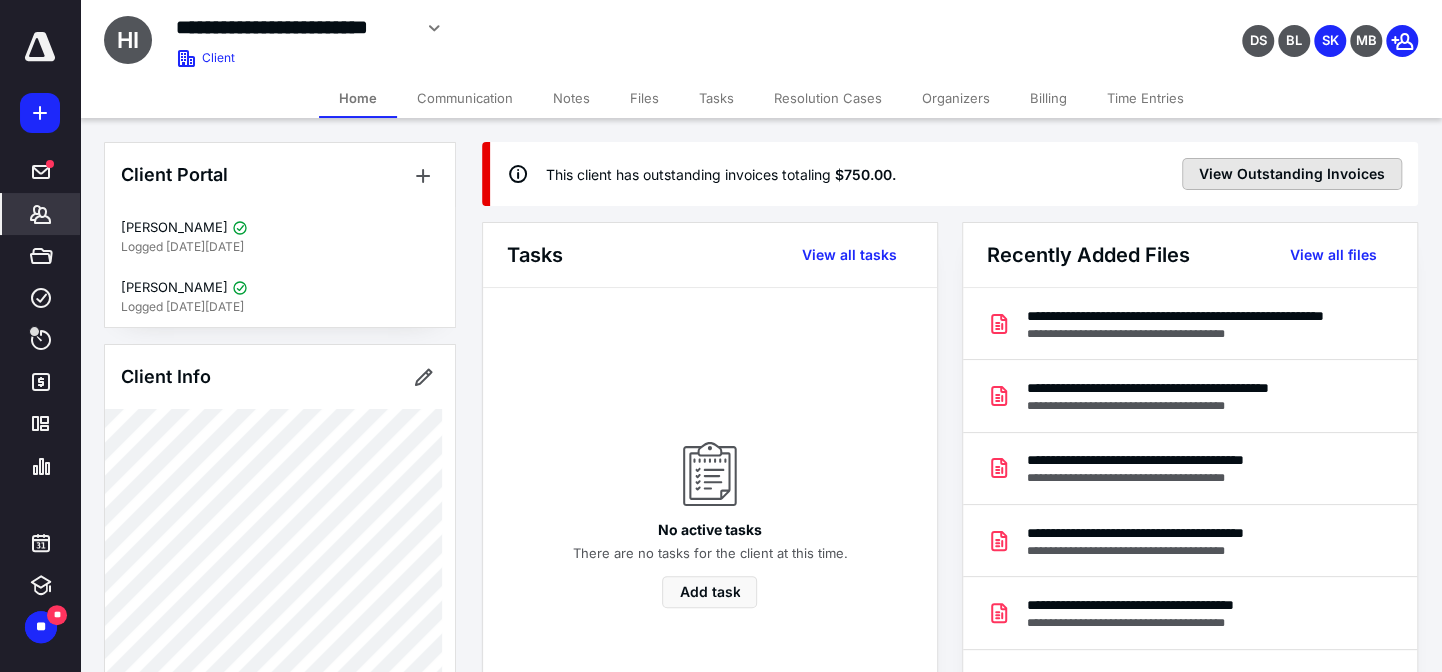 click on "View Outstanding Invoices" at bounding box center [1292, 174] 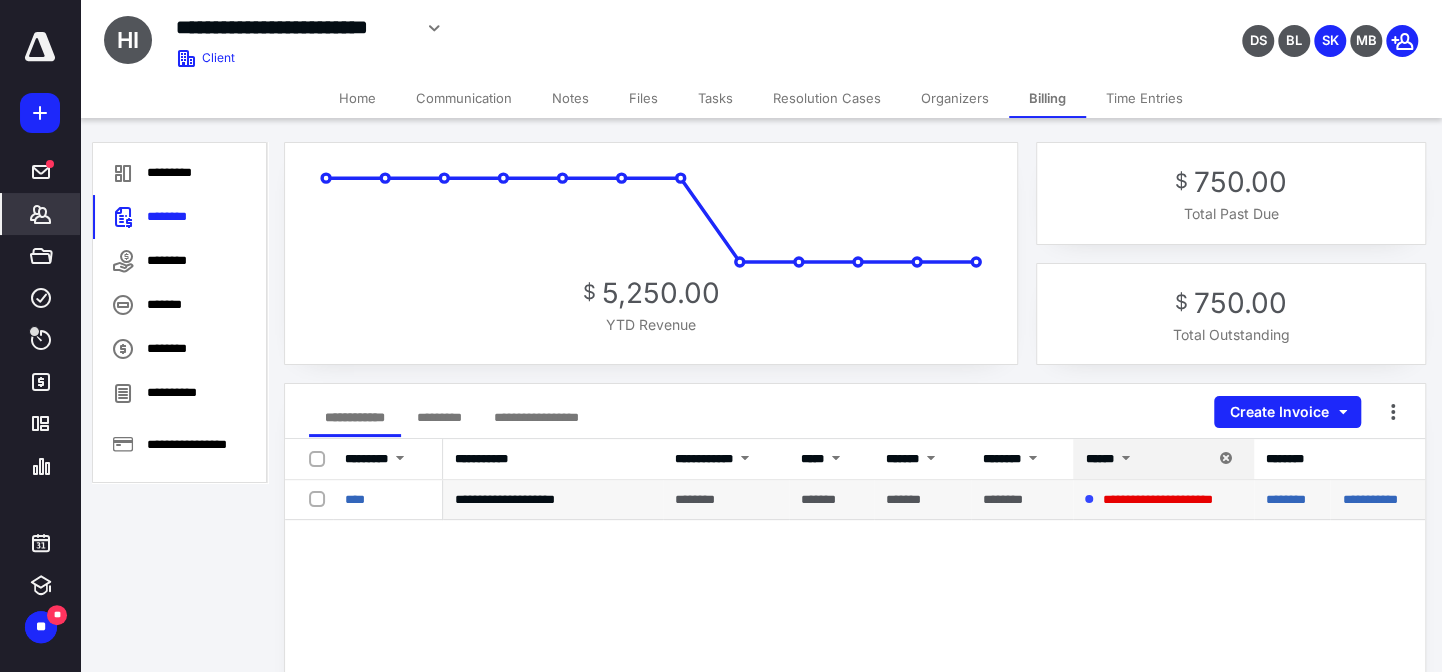 click on "****" at bounding box center [388, 500] 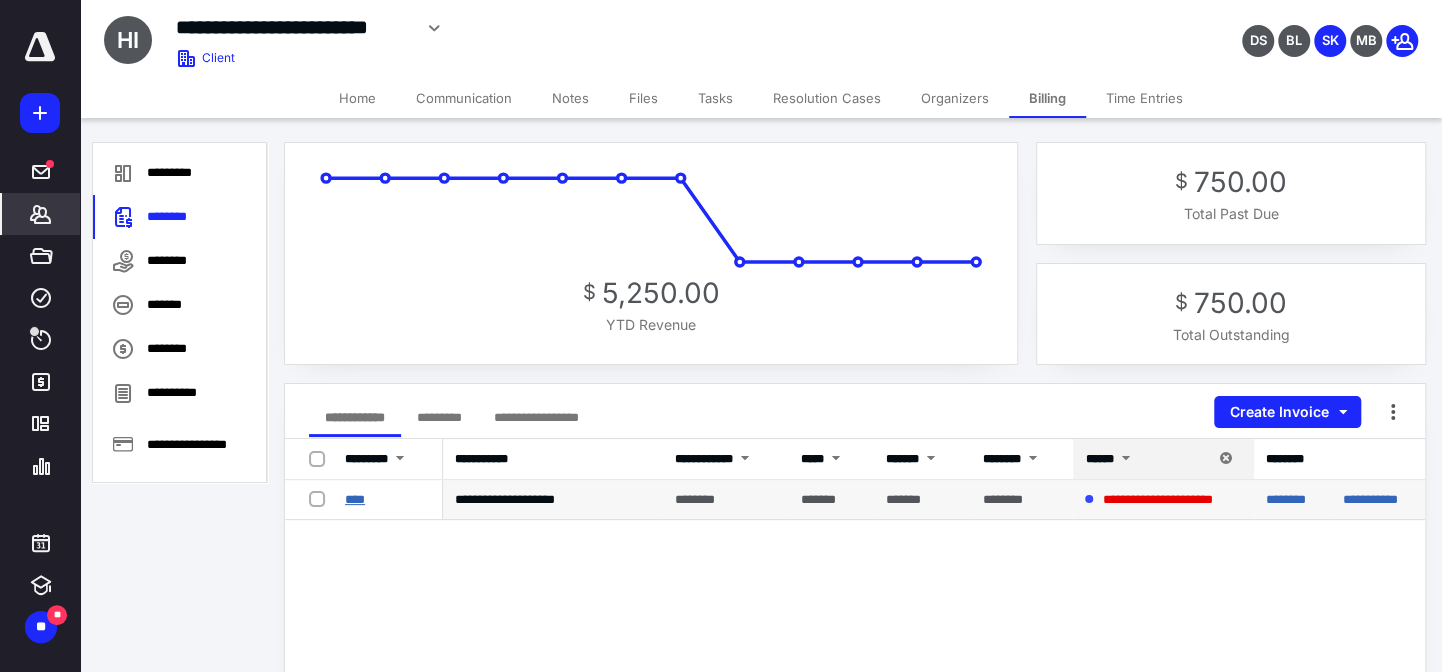 click on "****" at bounding box center [355, 499] 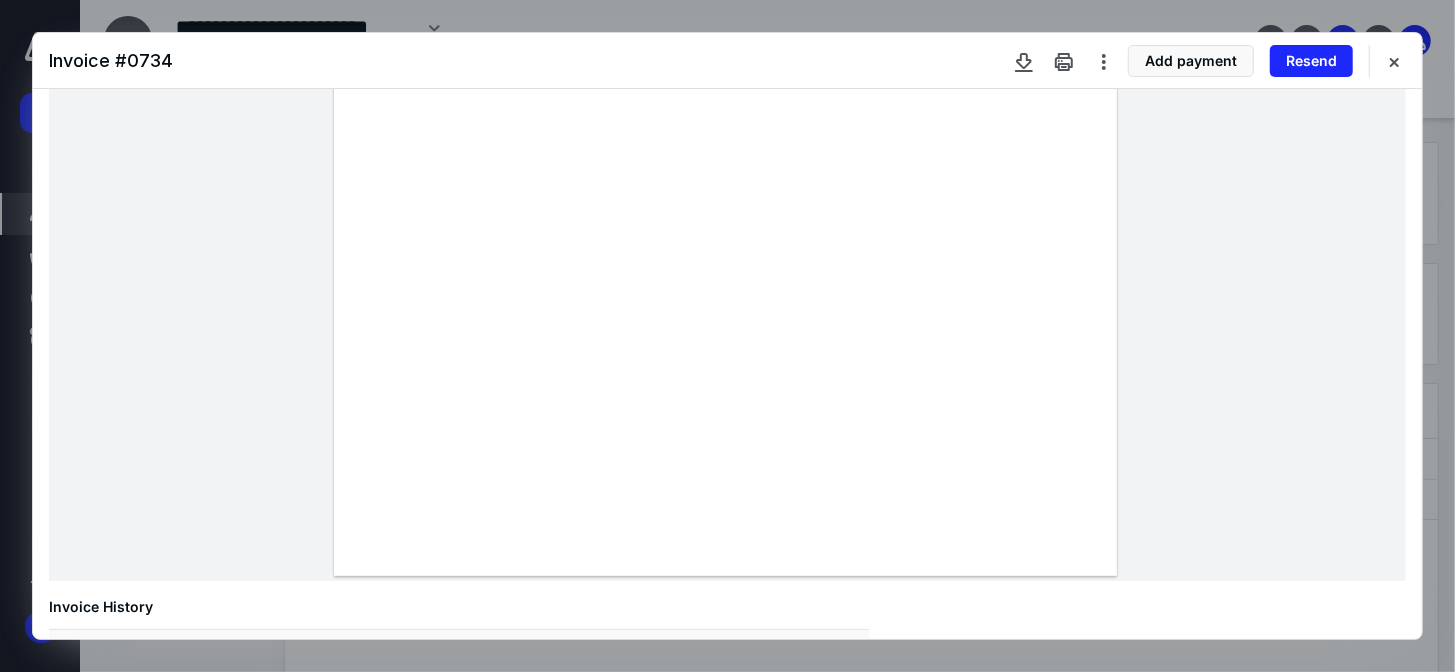scroll, scrollTop: 663, scrollLeft: 0, axis: vertical 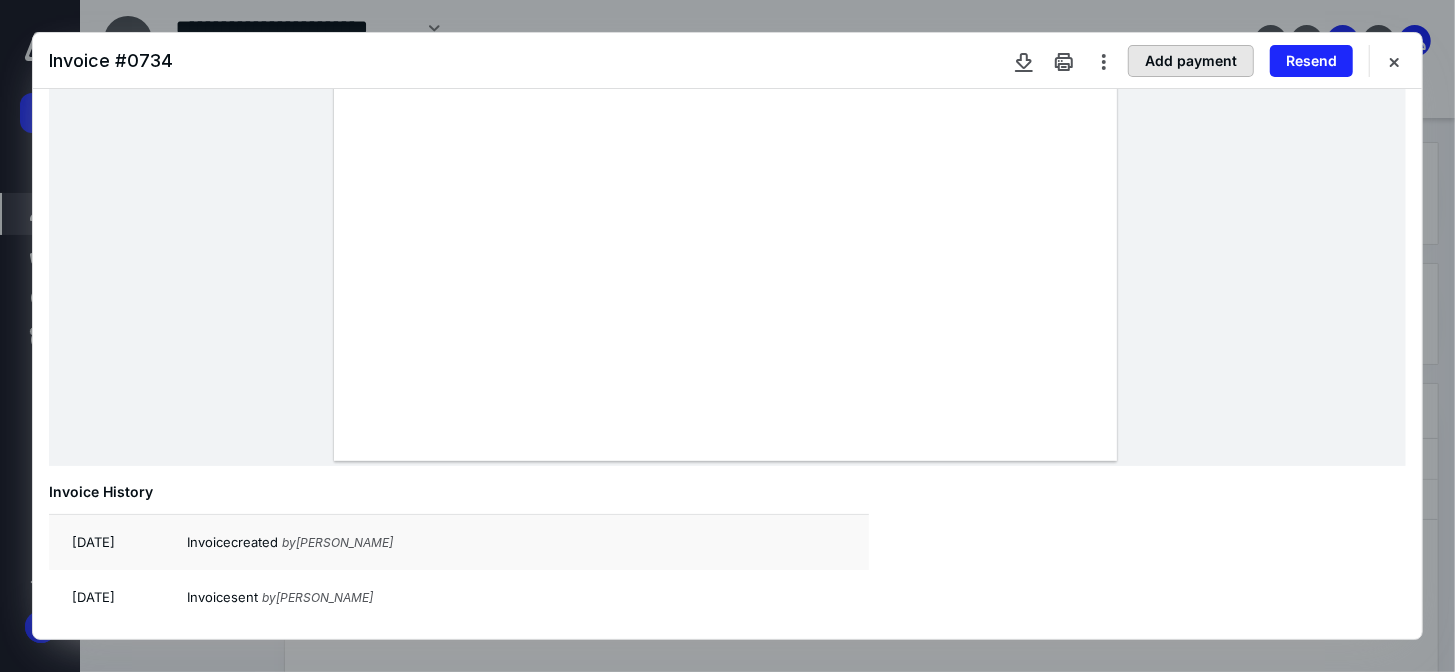 click on "Add payment" at bounding box center [1191, 61] 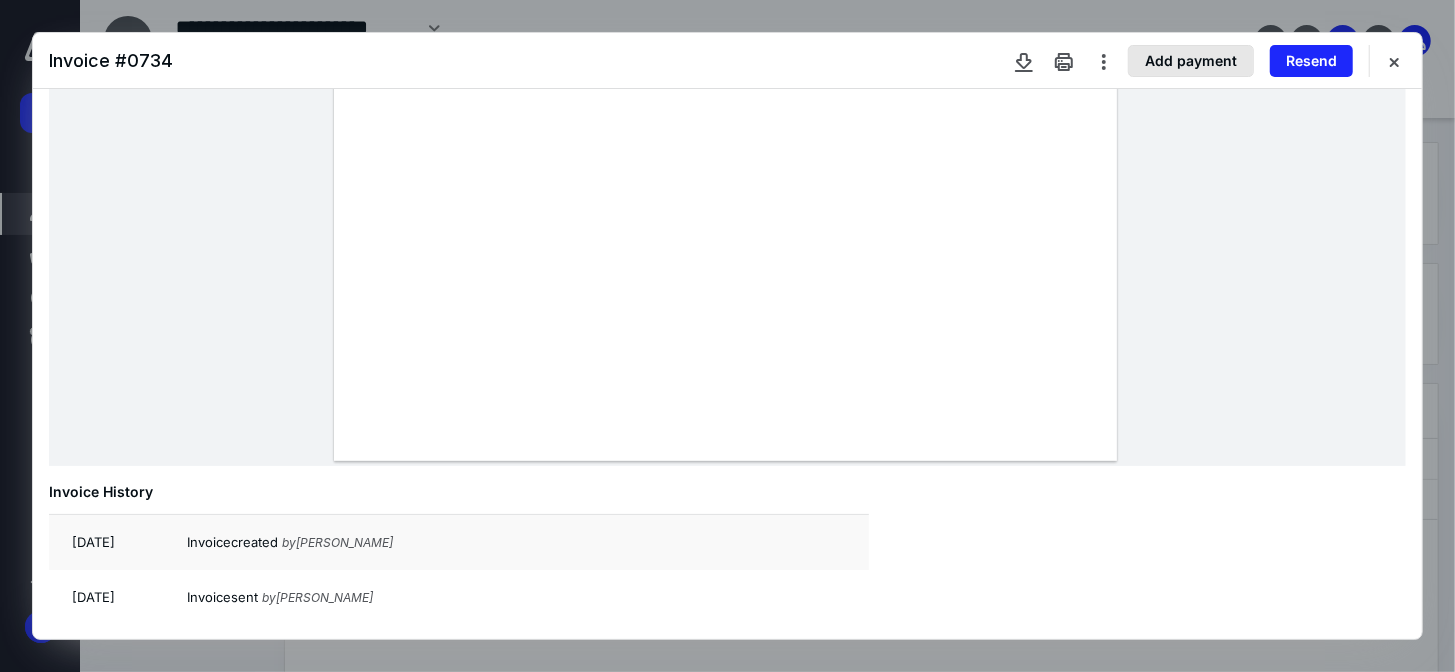 scroll, scrollTop: 505, scrollLeft: 0, axis: vertical 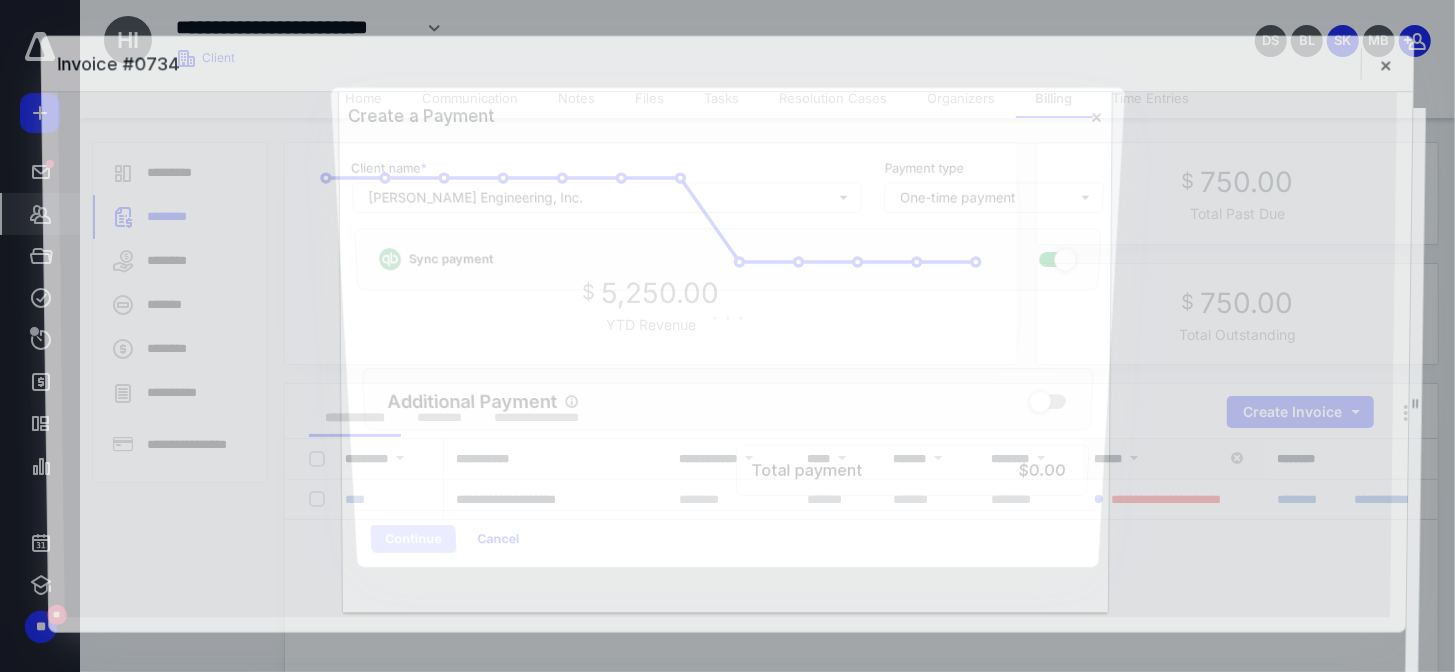 checkbox on "false" 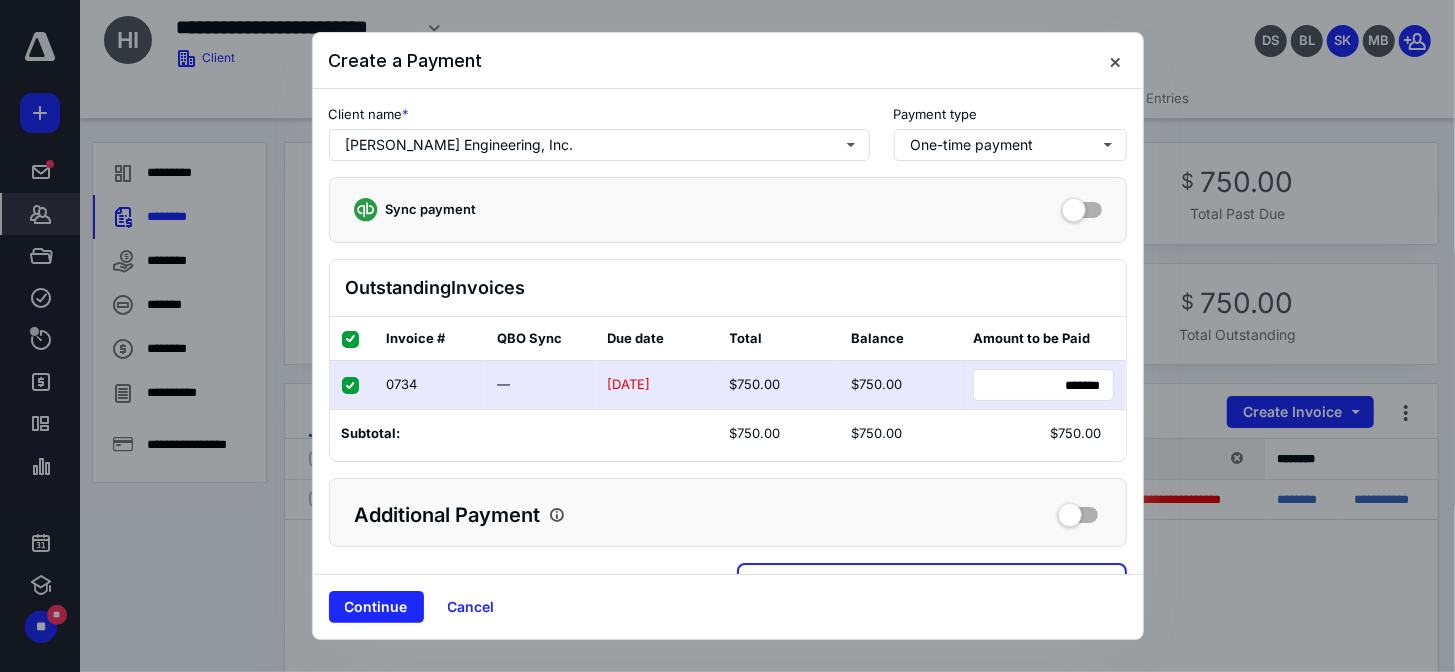 scroll, scrollTop: 62, scrollLeft: 0, axis: vertical 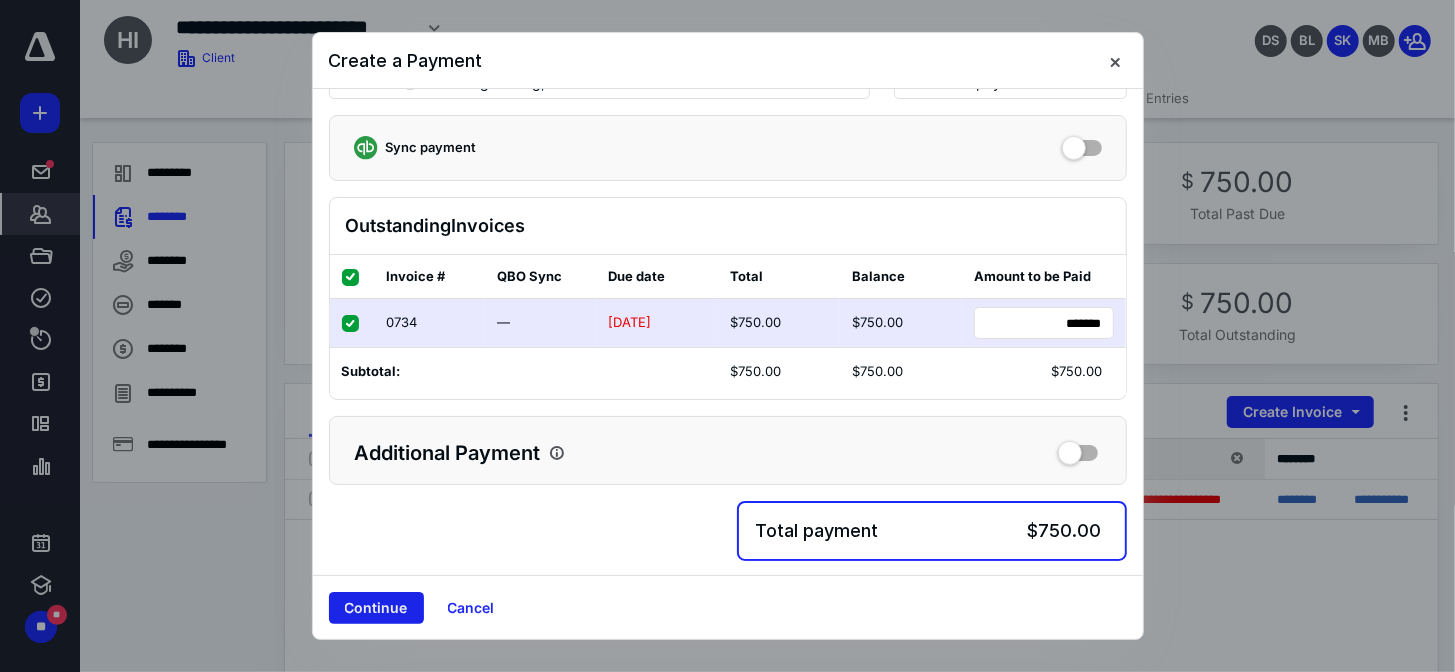 click on "Continue" at bounding box center [376, 608] 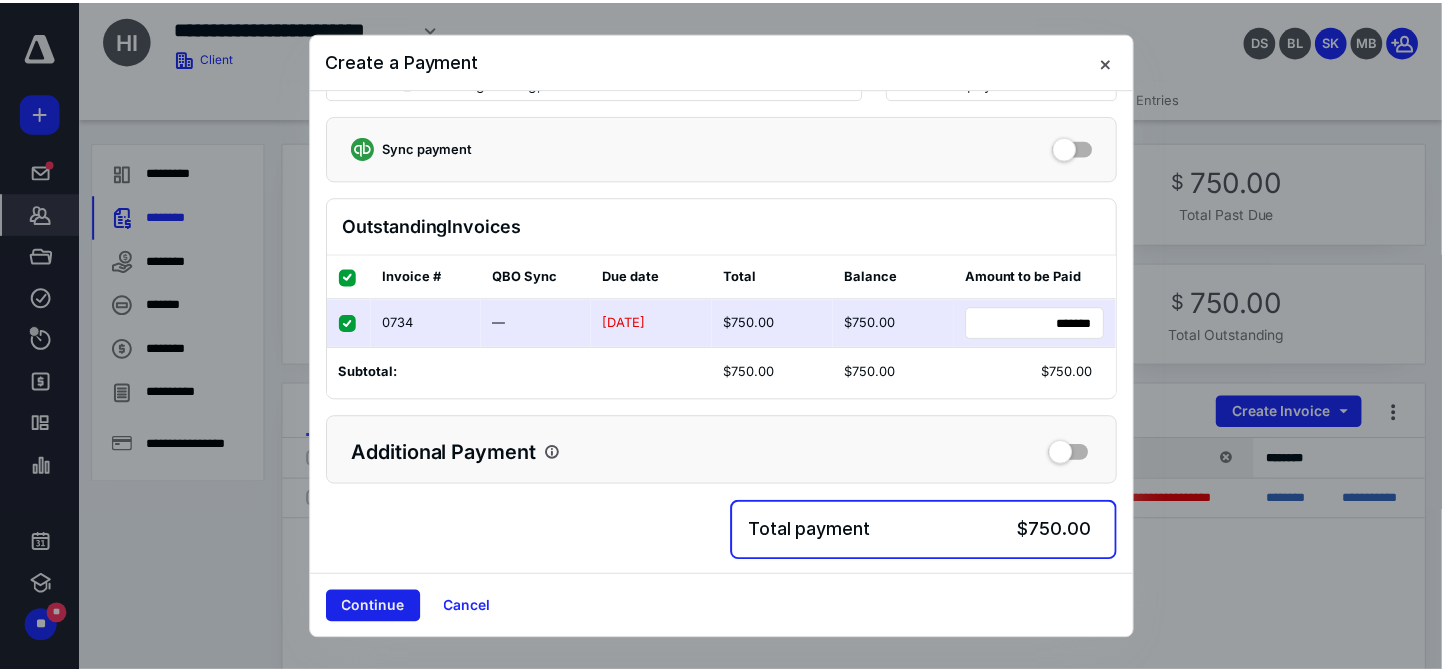 scroll, scrollTop: 0, scrollLeft: 0, axis: both 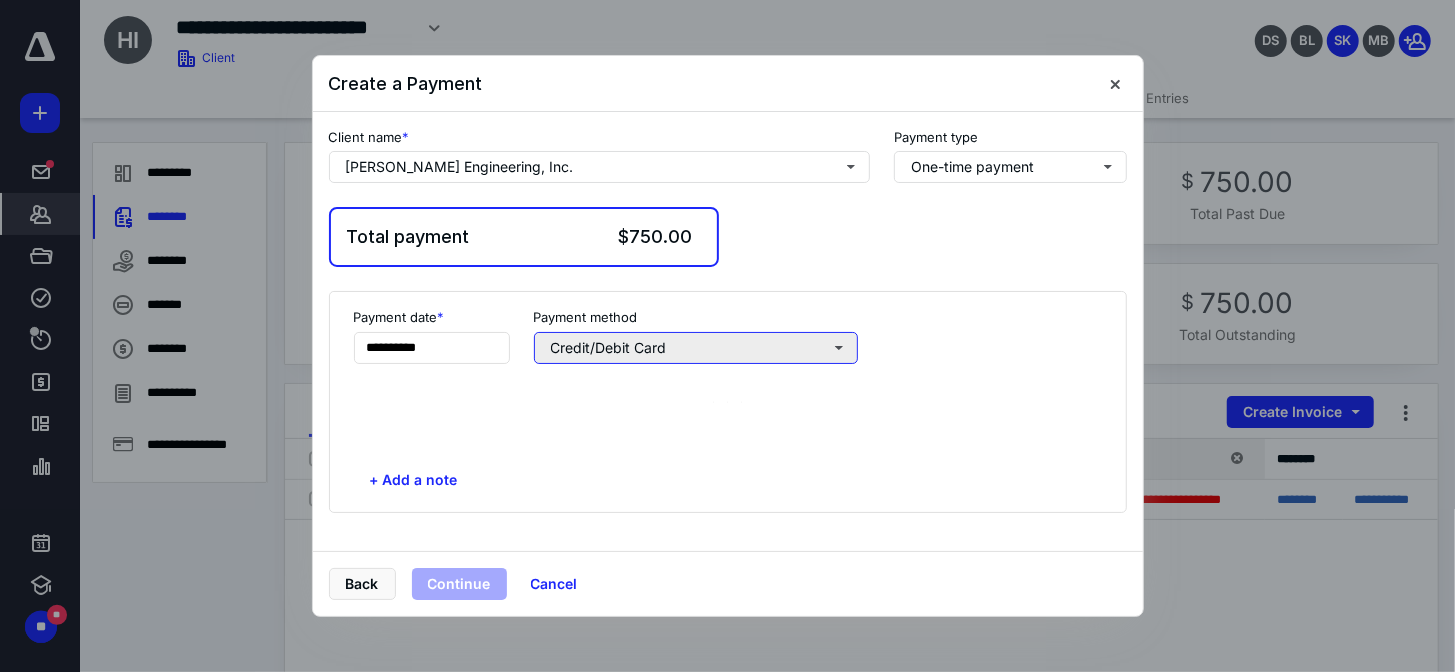click on "Credit/Debit Card" at bounding box center (696, 348) 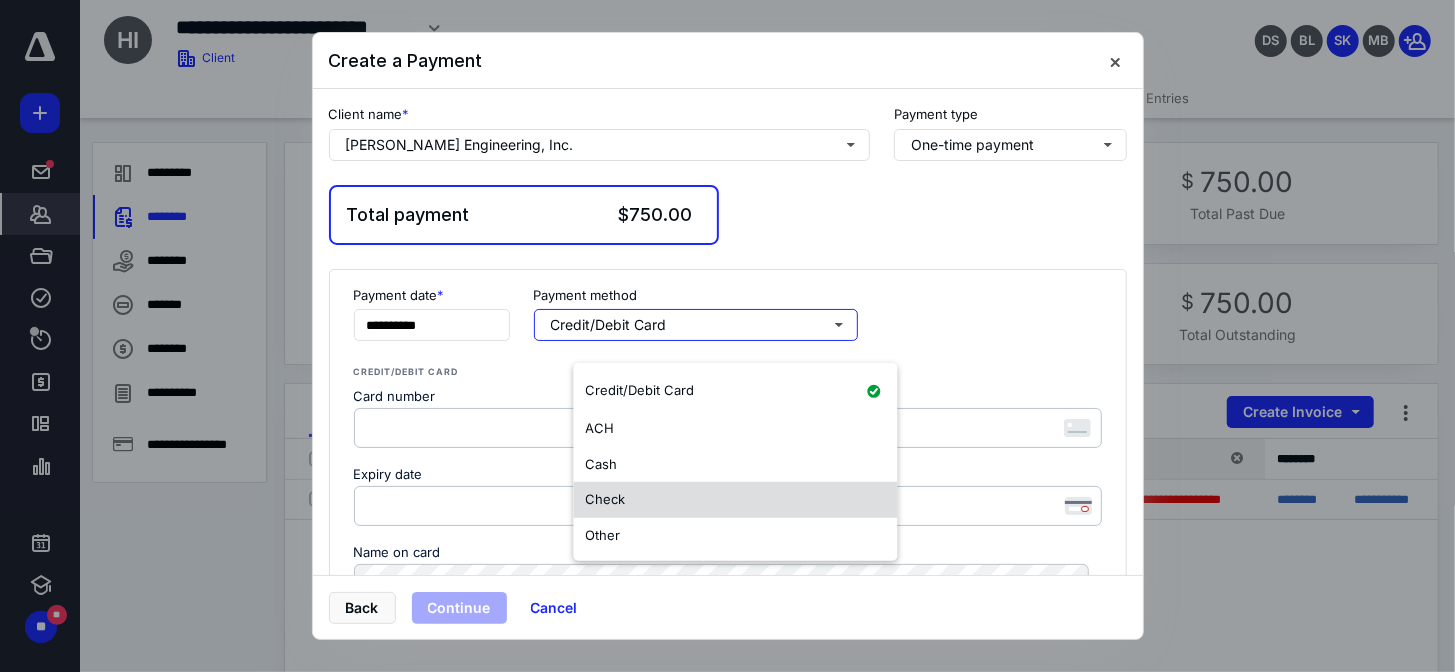 click on "Check" at bounding box center [605, 499] 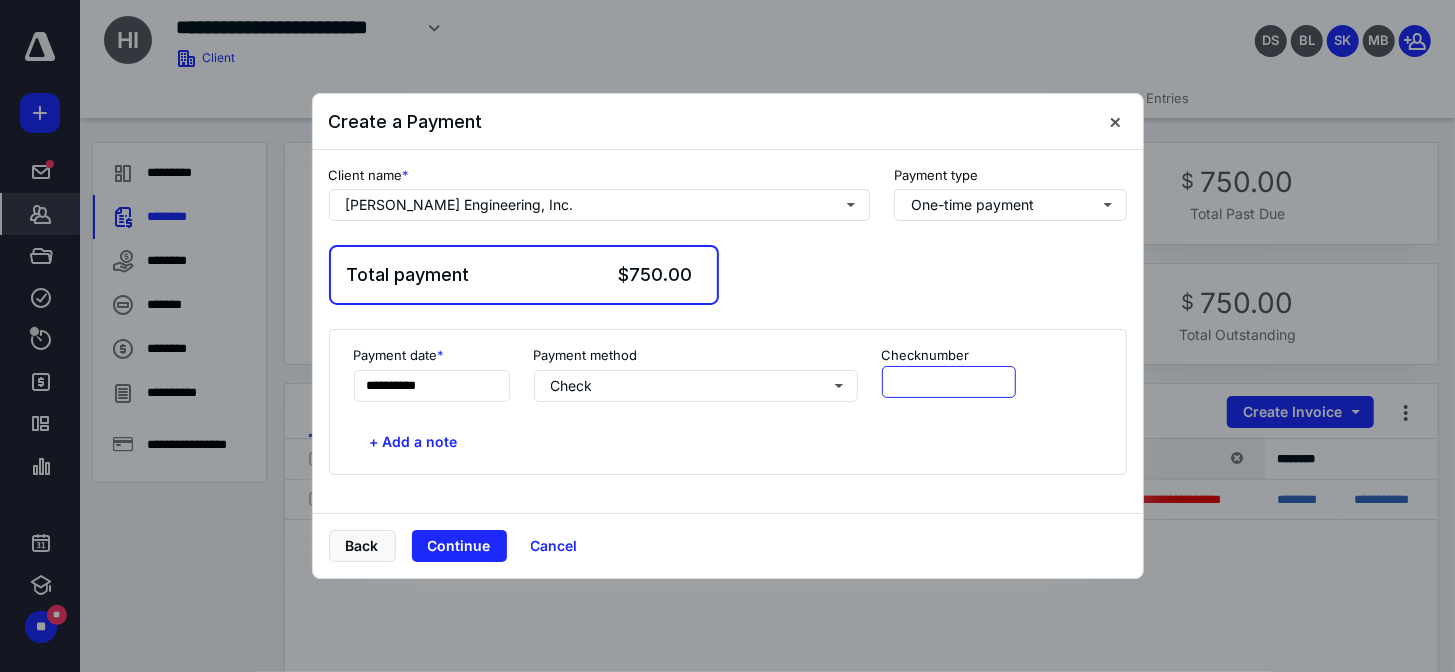 click at bounding box center (949, 382) 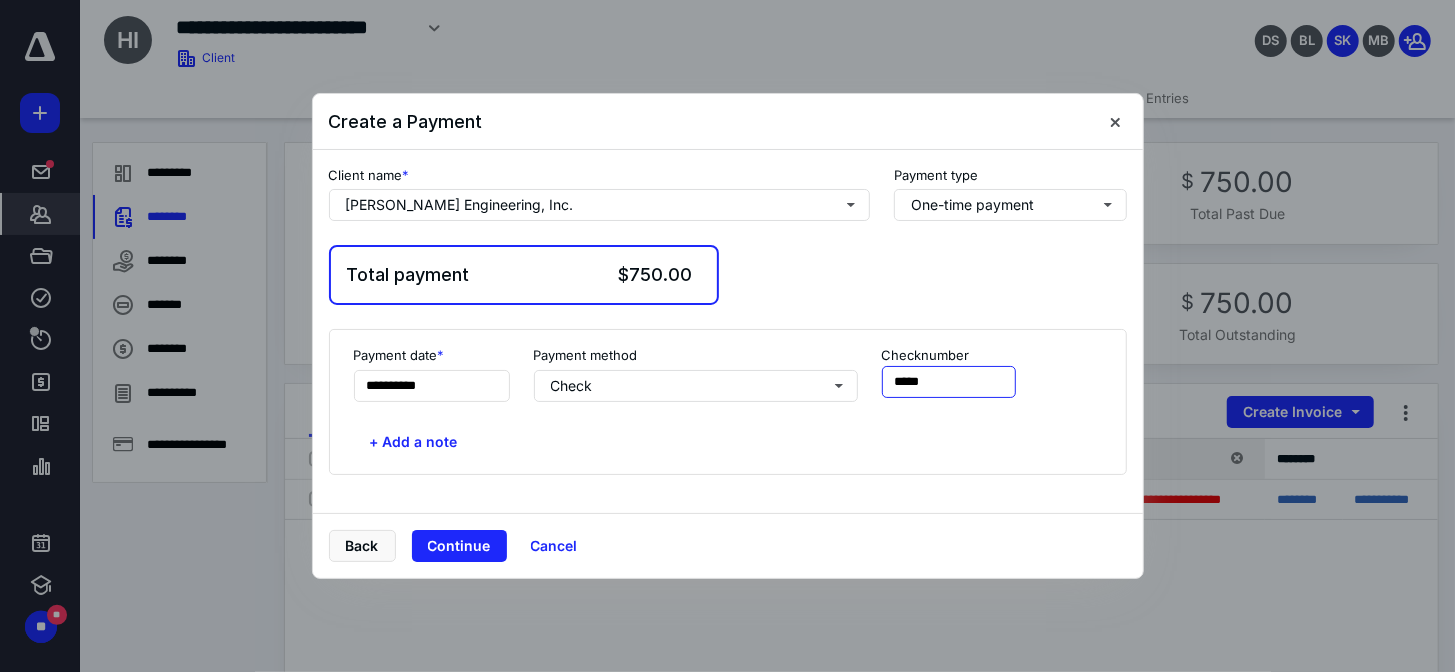 type on "*****" 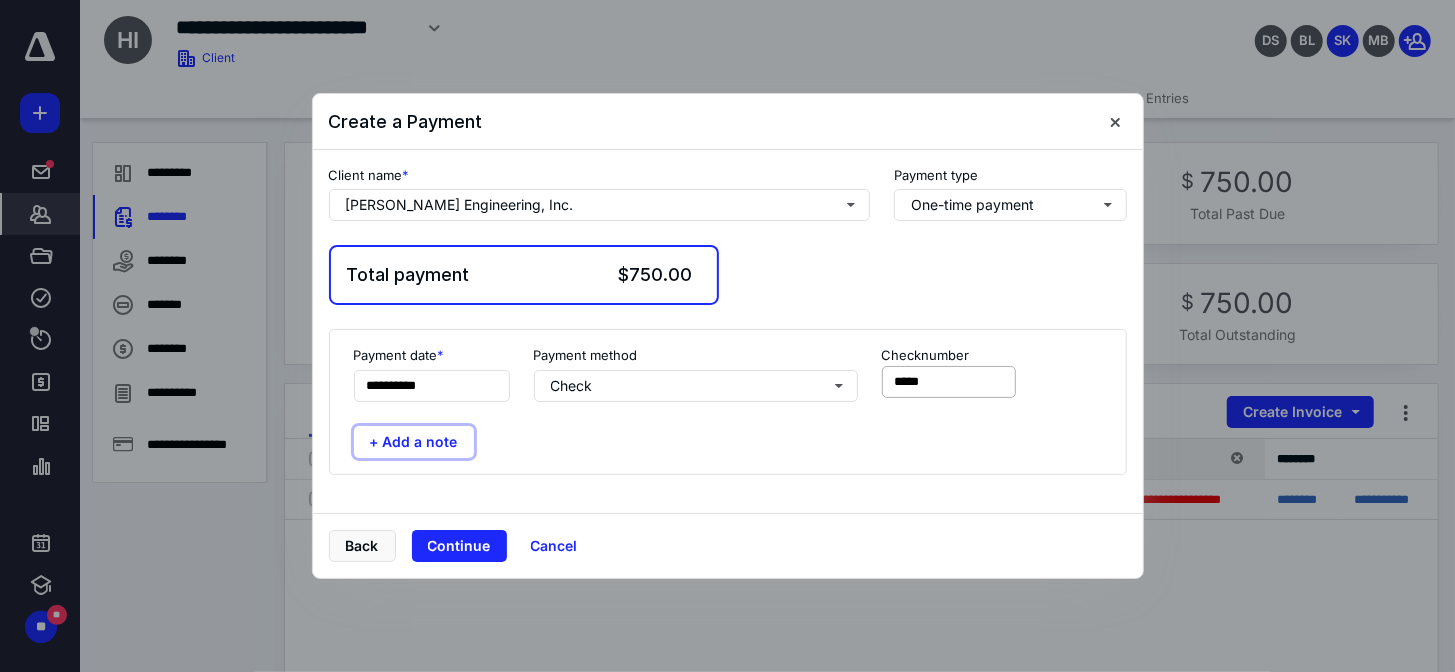 type 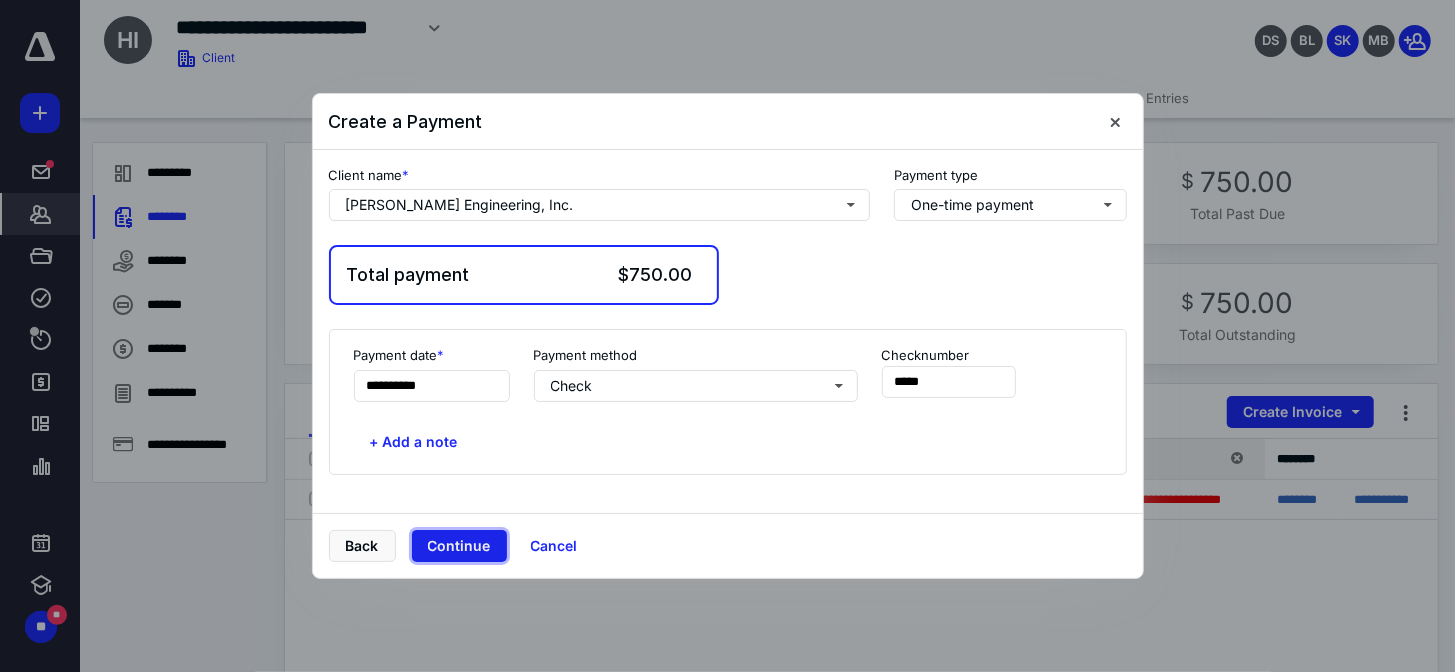 click on "Continue" at bounding box center [459, 546] 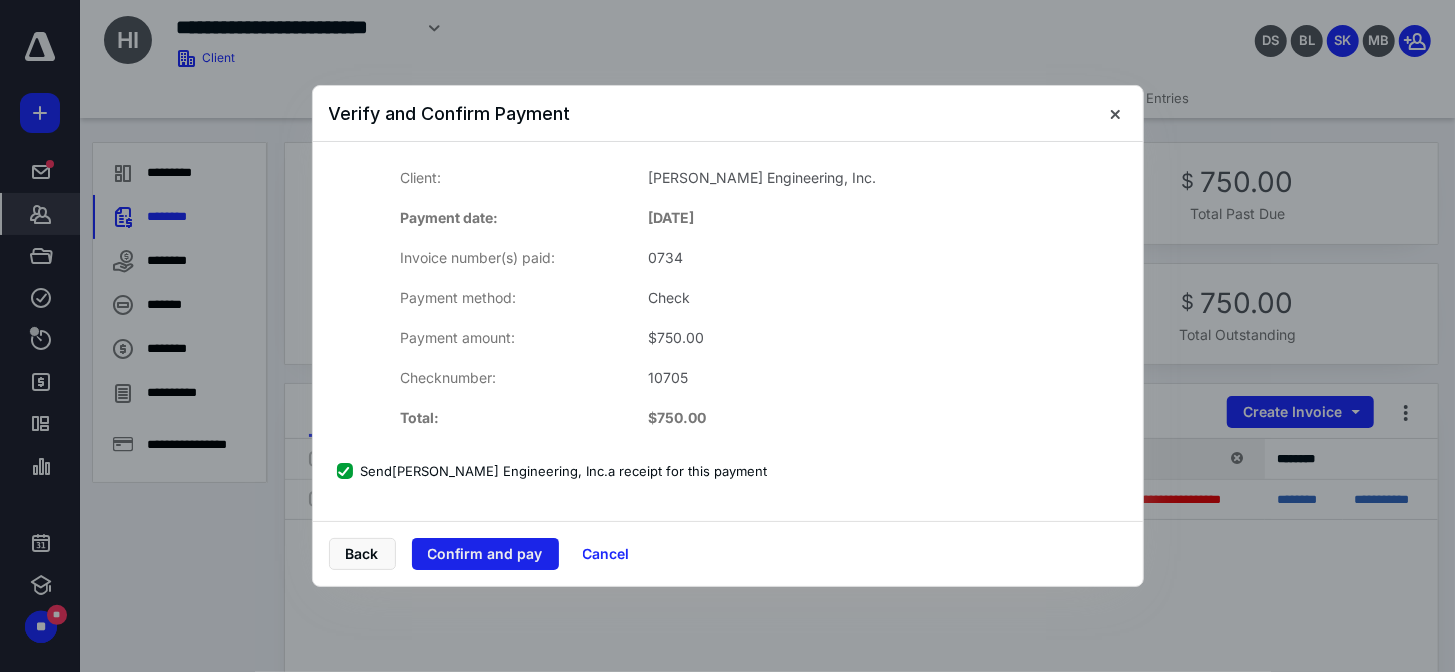 click on "Confirm and pay" at bounding box center [485, 554] 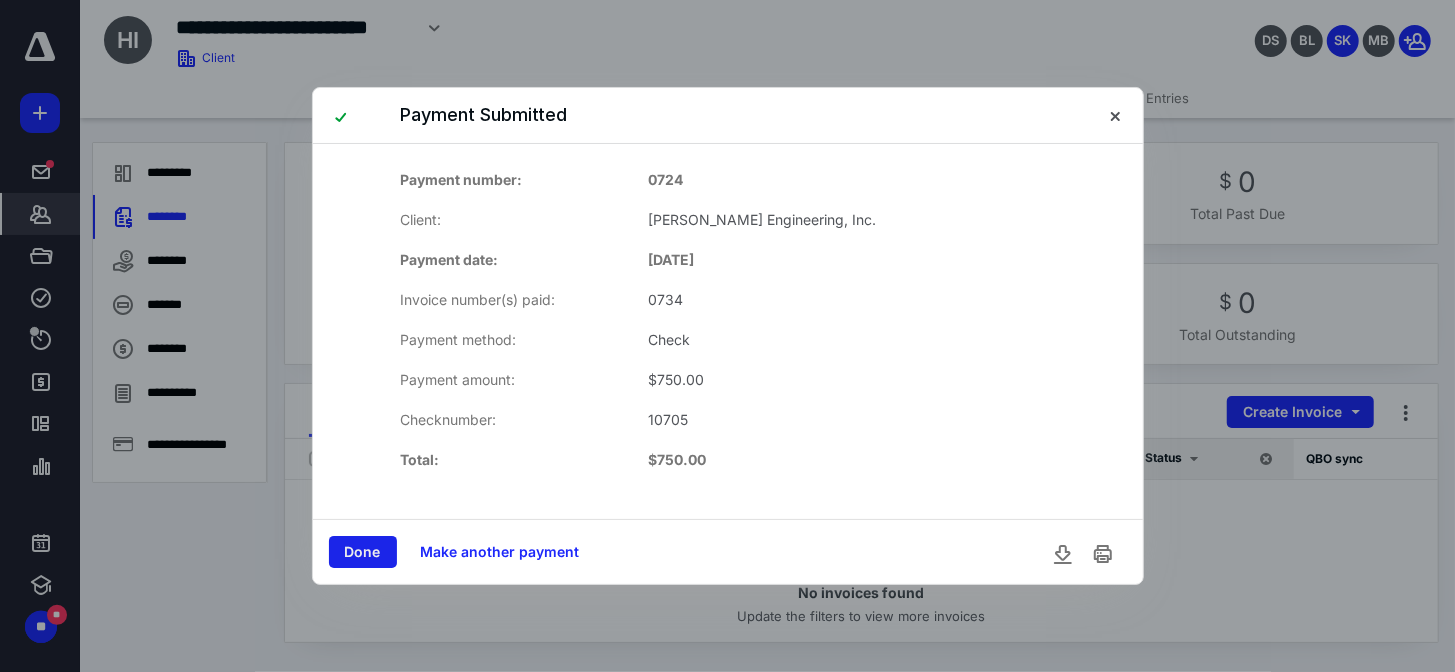 click on "Done" at bounding box center (363, 552) 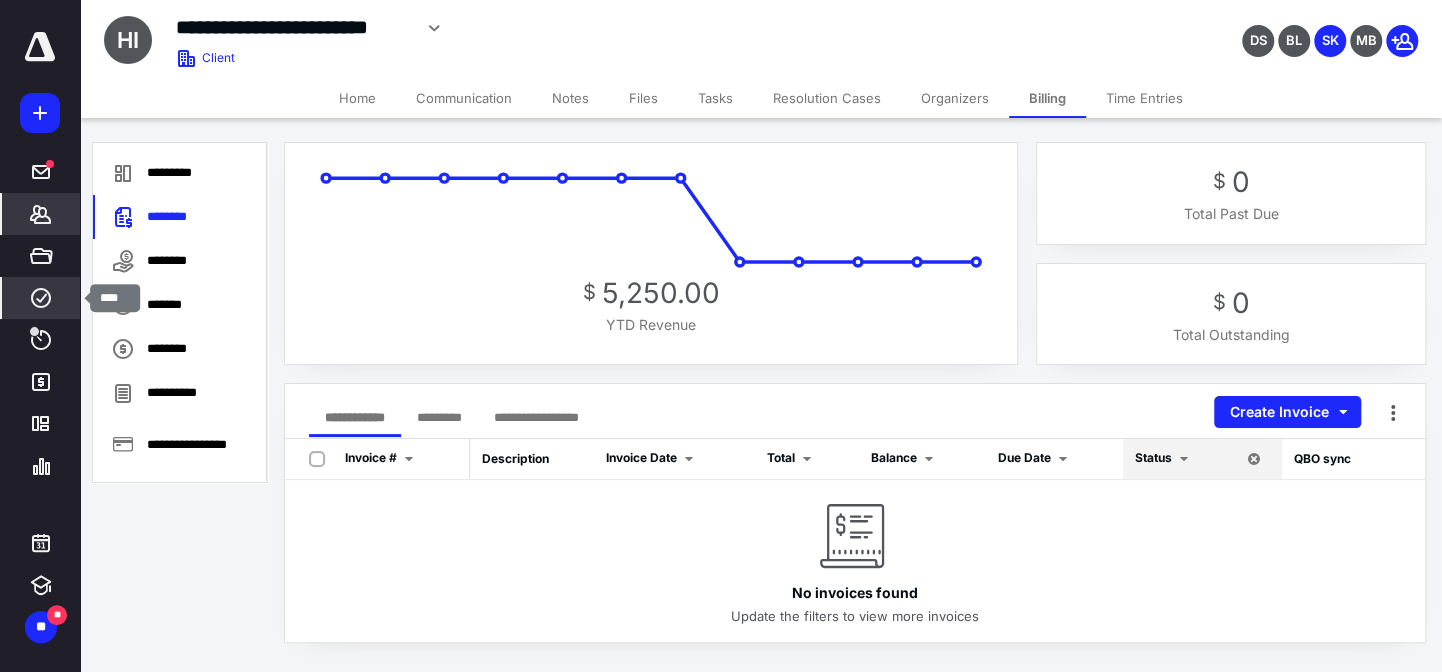 click 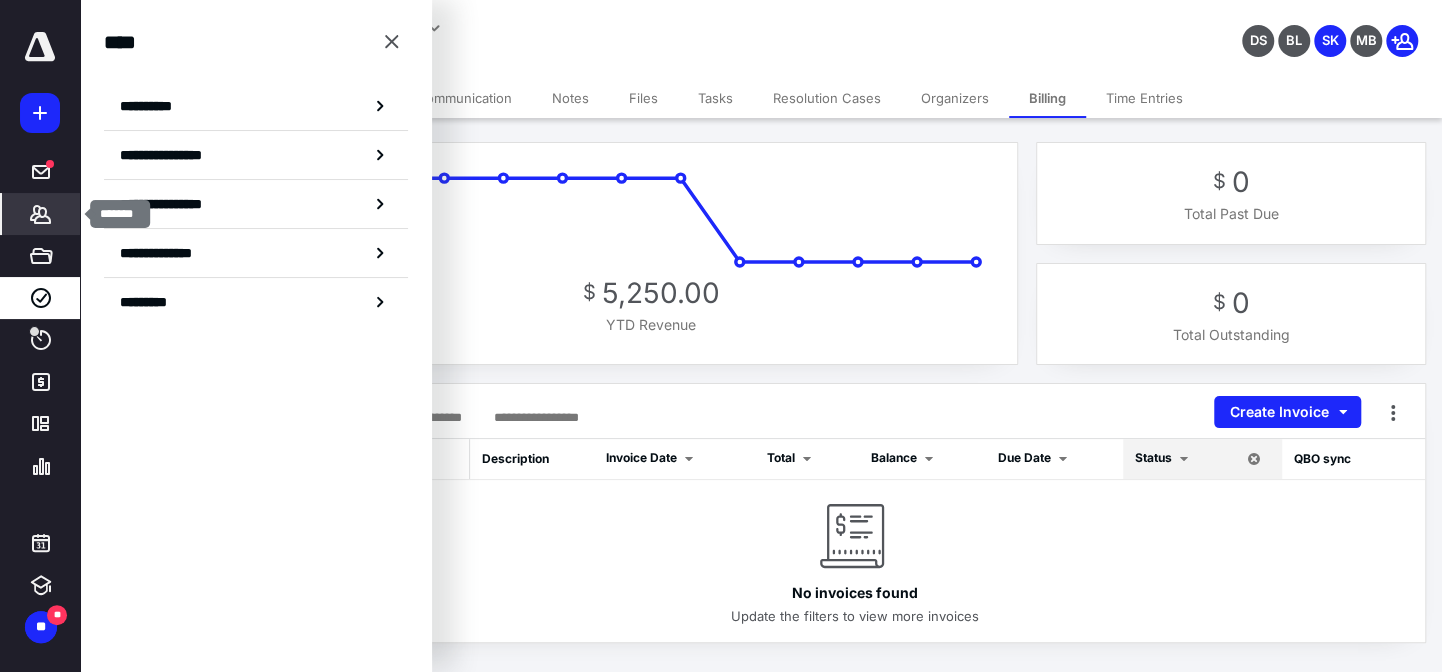 click on "*******" at bounding box center [41, 214] 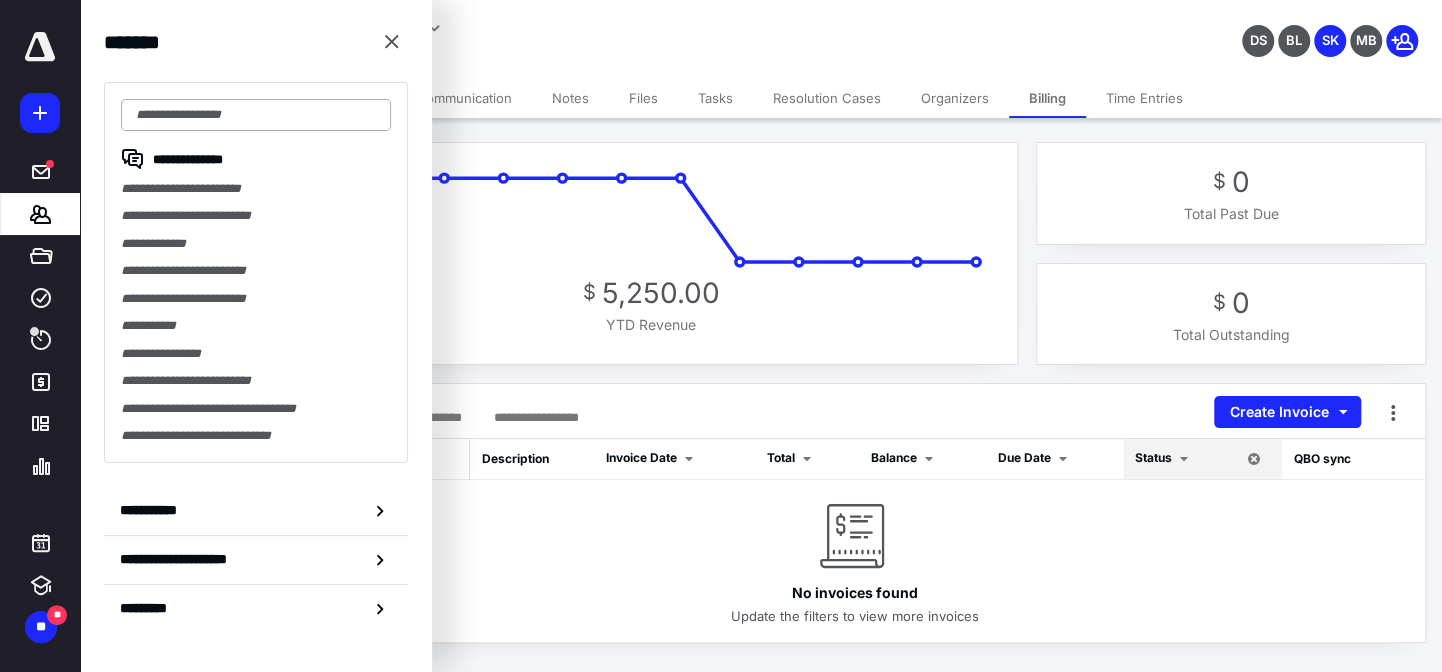 click at bounding box center (256, 115) 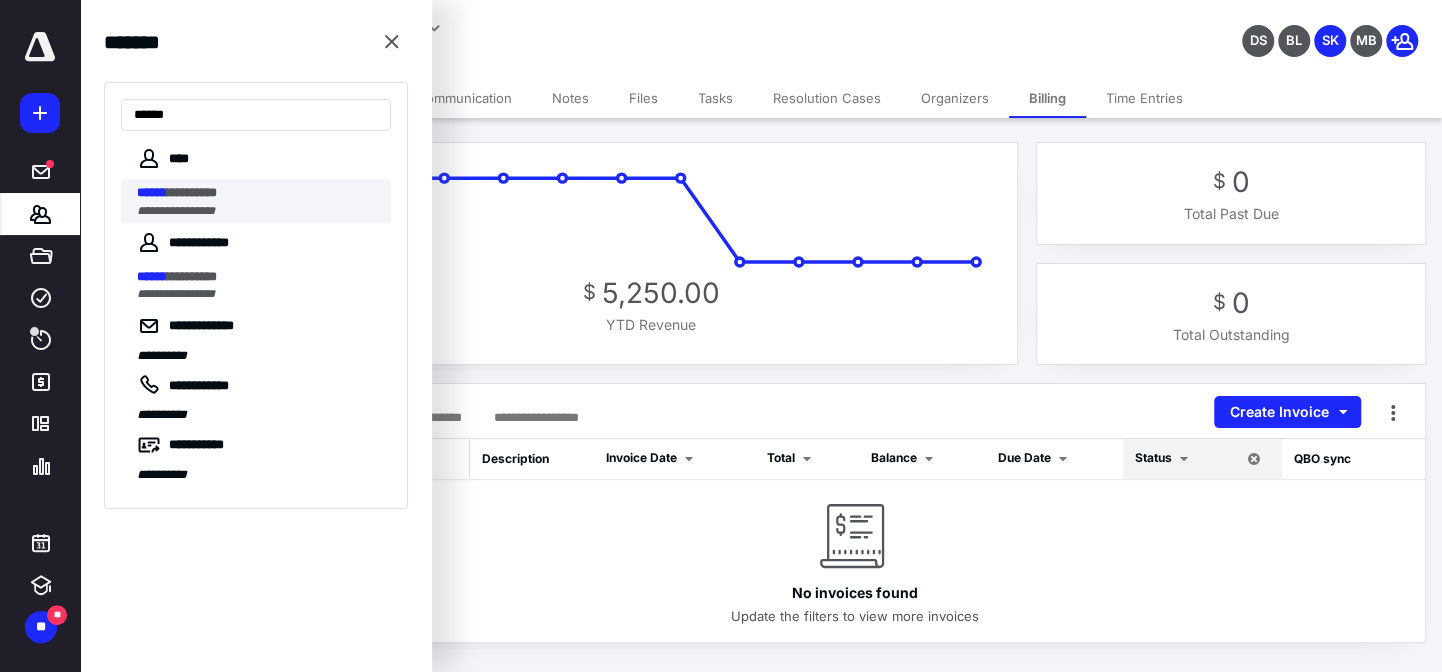 type on "******" 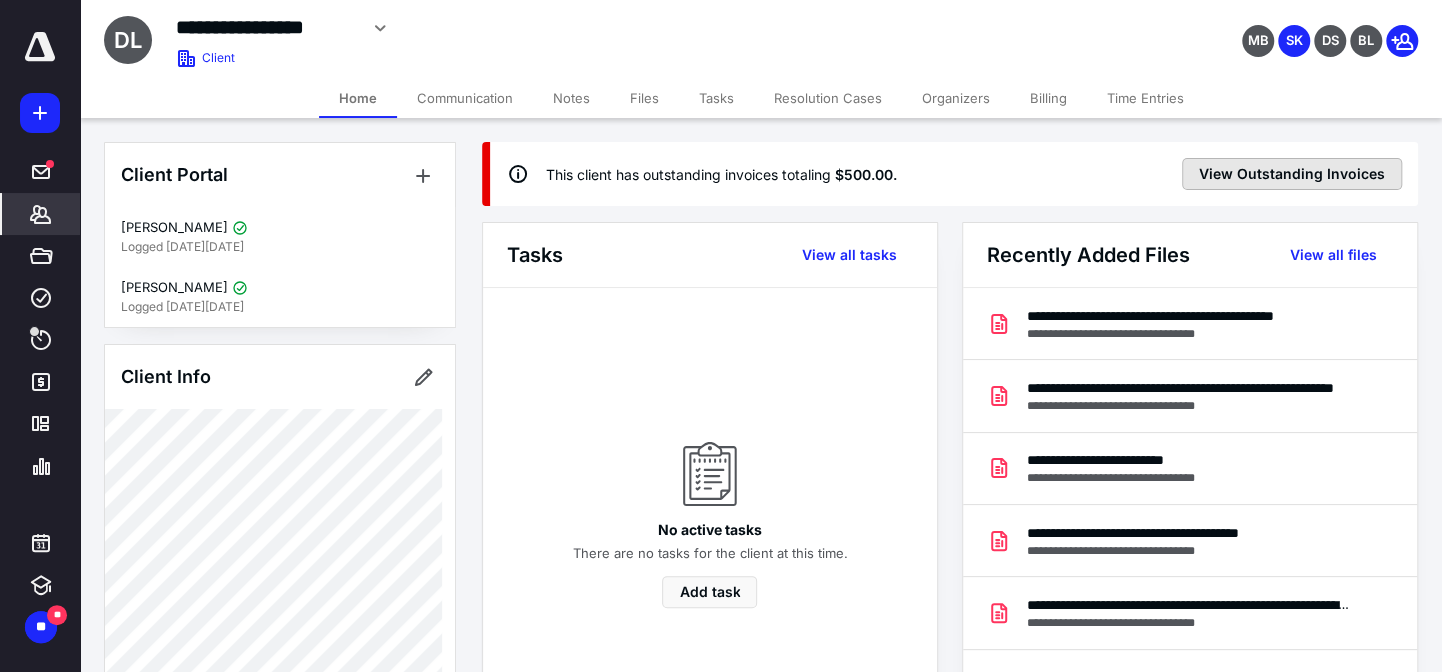 click on "View Outstanding Invoices" at bounding box center [1292, 174] 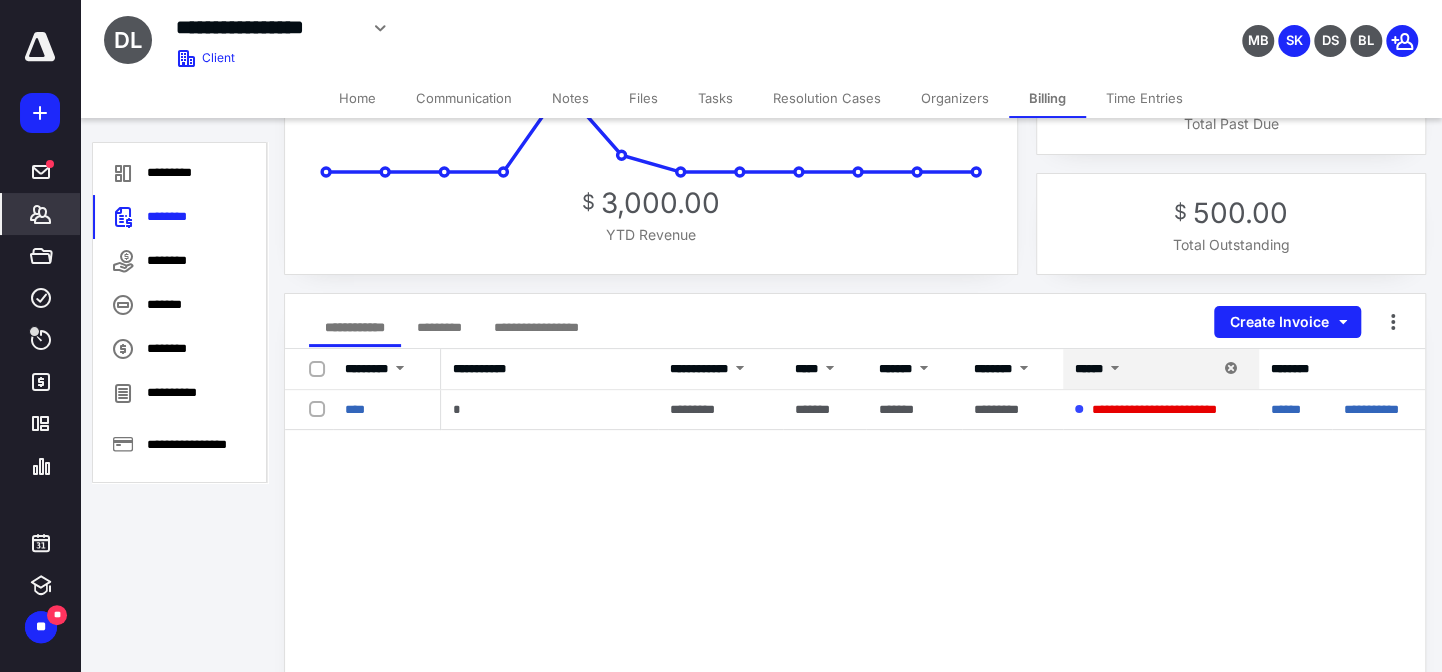 scroll, scrollTop: 0, scrollLeft: 0, axis: both 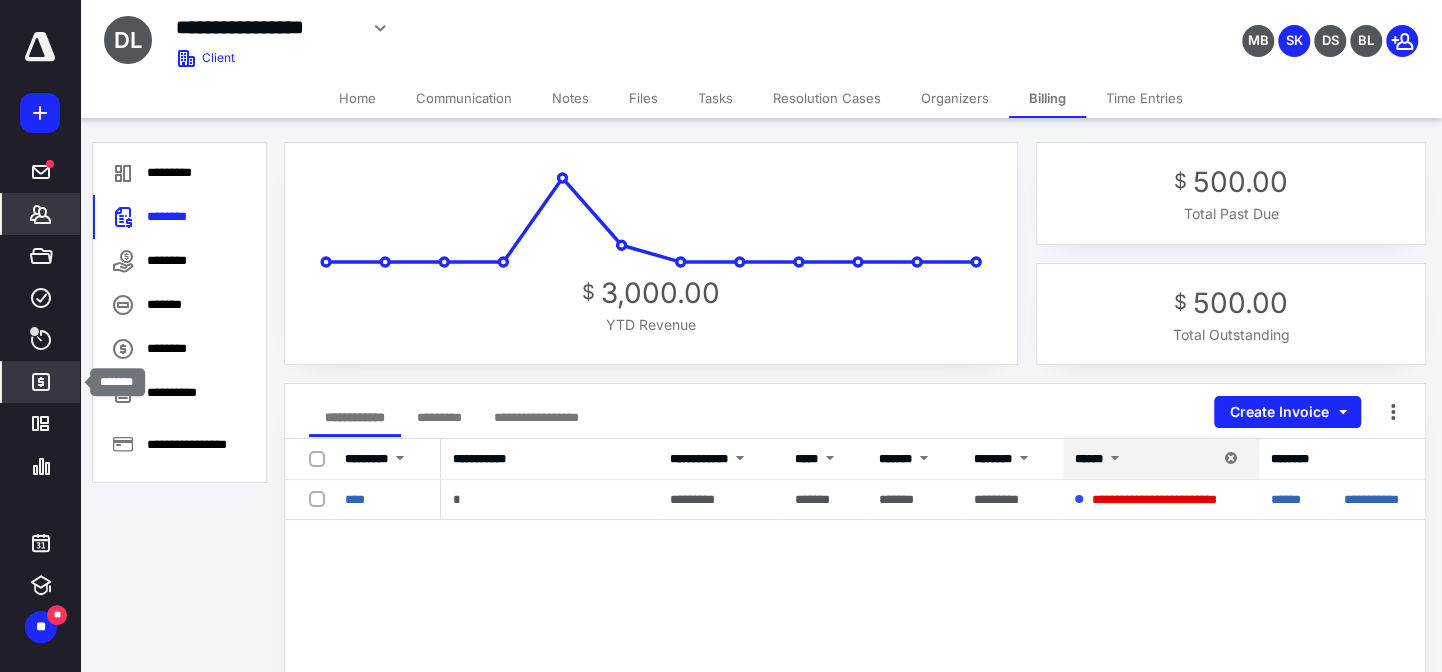 click 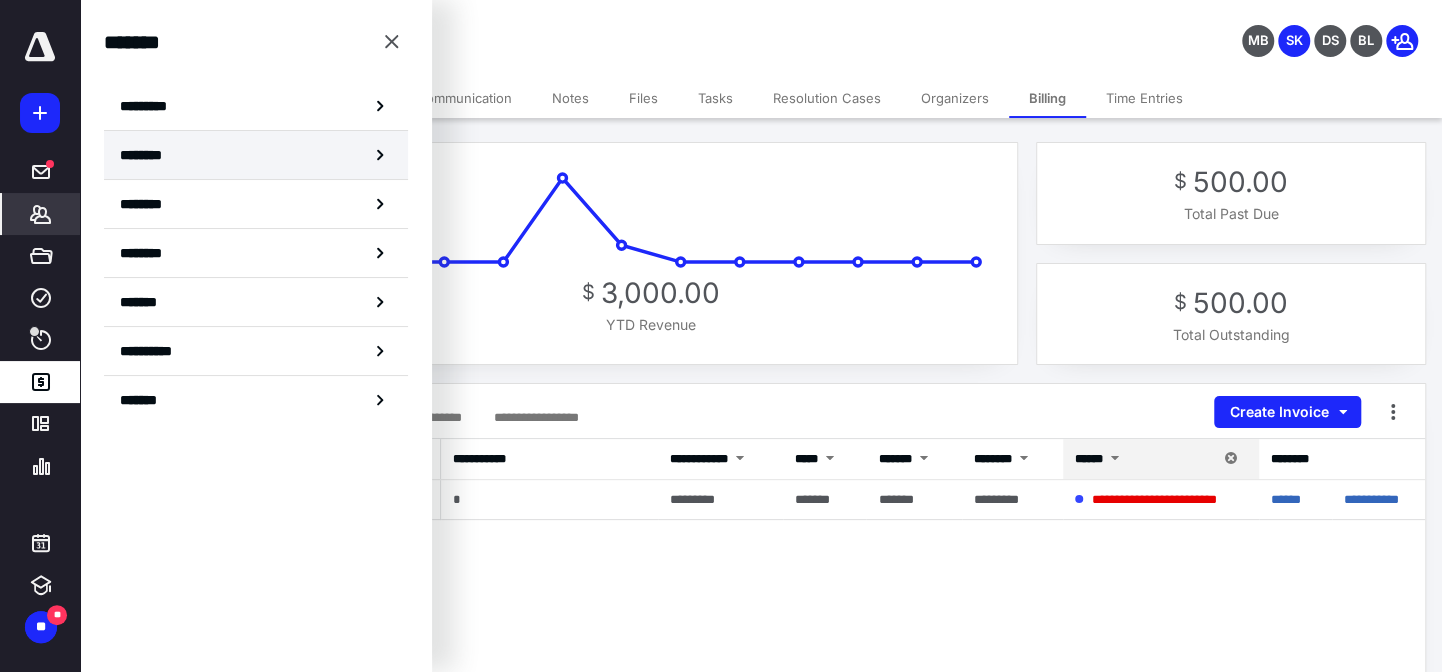 click on "********" at bounding box center (256, 155) 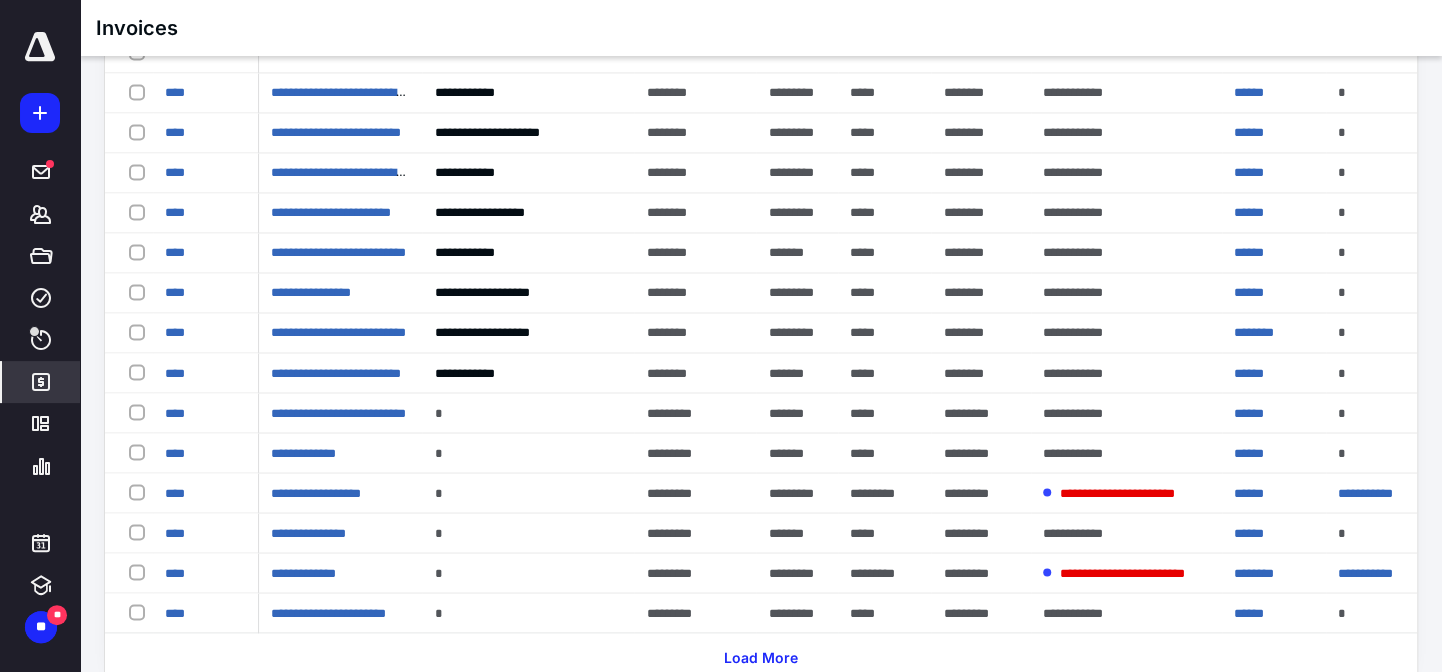 scroll, scrollTop: 1885, scrollLeft: 0, axis: vertical 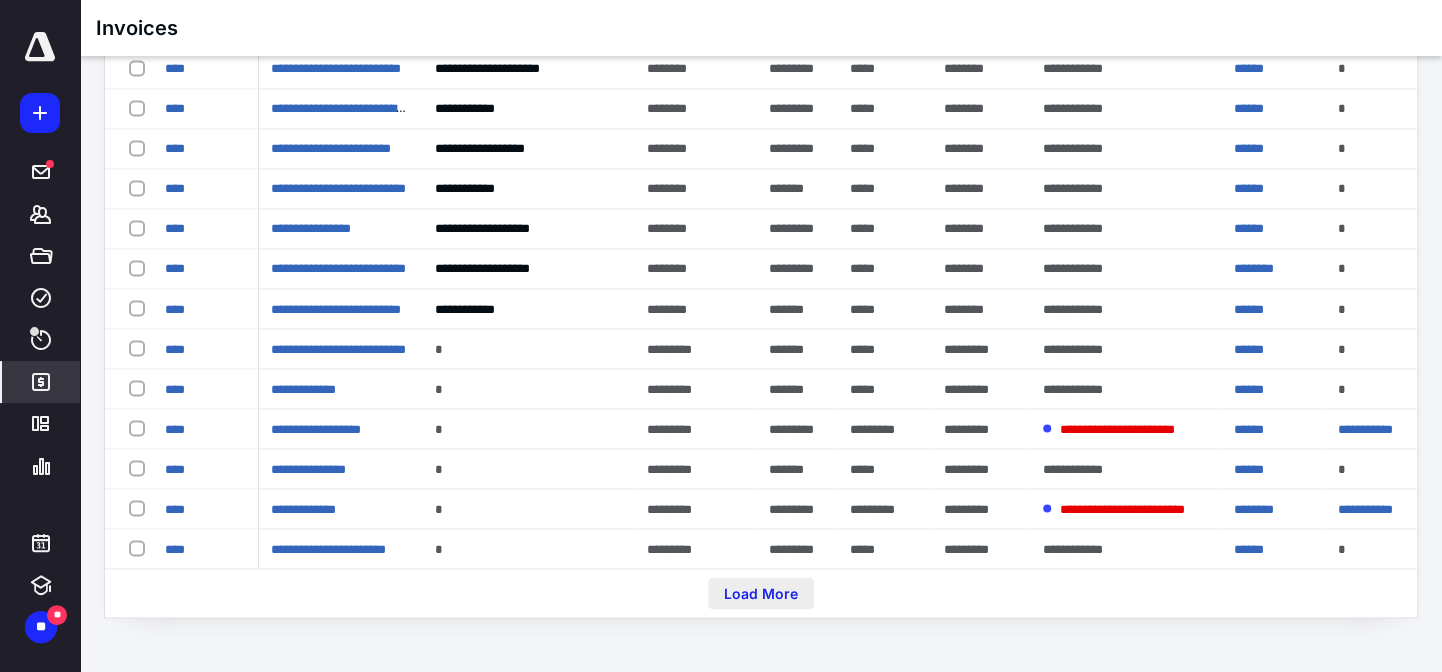 click on "Load More" at bounding box center [761, 593] 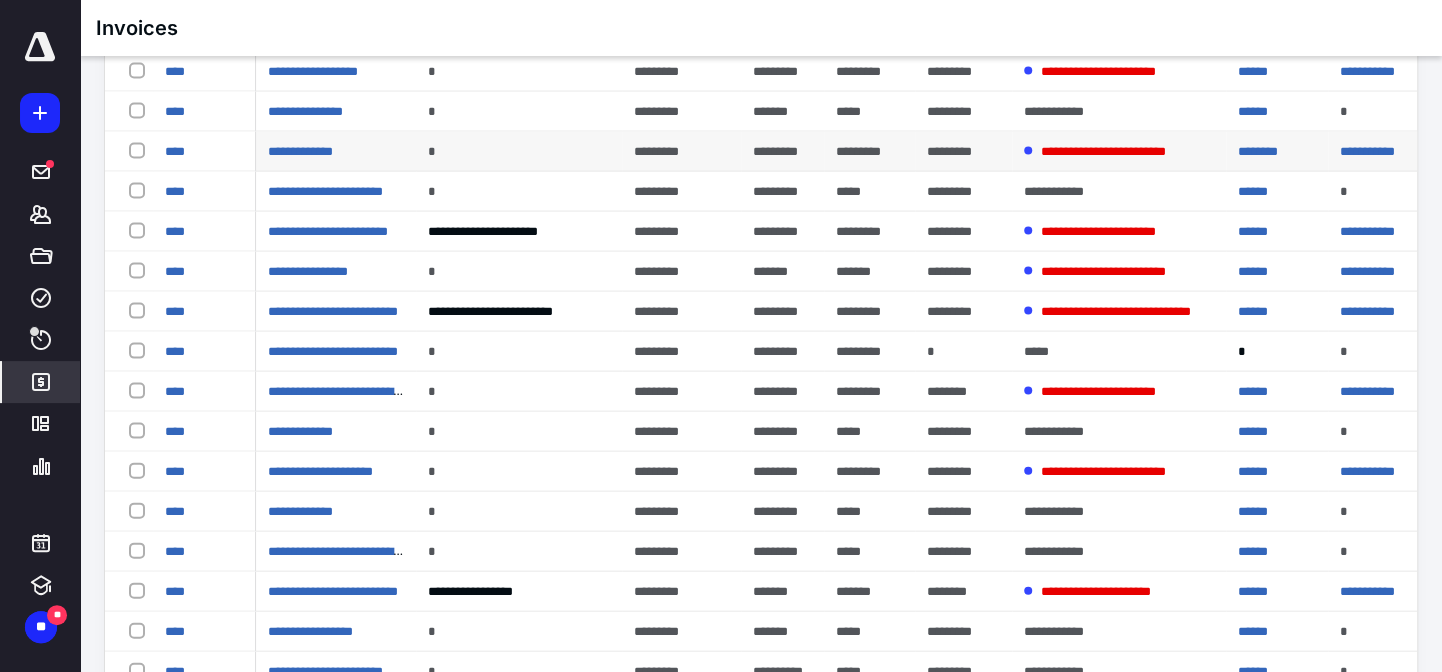 scroll, scrollTop: 2249, scrollLeft: 0, axis: vertical 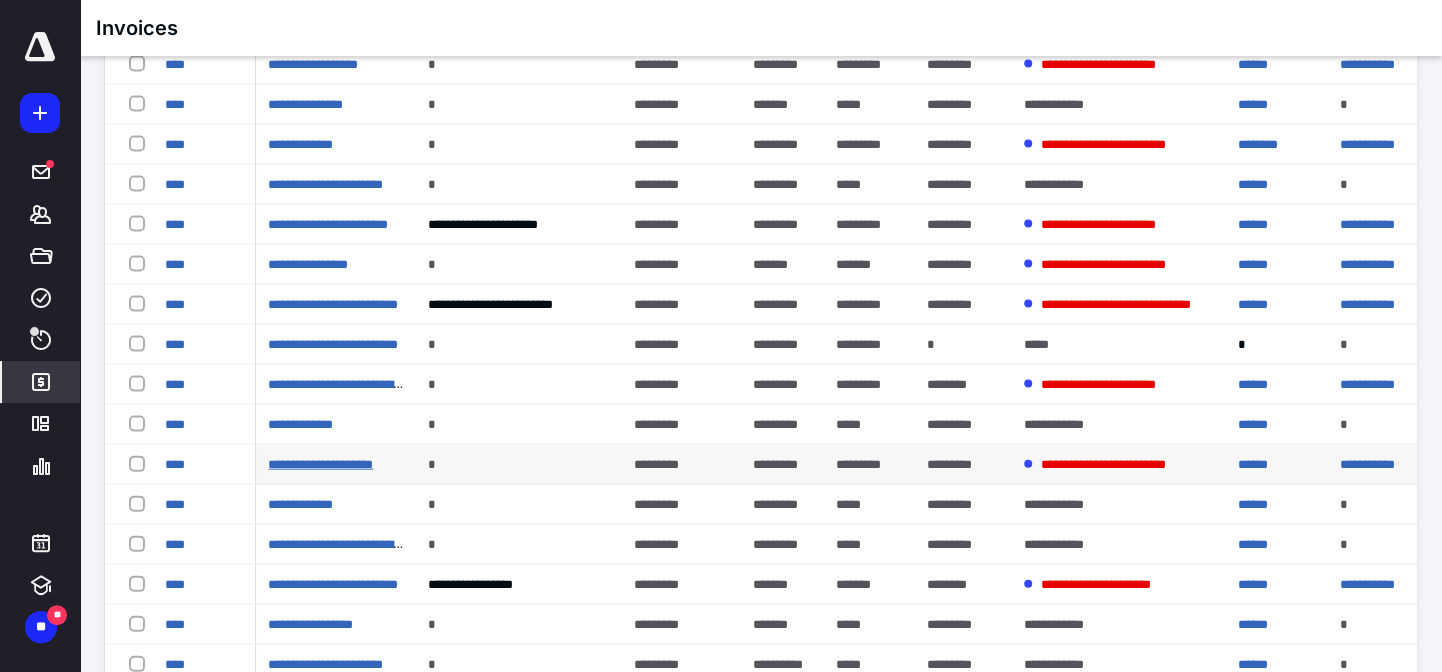 click on "**********" at bounding box center [320, 464] 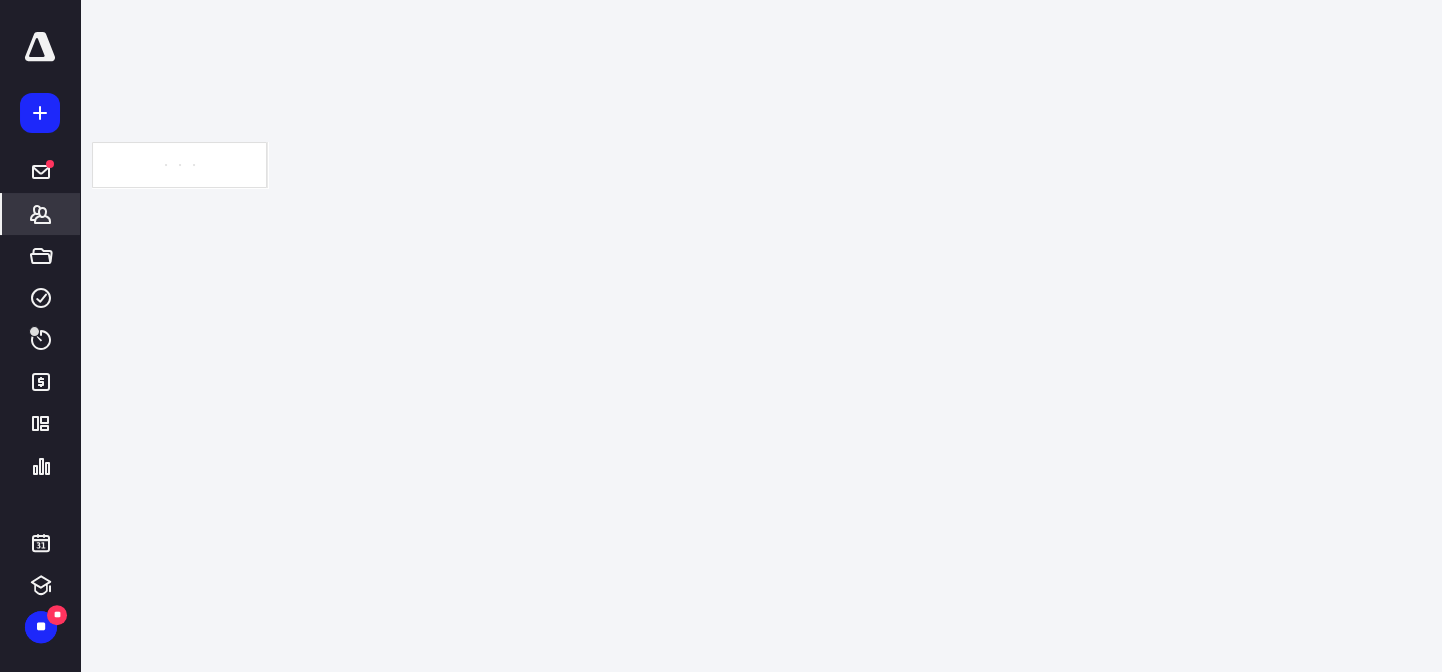 scroll, scrollTop: 0, scrollLeft: 0, axis: both 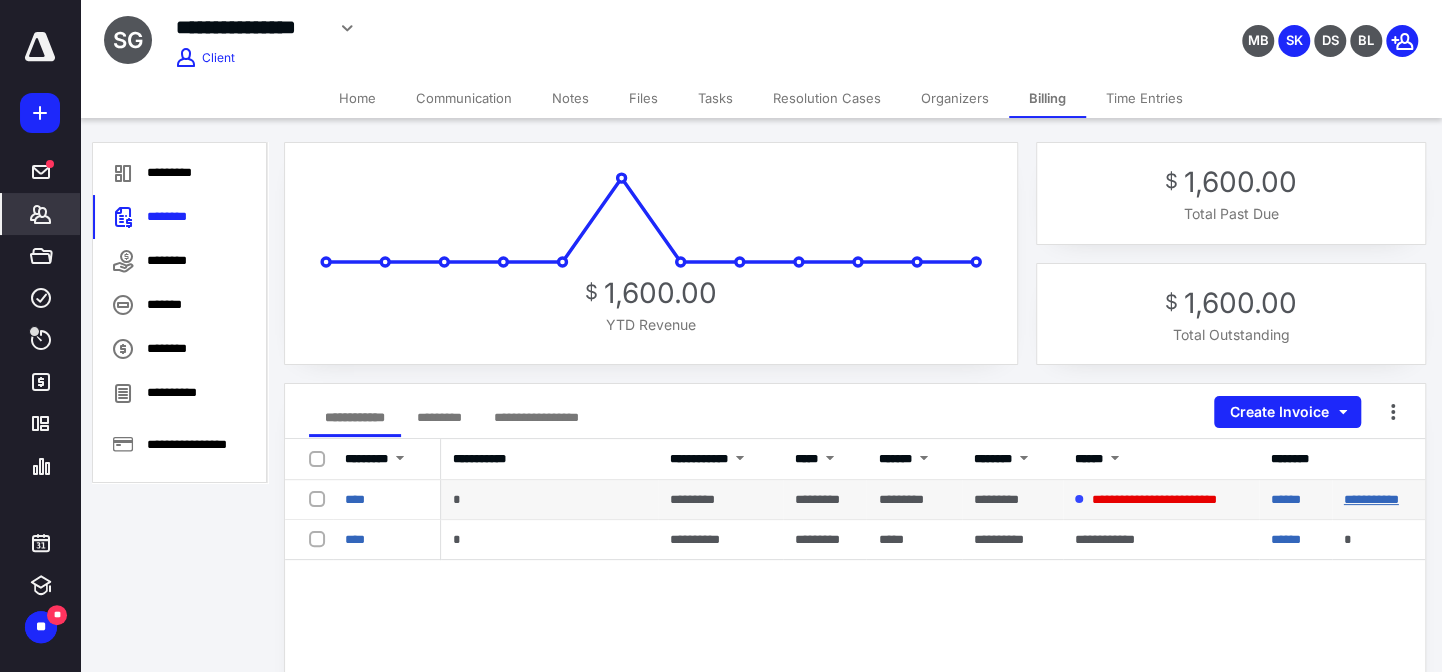 click on "**********" at bounding box center [1371, 499] 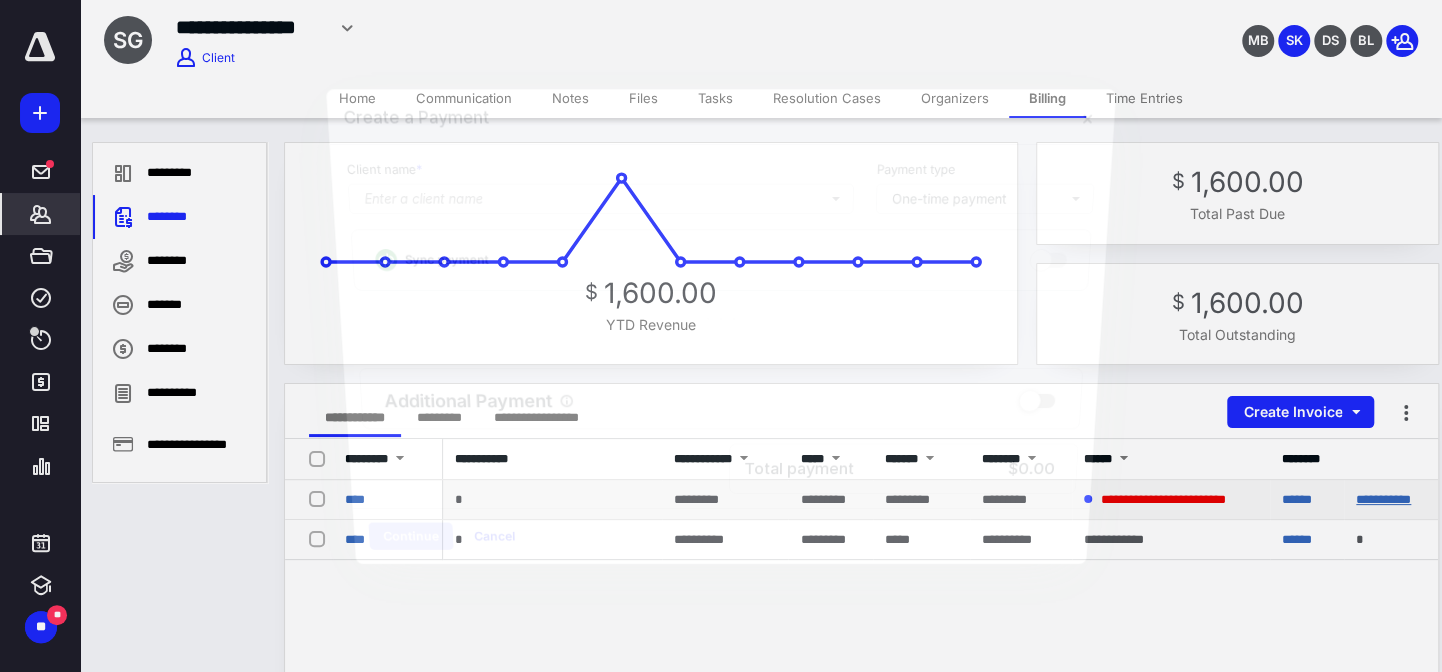 checkbox on "true" 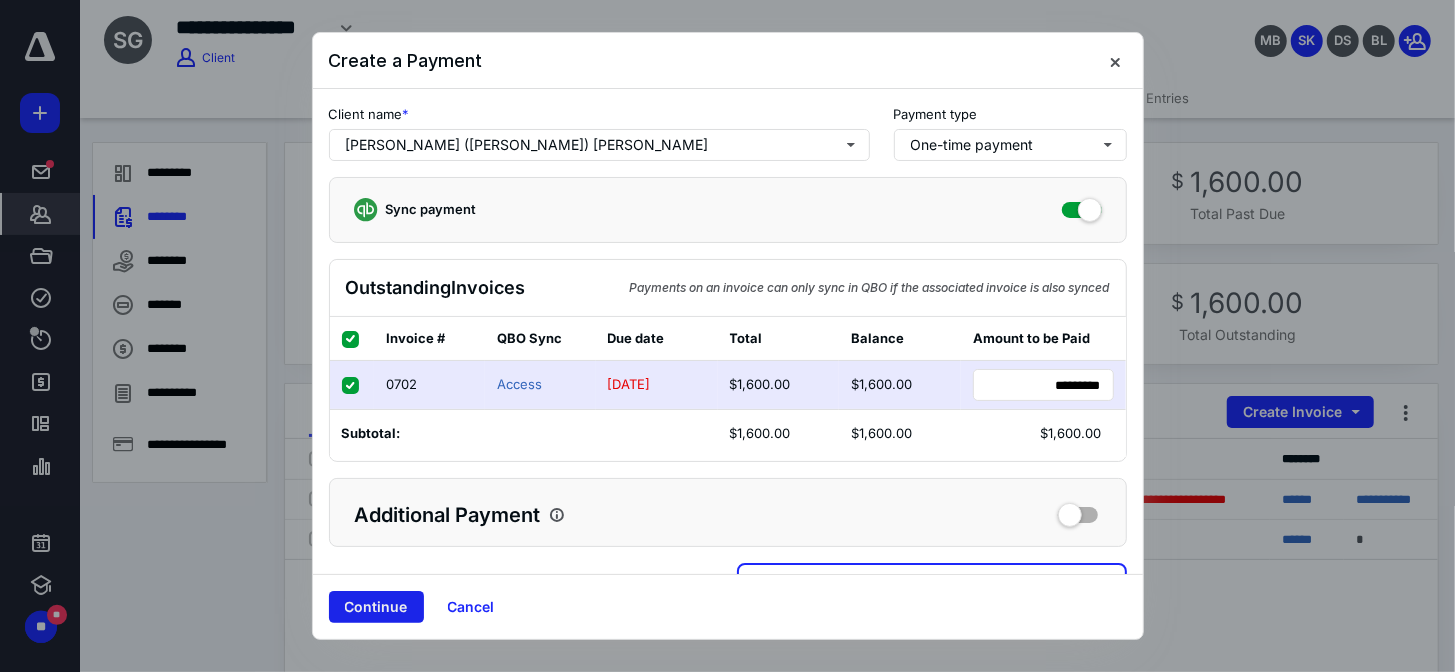 click on "Continue" at bounding box center [376, 607] 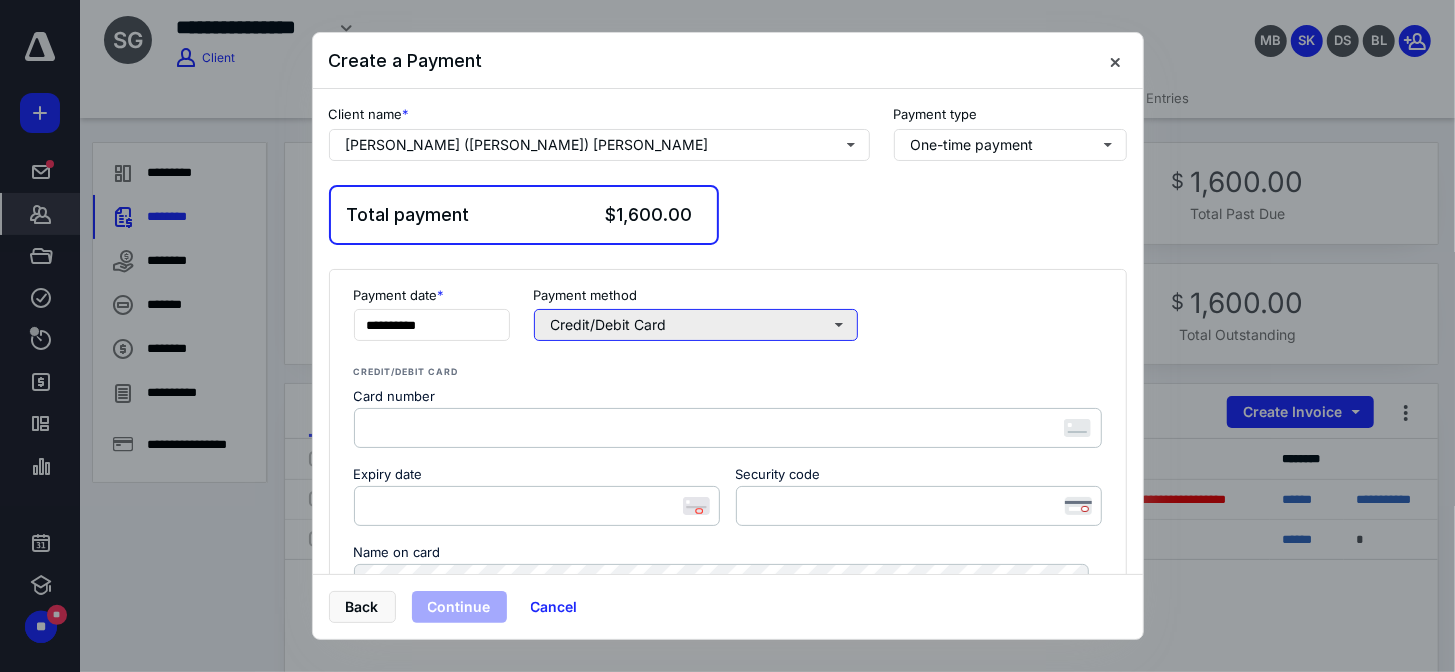 click on "Credit/Debit Card" at bounding box center [696, 325] 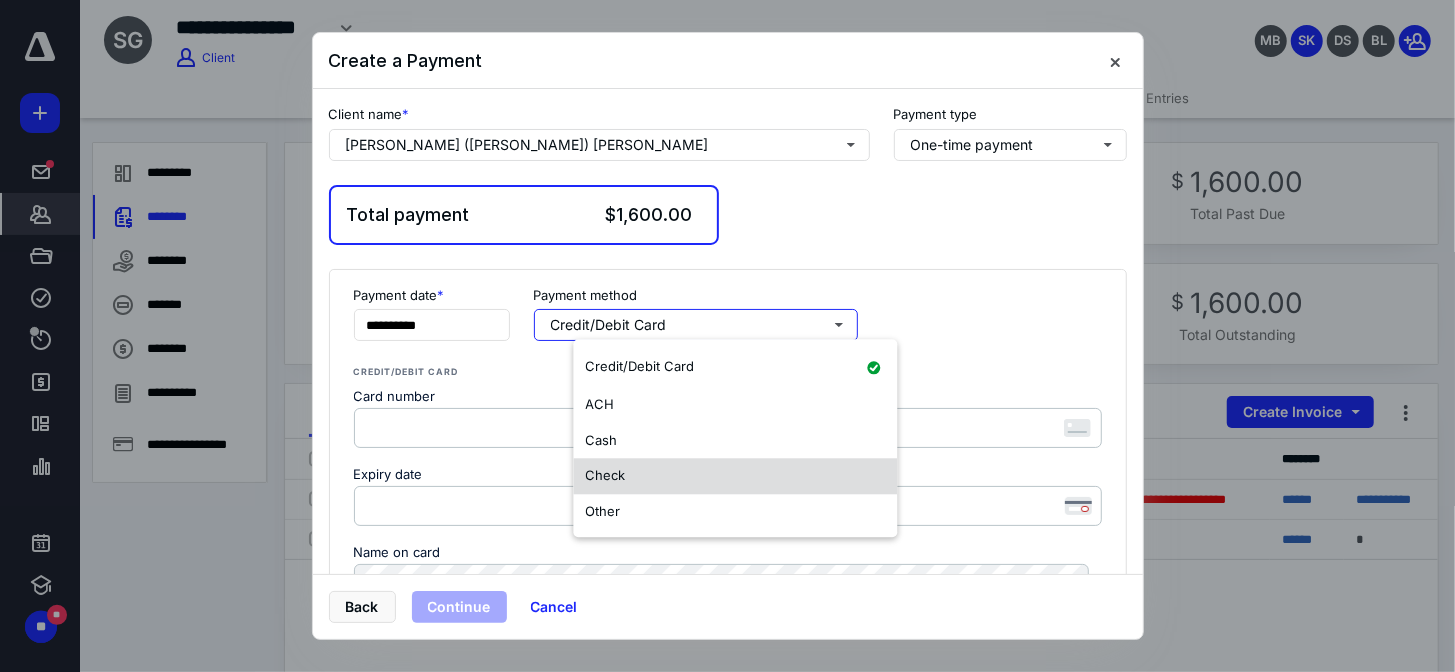 click on "Check" at bounding box center (605, 475) 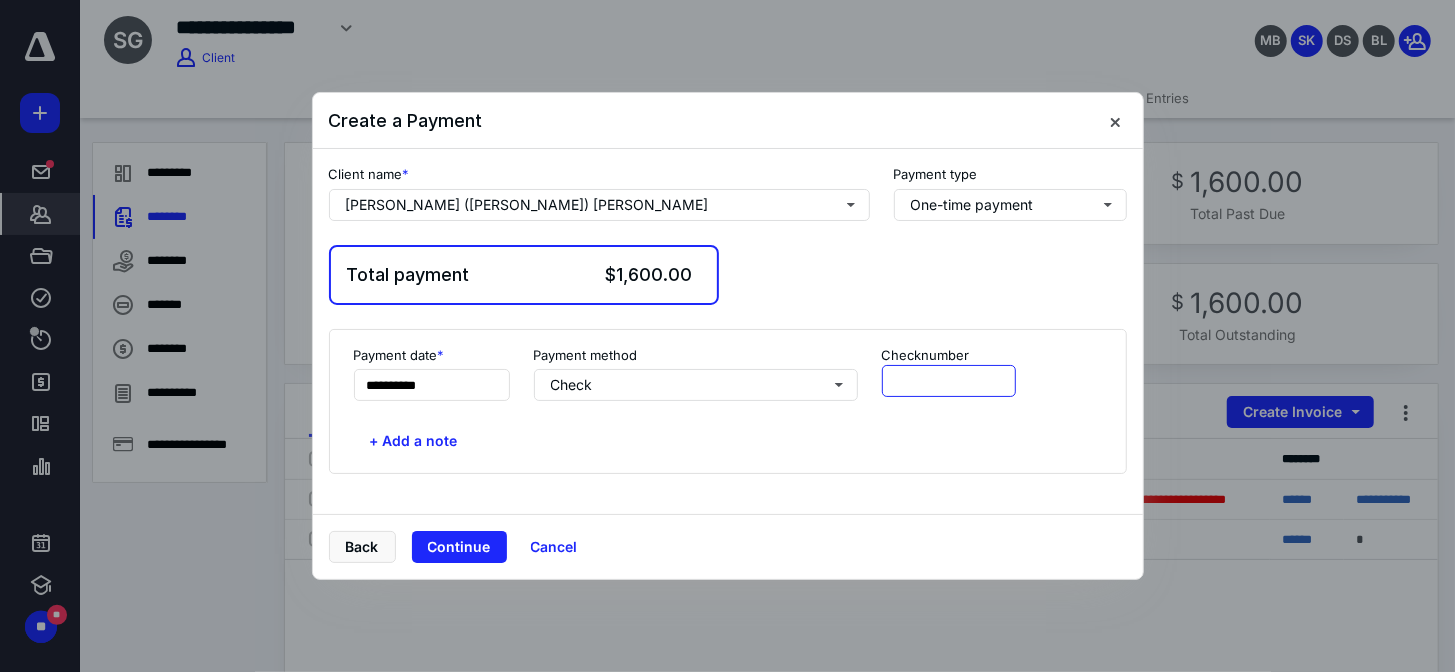 click at bounding box center [949, 381] 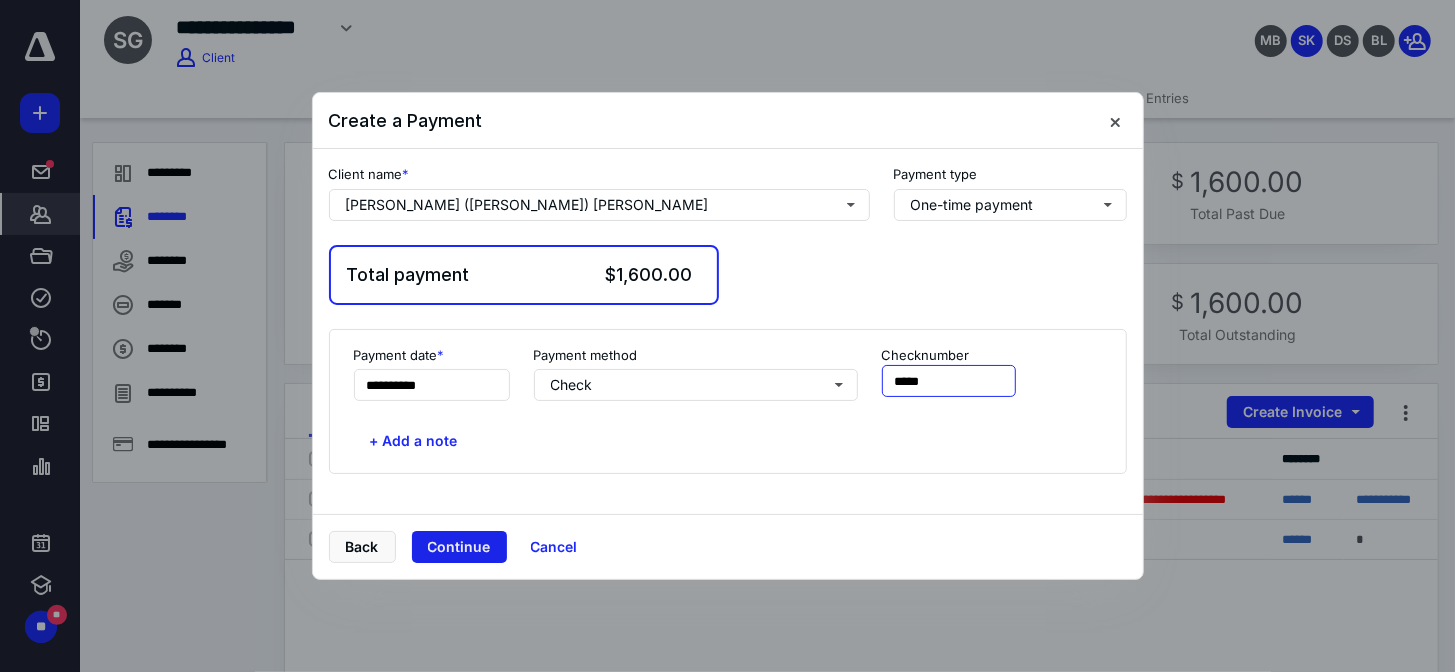 type on "*****" 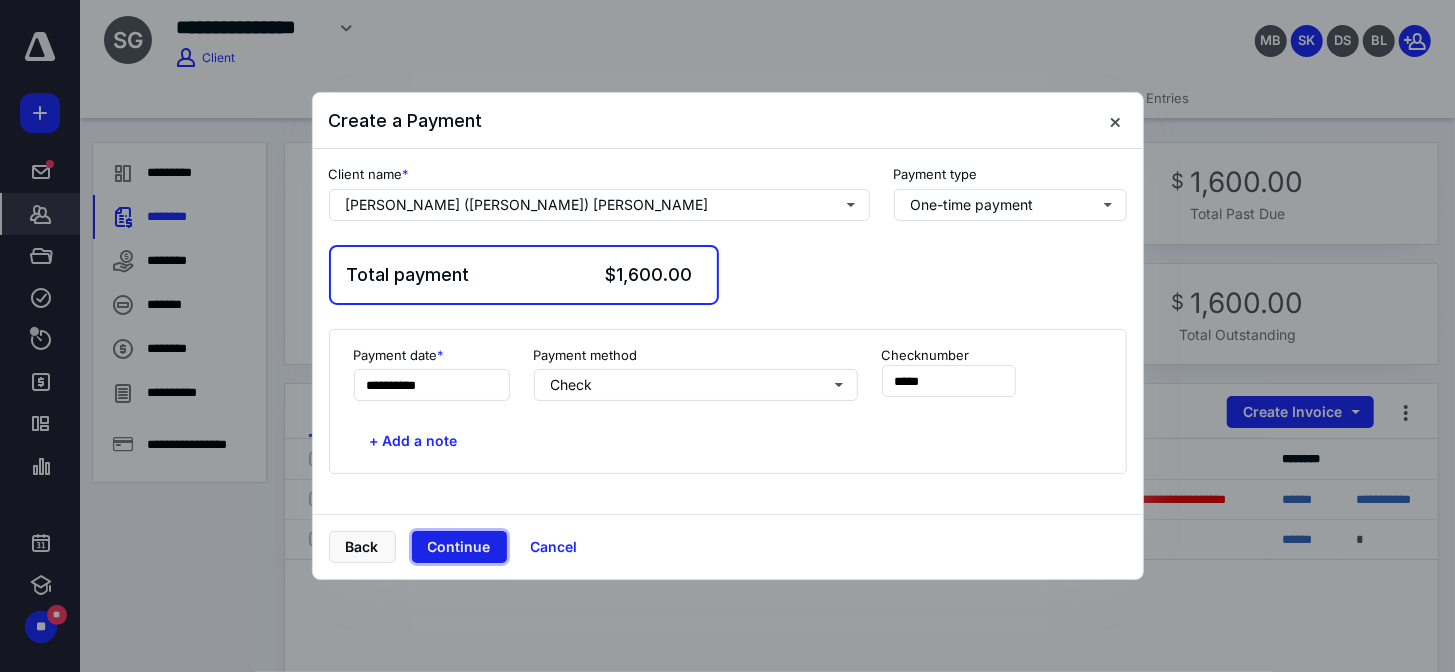 click on "Continue" at bounding box center (459, 547) 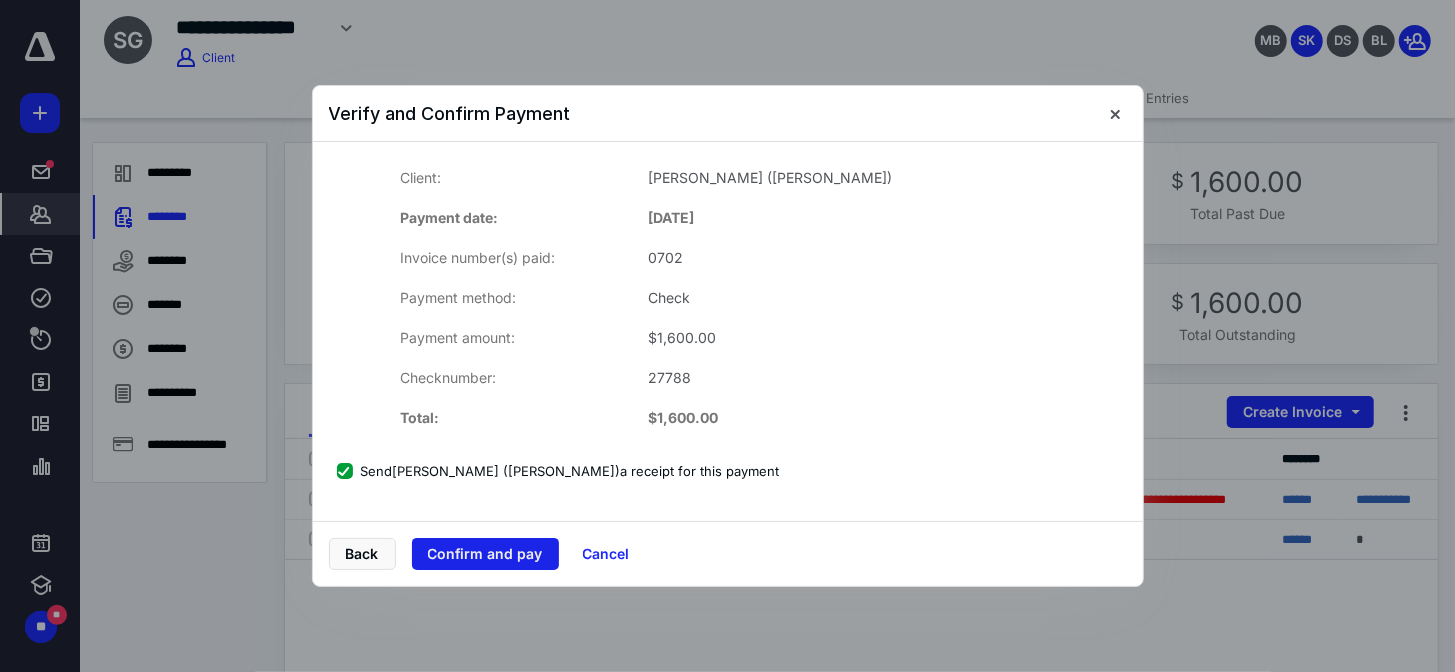 click on "Confirm and pay" at bounding box center (485, 554) 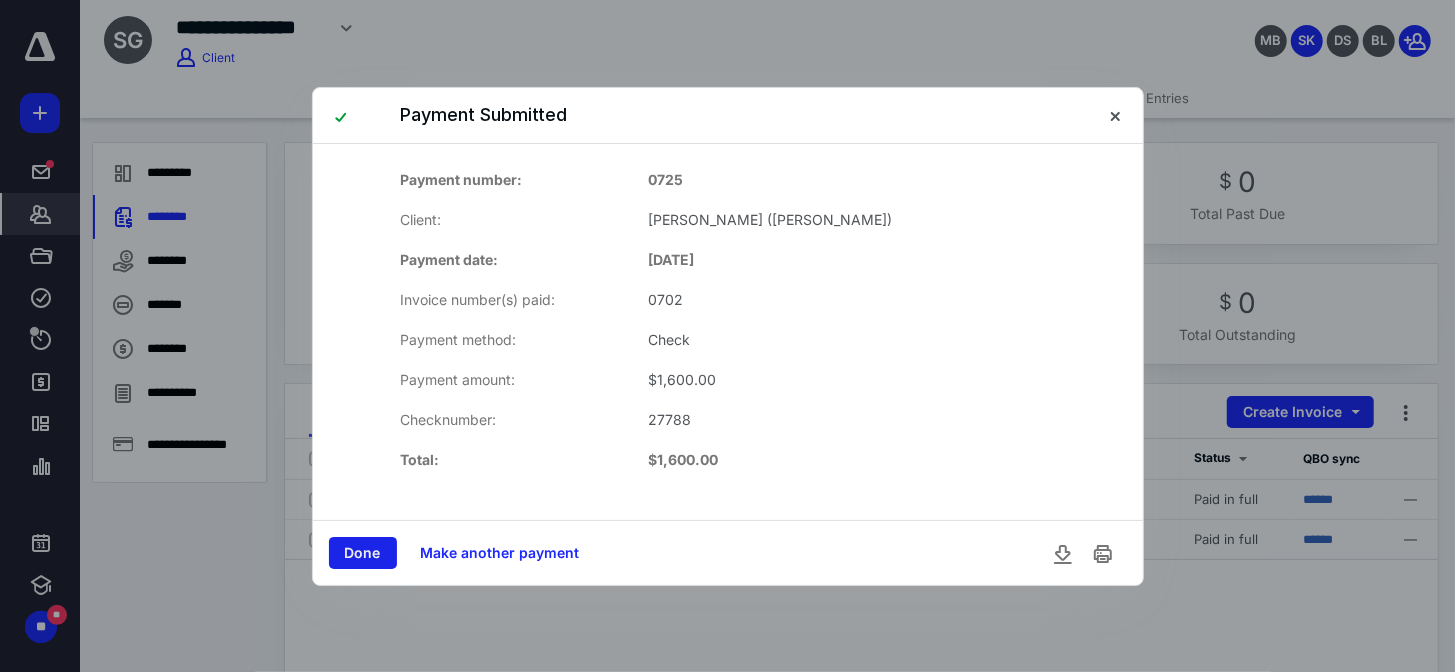 click on "Done" at bounding box center [363, 553] 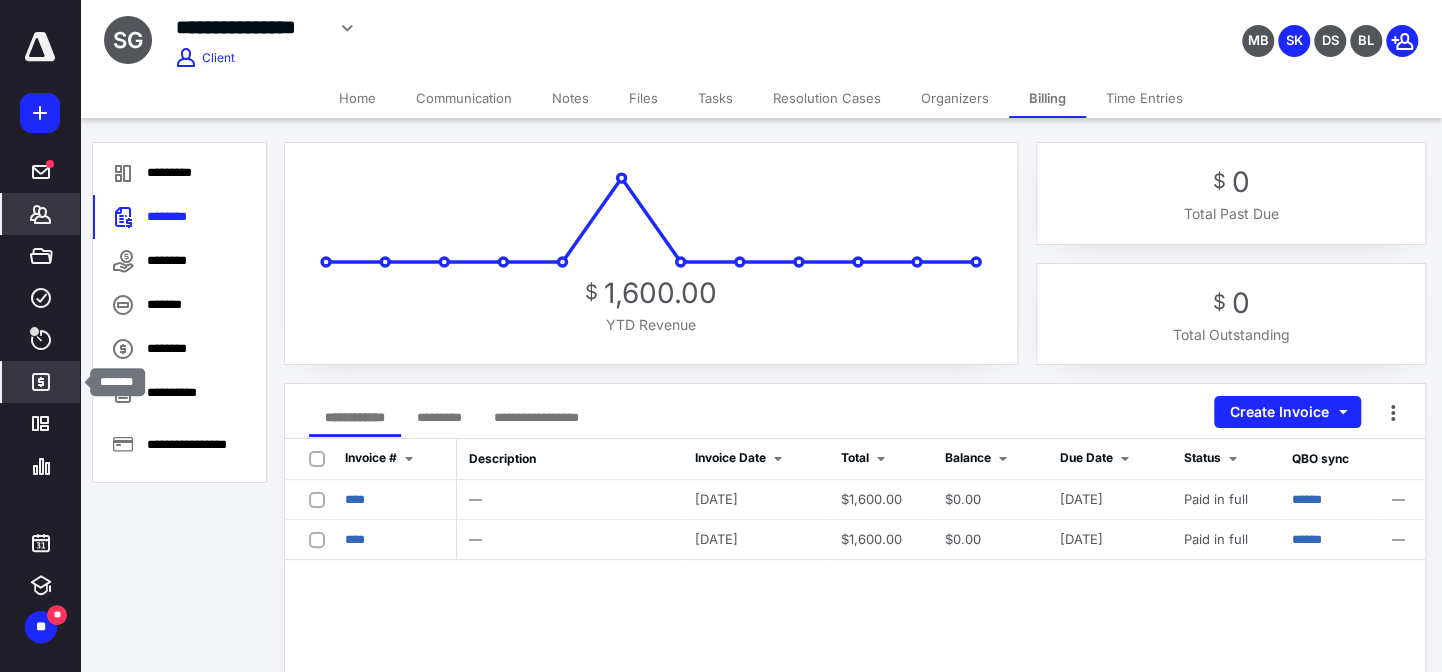 click 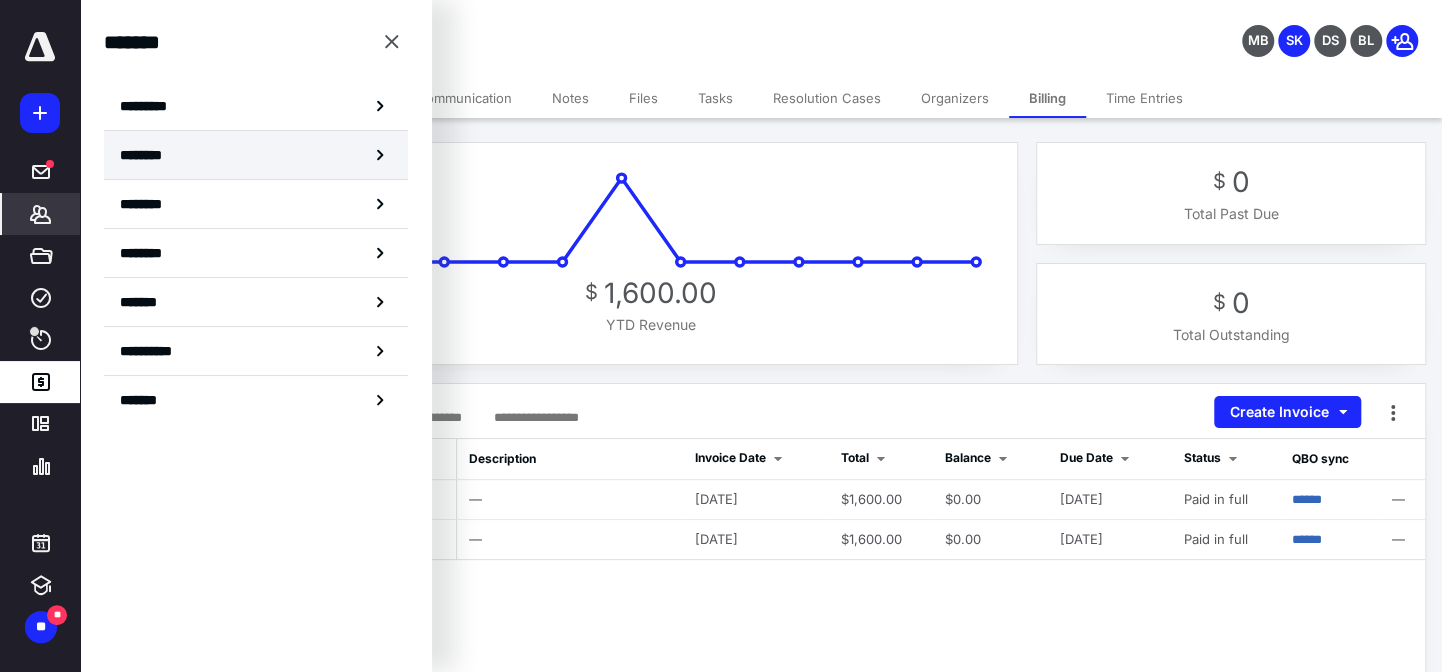 click on "********" at bounding box center (148, 155) 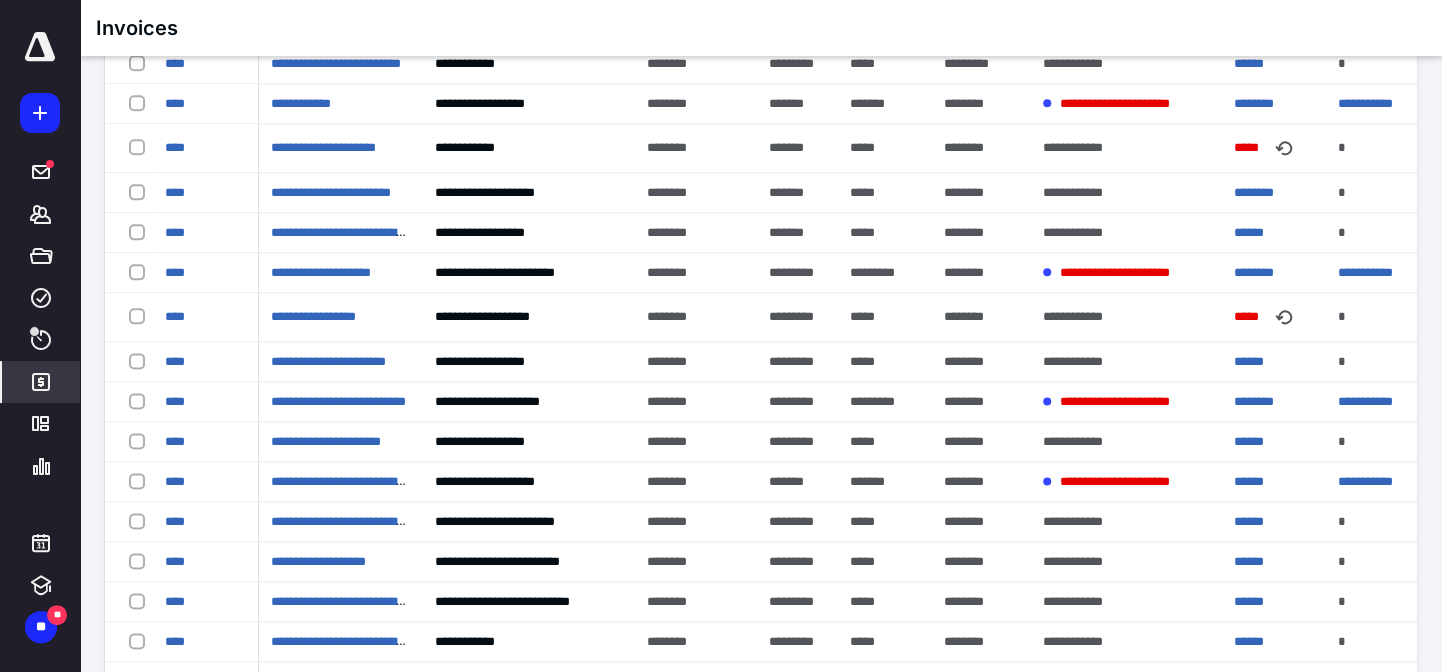 scroll, scrollTop: 1885, scrollLeft: 0, axis: vertical 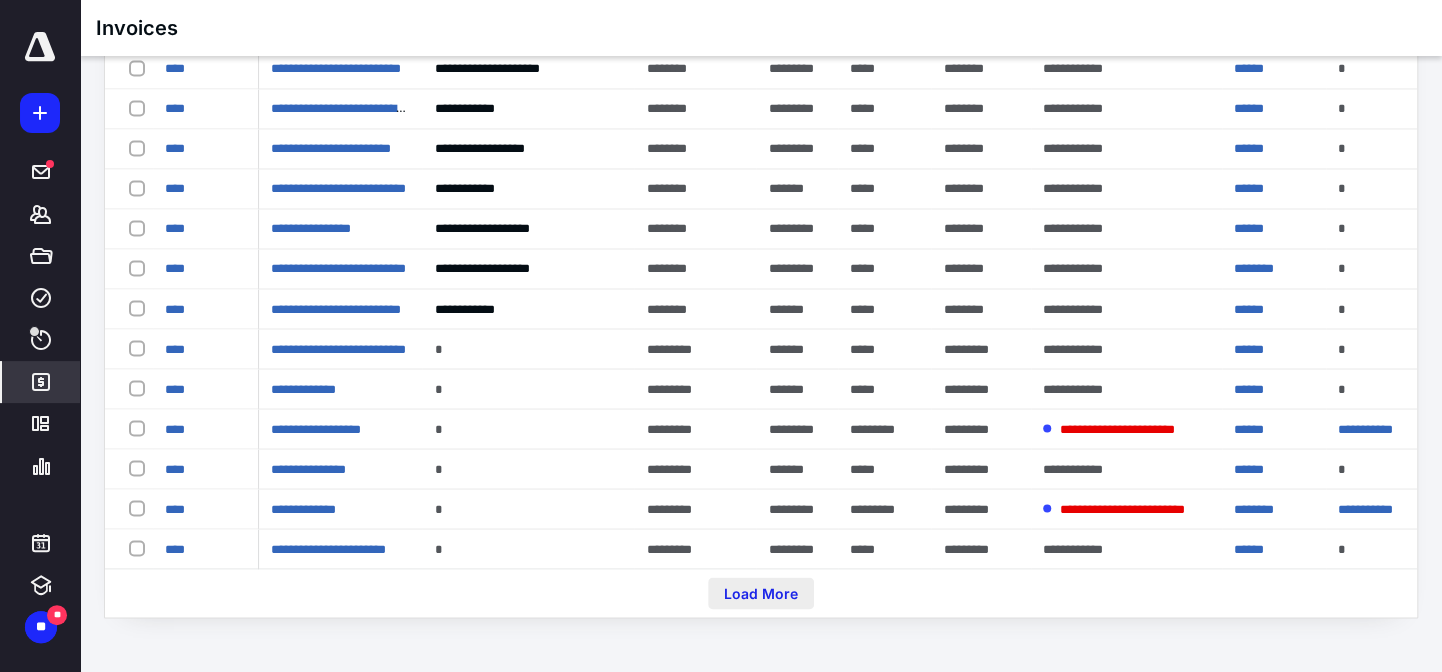 click on "Load More" at bounding box center (761, 593) 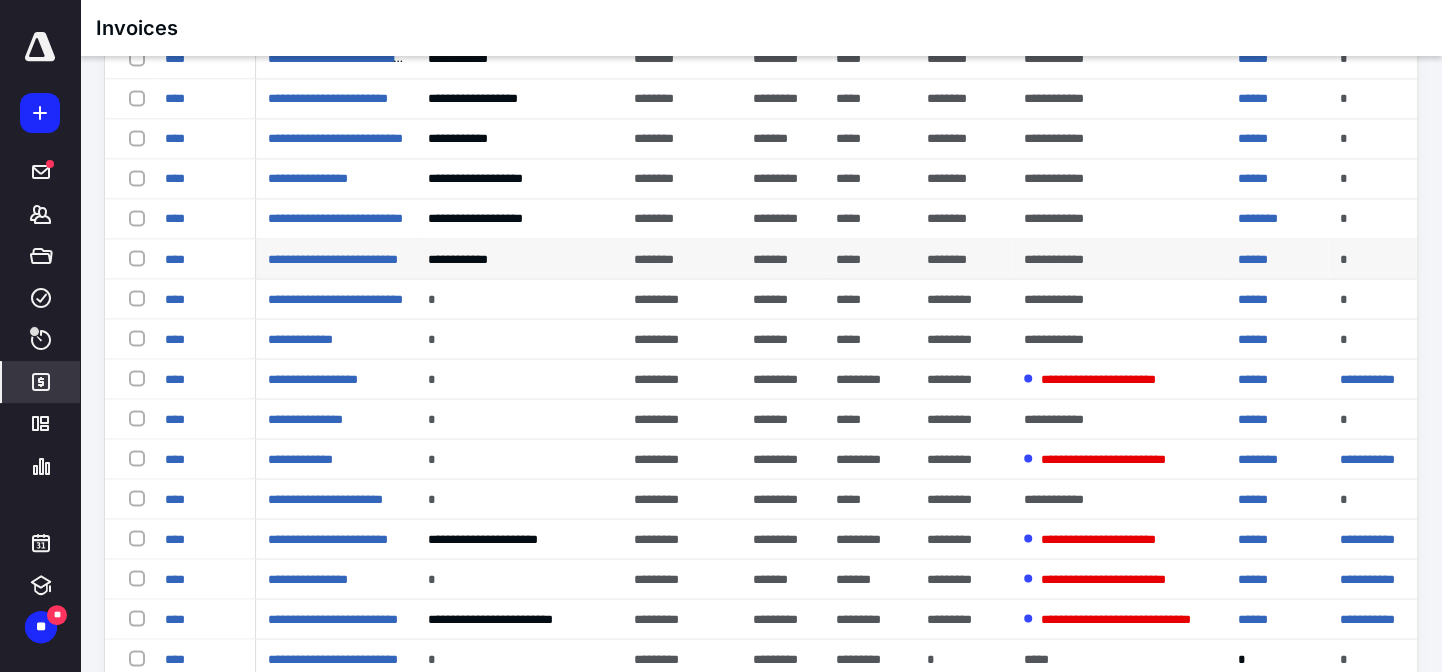 scroll, scrollTop: 1976, scrollLeft: 0, axis: vertical 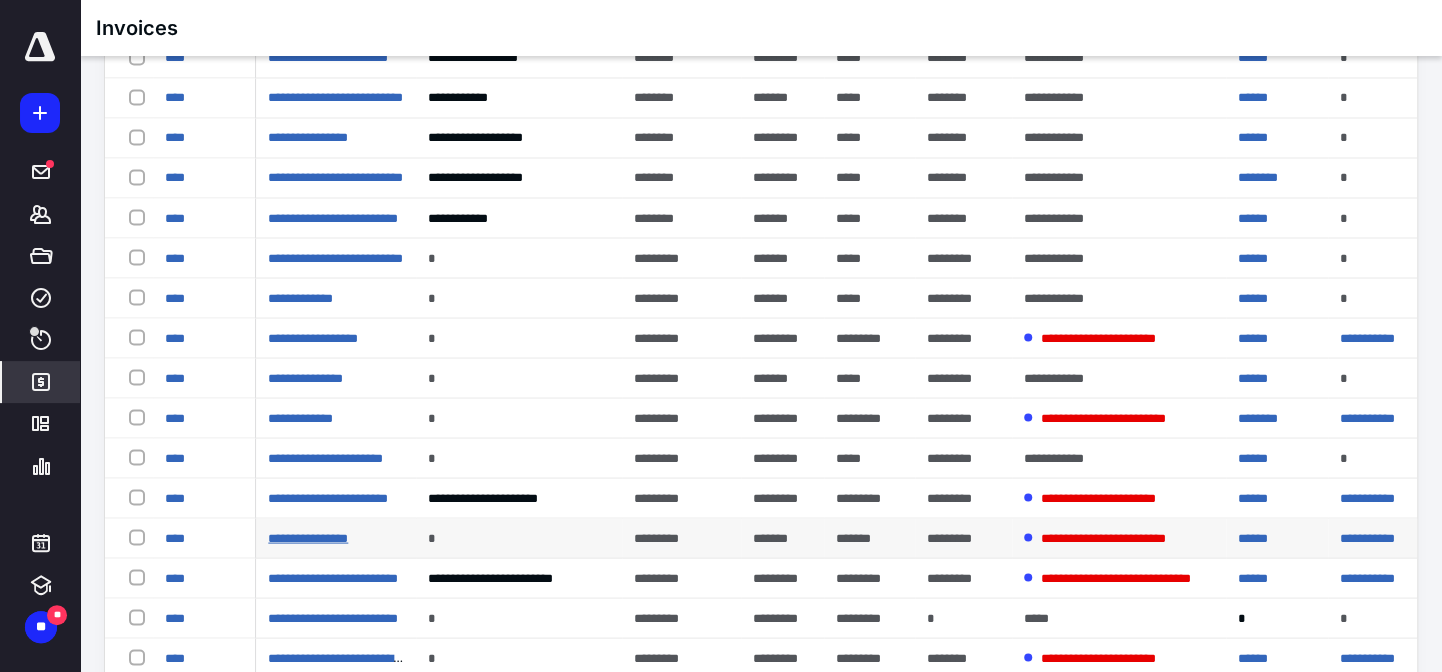 click on "**********" at bounding box center [308, 537] 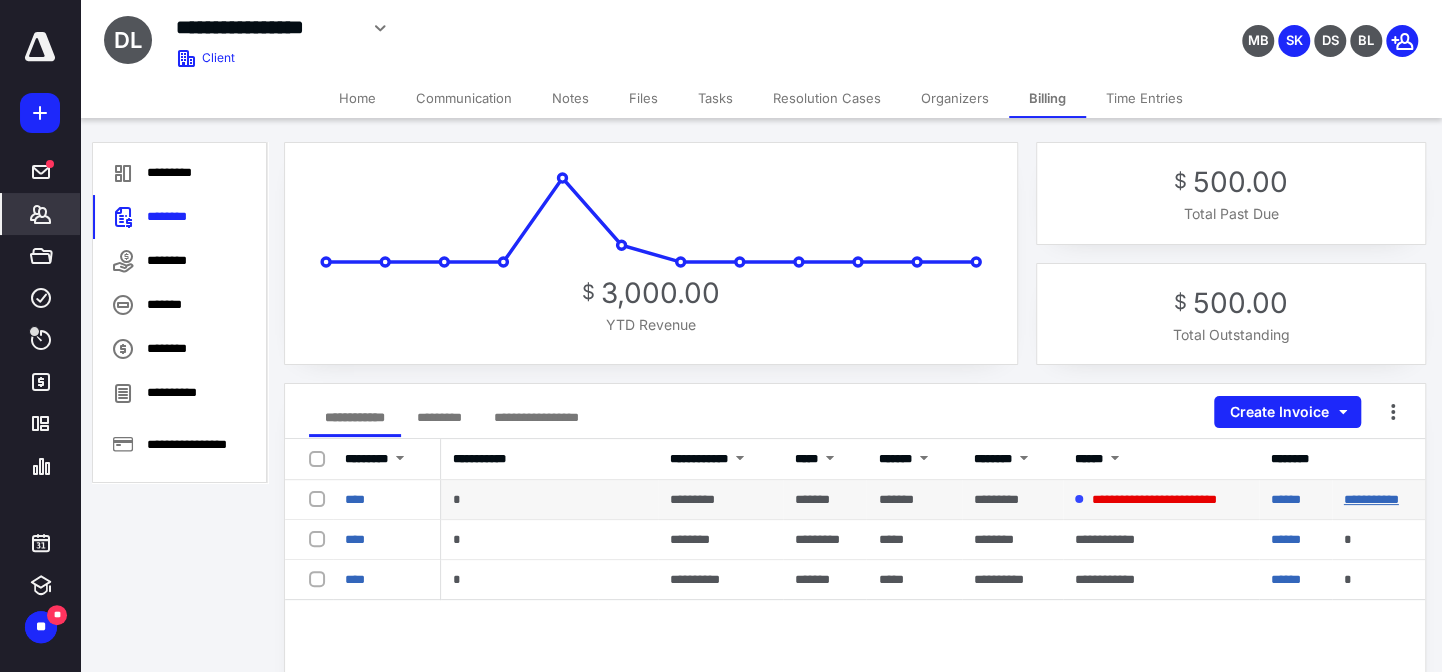 click on "**********" at bounding box center (1371, 499) 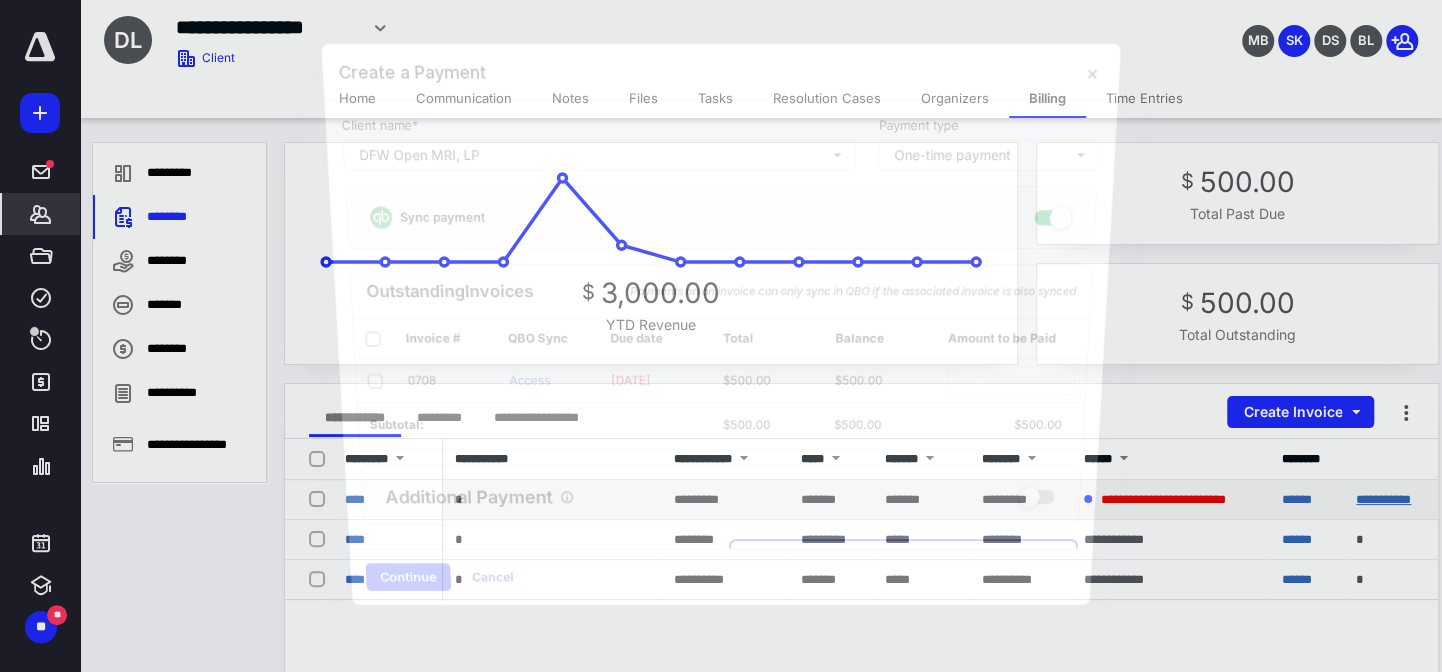 checkbox on "true" 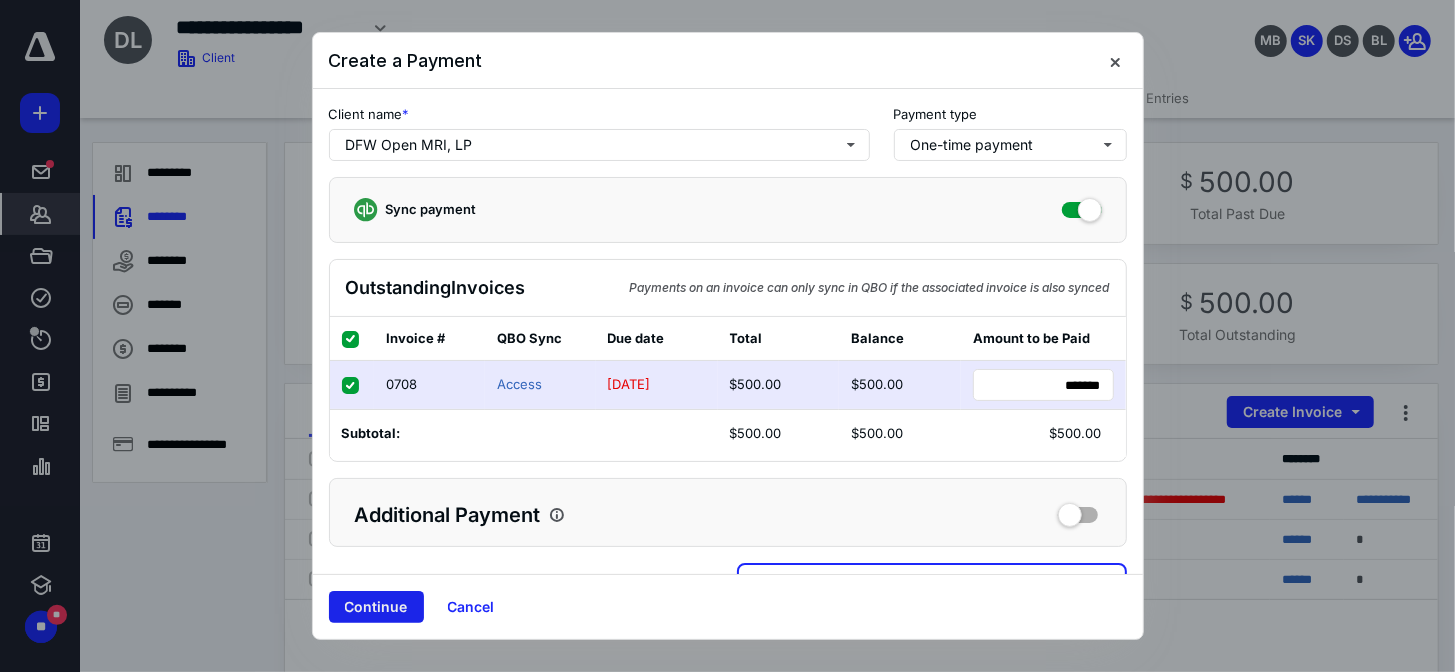 click on "Continue" at bounding box center (376, 607) 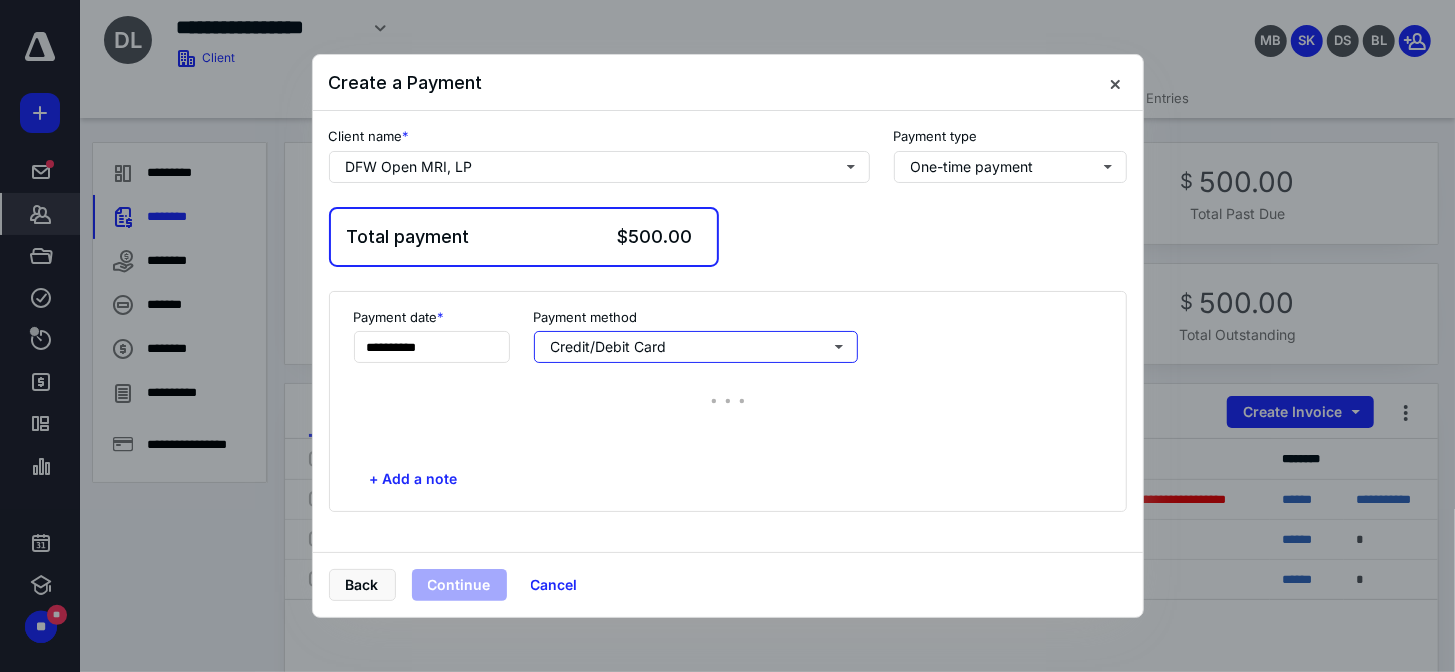 click on "**********" at bounding box center (728, 402) 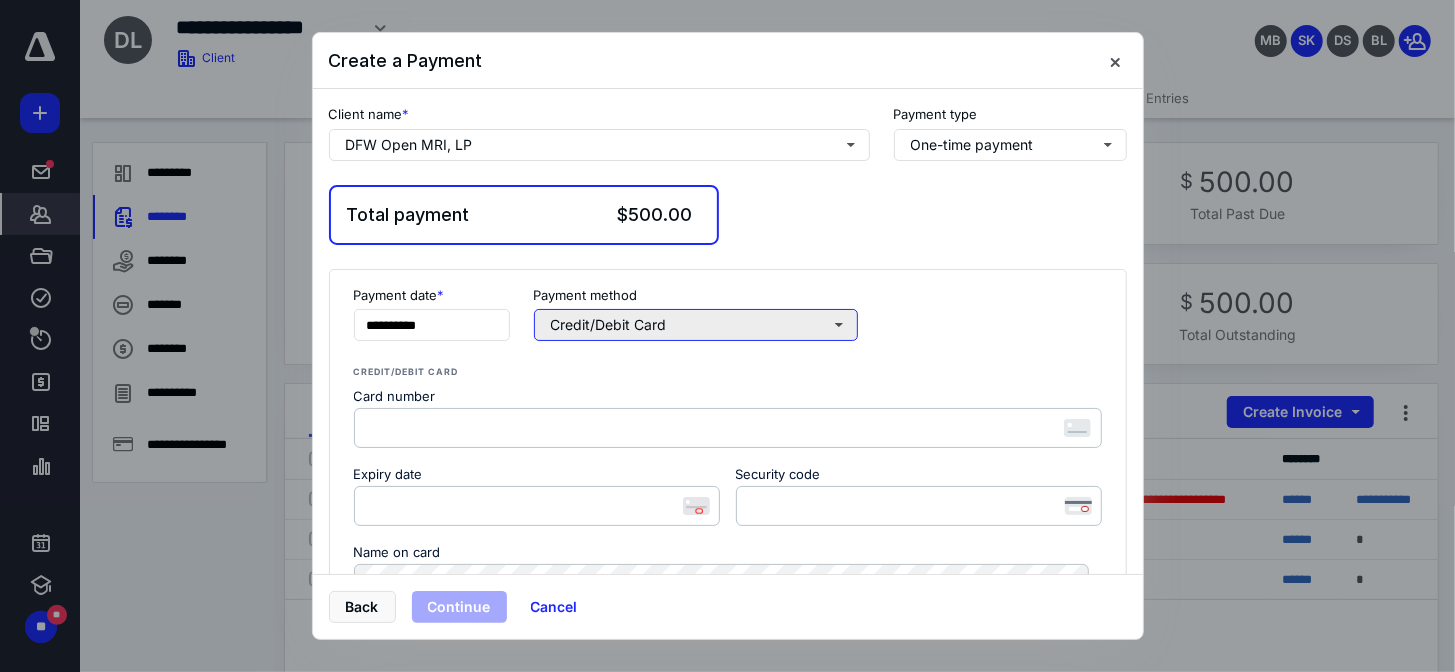 click on "Credit/Debit Card" at bounding box center [696, 325] 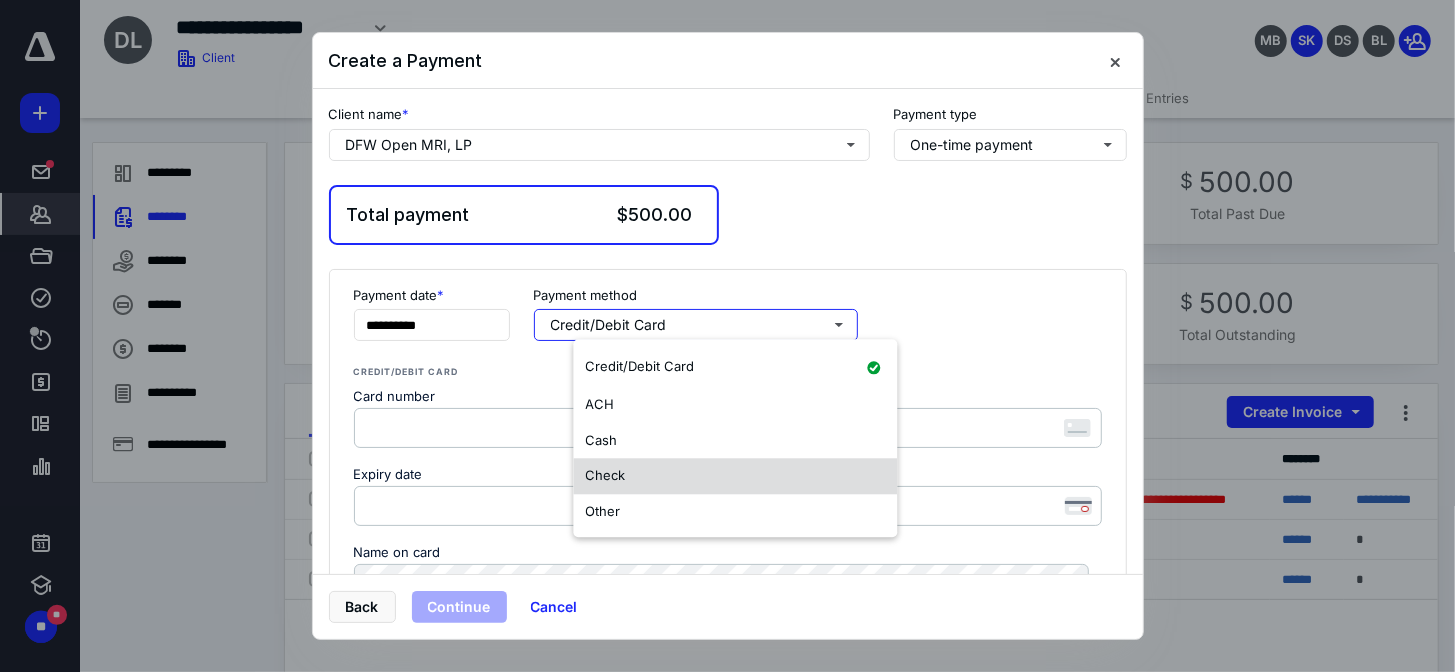 click on "Check" at bounding box center (605, 475) 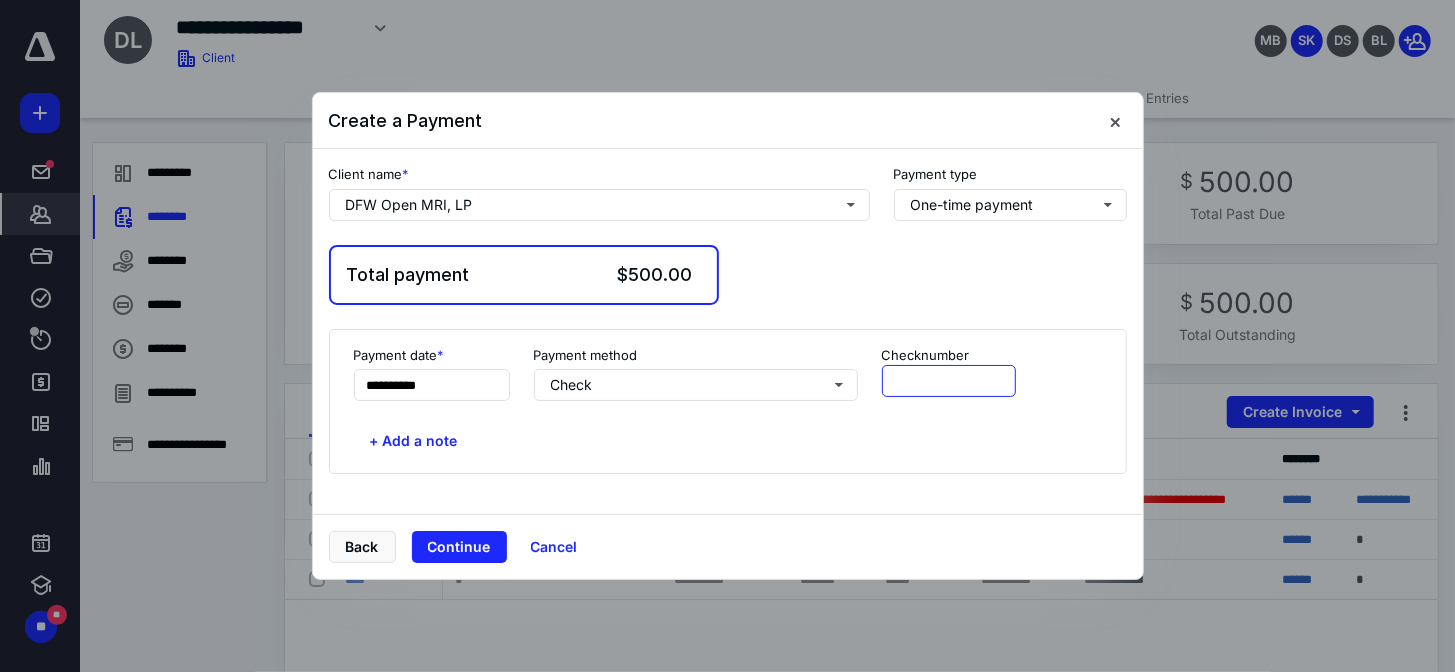 click at bounding box center [949, 381] 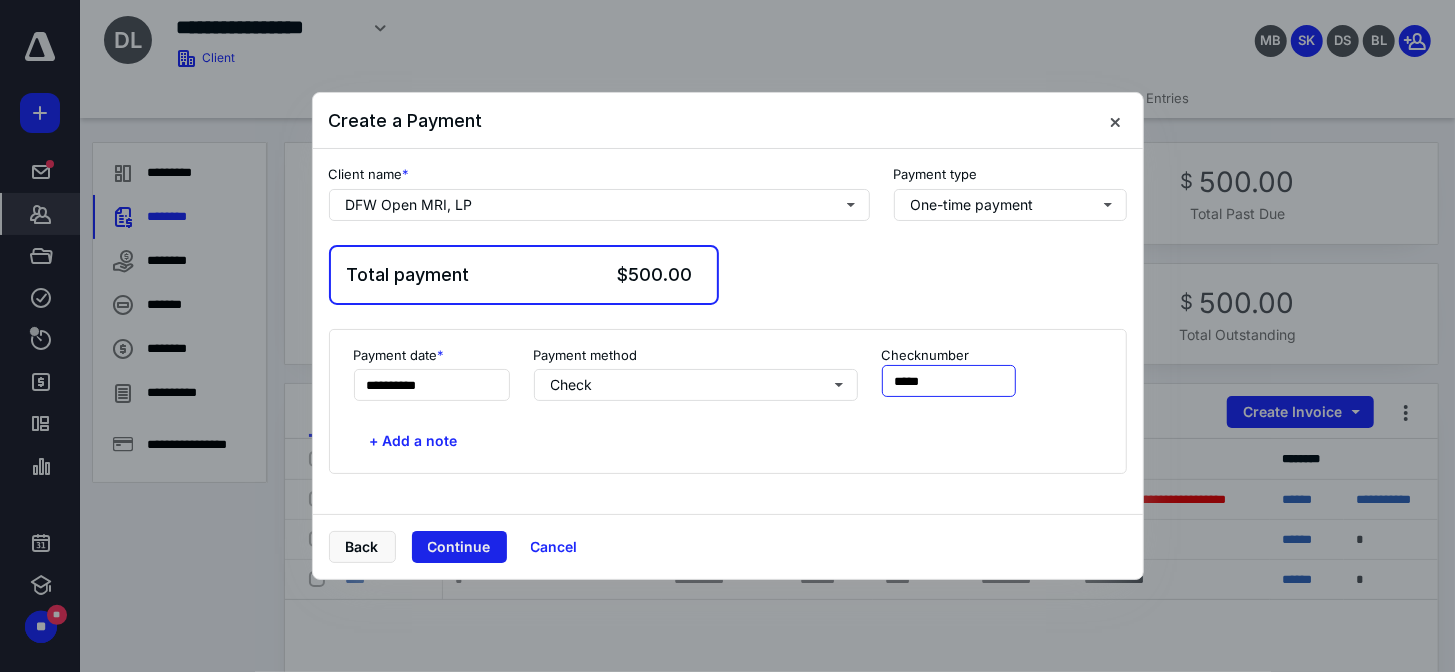 type on "*****" 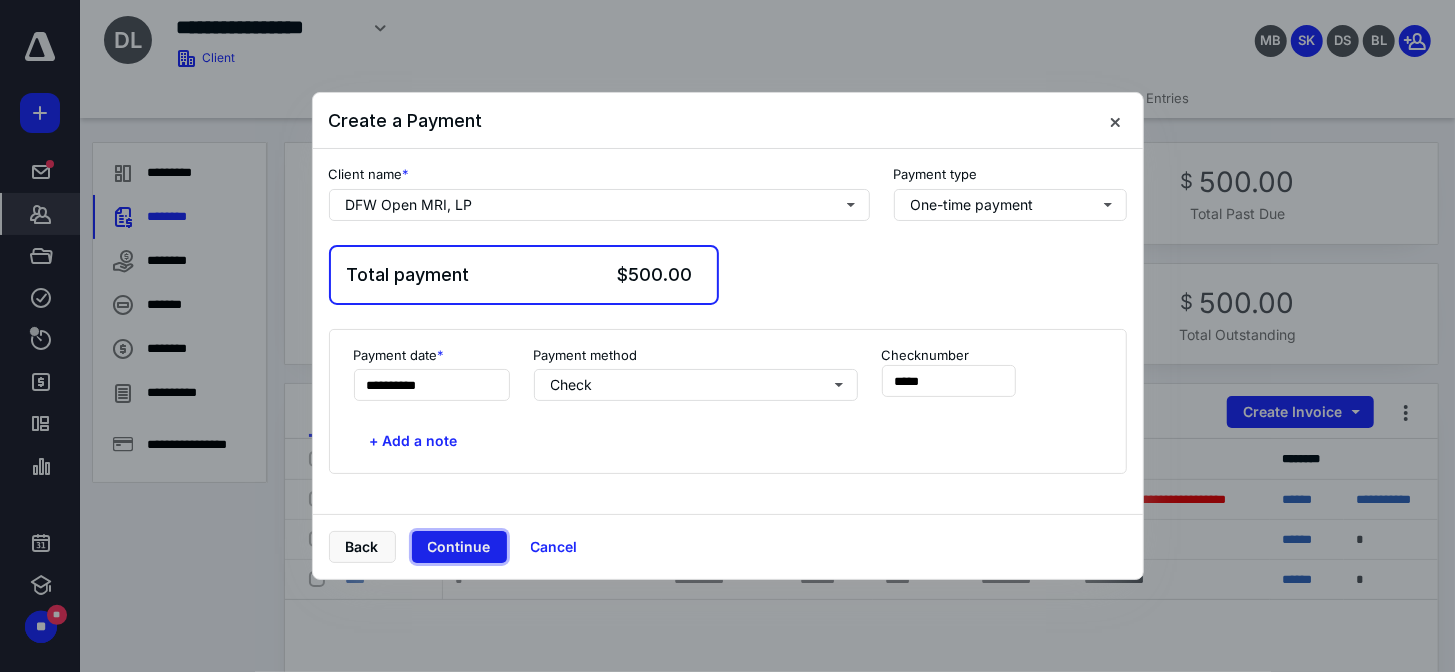 click on "Continue" at bounding box center [459, 547] 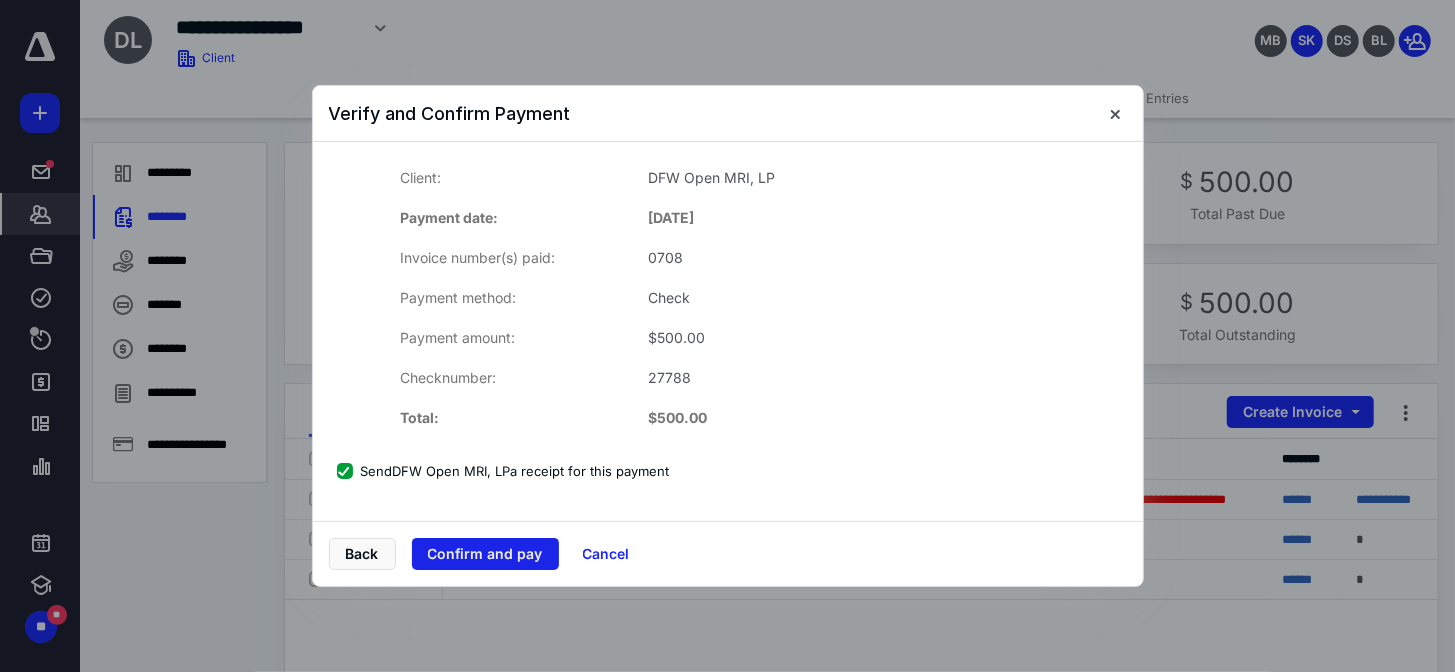 click on "Confirm and pay" at bounding box center (485, 554) 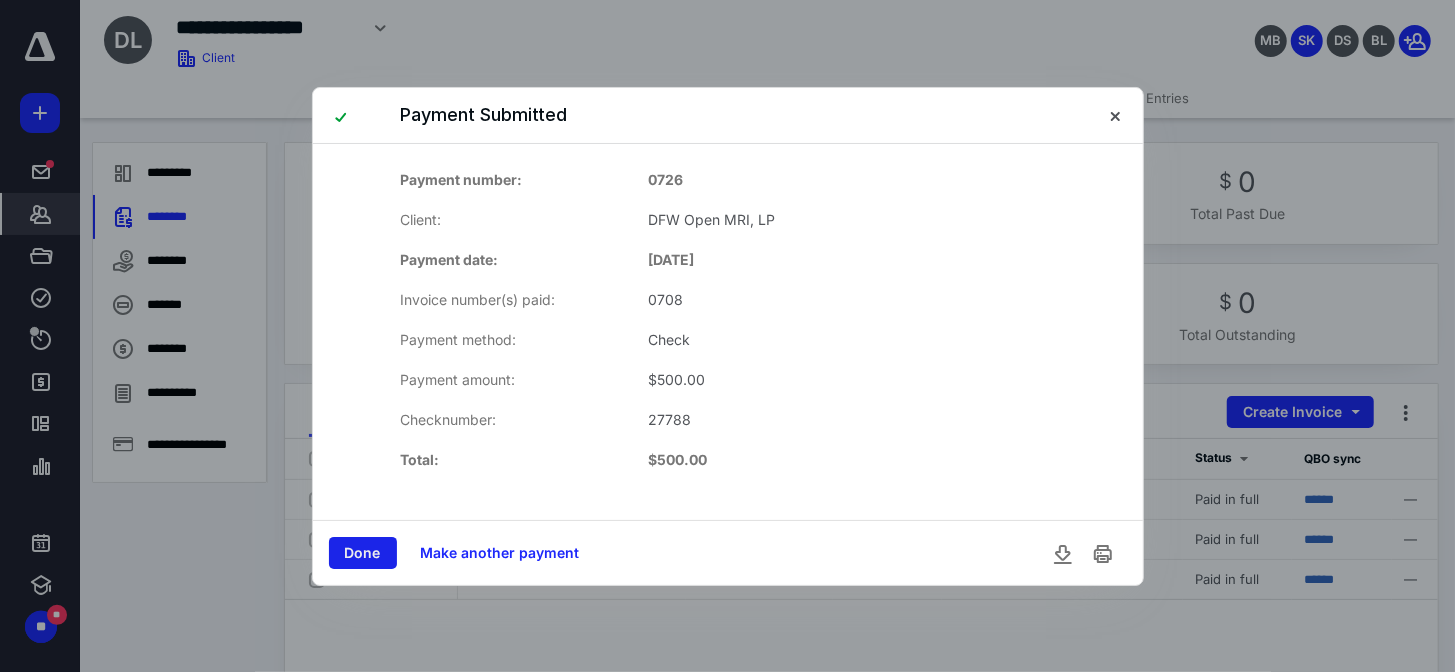 click on "Done" at bounding box center [363, 553] 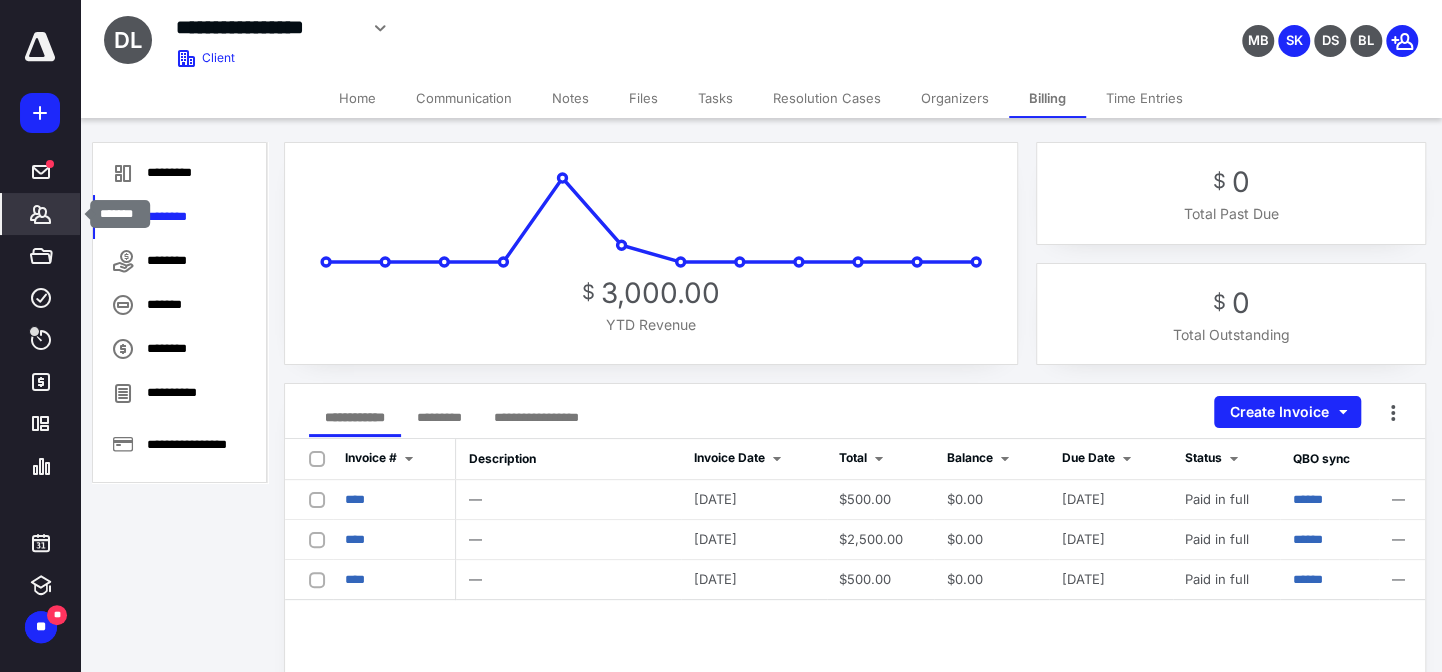 click on "*******" at bounding box center (41, 214) 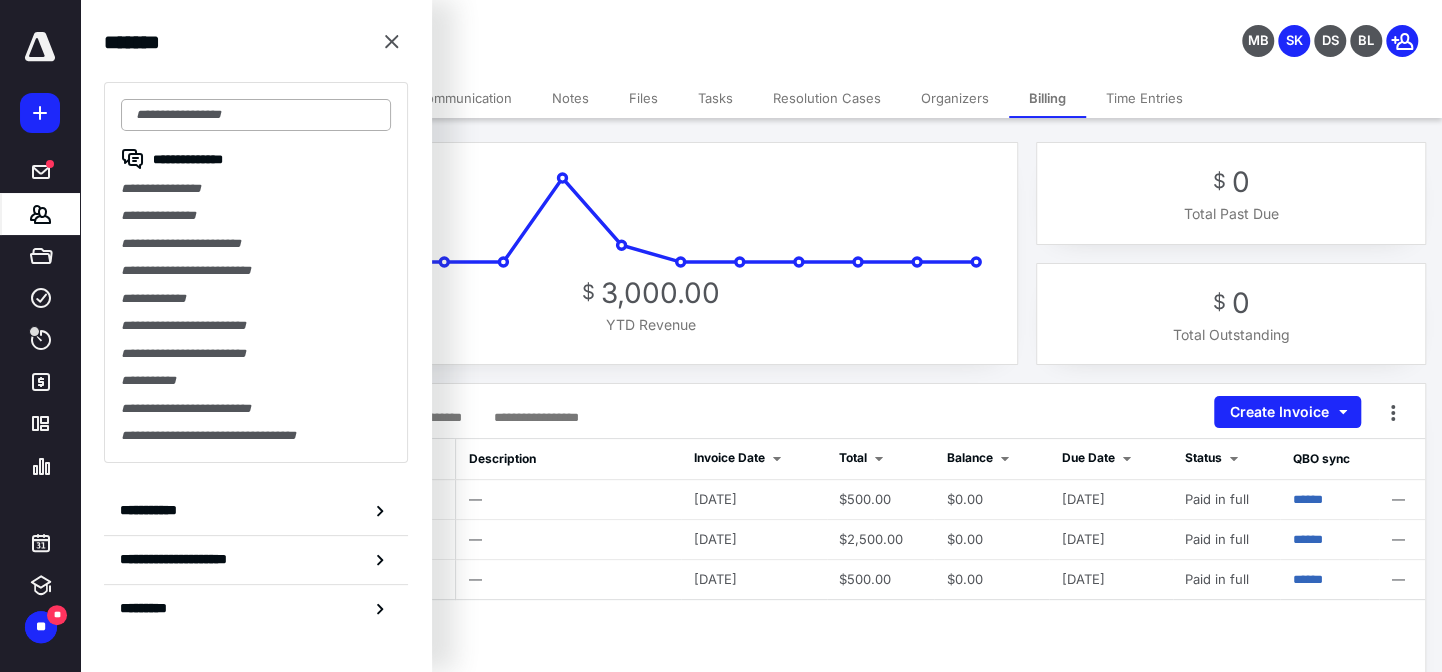 click at bounding box center (256, 115) 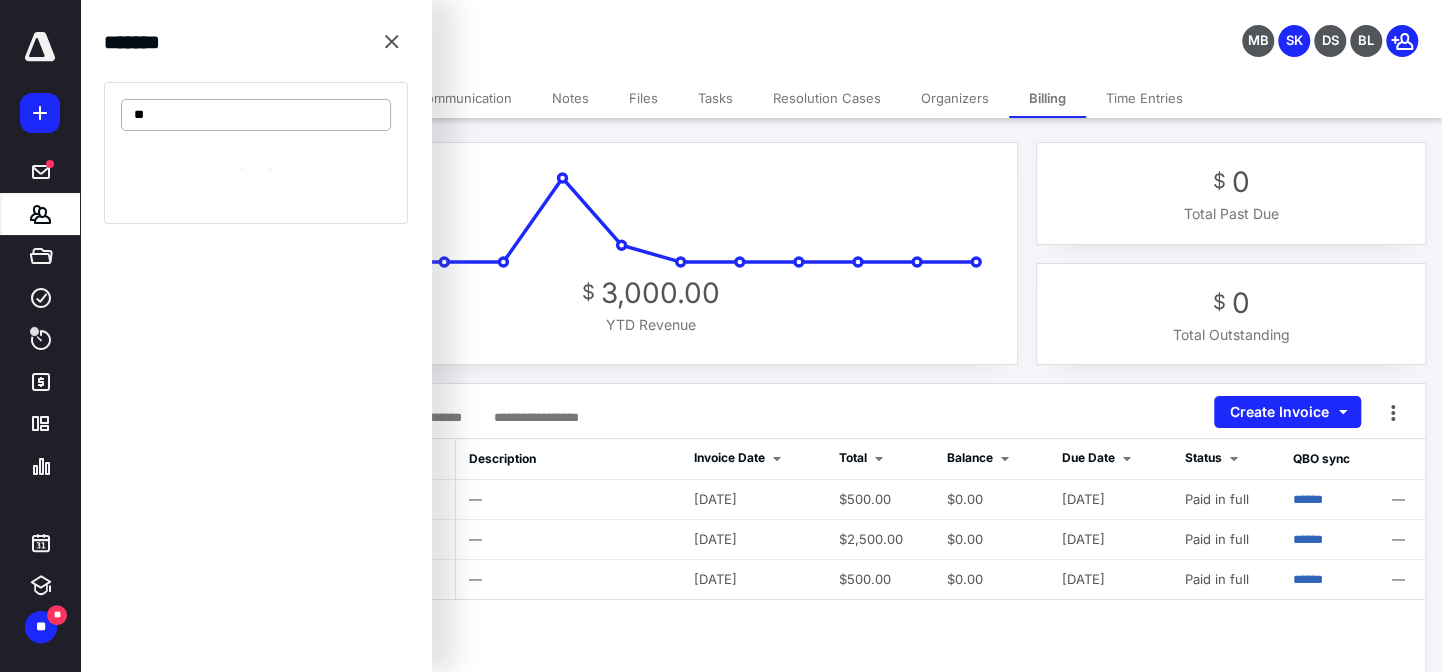 type on "*" 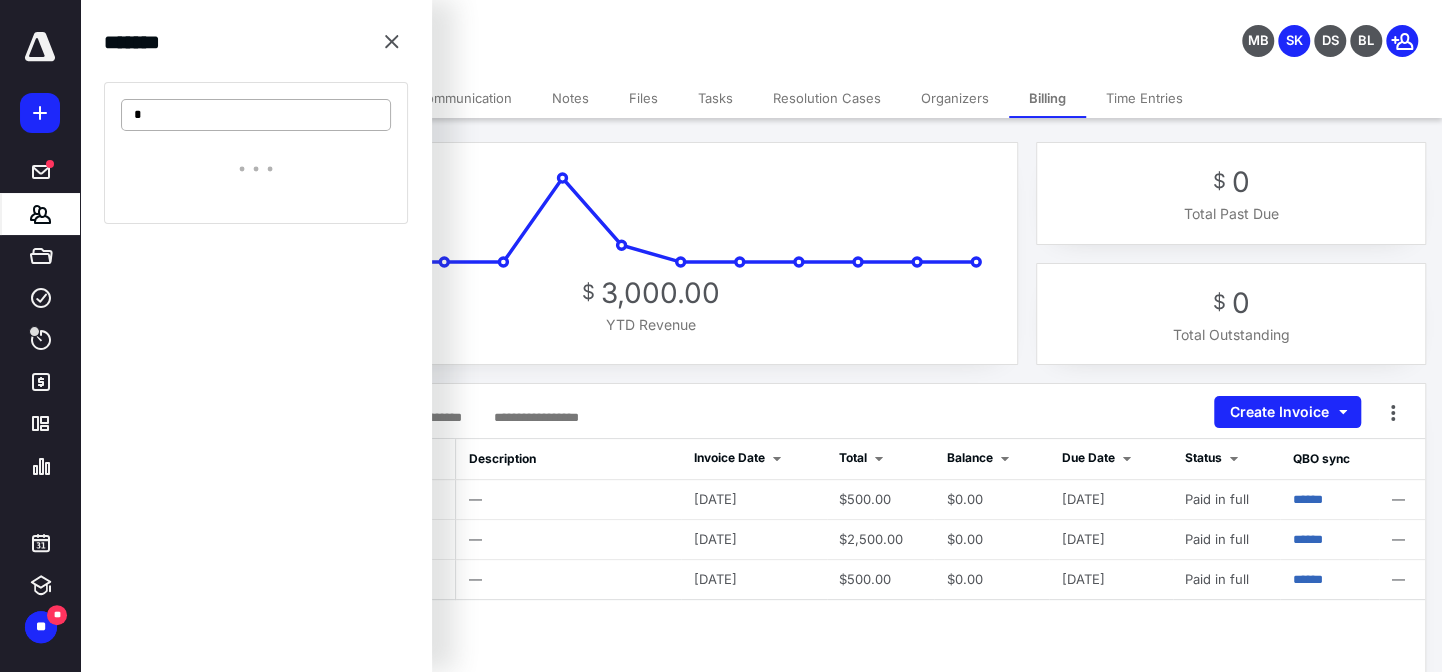 type 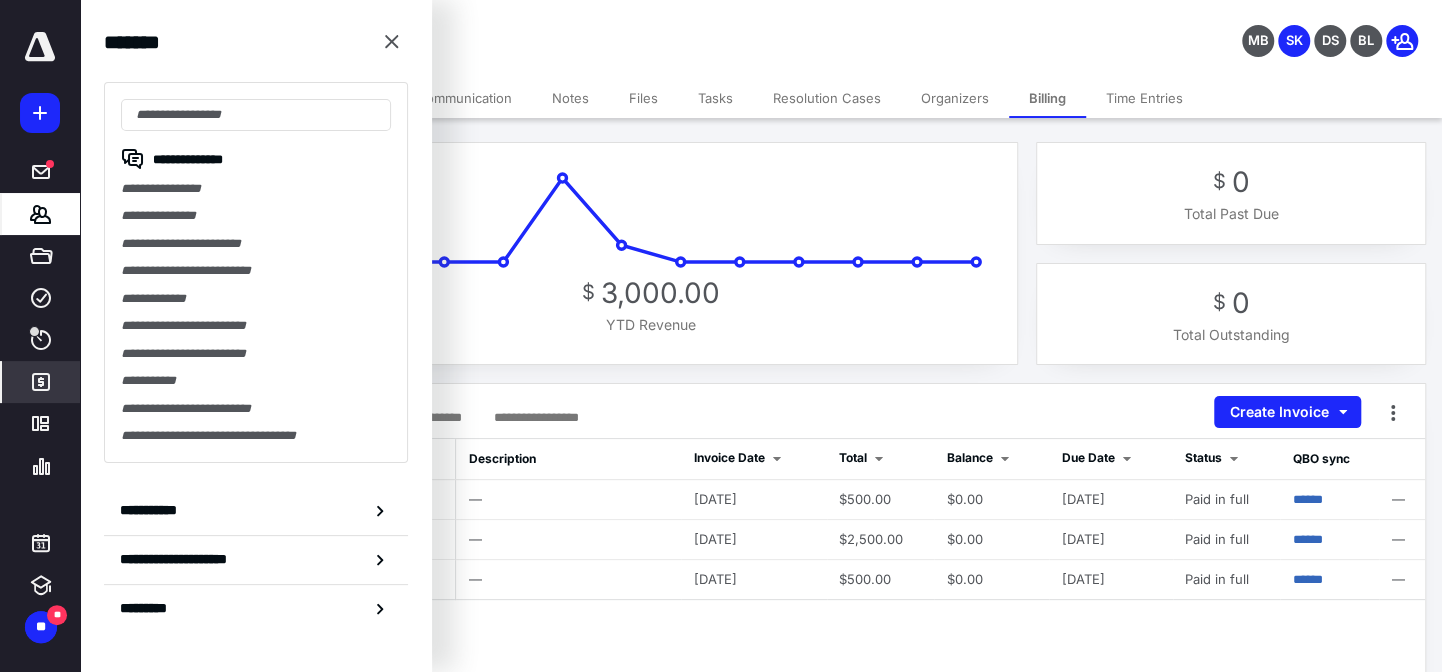click on "*******" at bounding box center [41, 382] 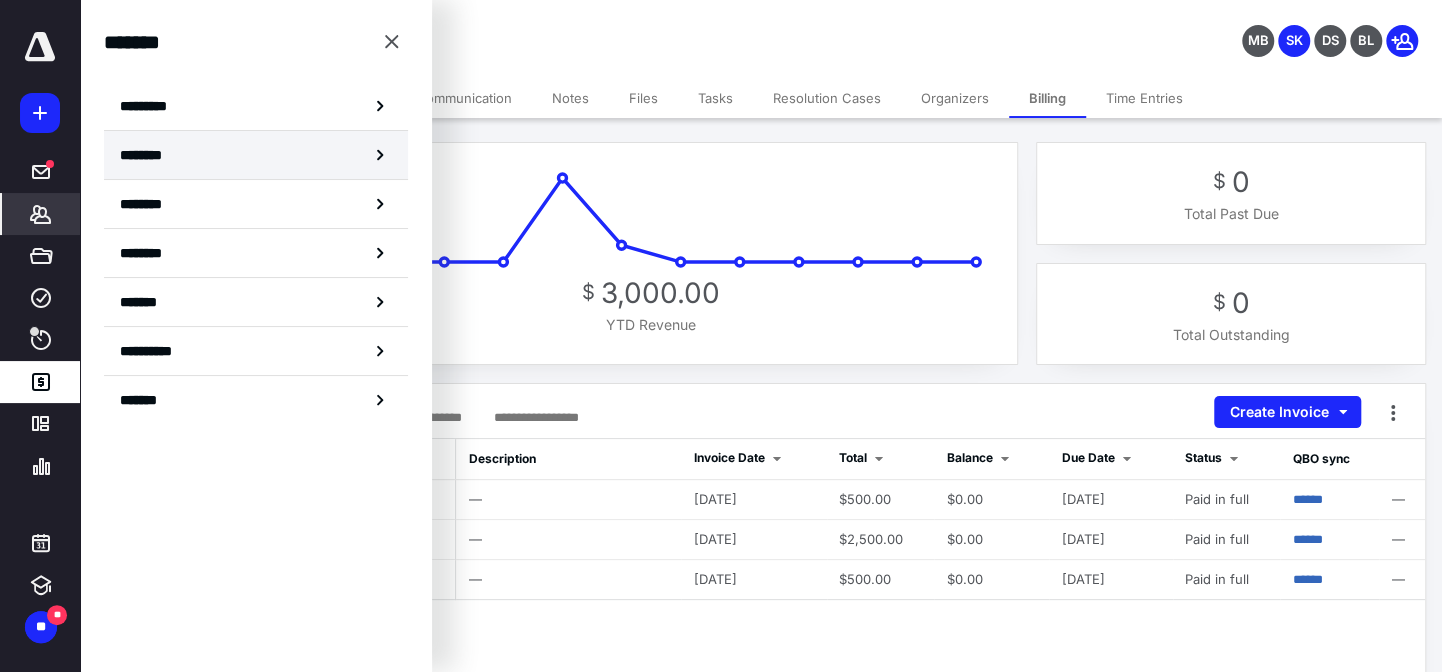 click on "********" at bounding box center [256, 155] 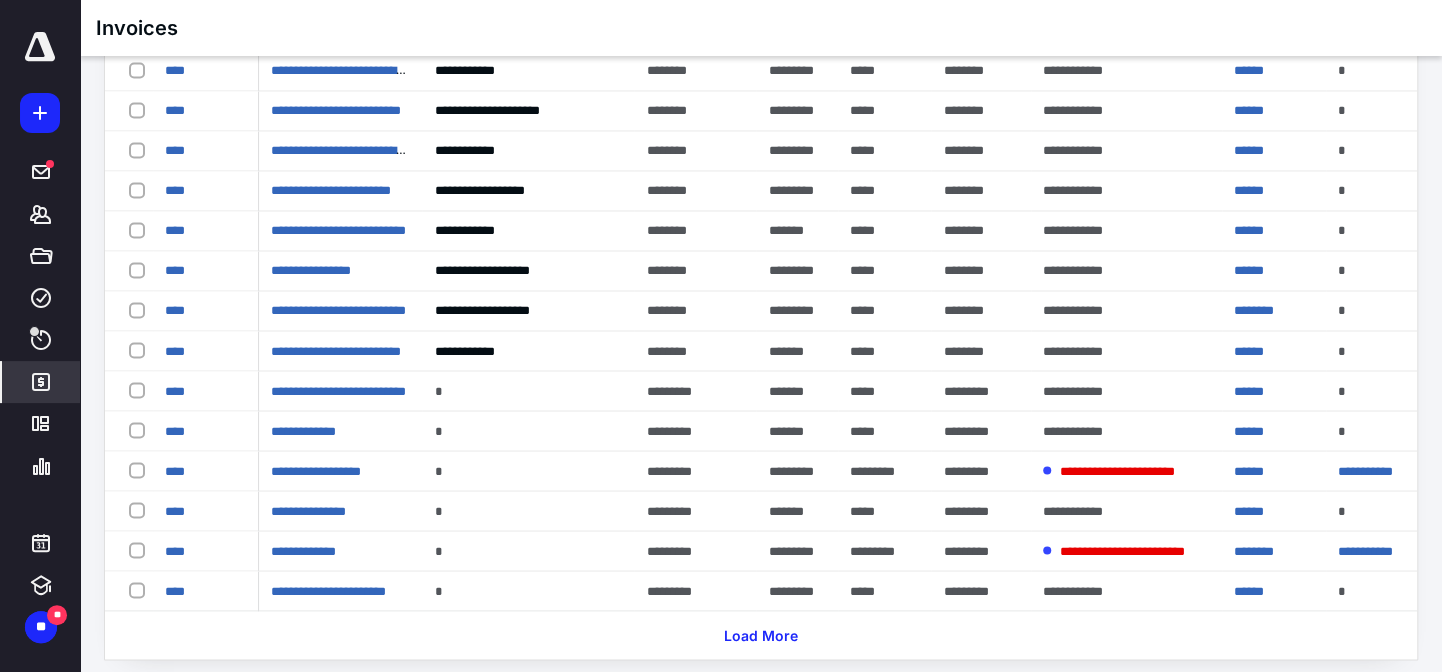 scroll, scrollTop: 1885, scrollLeft: 0, axis: vertical 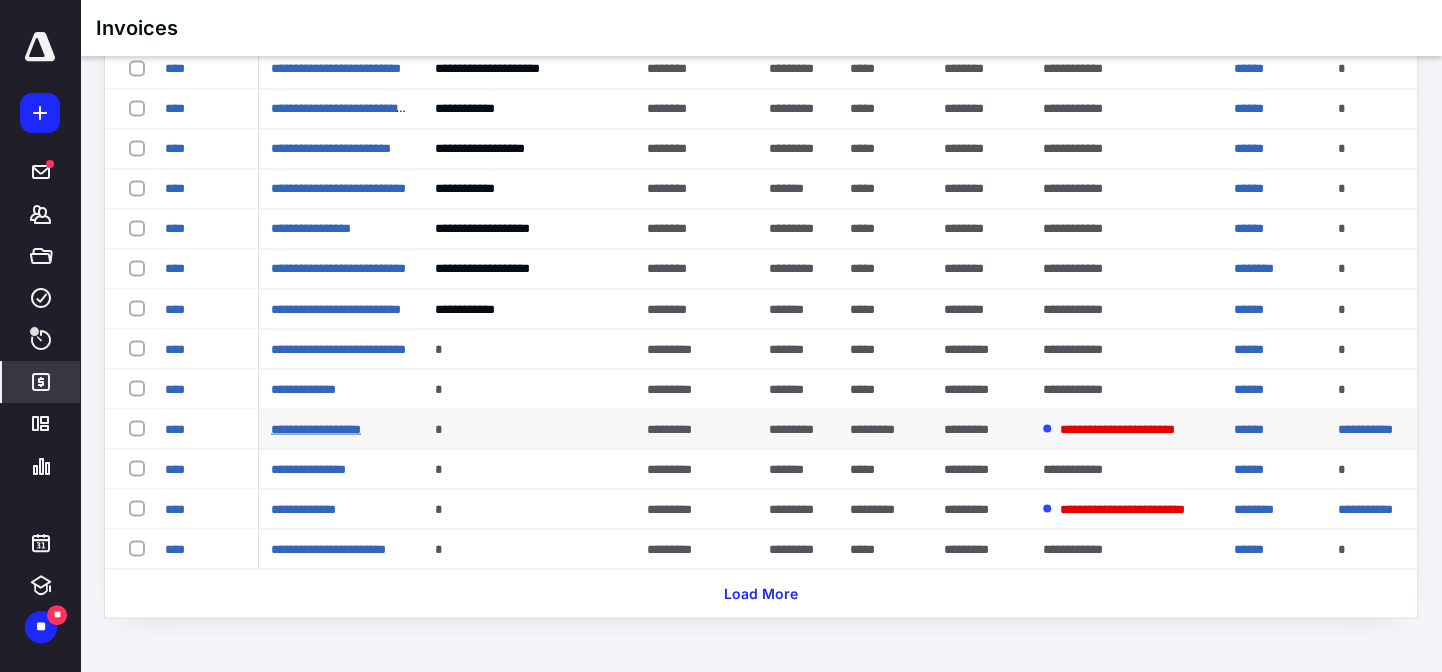 click on "**********" at bounding box center (316, 428) 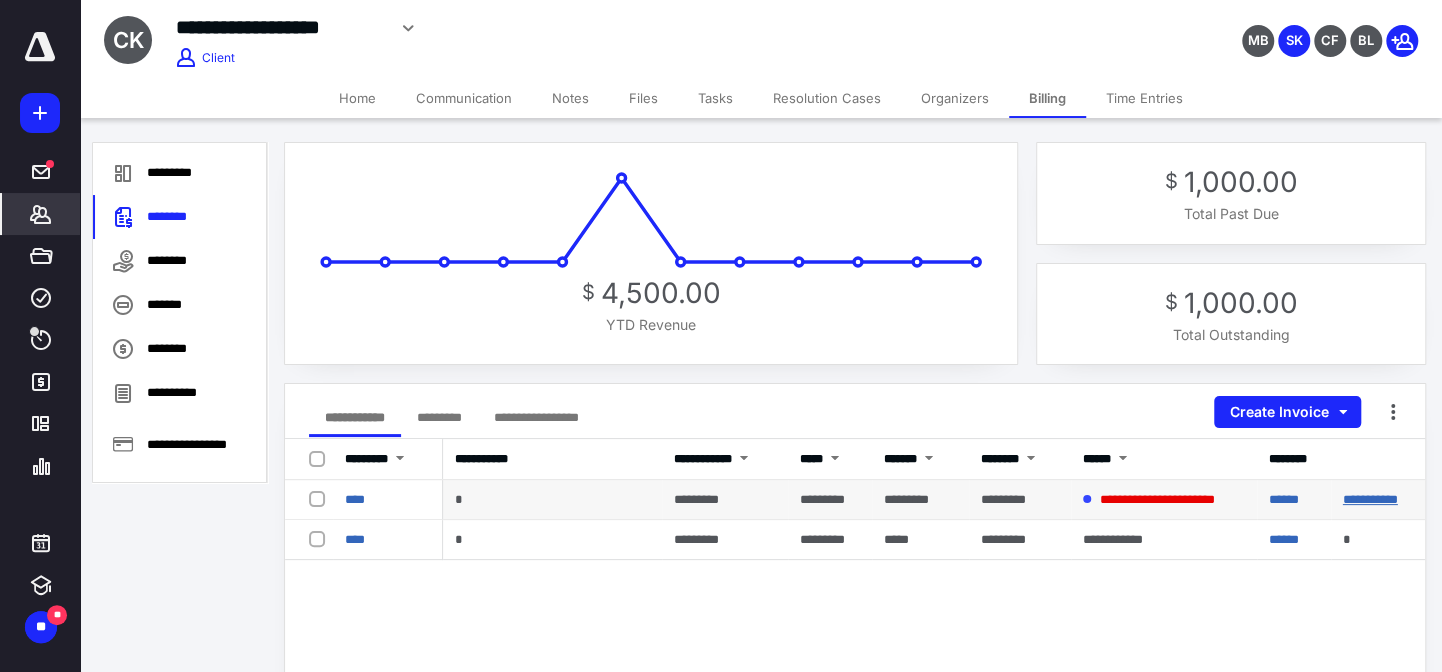 click on "**********" at bounding box center (1370, 499) 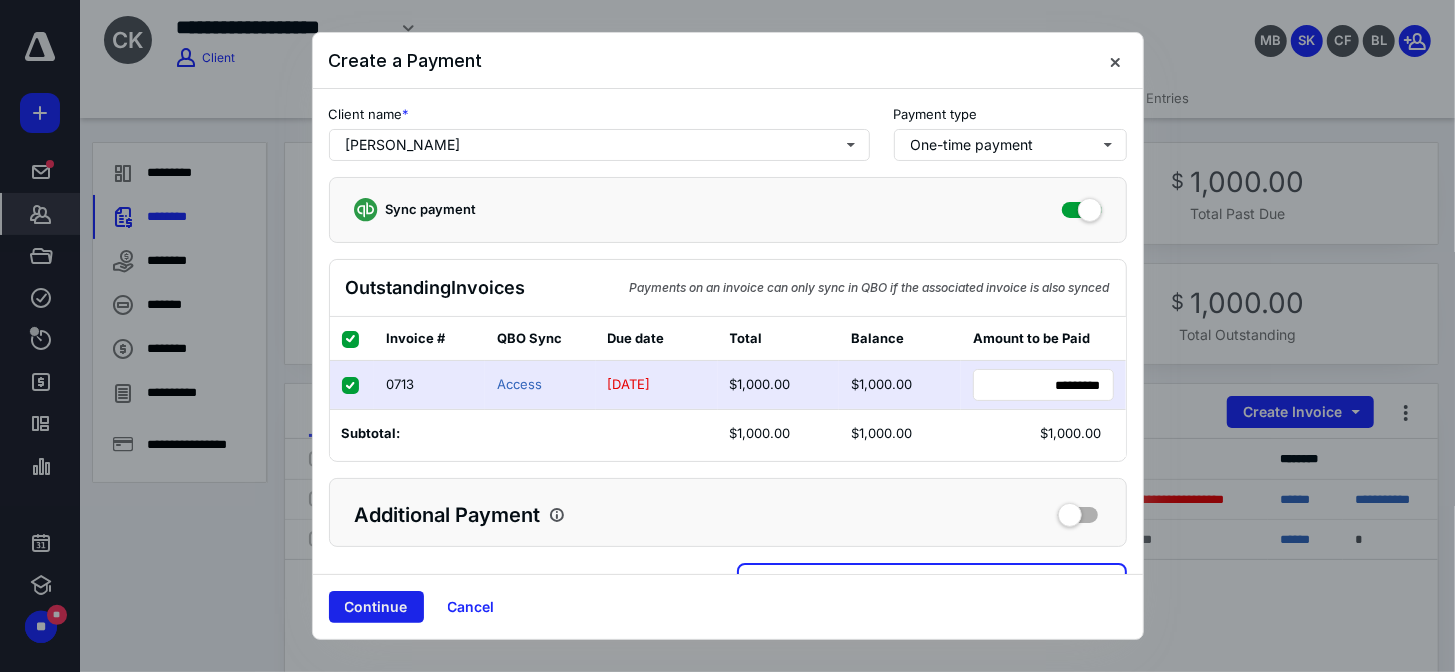click on "Continue" at bounding box center [376, 607] 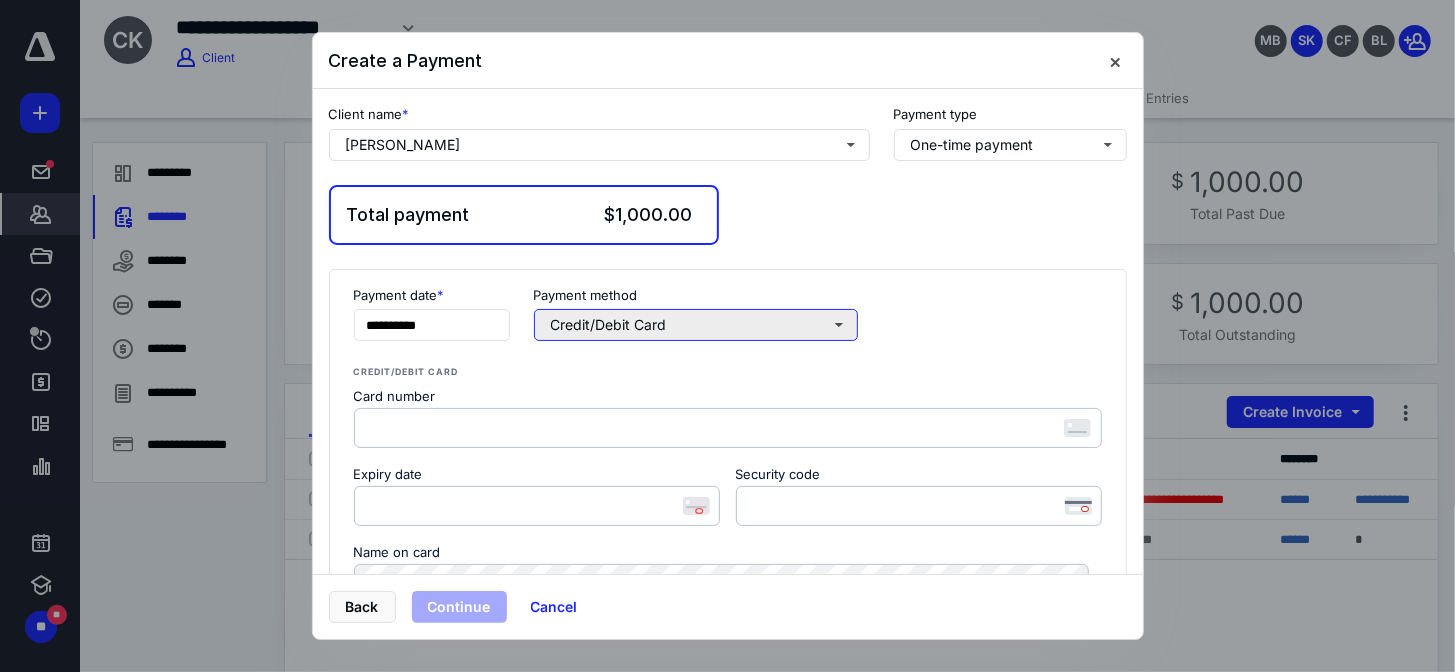 click on "Credit/Debit Card" at bounding box center [696, 325] 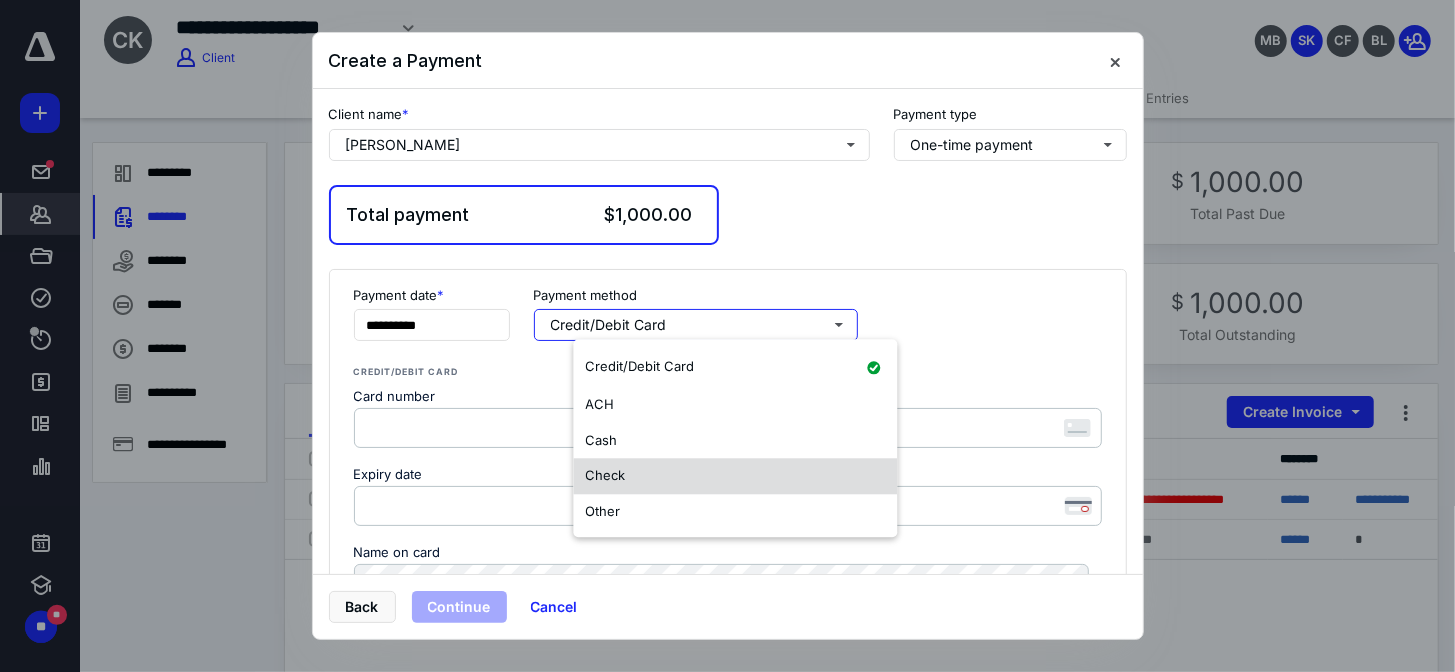 click on "Check" at bounding box center (605, 475) 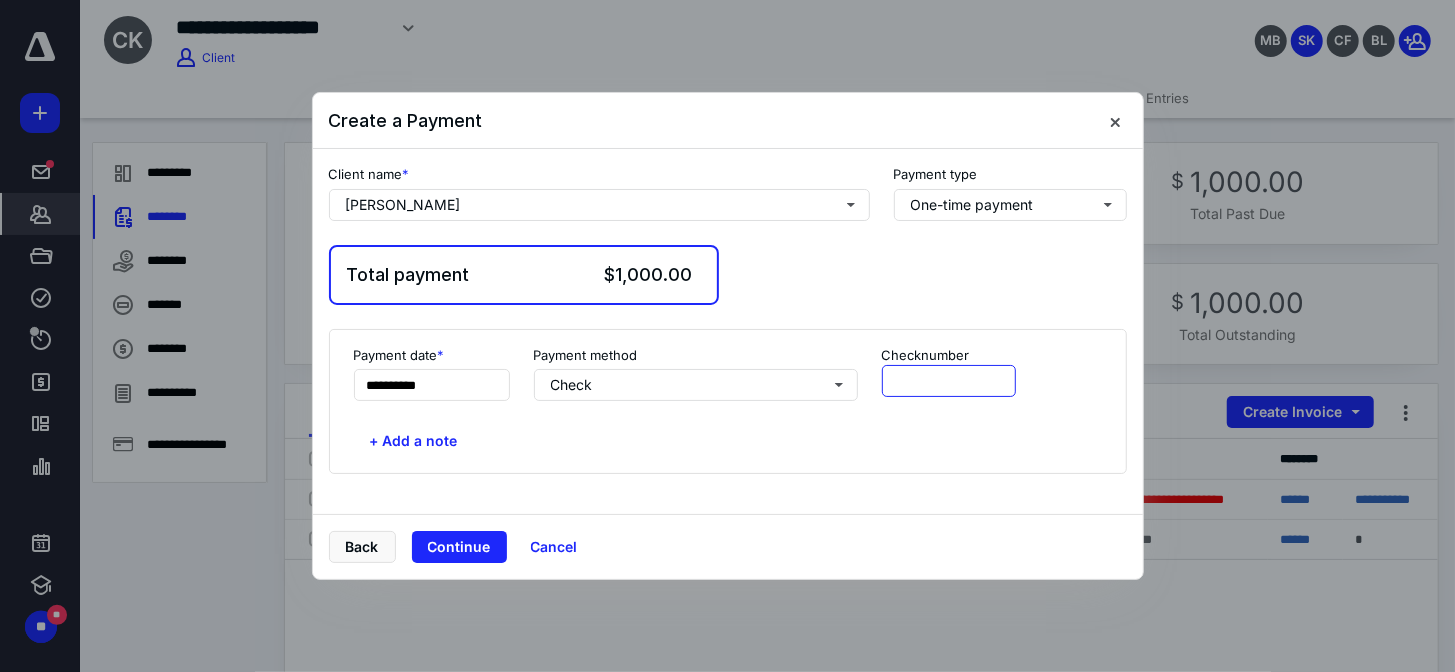 click at bounding box center [949, 381] 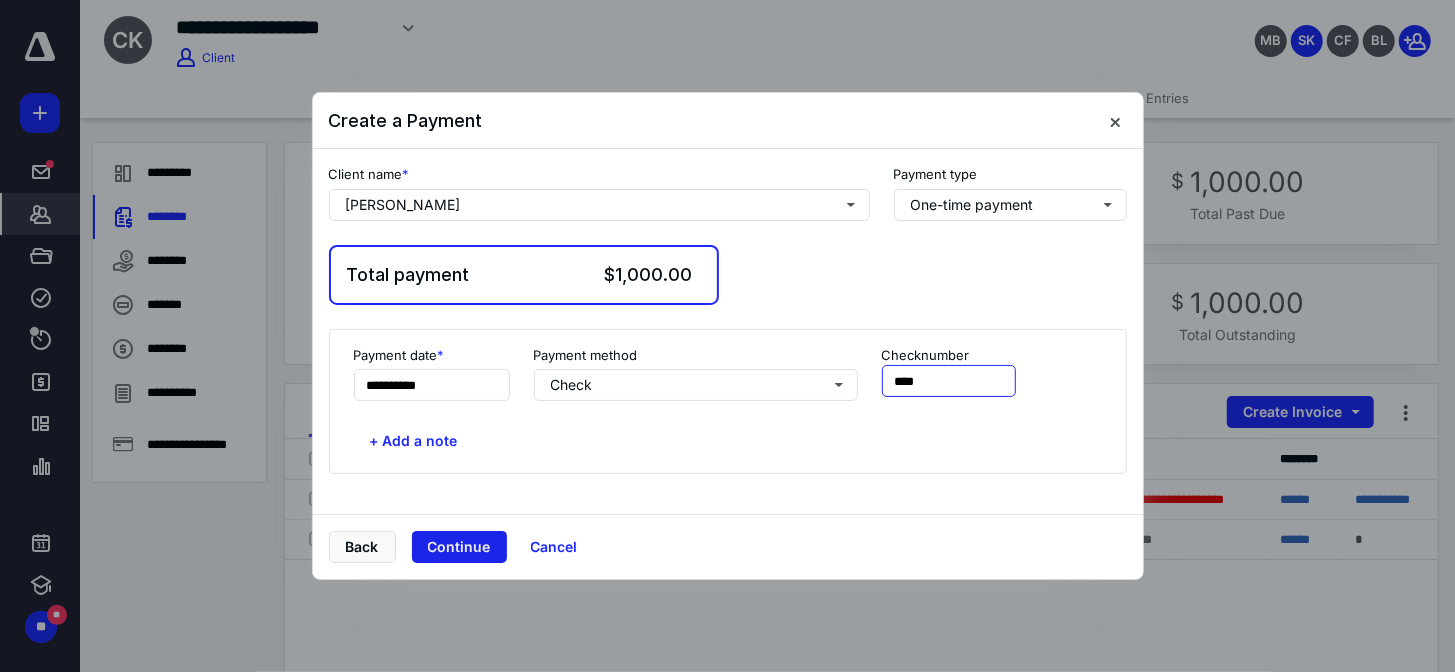 type on "****" 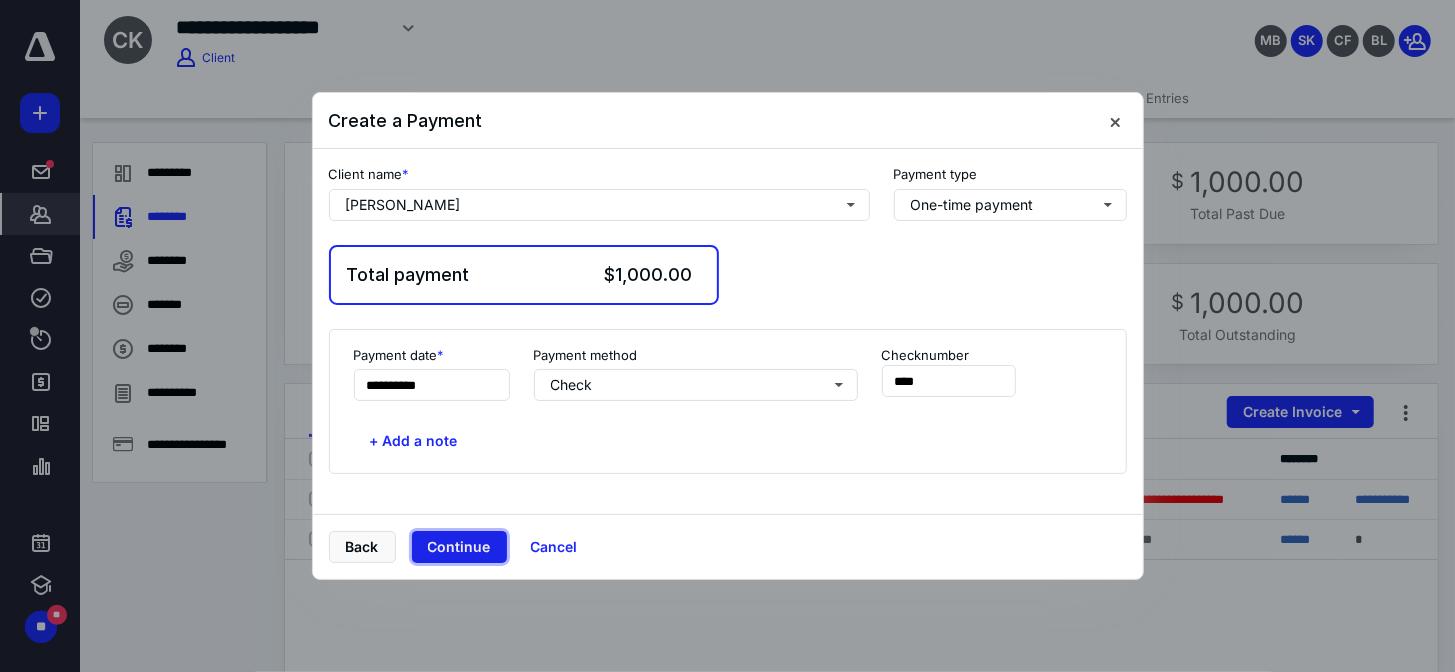 click on "Continue" at bounding box center [459, 547] 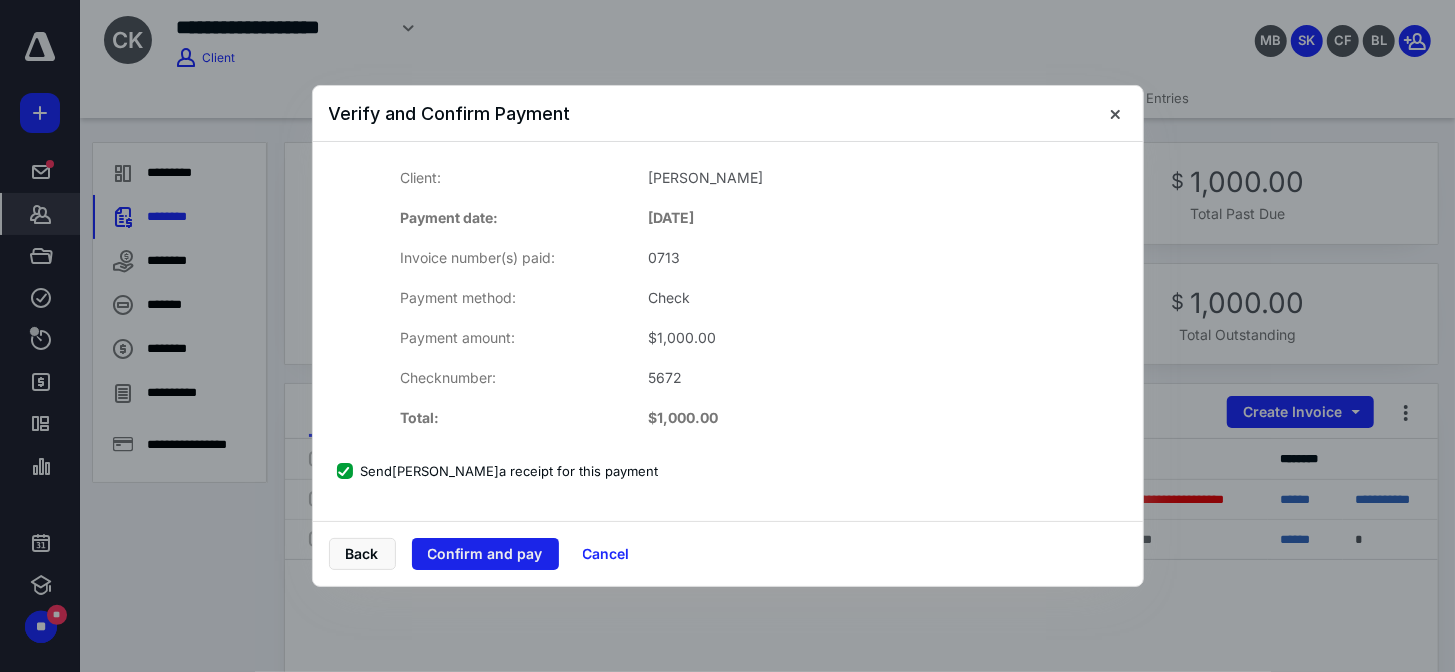 click on "Confirm and pay" at bounding box center [485, 554] 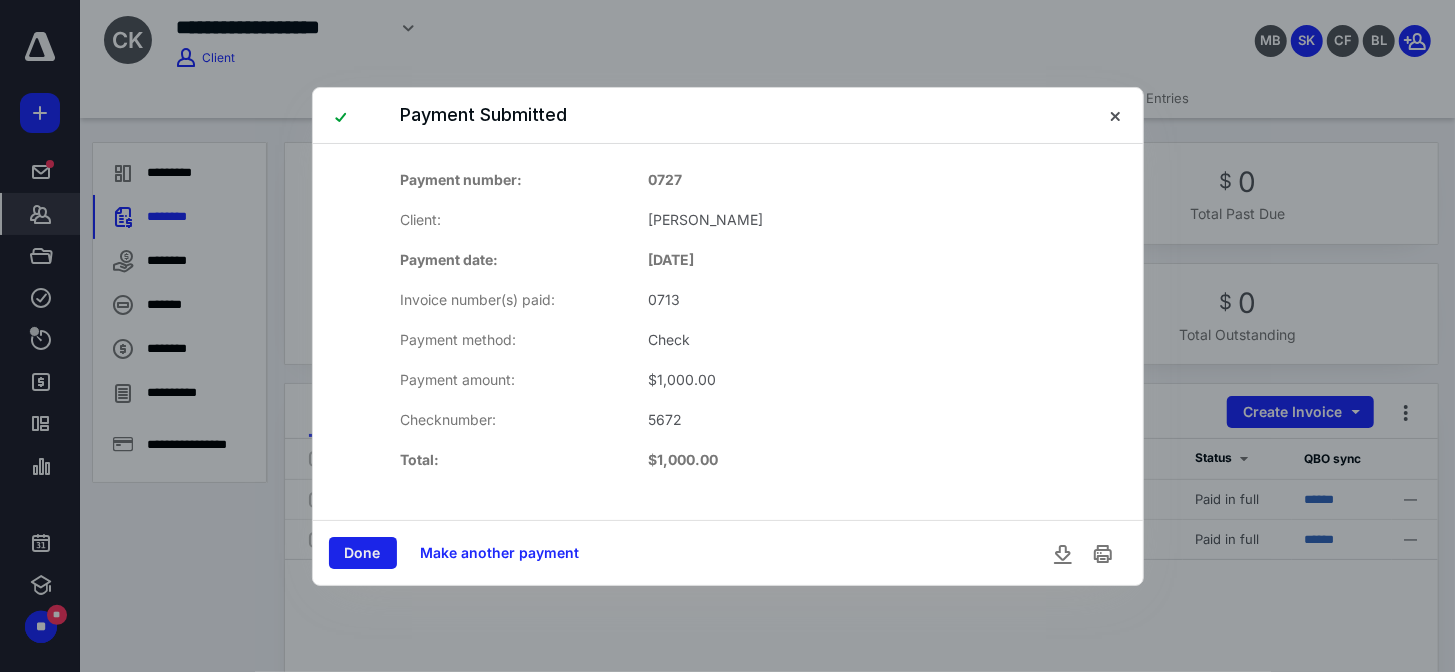 click on "Done" at bounding box center [363, 553] 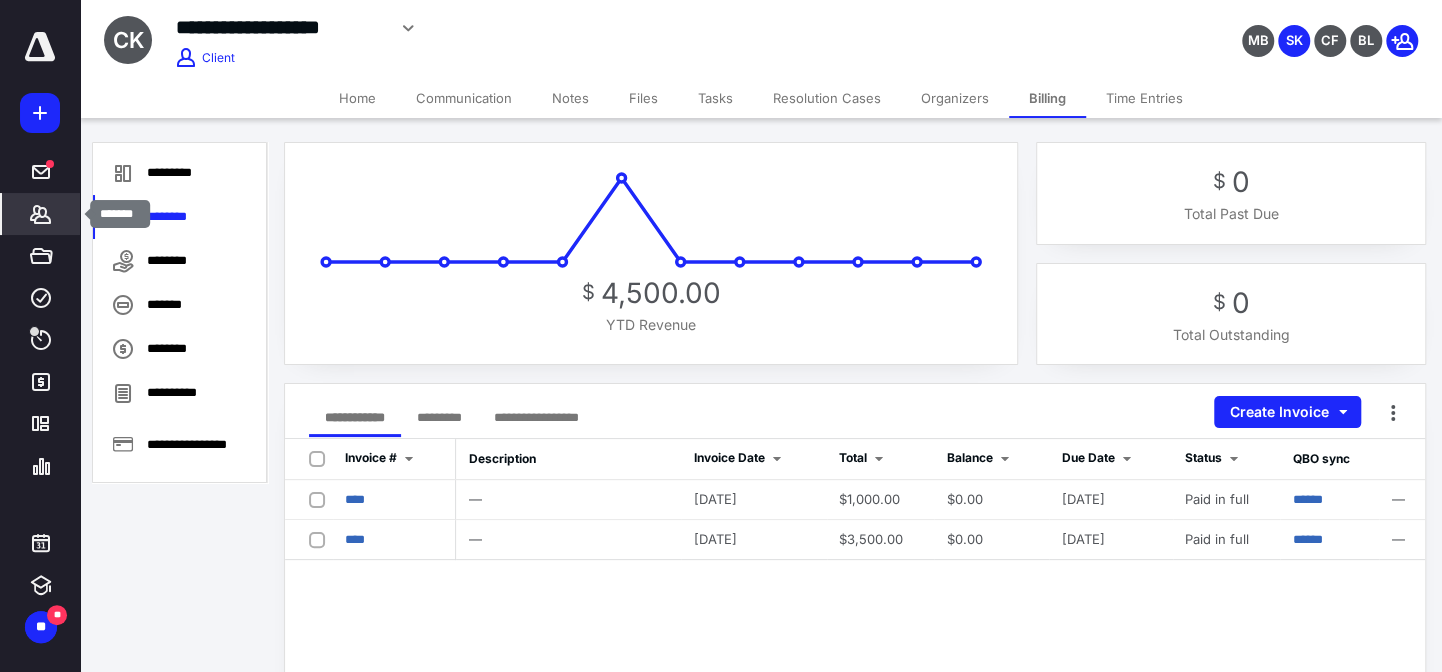 click 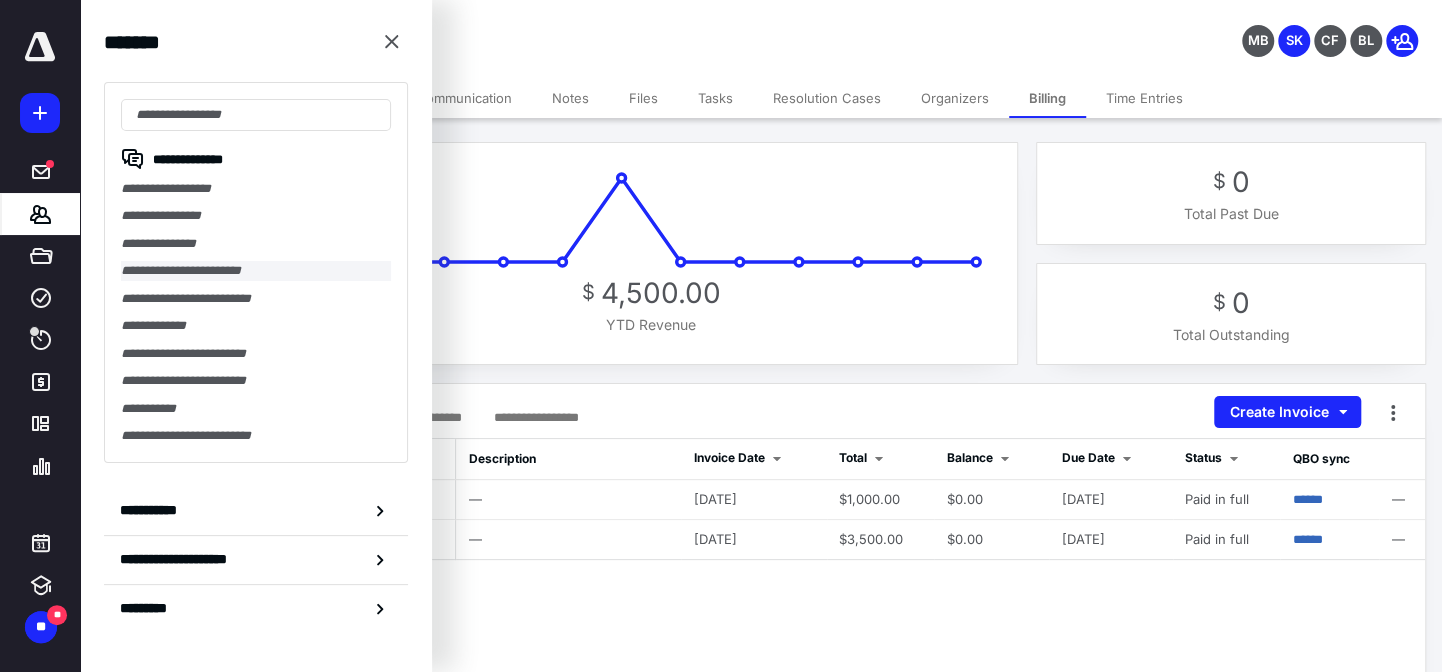 click on "**********" at bounding box center [256, 270] 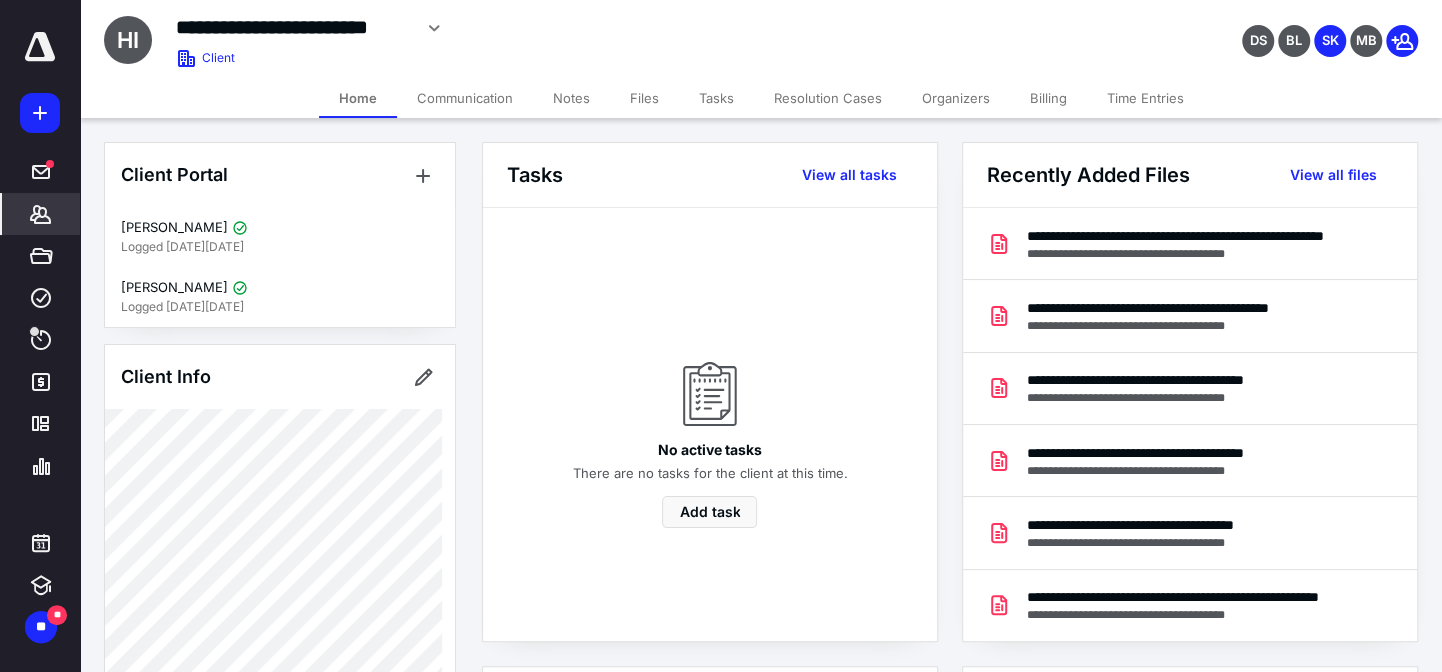 click on "Billing" at bounding box center [1048, 98] 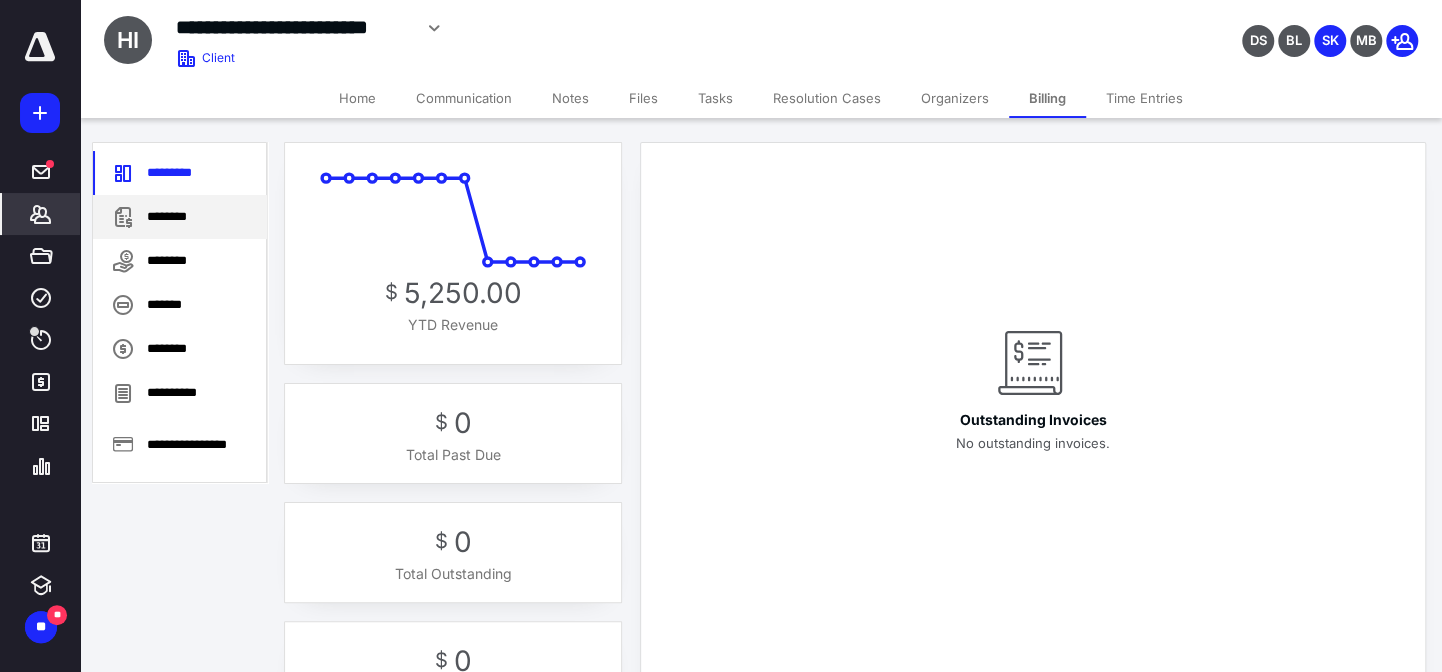 click on "********" at bounding box center [180, 217] 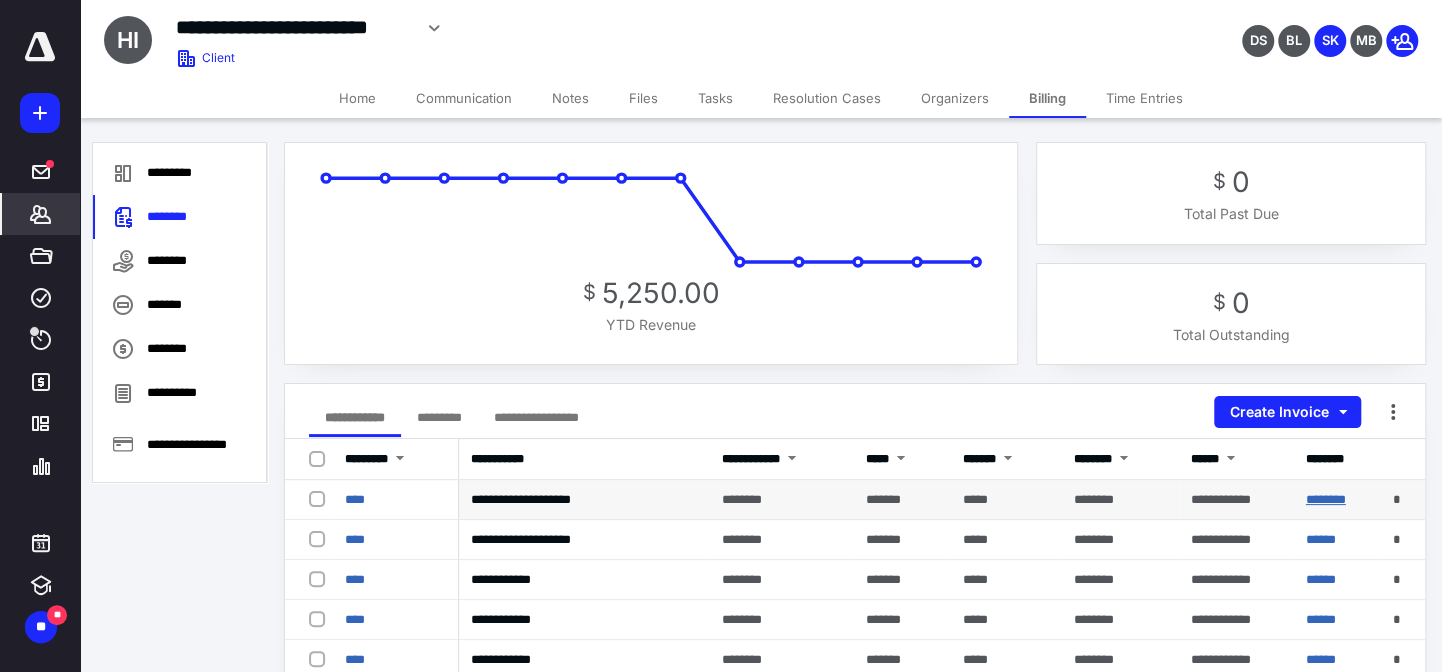 click on "********" at bounding box center (1326, 499) 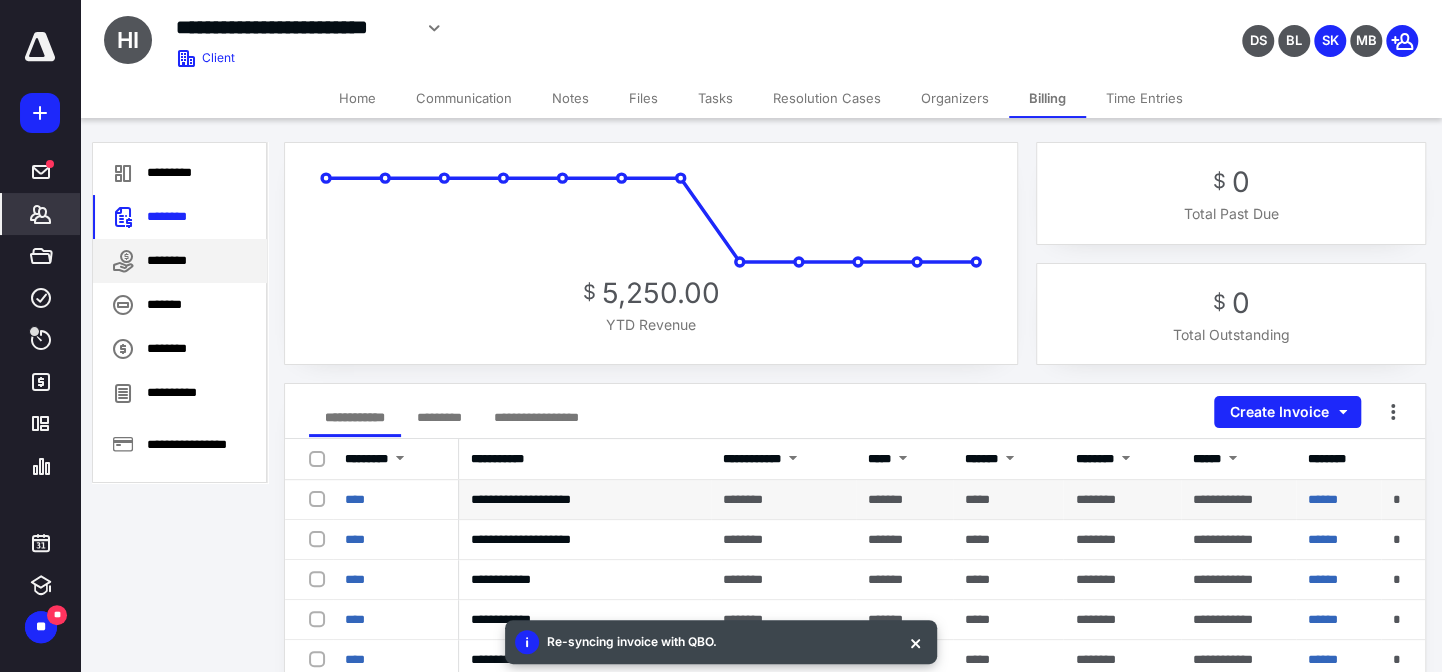 click on "********" at bounding box center [180, 261] 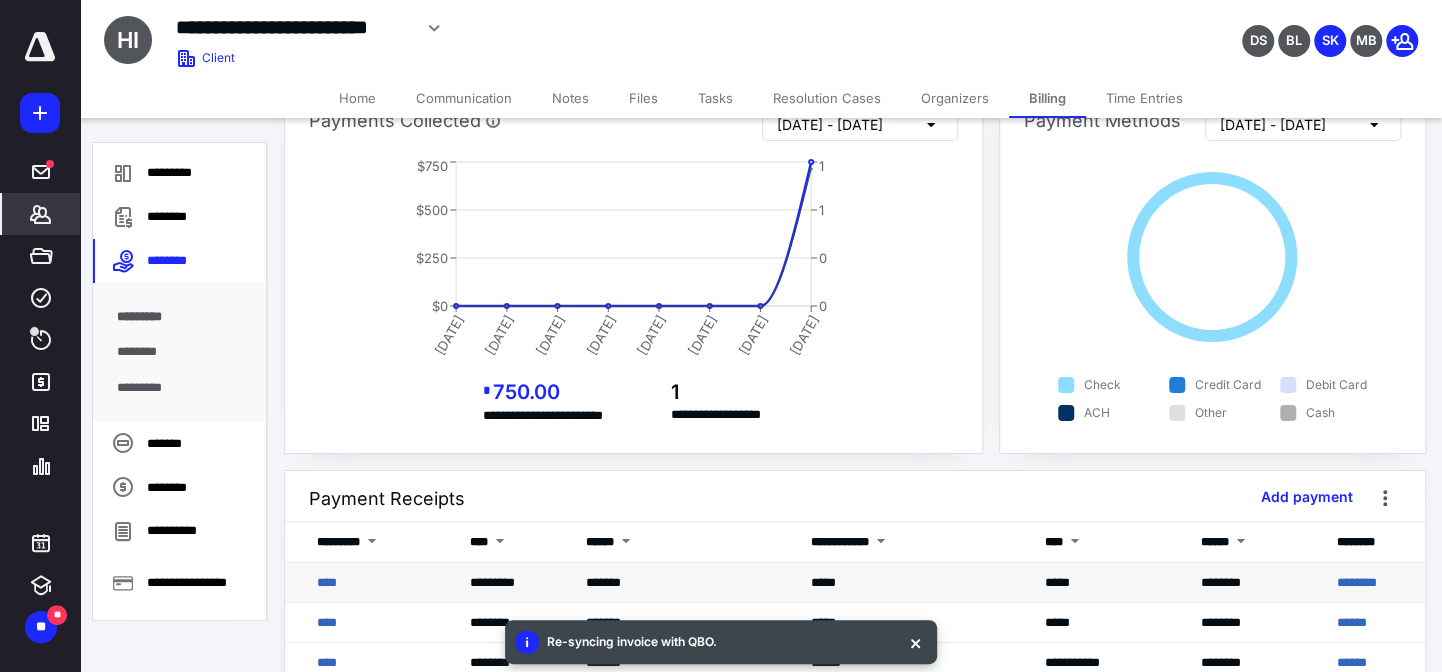 scroll, scrollTop: 90, scrollLeft: 0, axis: vertical 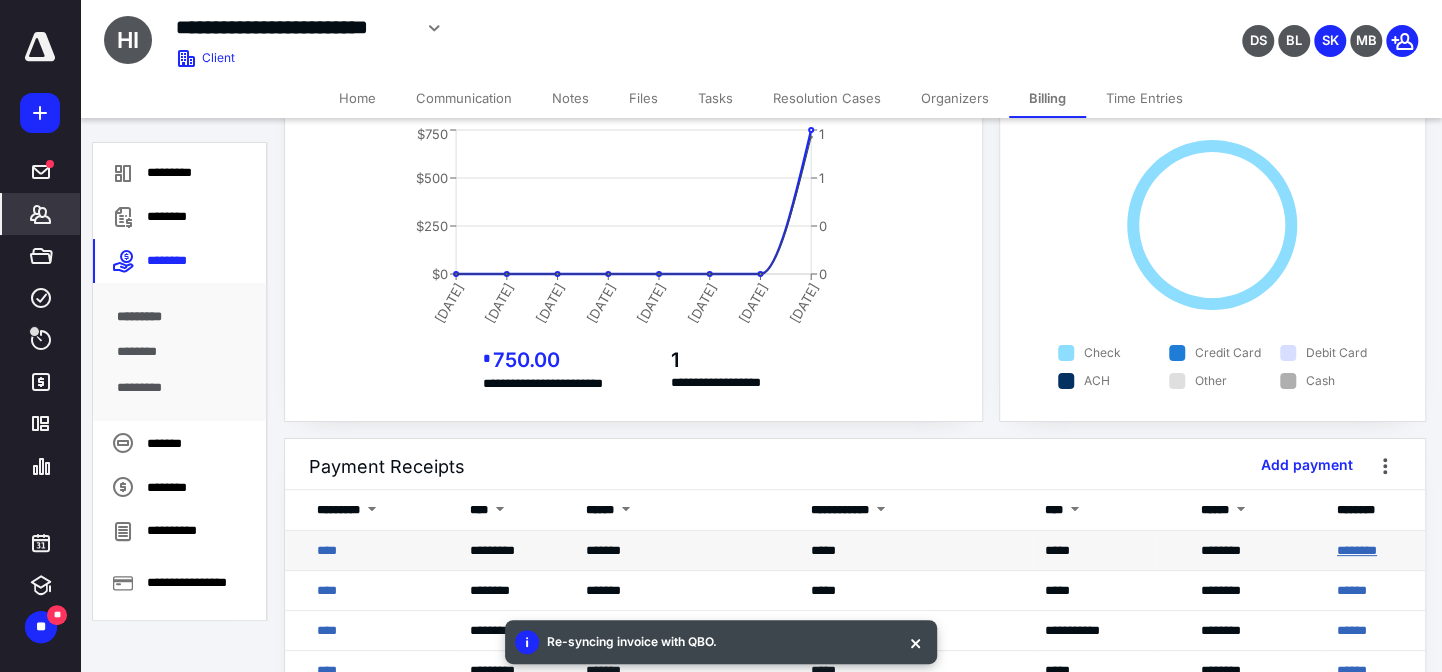click on "********" at bounding box center (1357, 550) 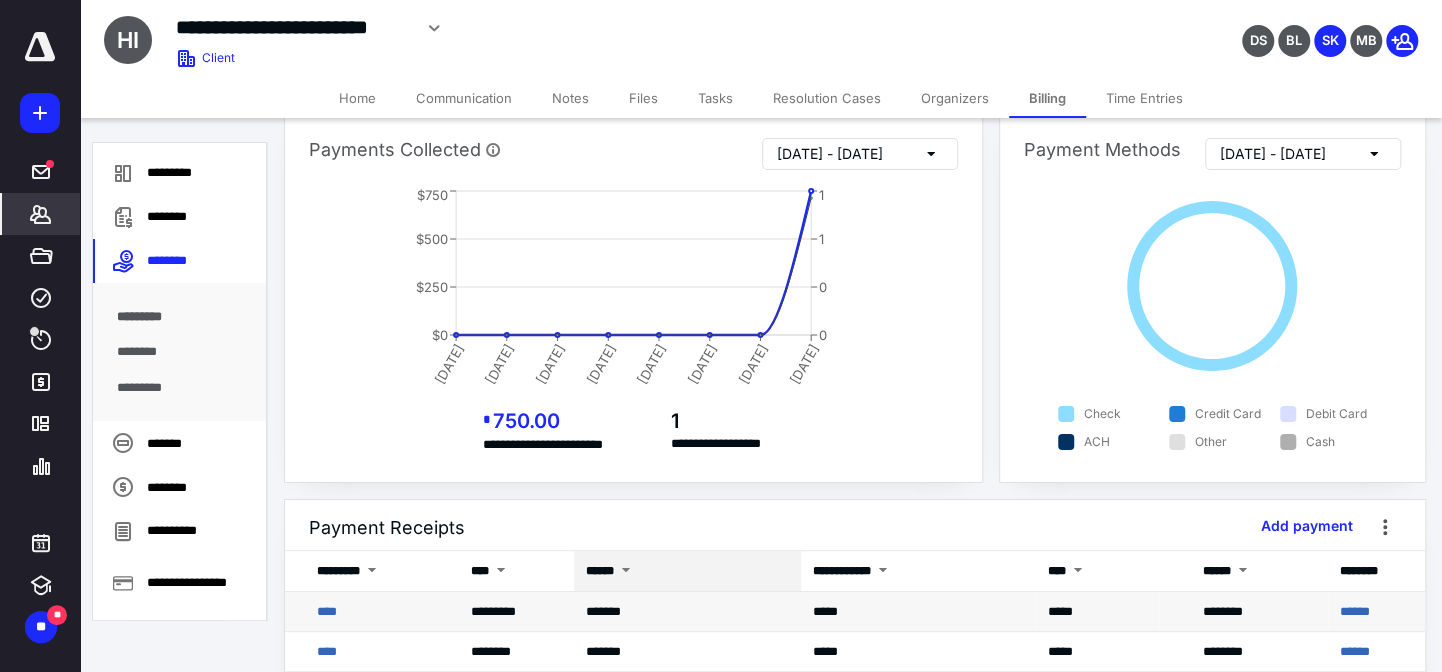 scroll, scrollTop: 0, scrollLeft: 0, axis: both 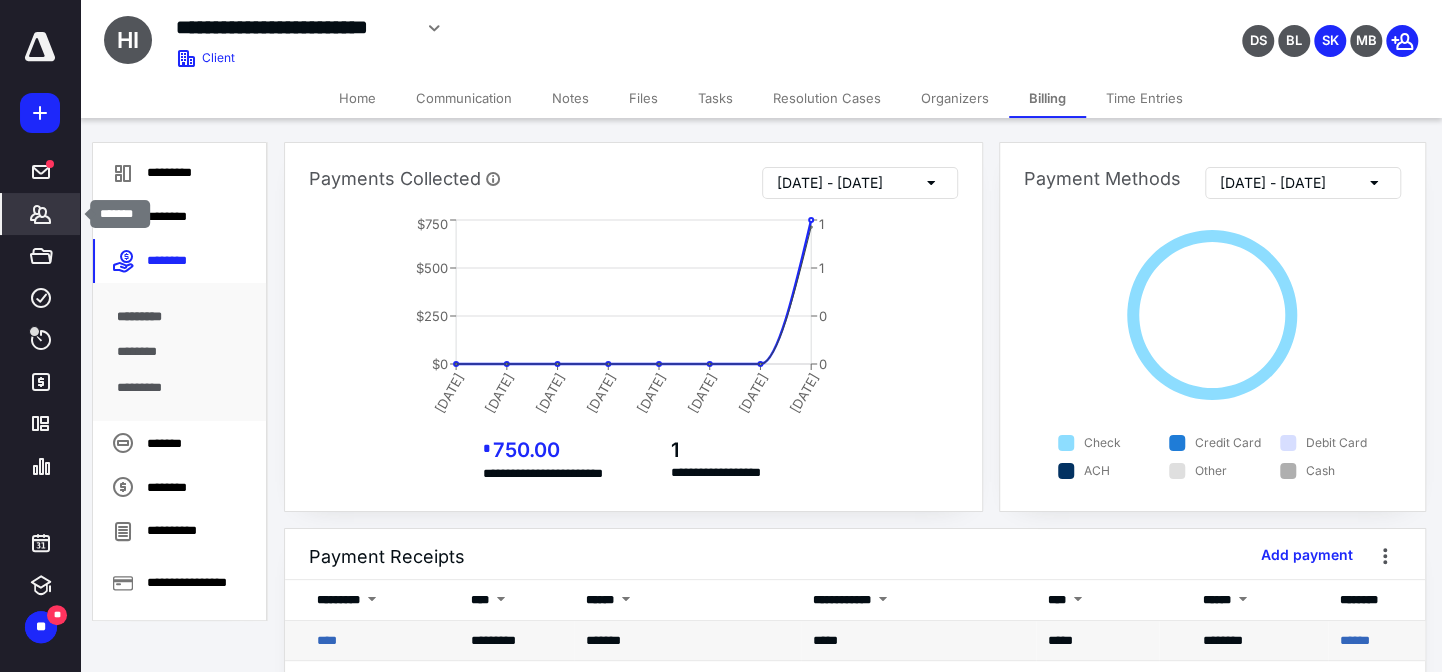 click 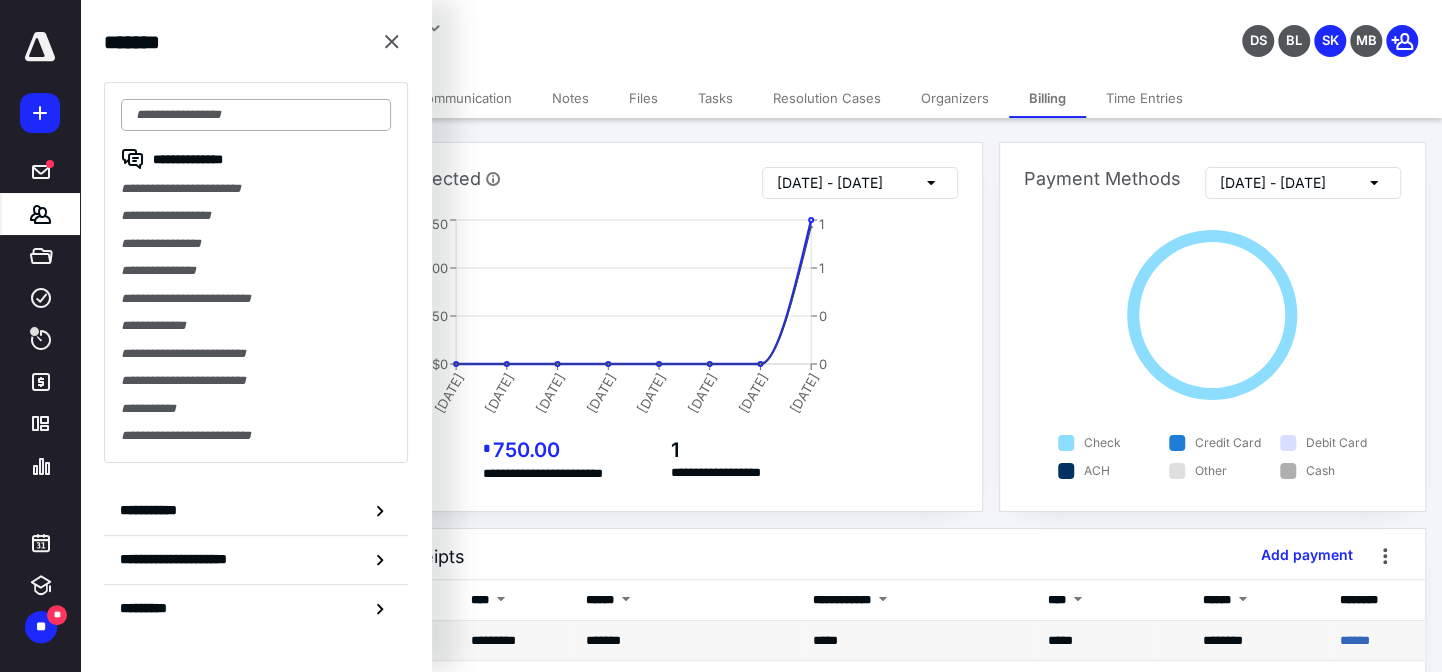 click at bounding box center (256, 115) 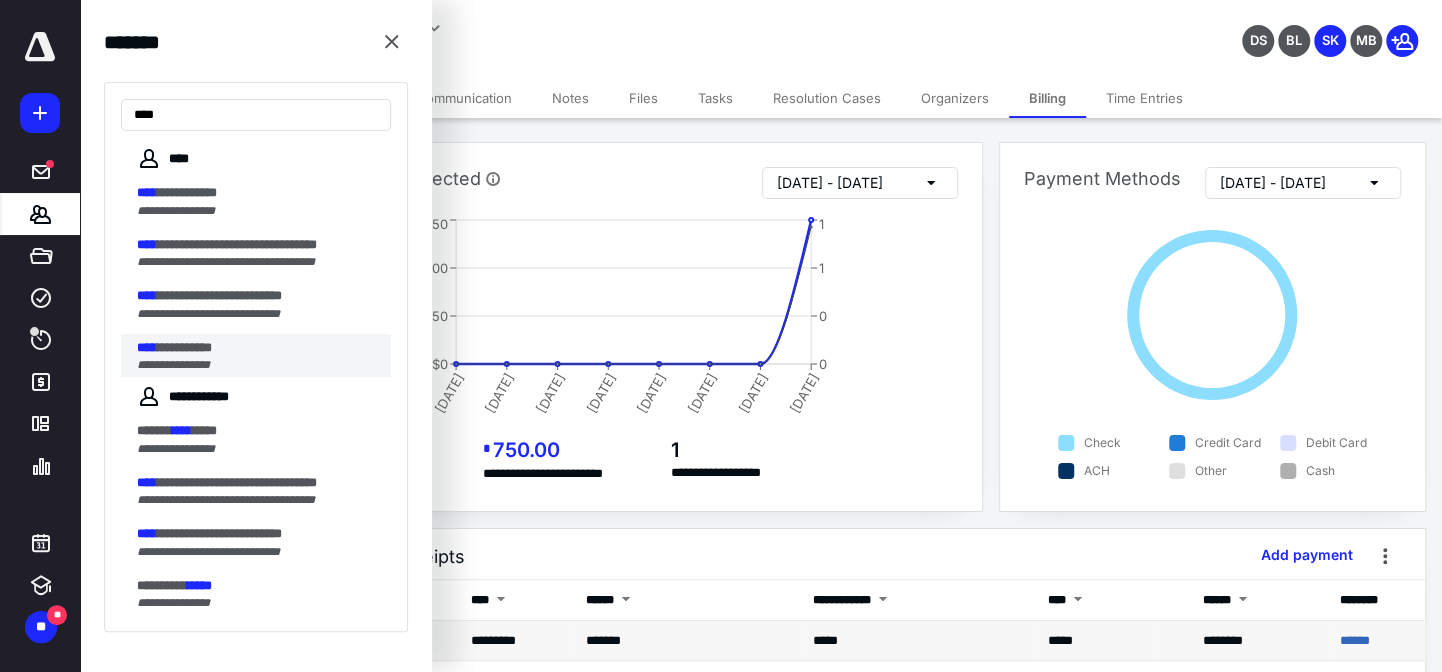 type on "****" 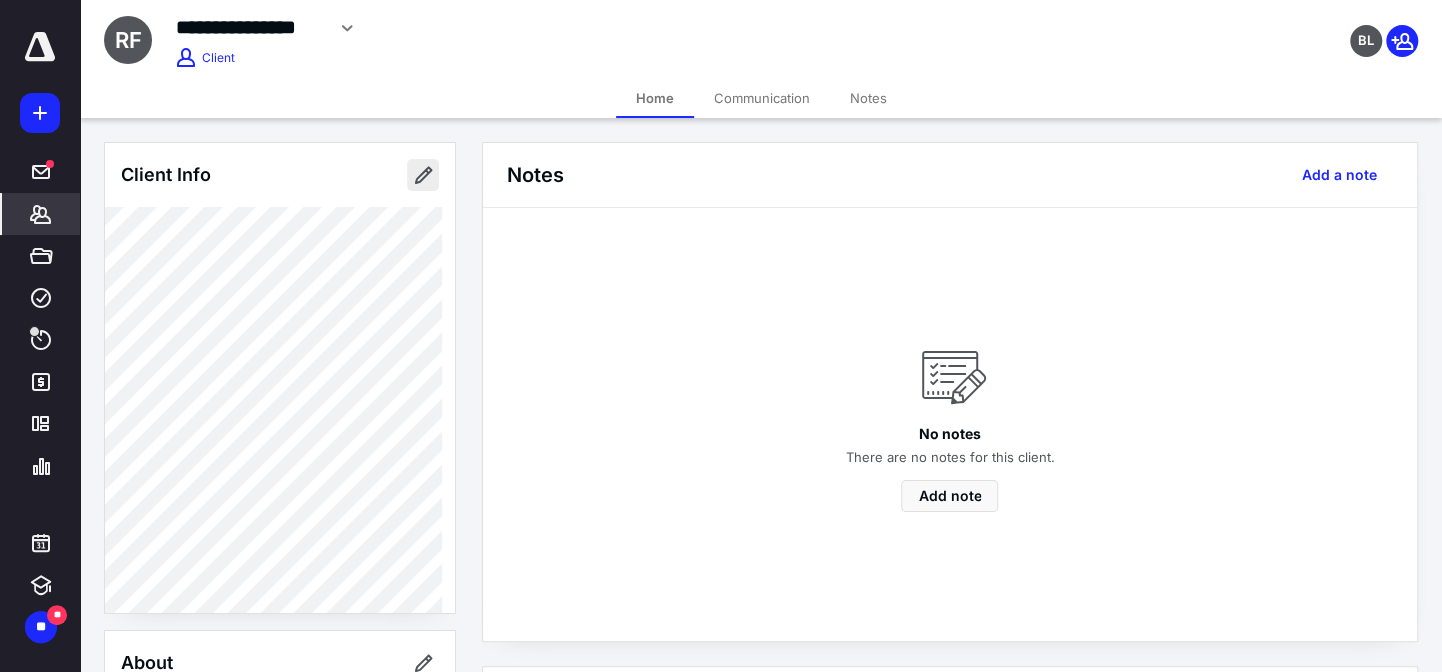 click at bounding box center (423, 175) 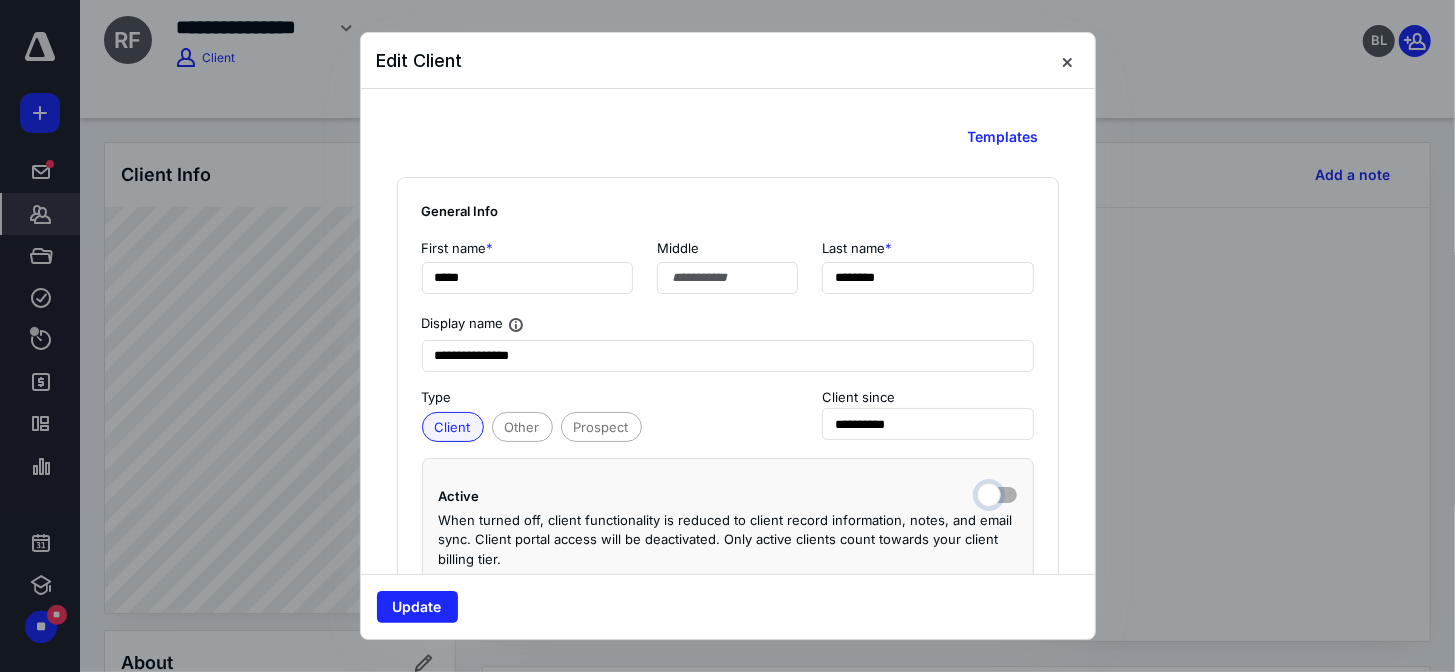 click at bounding box center (997, 493) 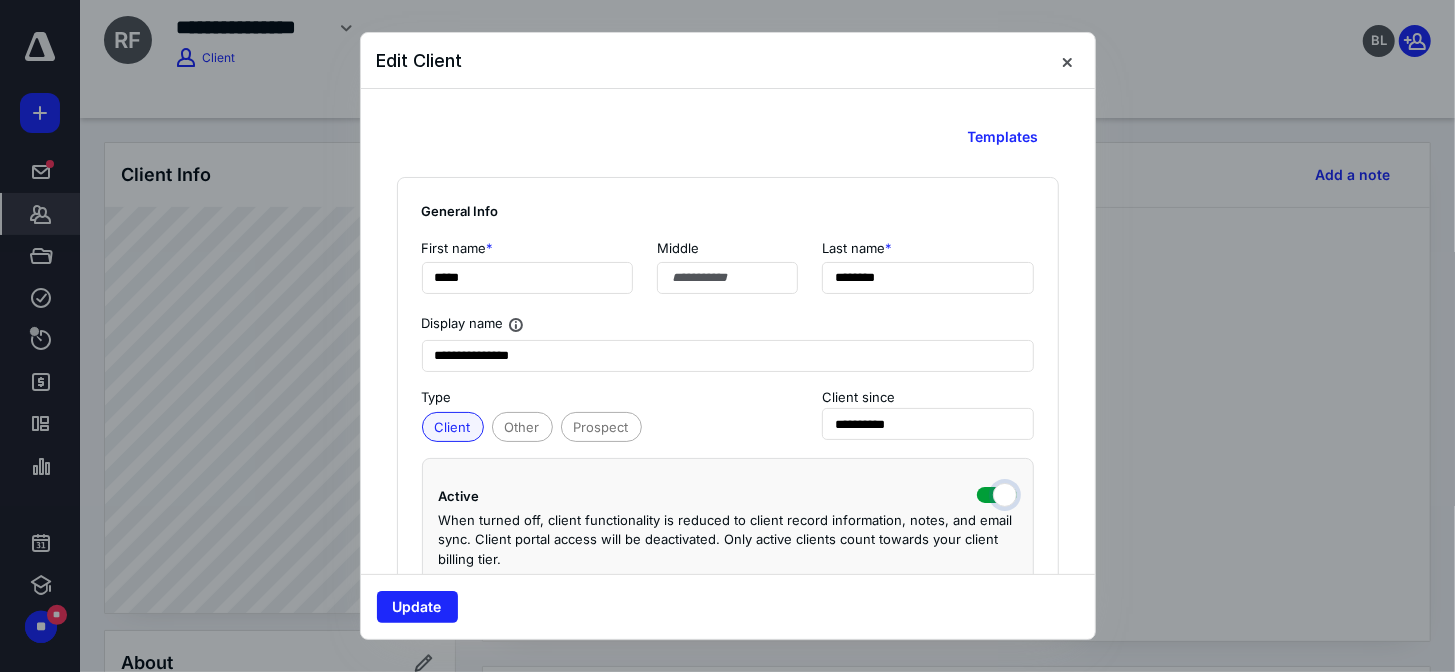 checkbox on "true" 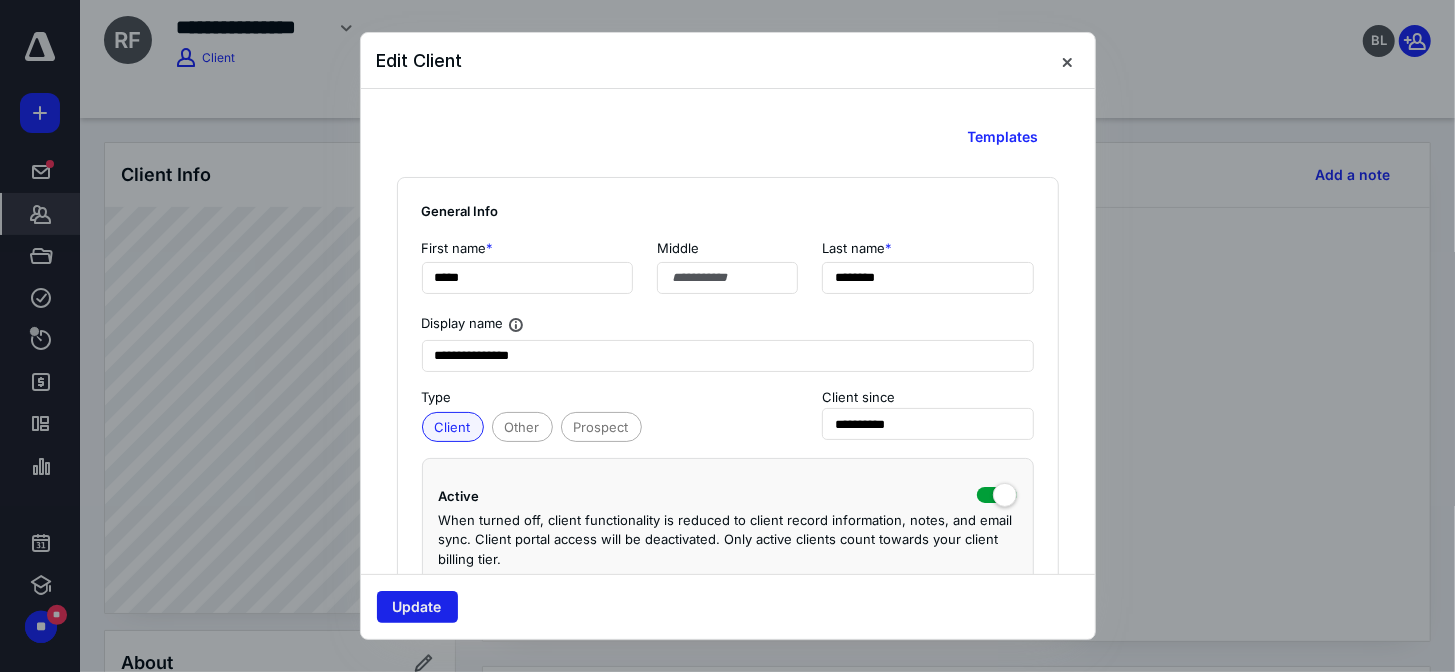 click on "Update" at bounding box center [417, 607] 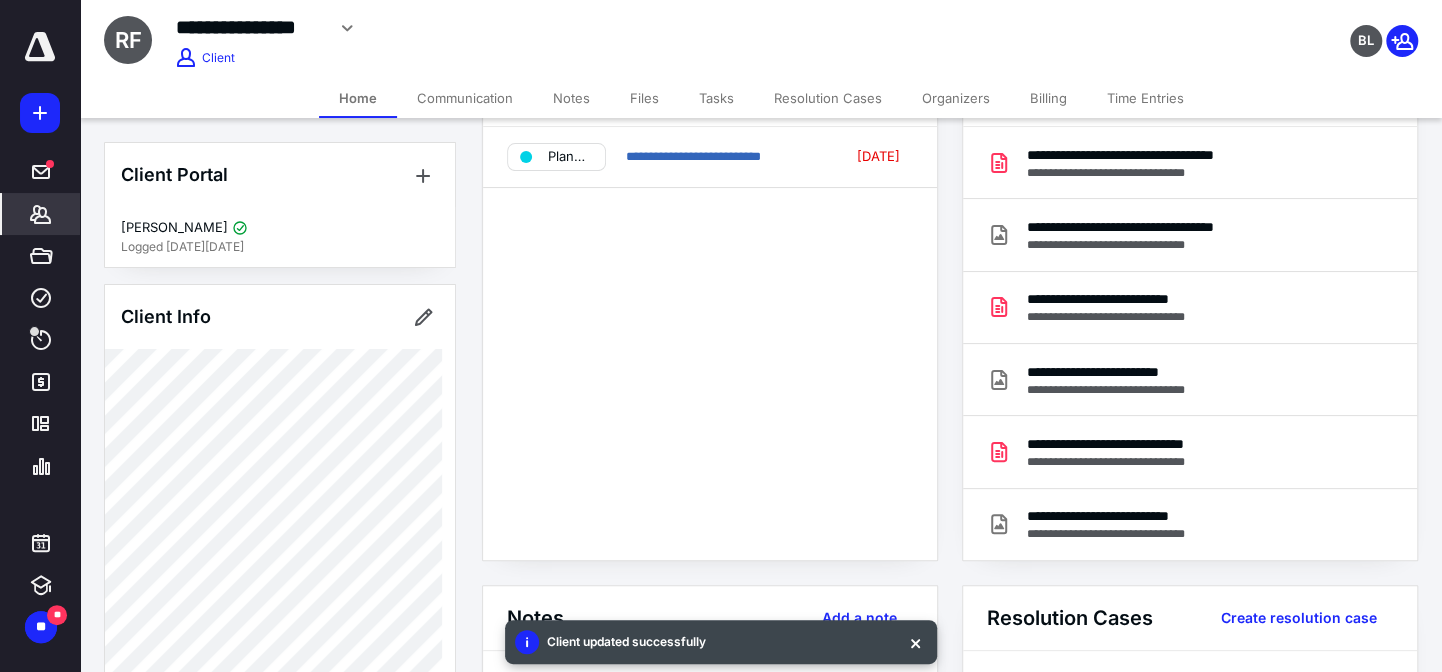 scroll, scrollTop: 0, scrollLeft: 0, axis: both 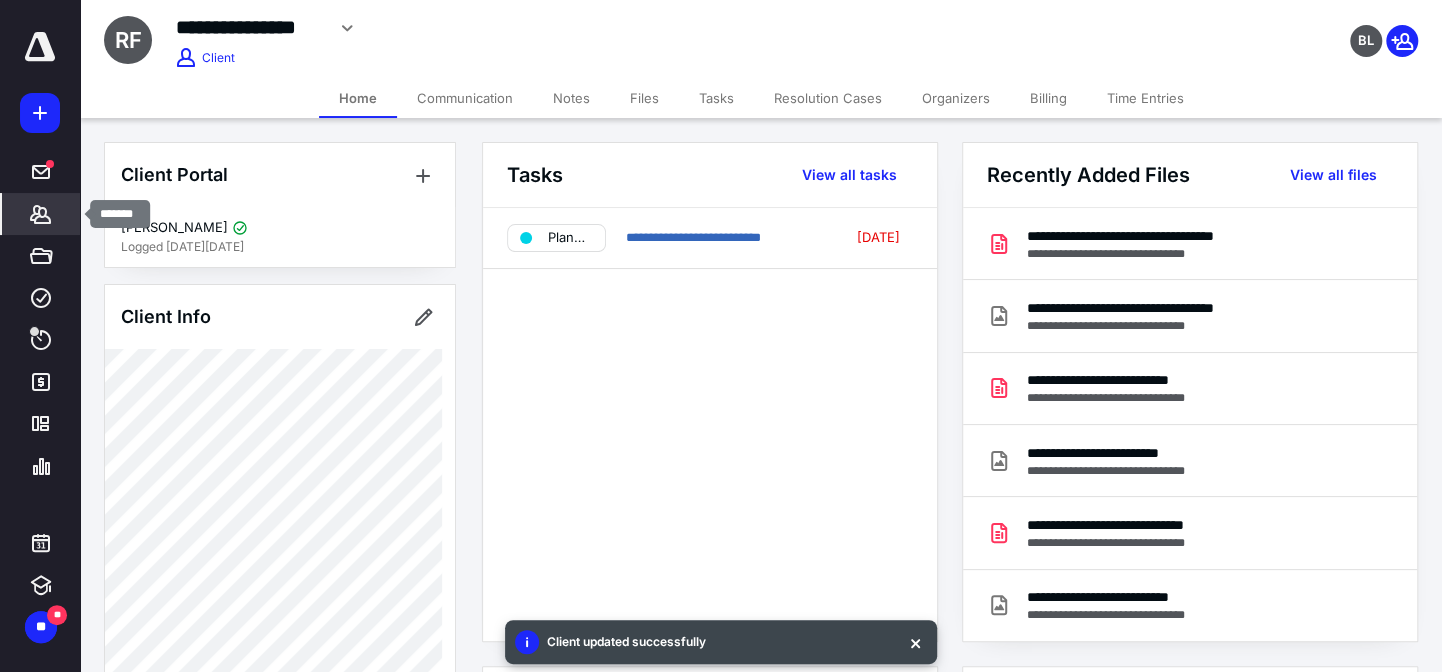 click 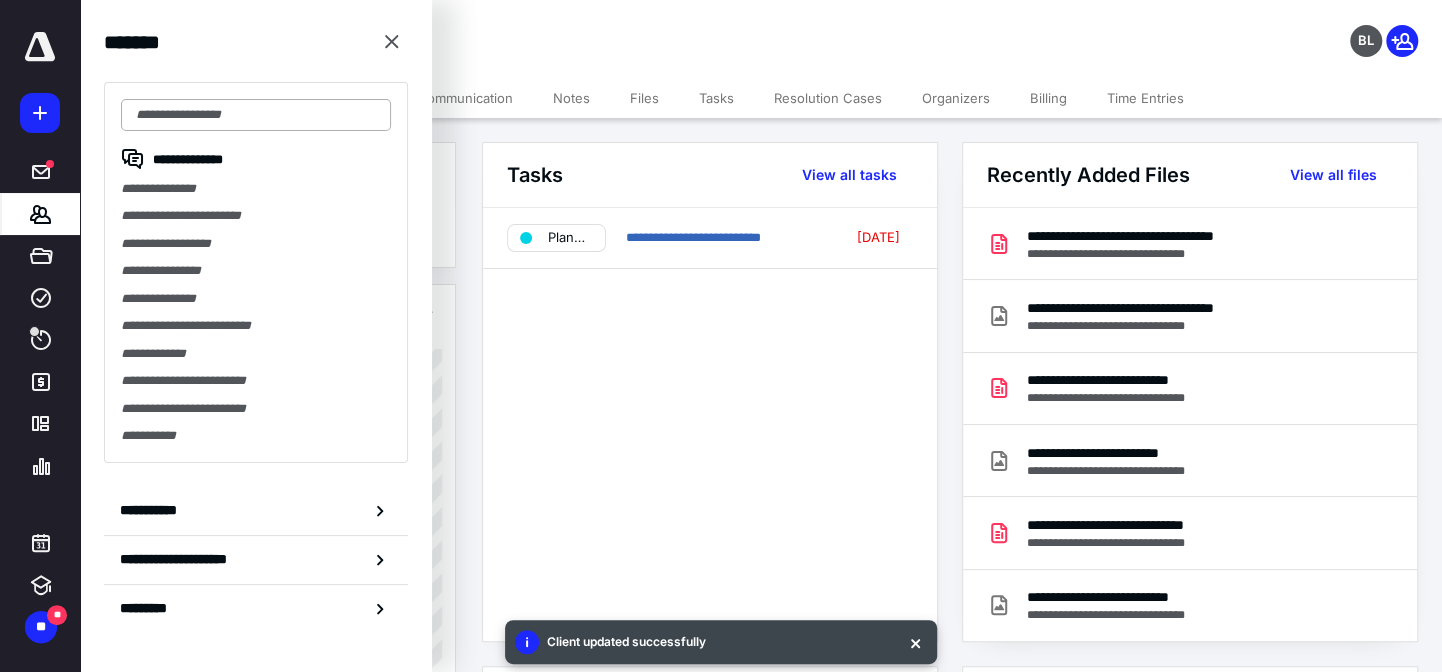 click at bounding box center [256, 115] 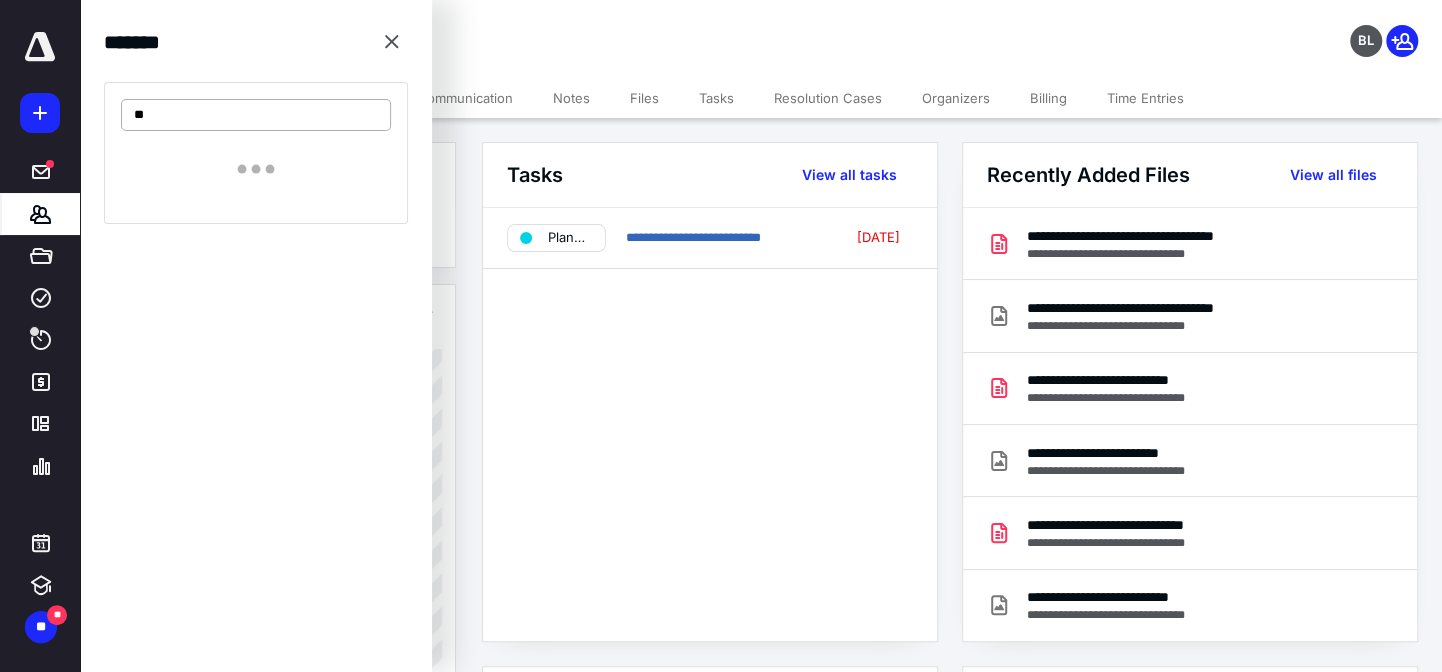 type on "*" 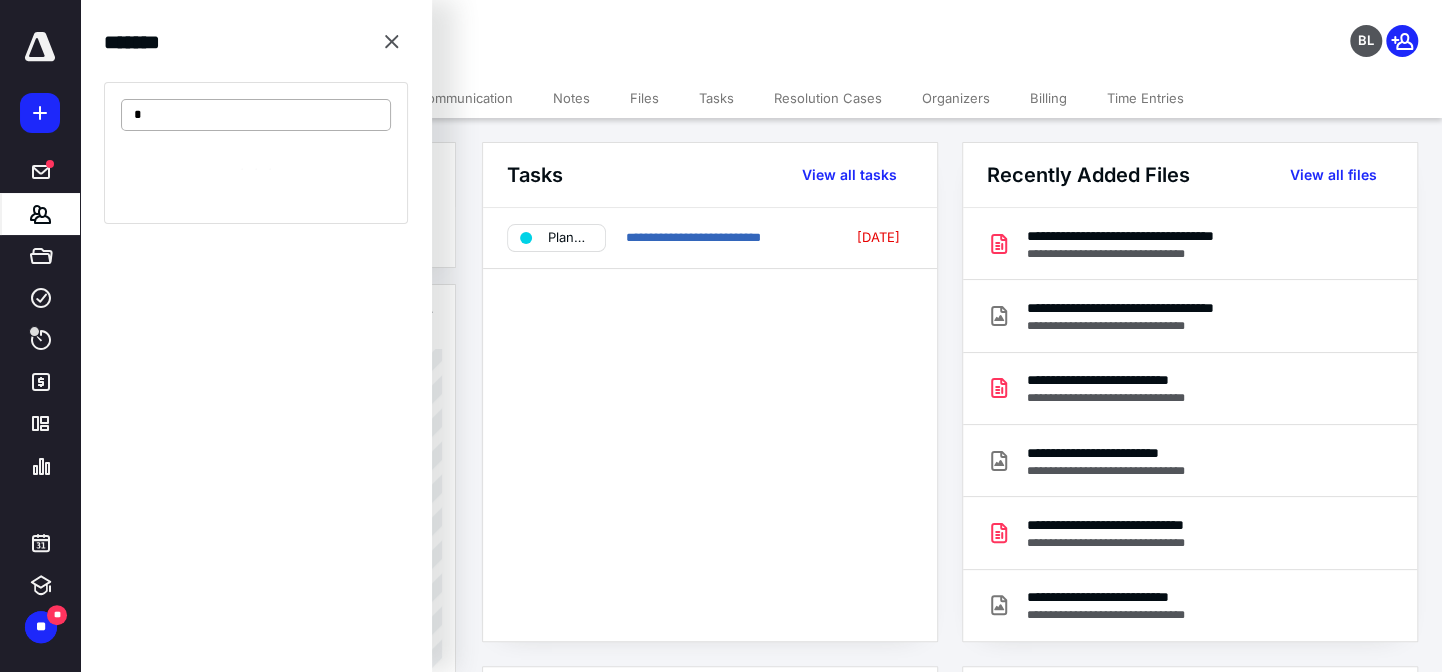type 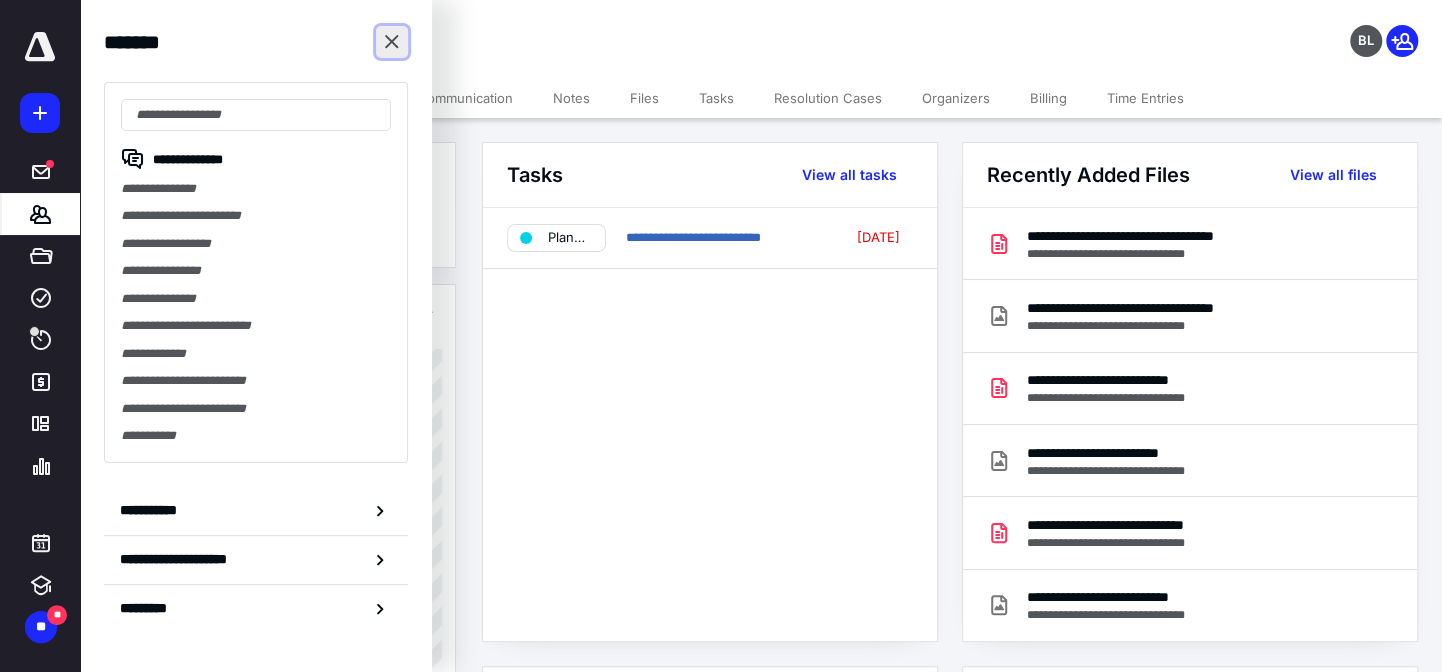 click at bounding box center (392, 42) 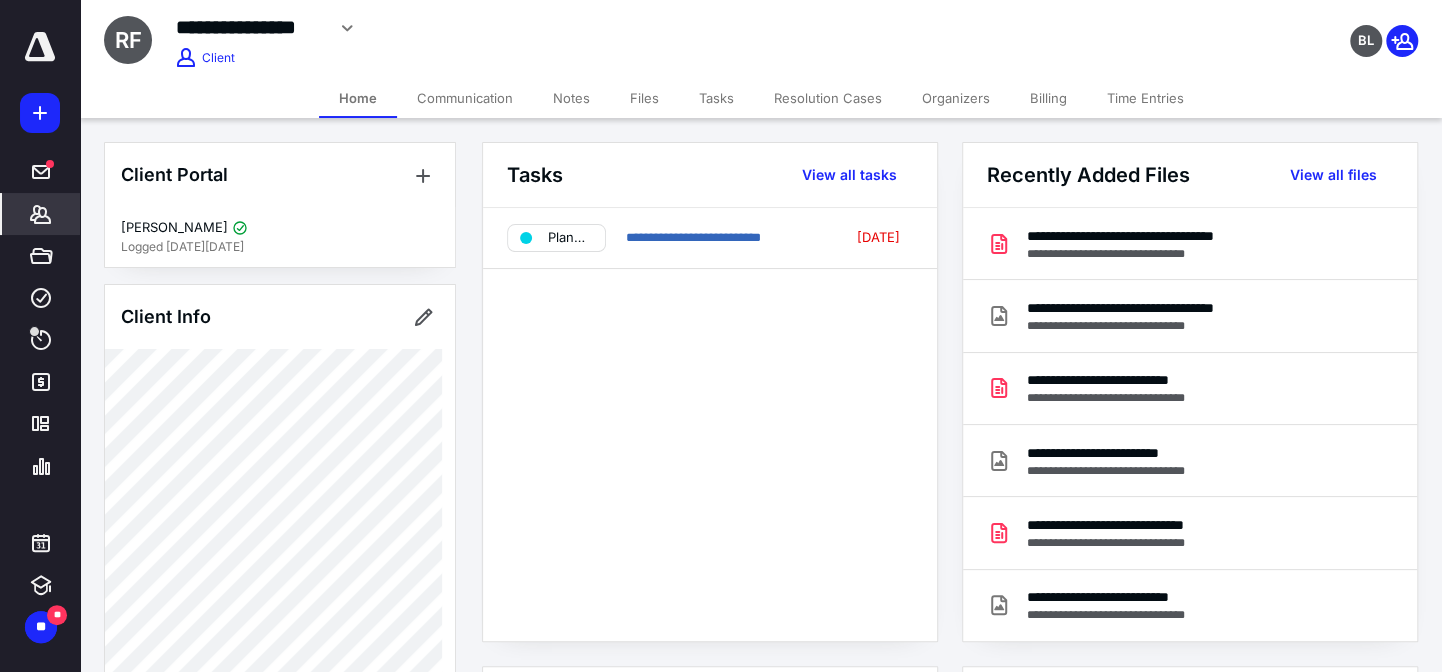 click on "**********" at bounding box center [539, 35] 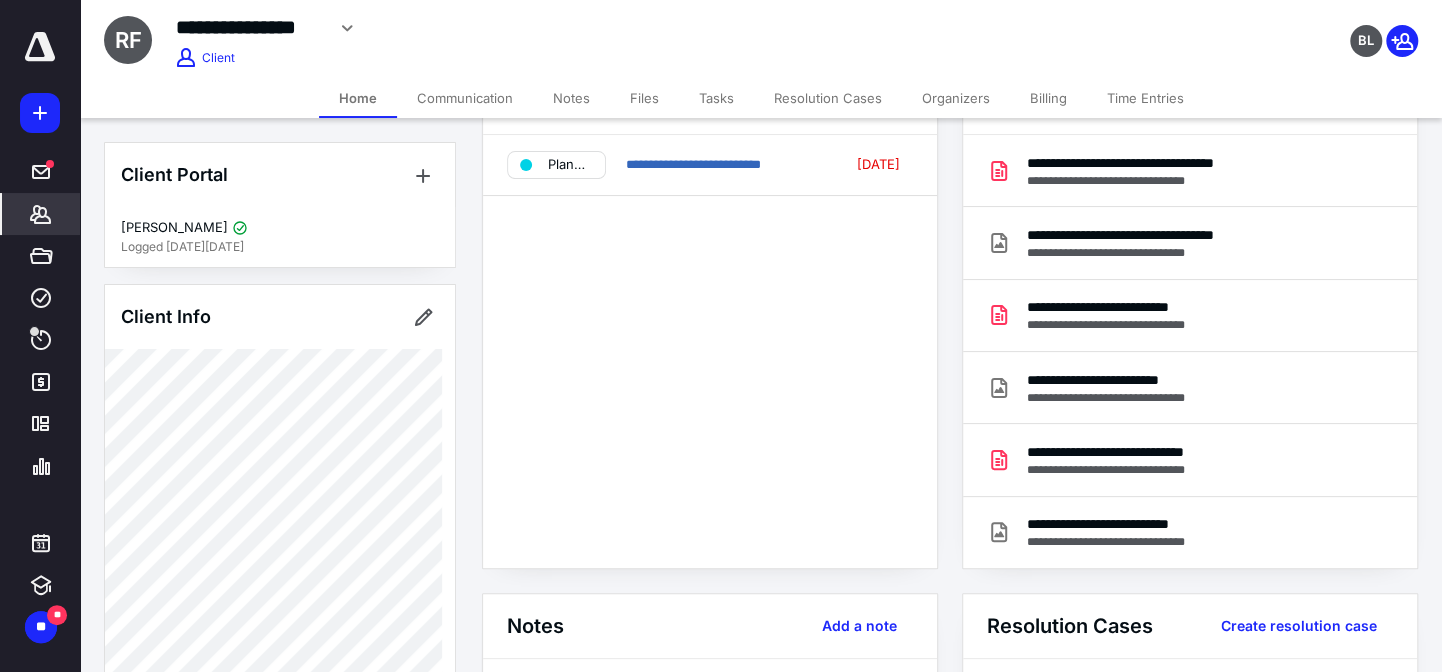 scroll, scrollTop: 0, scrollLeft: 0, axis: both 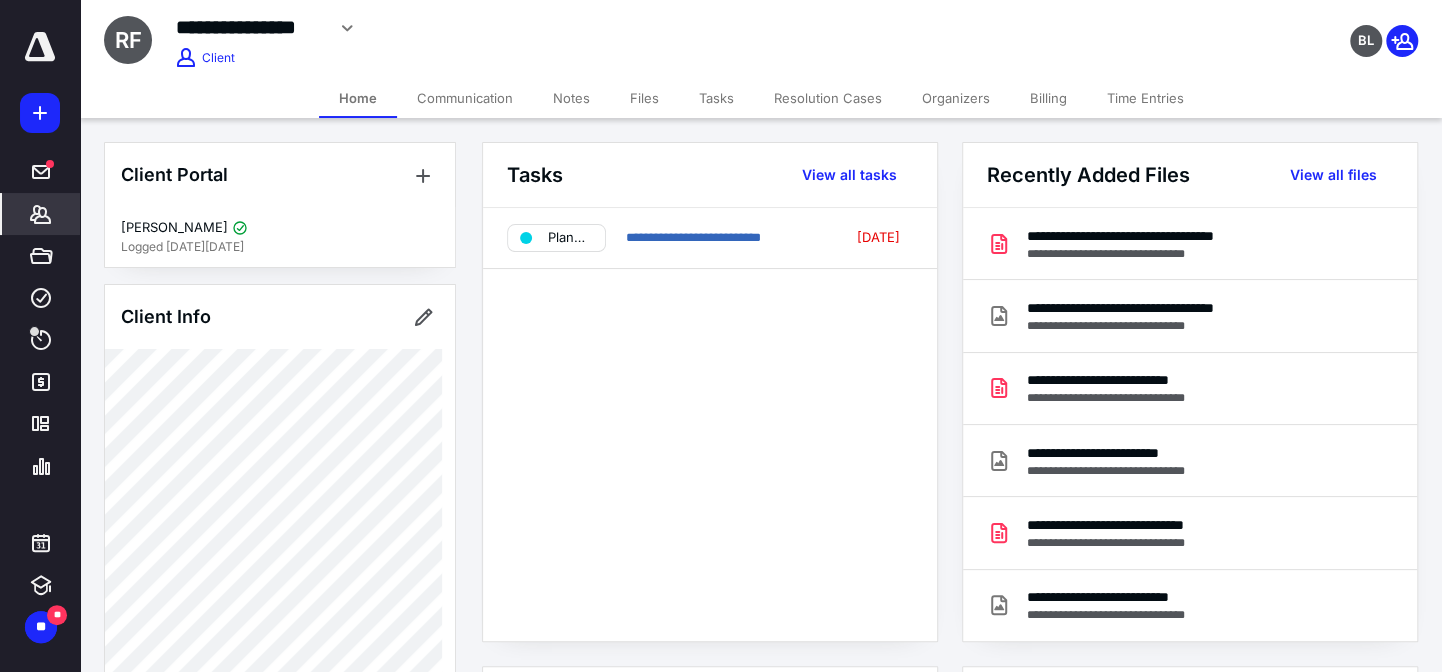 click on "*******" at bounding box center (41, 214) 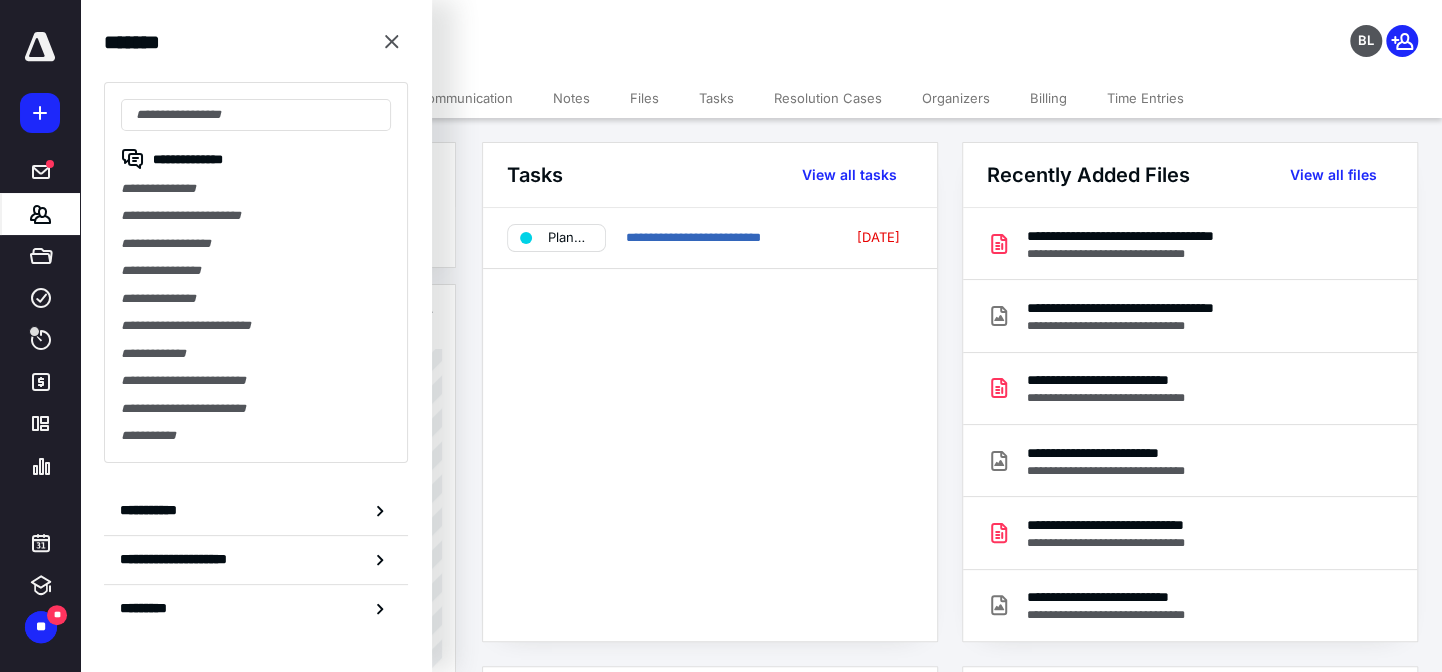 click on "BL" at bounding box center (1204, 28) 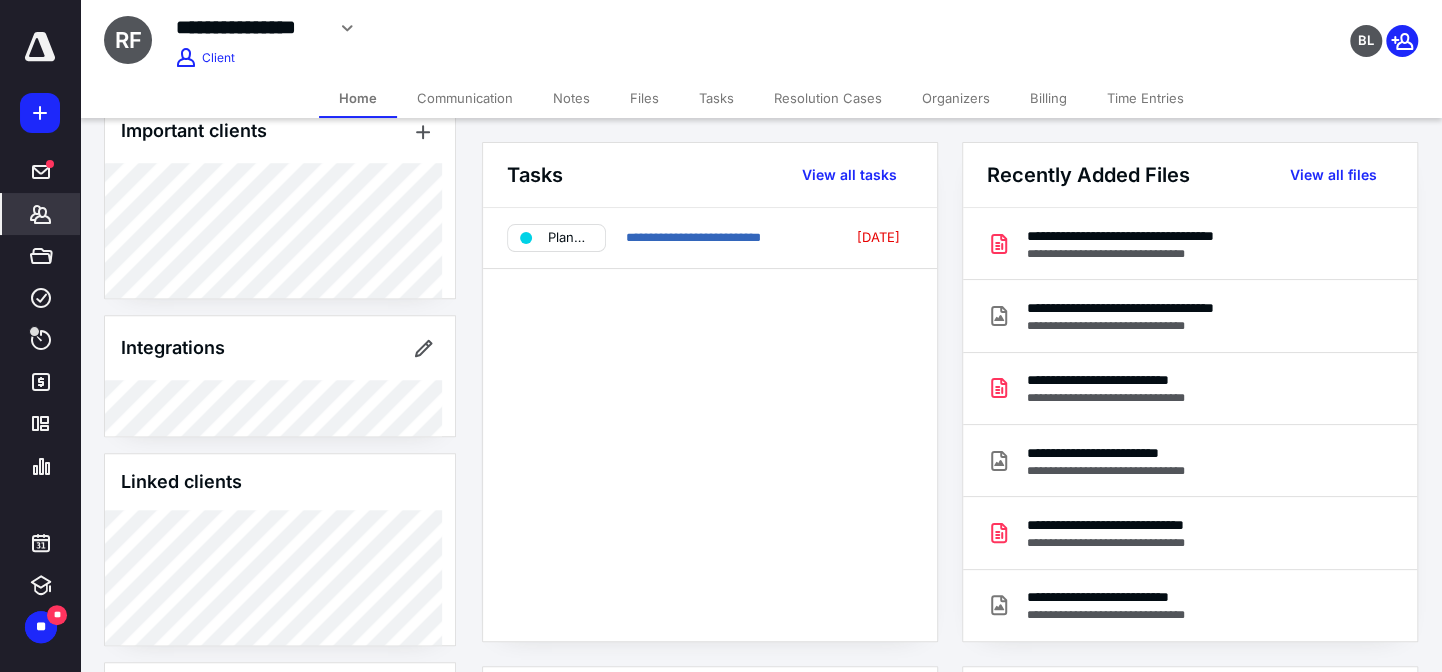 scroll, scrollTop: 1090, scrollLeft: 0, axis: vertical 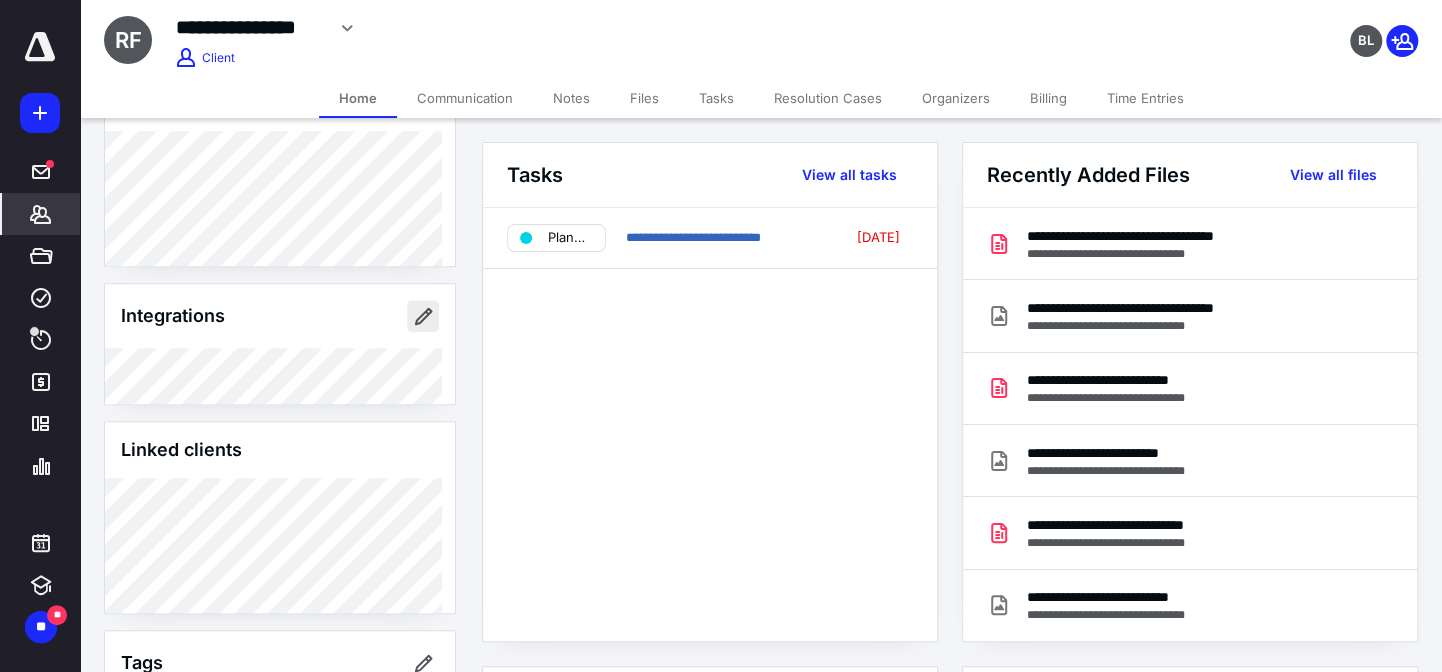 click at bounding box center [423, 316] 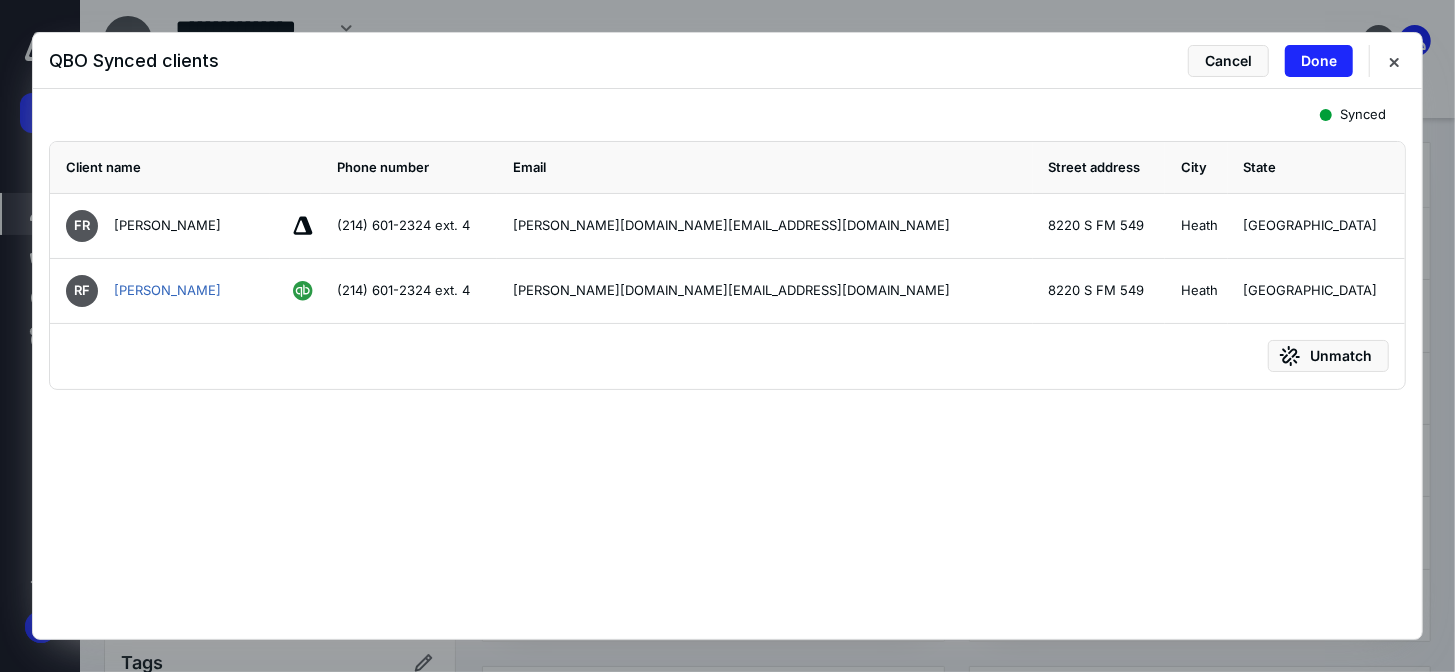 click on "(214) 601-2324 ext. 4" at bounding box center [409, 291] 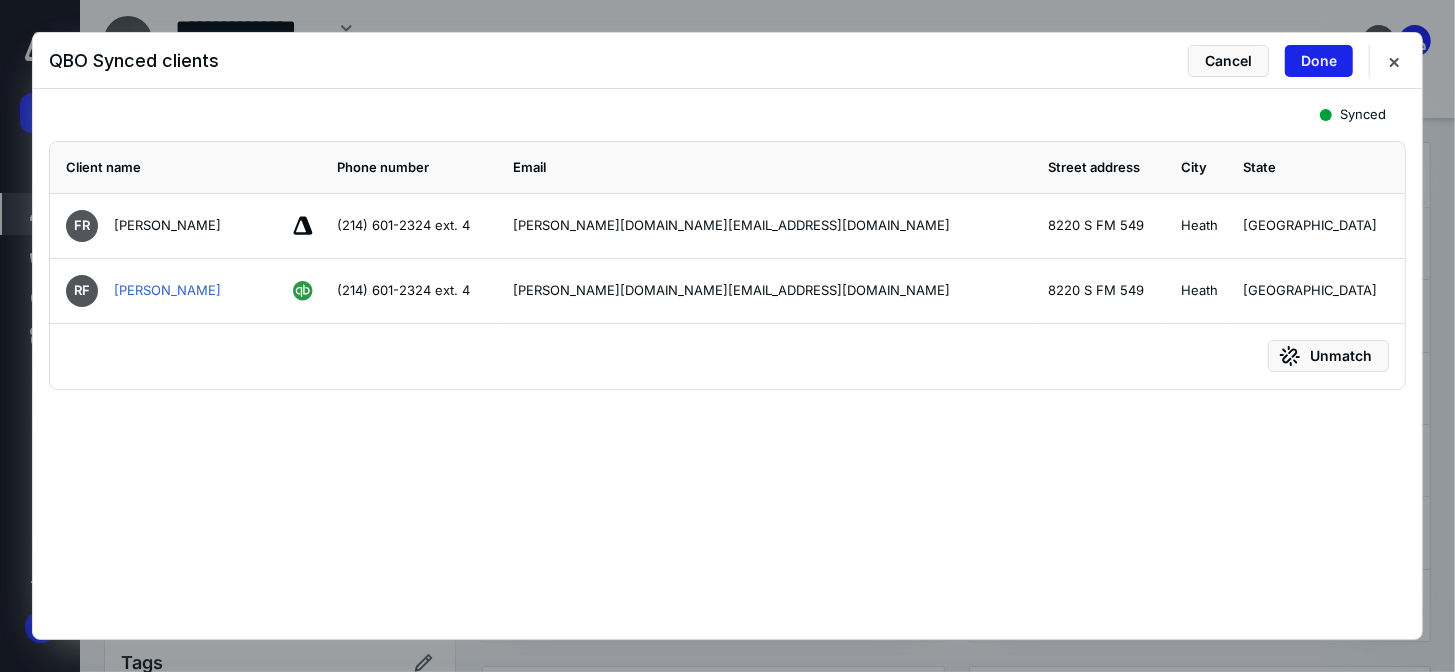 click on "Done" at bounding box center [1319, 61] 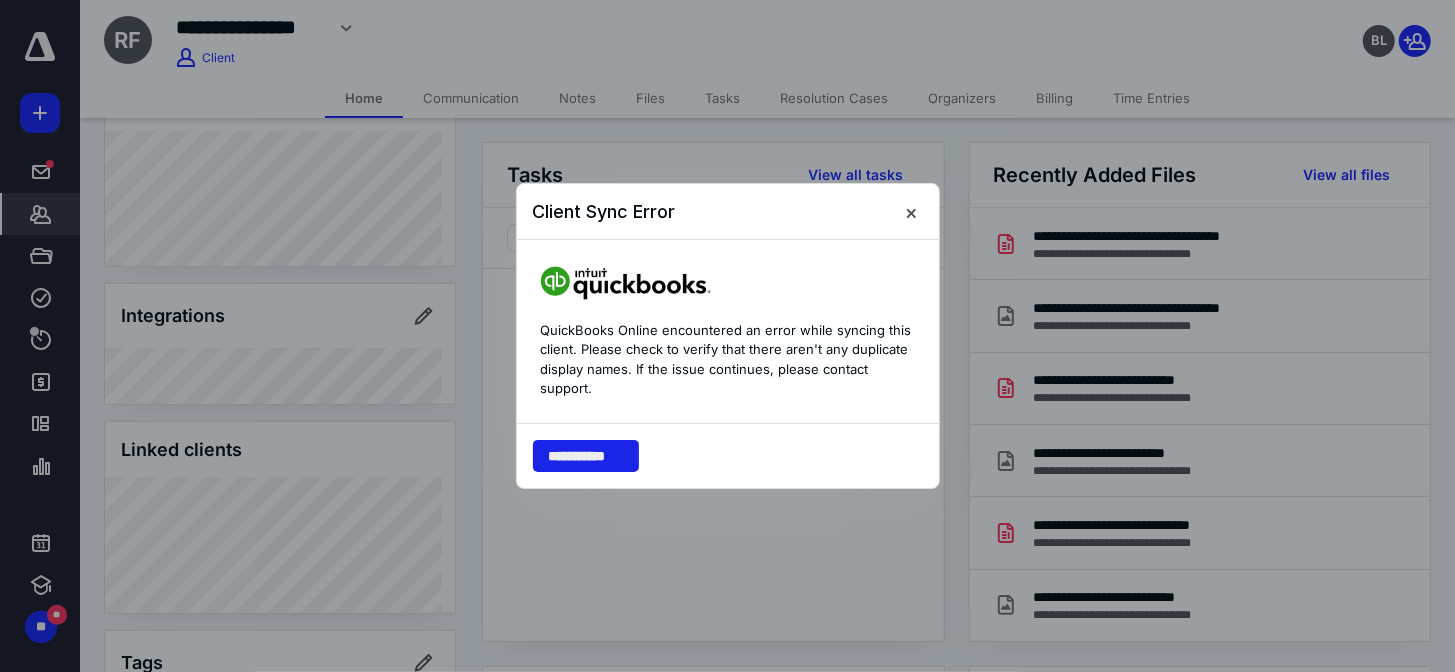 click on "**********" at bounding box center (586, 456) 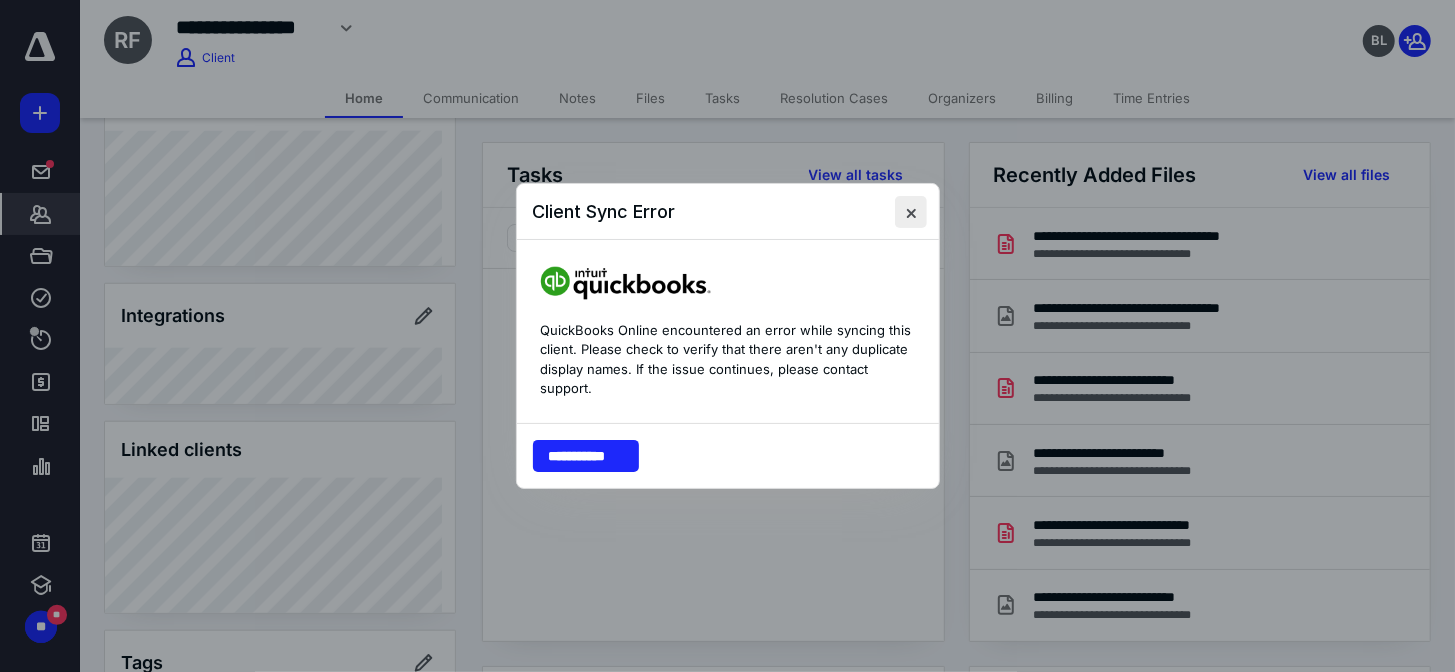 click at bounding box center [911, 212] 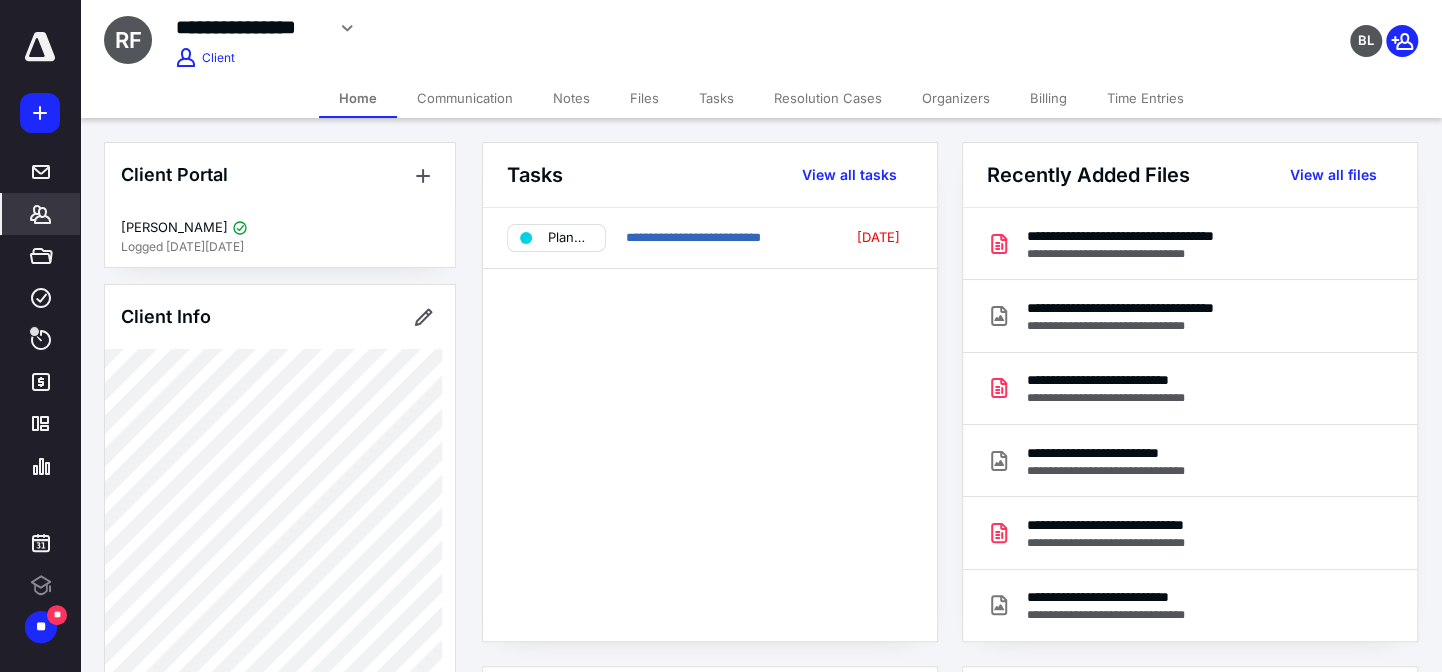 scroll, scrollTop: 0, scrollLeft: 0, axis: both 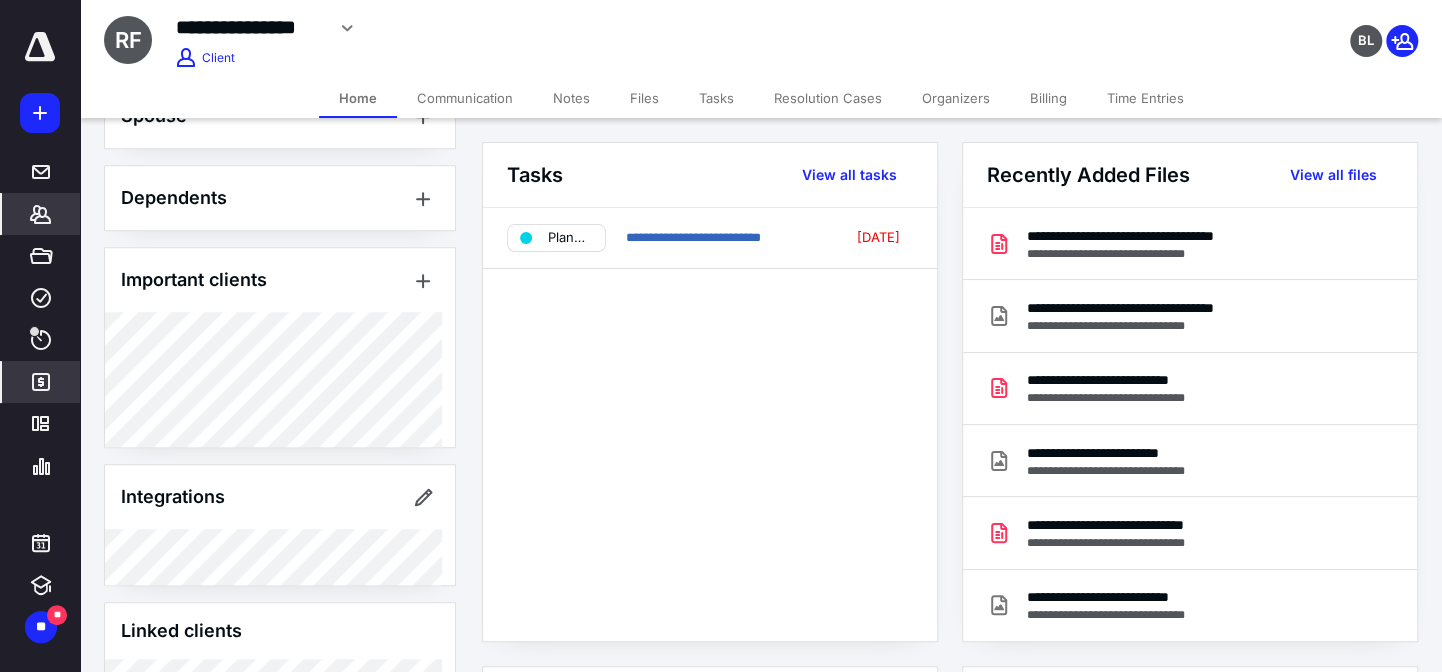click 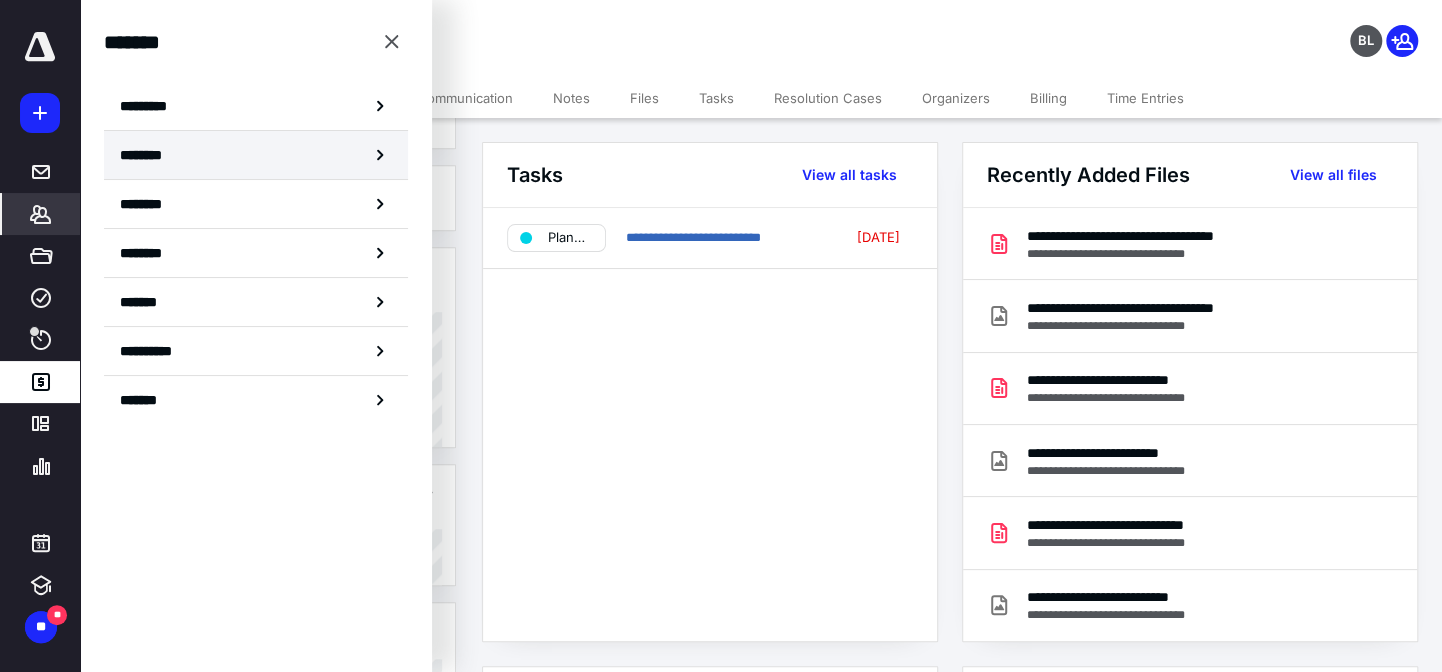 click on "********" at bounding box center [256, 155] 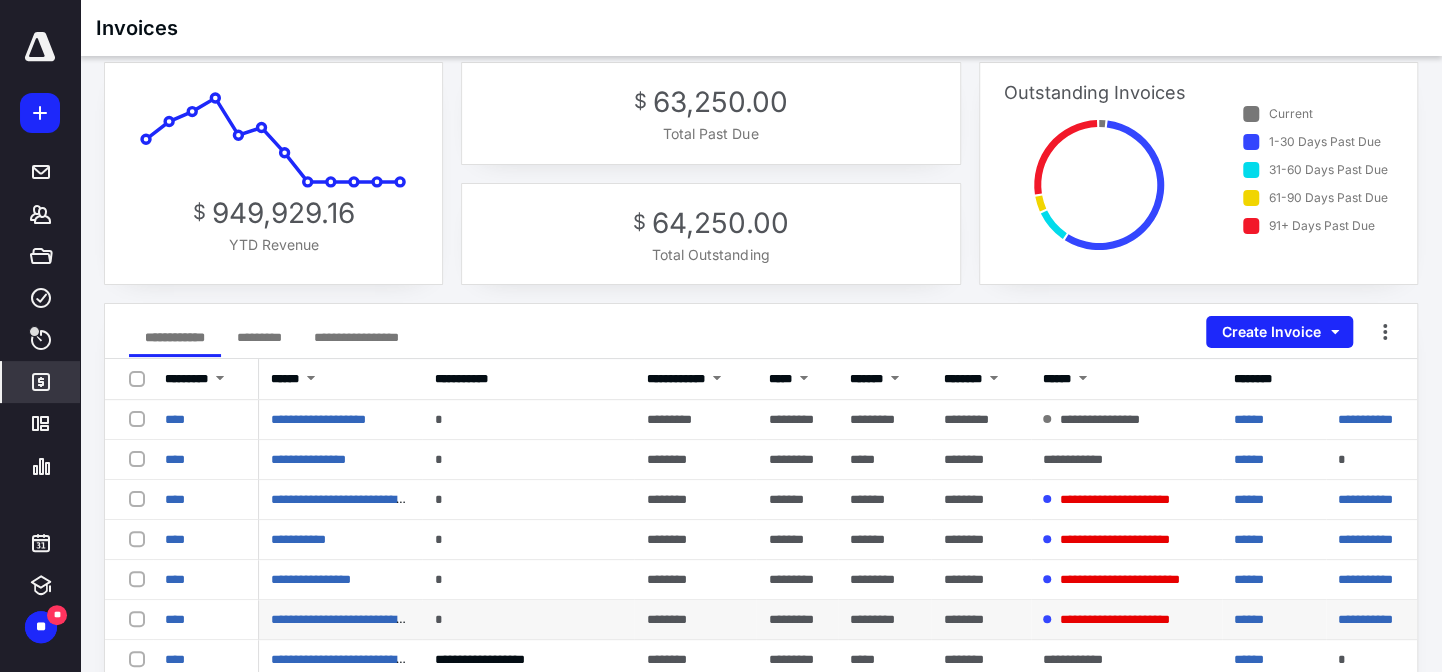 scroll, scrollTop: 0, scrollLeft: 0, axis: both 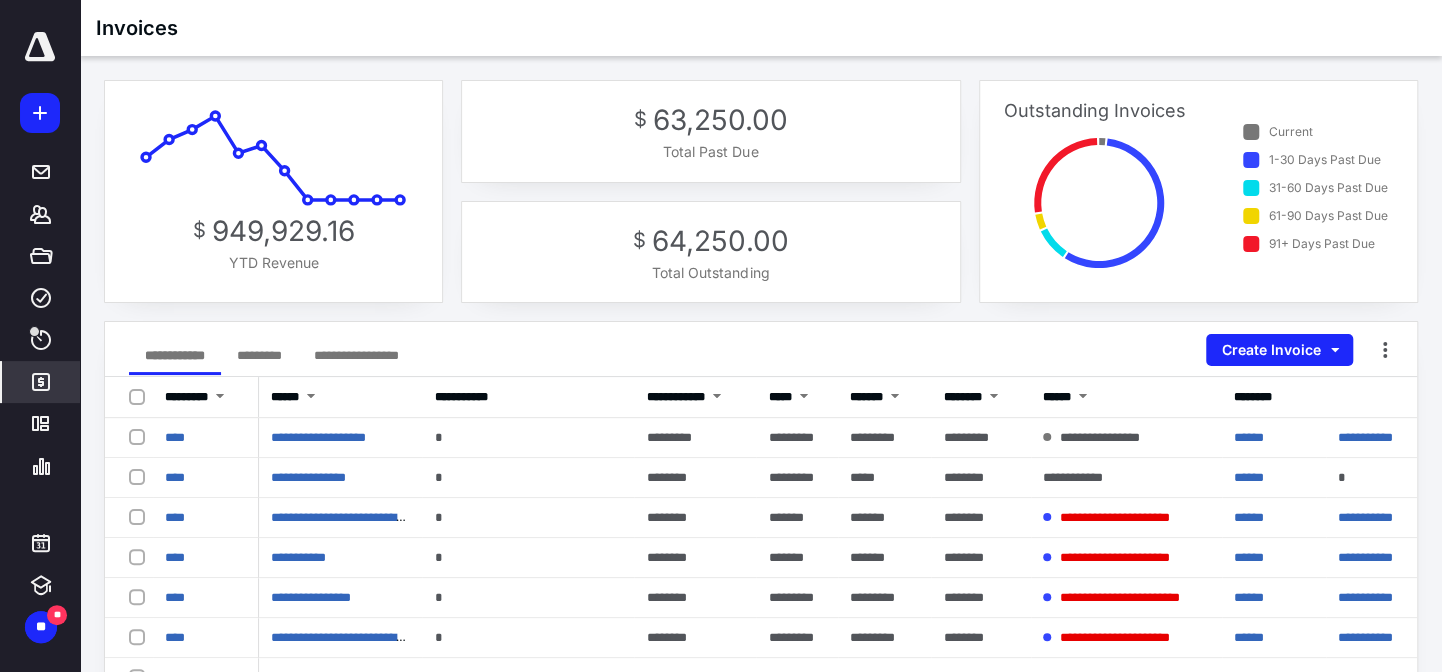 click 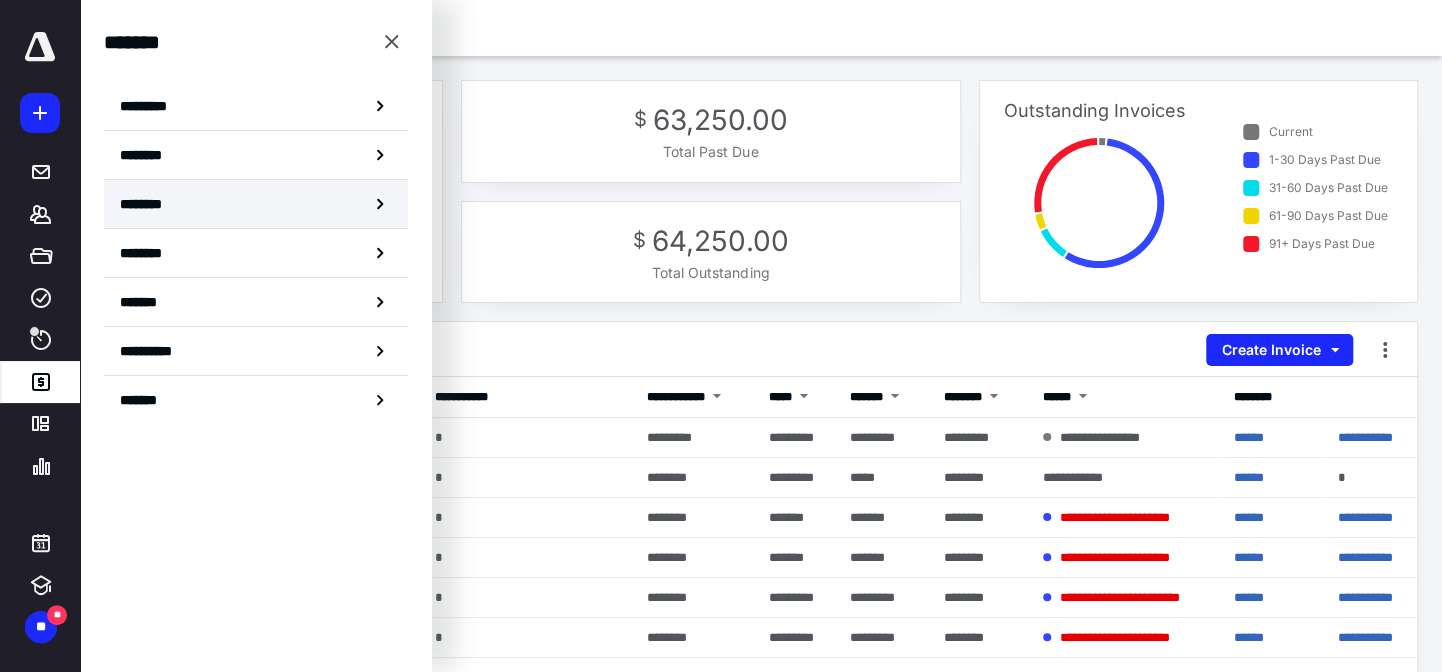 click on "********" at bounding box center [256, 204] 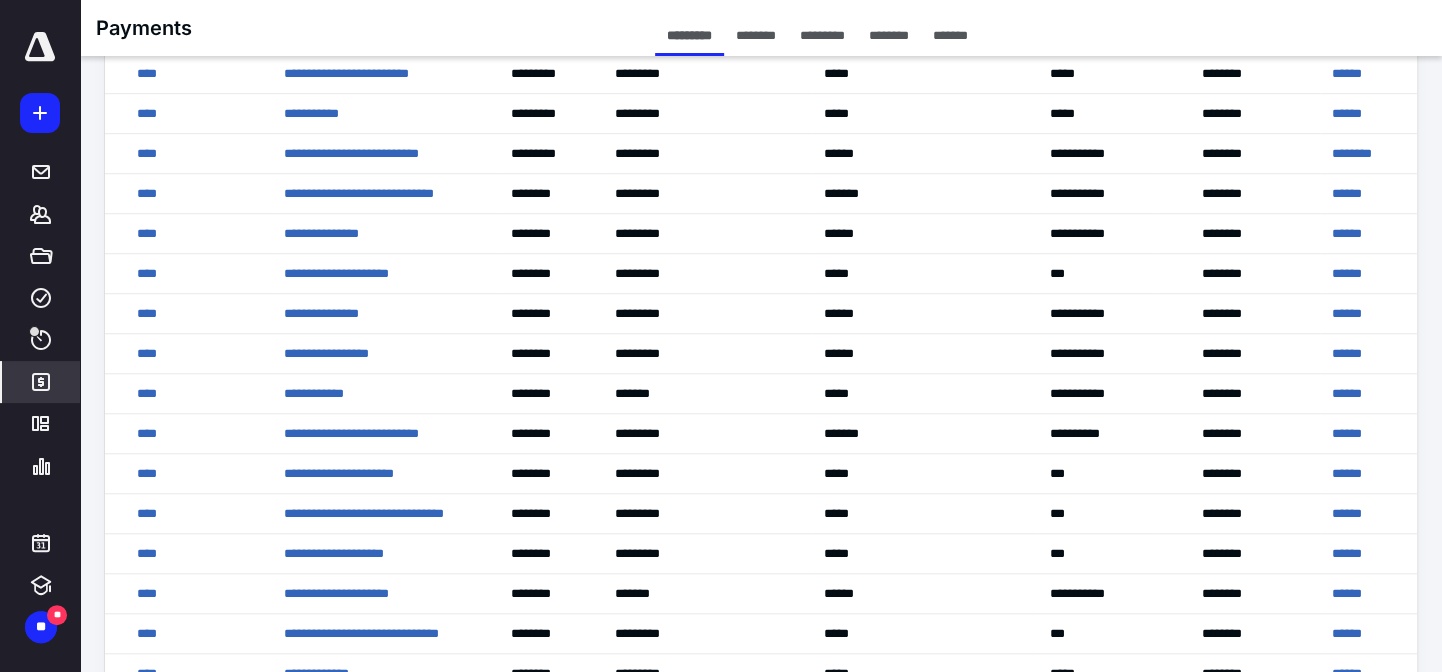 scroll, scrollTop: 818, scrollLeft: 0, axis: vertical 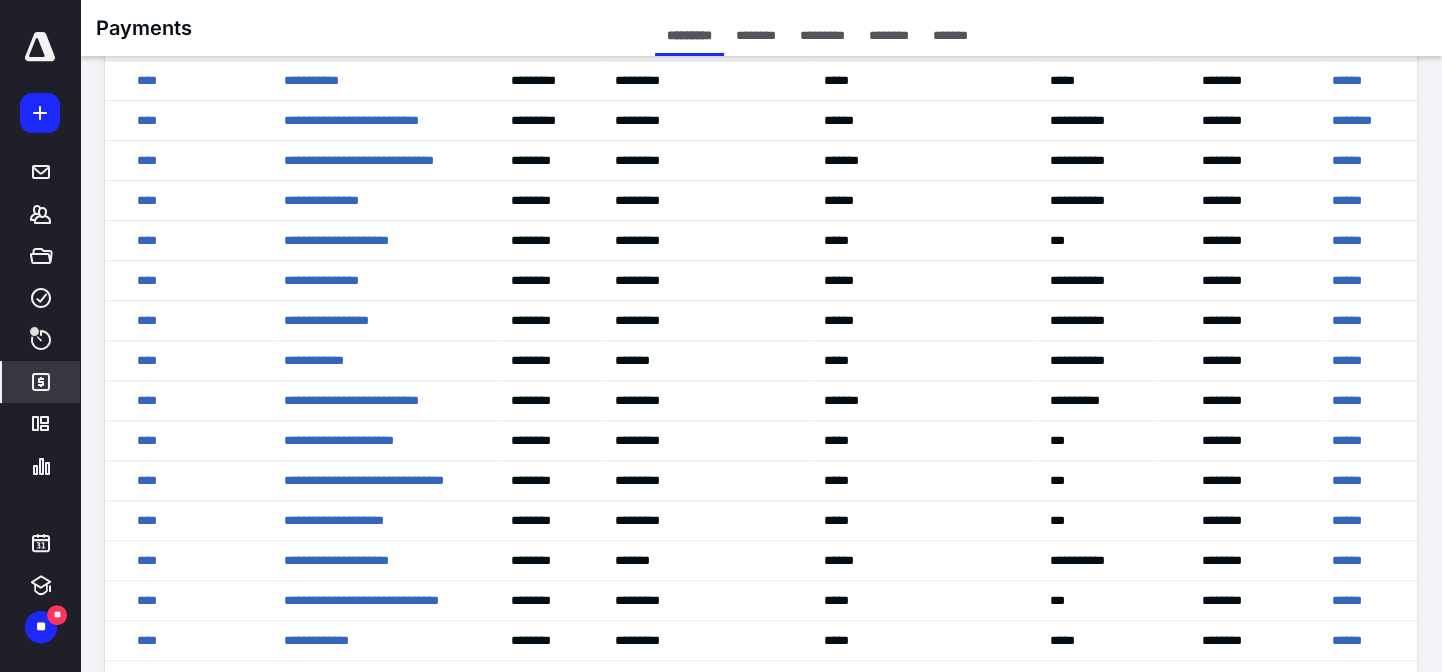 click on "********" at bounding box center (889, 35) 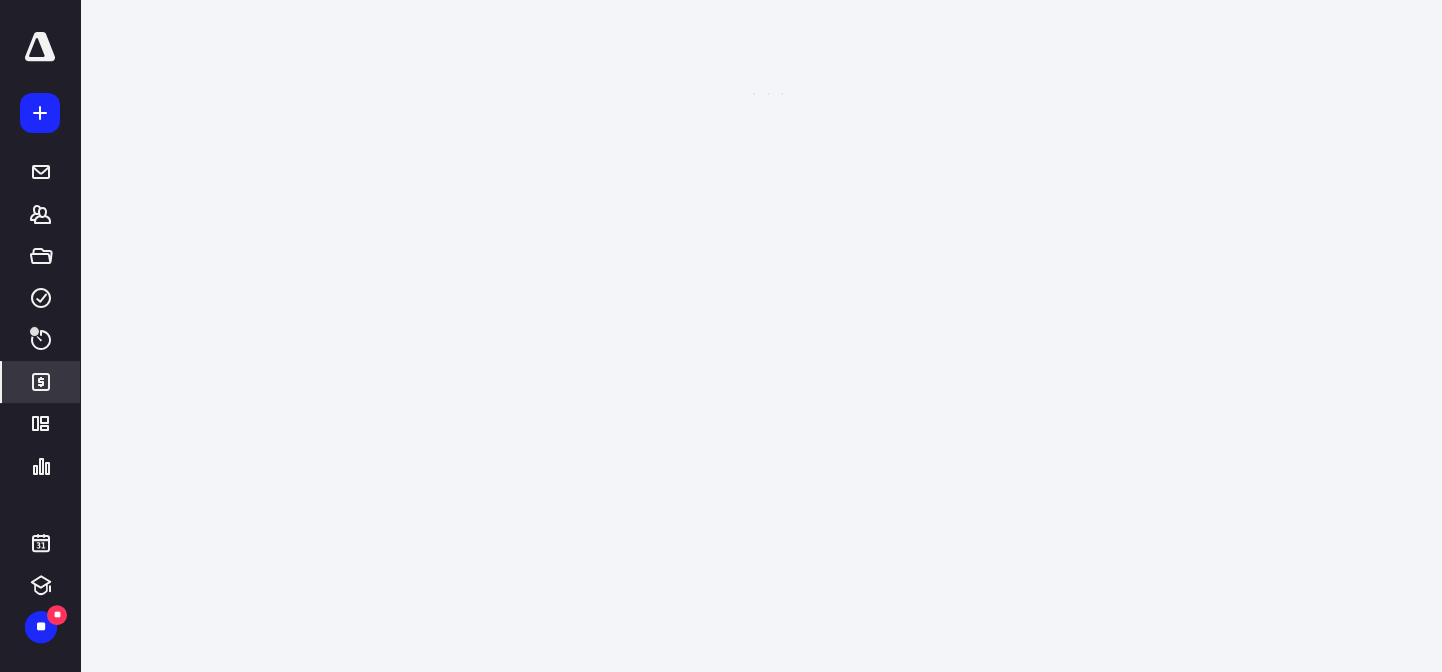 scroll, scrollTop: 0, scrollLeft: 0, axis: both 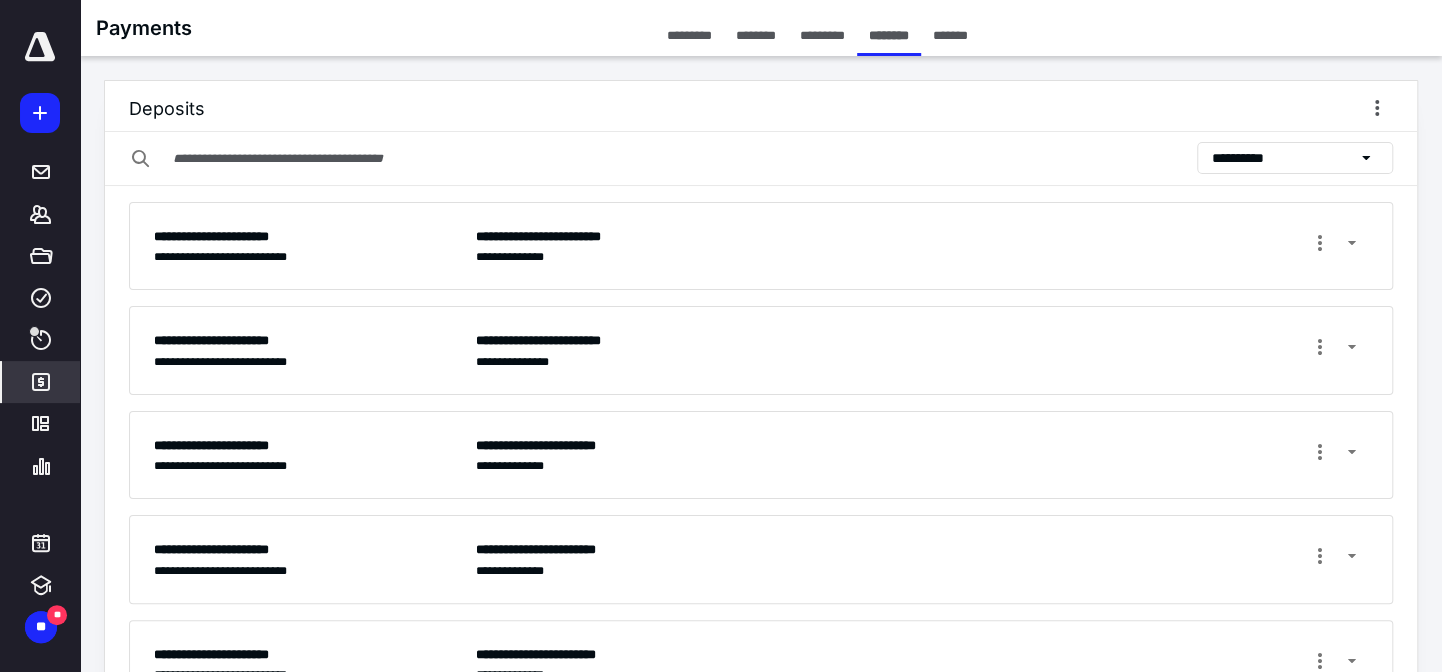 click on "**********" at bounding box center [922, 246] 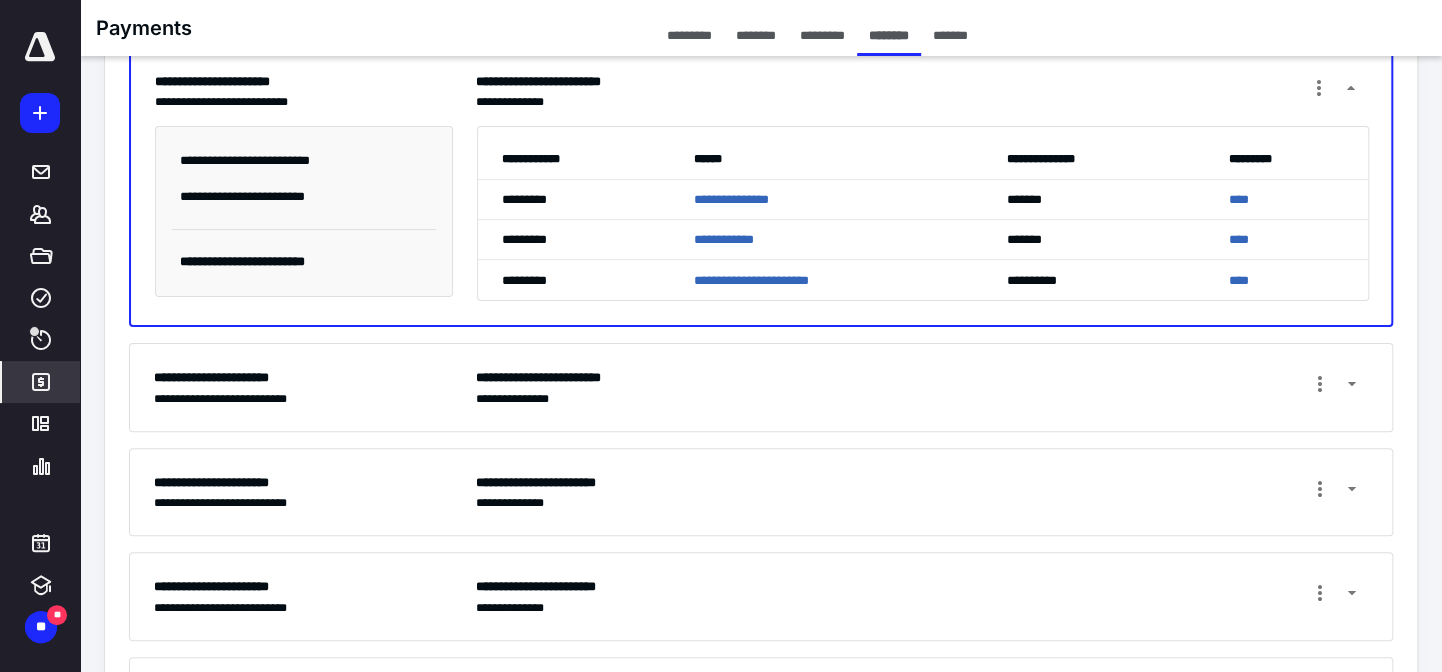 scroll, scrollTop: 181, scrollLeft: 0, axis: vertical 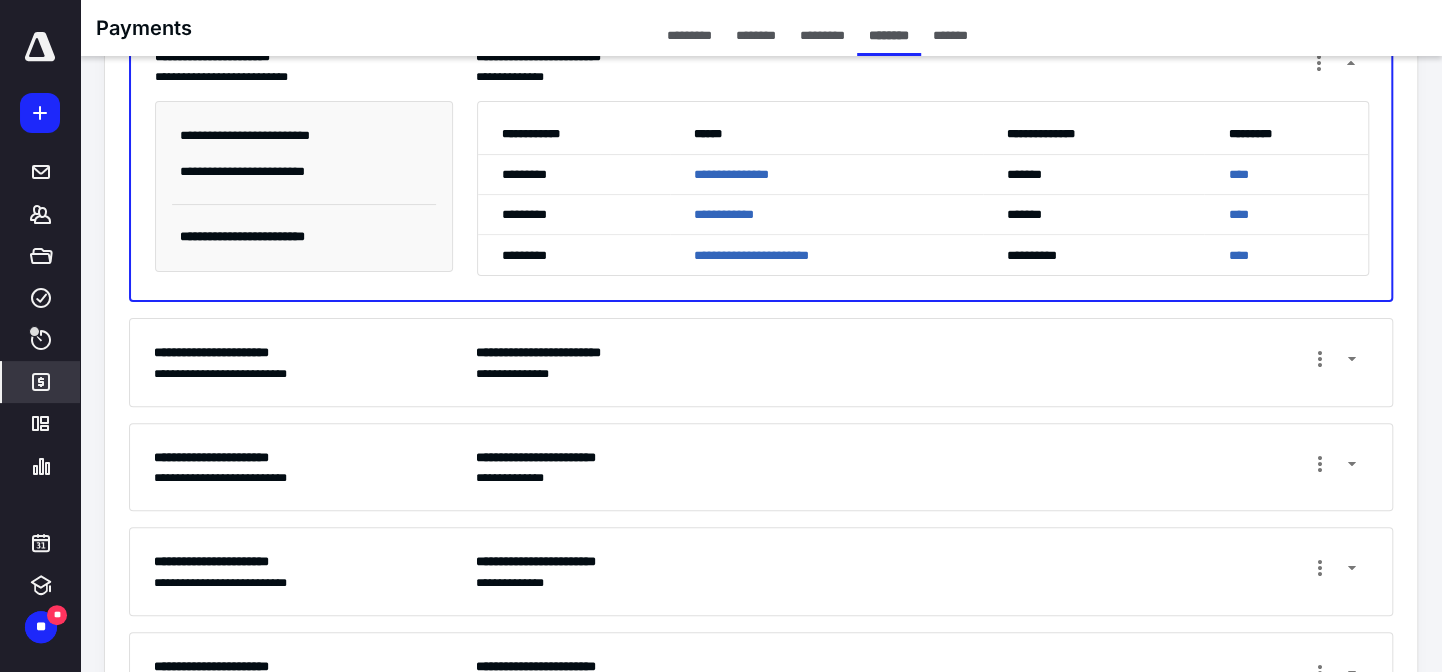 click on "**********" at bounding box center (922, 362) 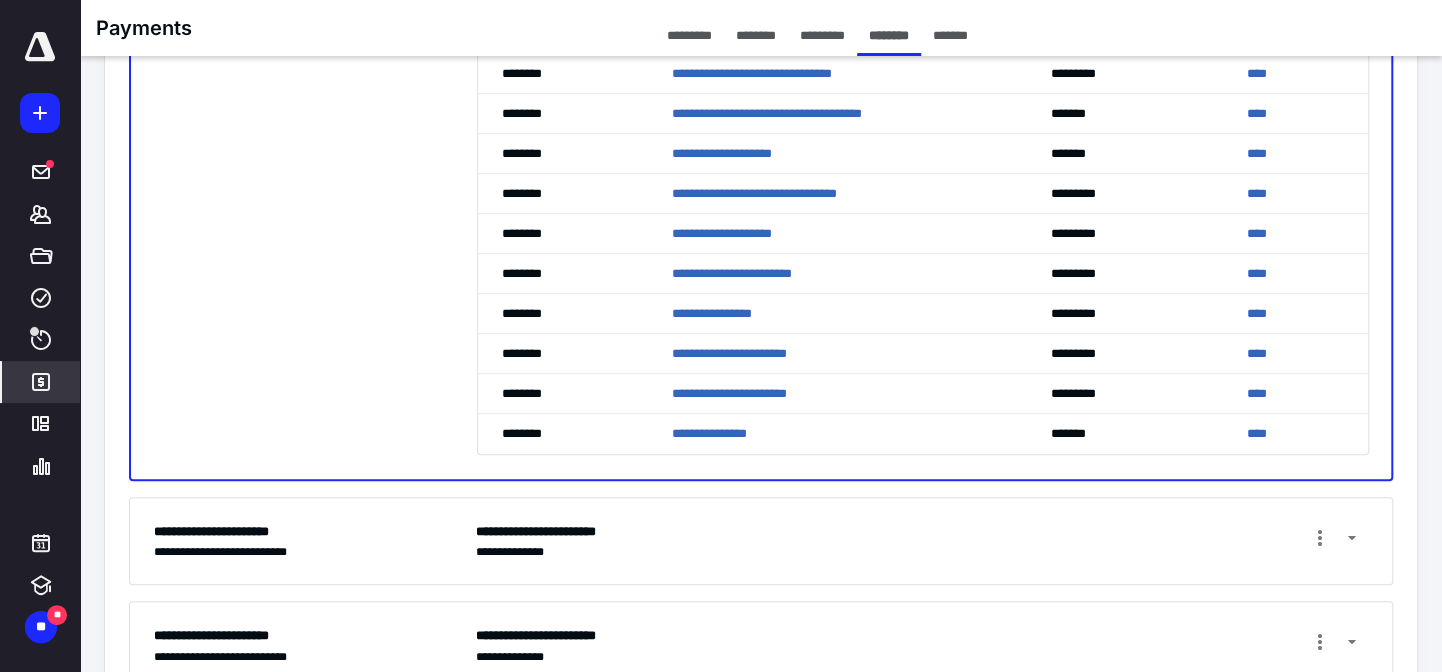 scroll, scrollTop: 909, scrollLeft: 0, axis: vertical 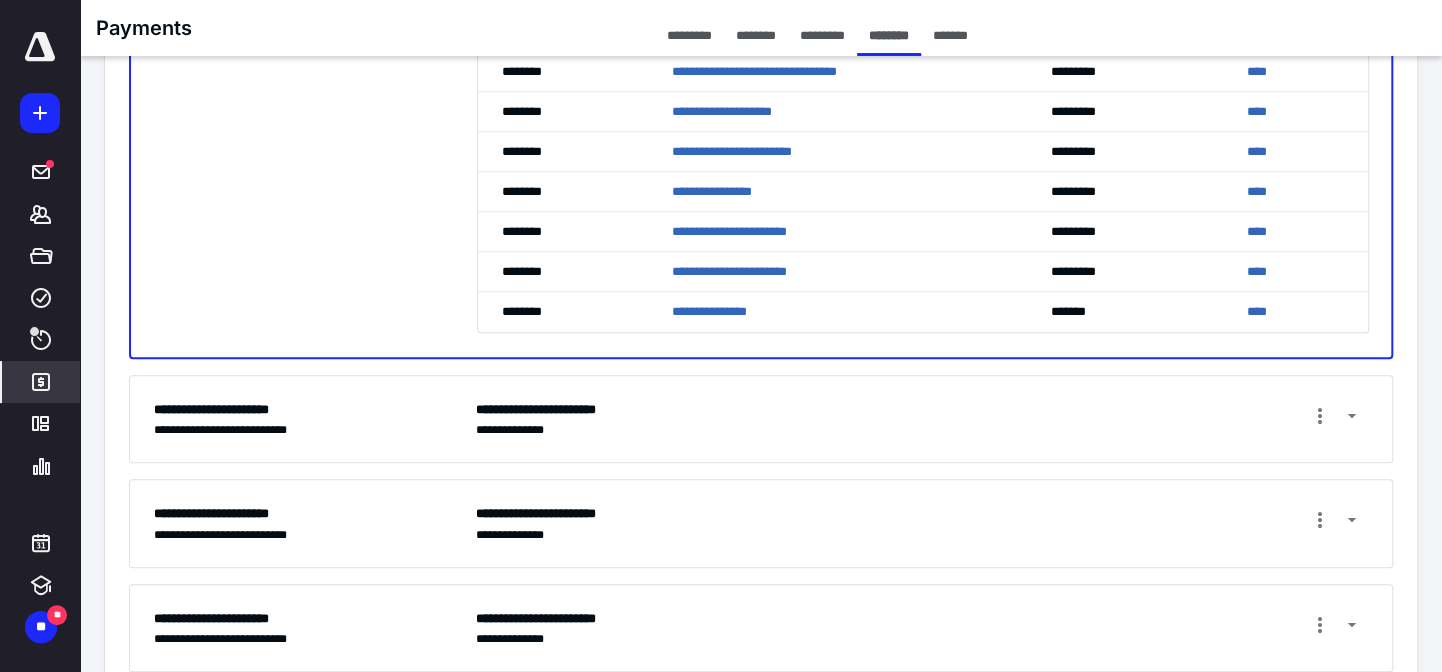 click on "**********" at bounding box center [922, 419] 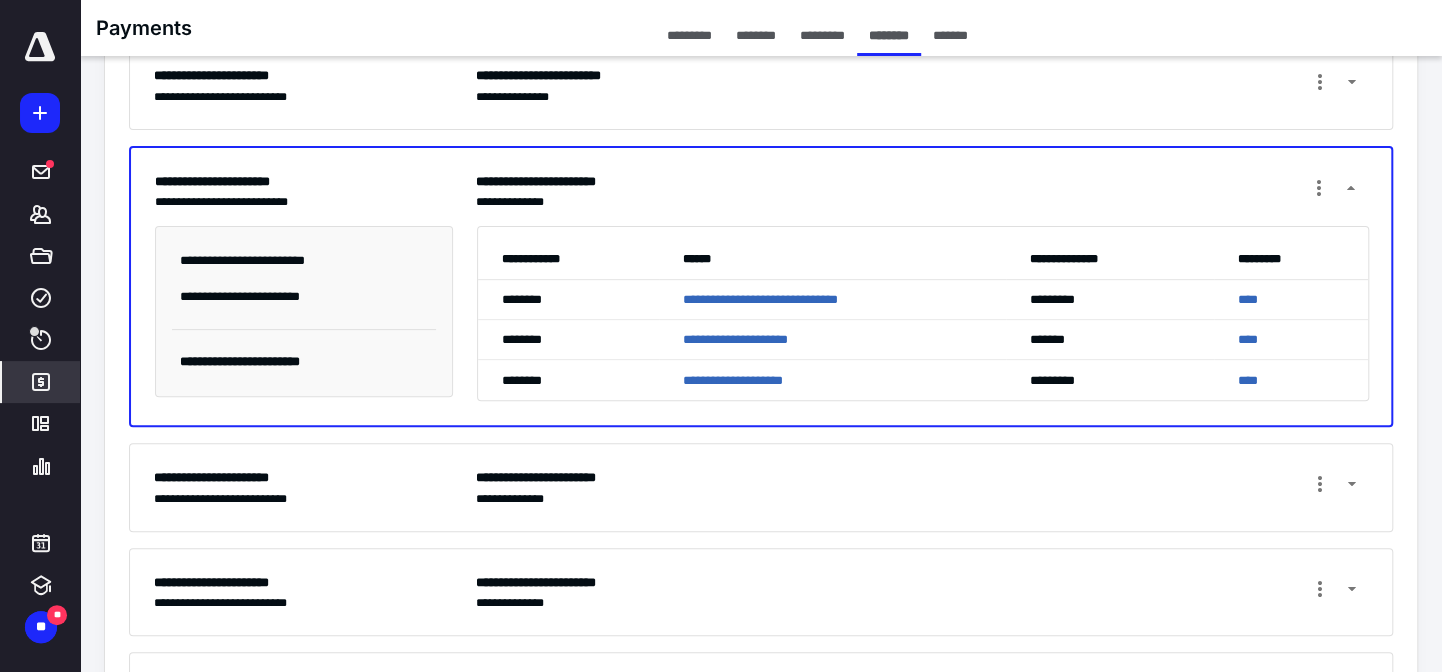 scroll, scrollTop: 356, scrollLeft: 0, axis: vertical 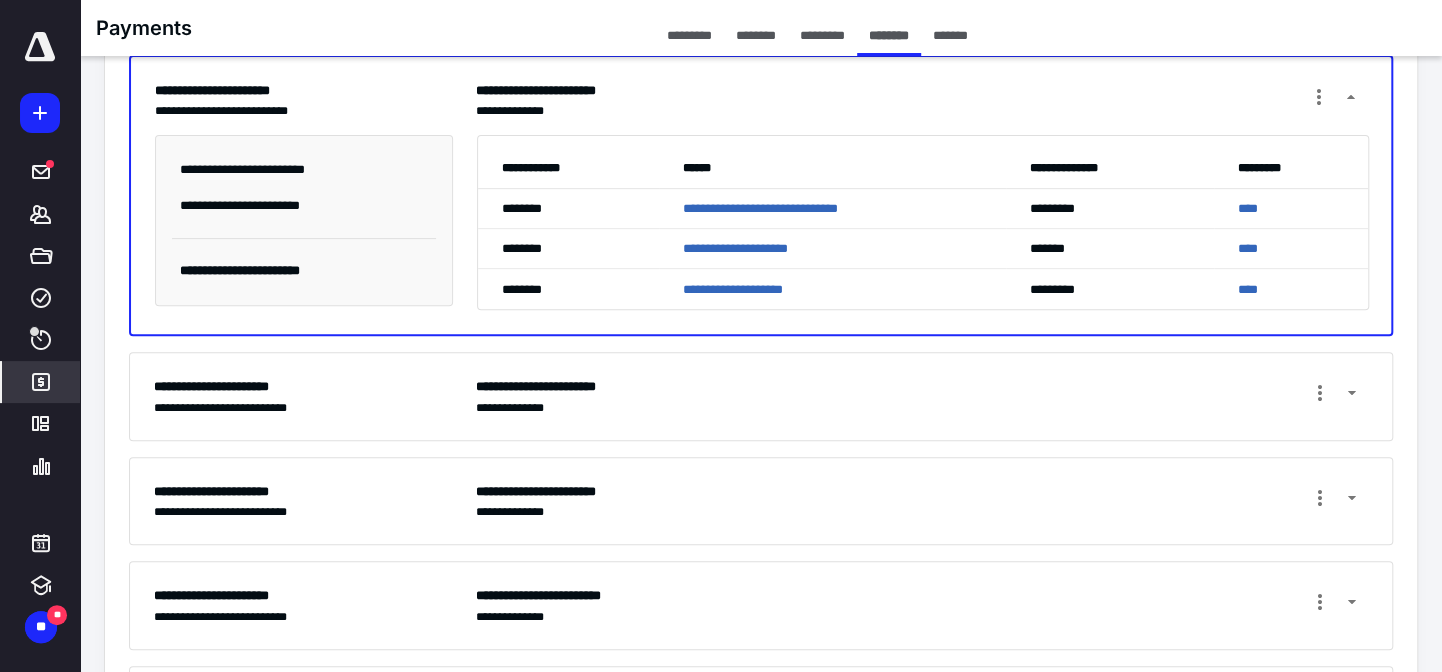 click on "**********" at bounding box center [922, 396] 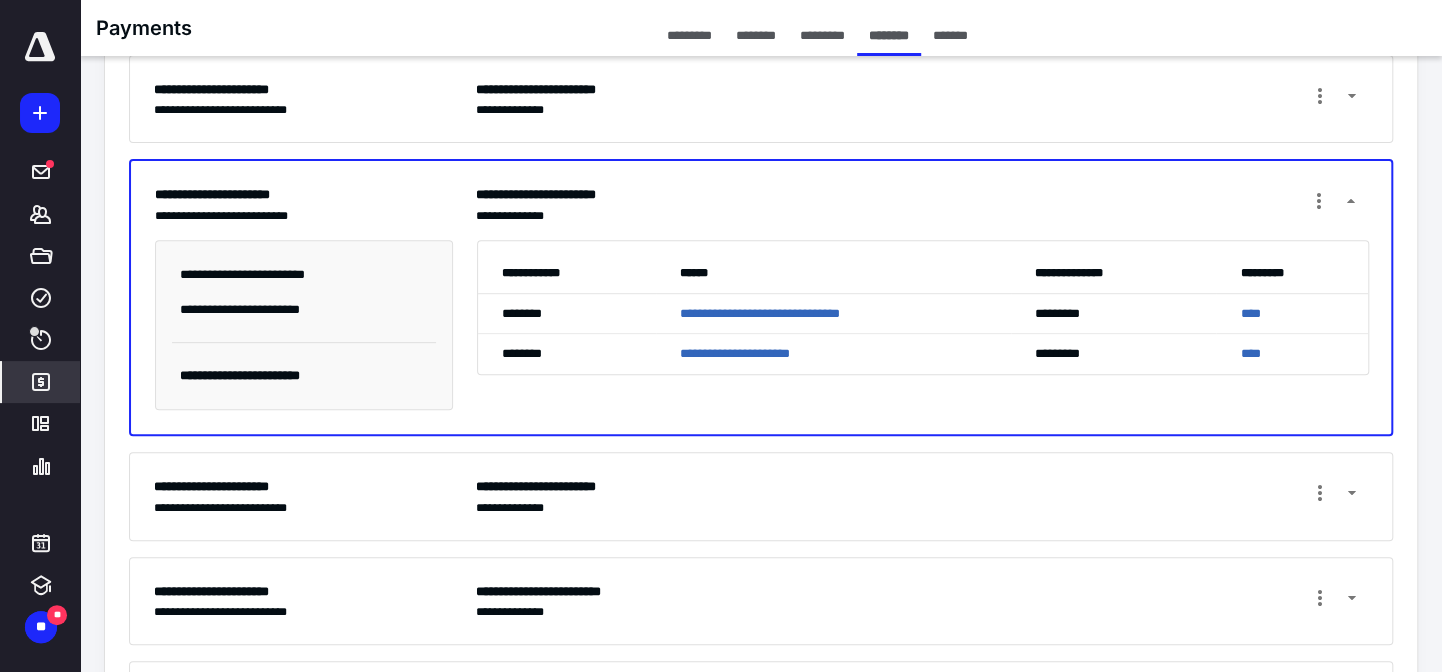 click on "**********" at bounding box center [303, 508] 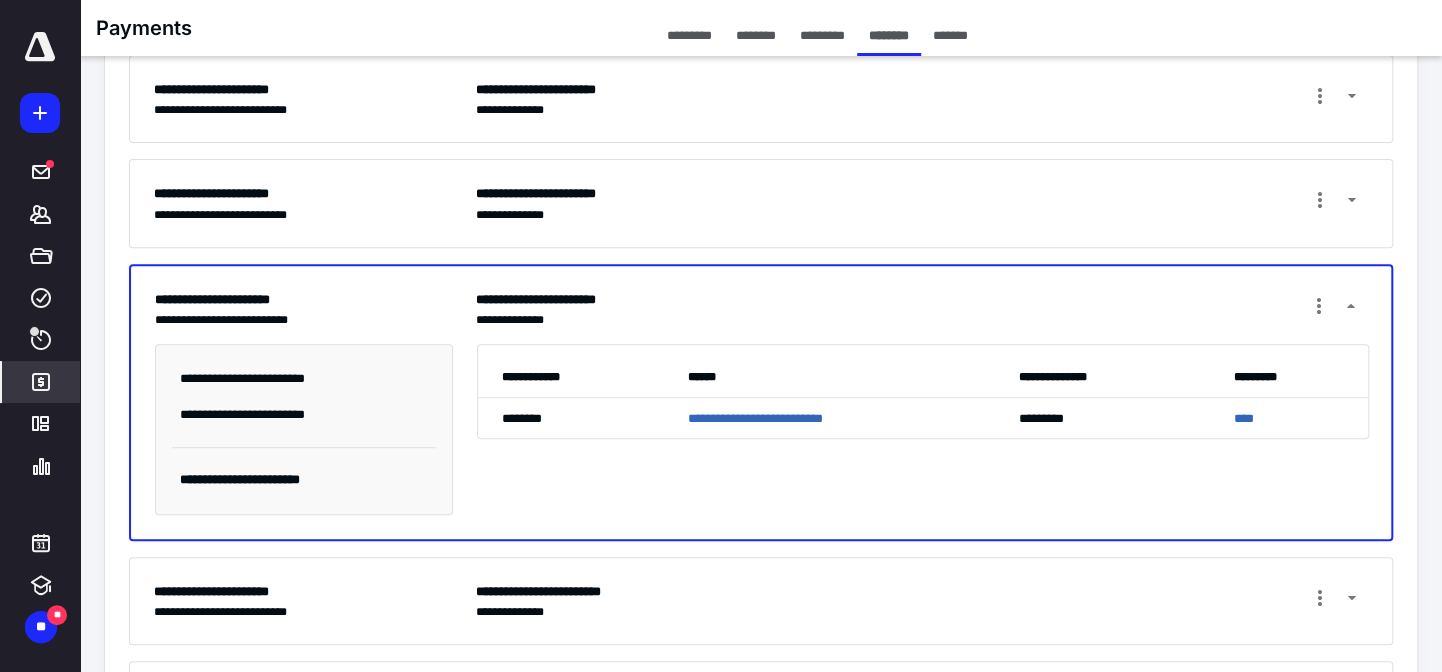 scroll, scrollTop: 447, scrollLeft: 0, axis: vertical 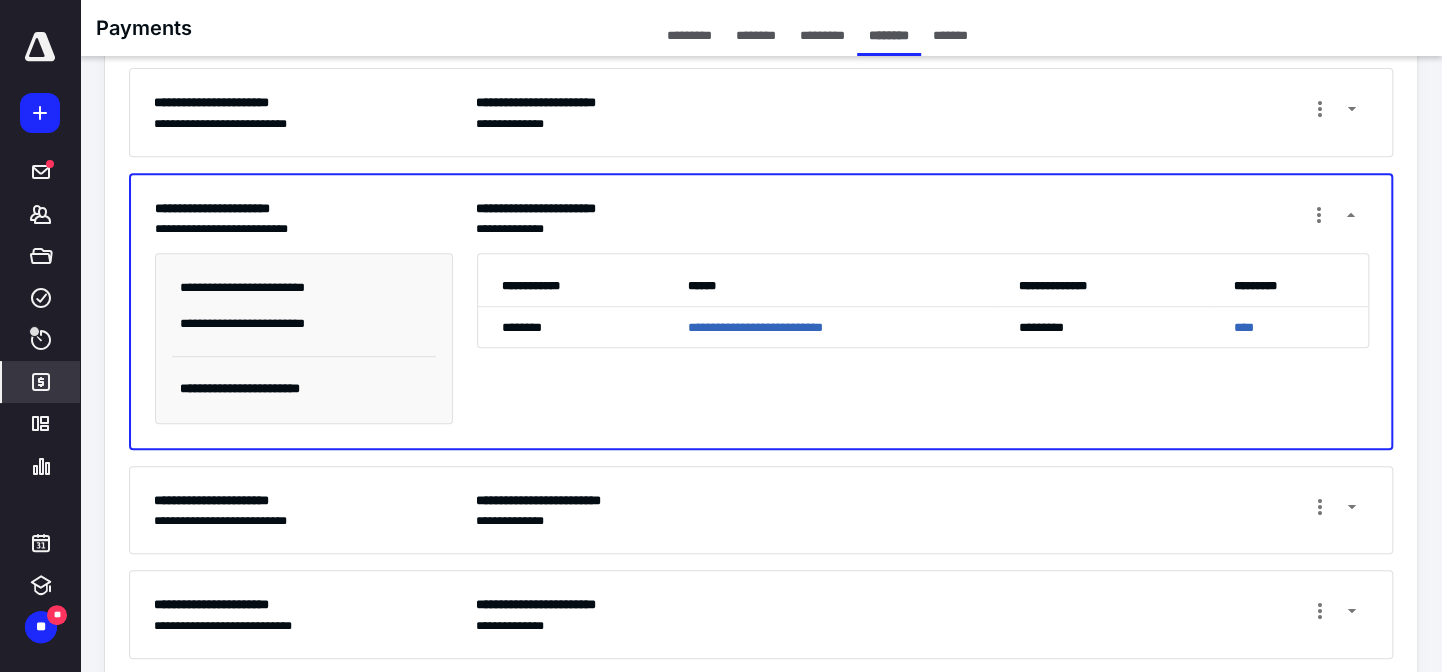 click on "**********" at bounding box center (922, 510) 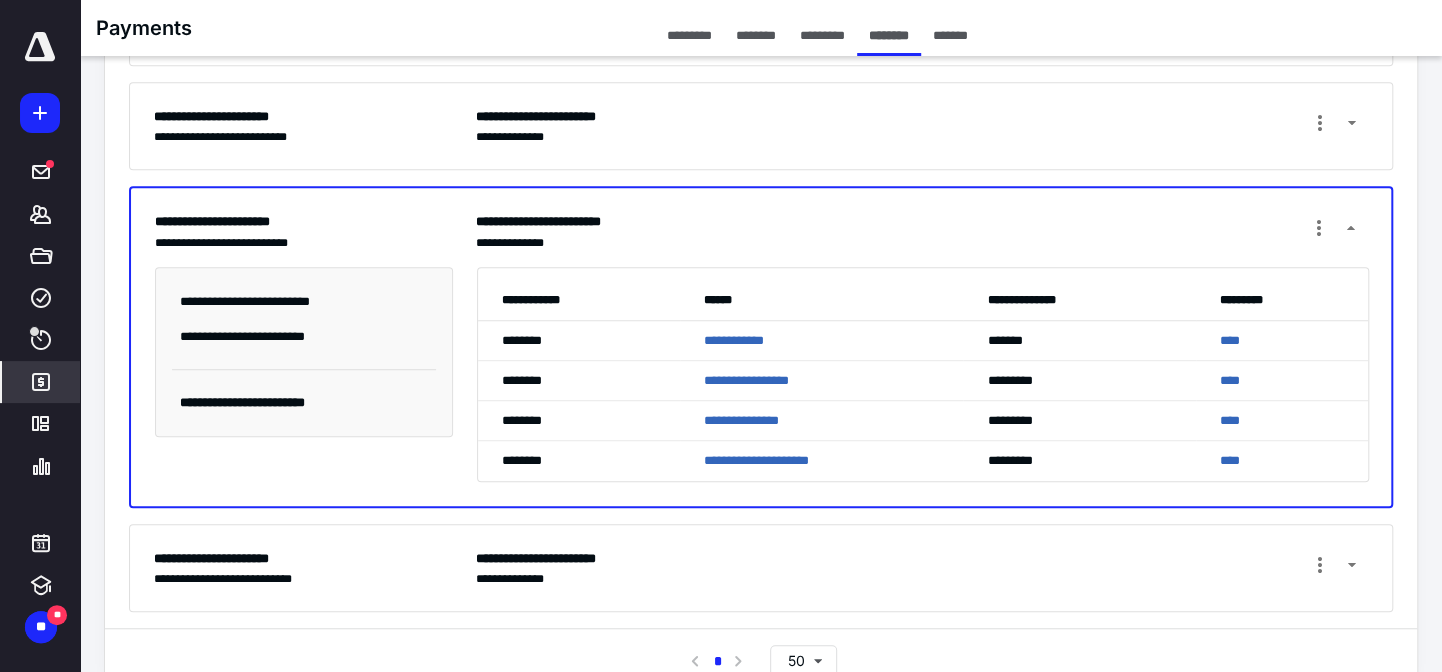 scroll, scrollTop: 578, scrollLeft: 0, axis: vertical 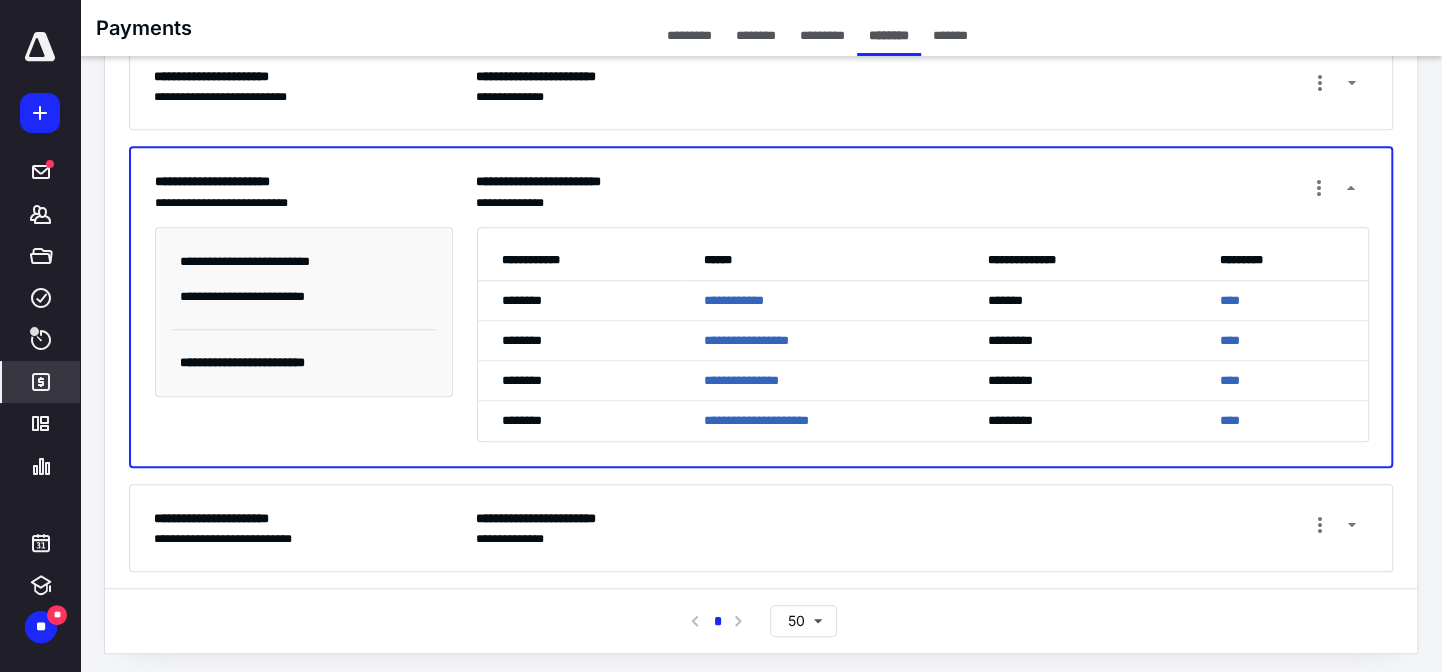 click on "**********" at bounding box center [922, 528] 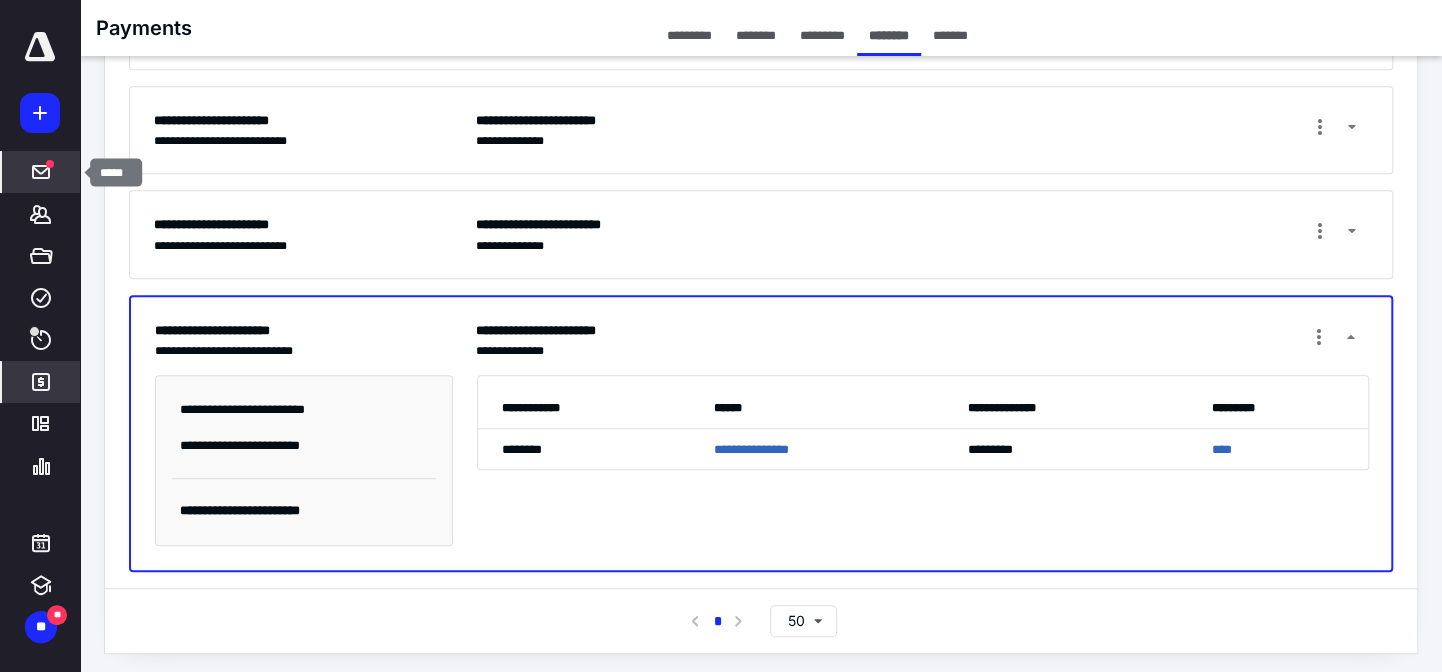 click 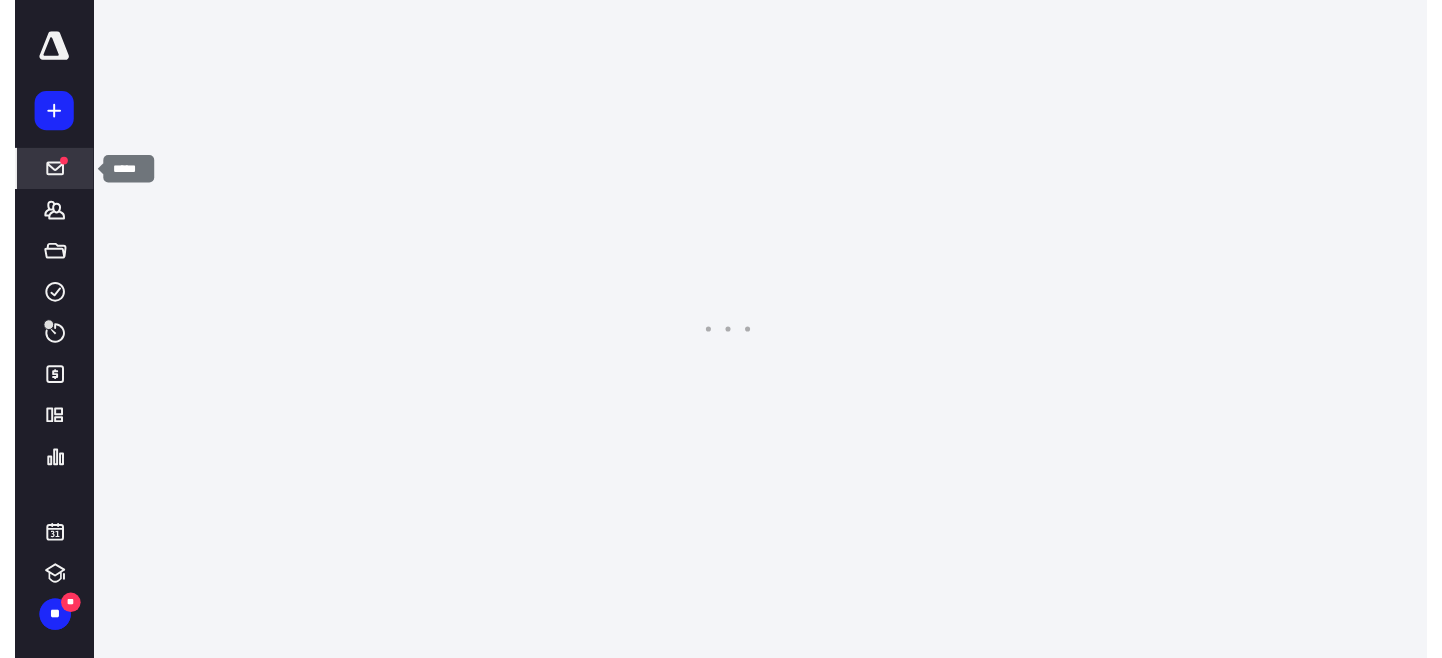 scroll, scrollTop: 0, scrollLeft: 0, axis: both 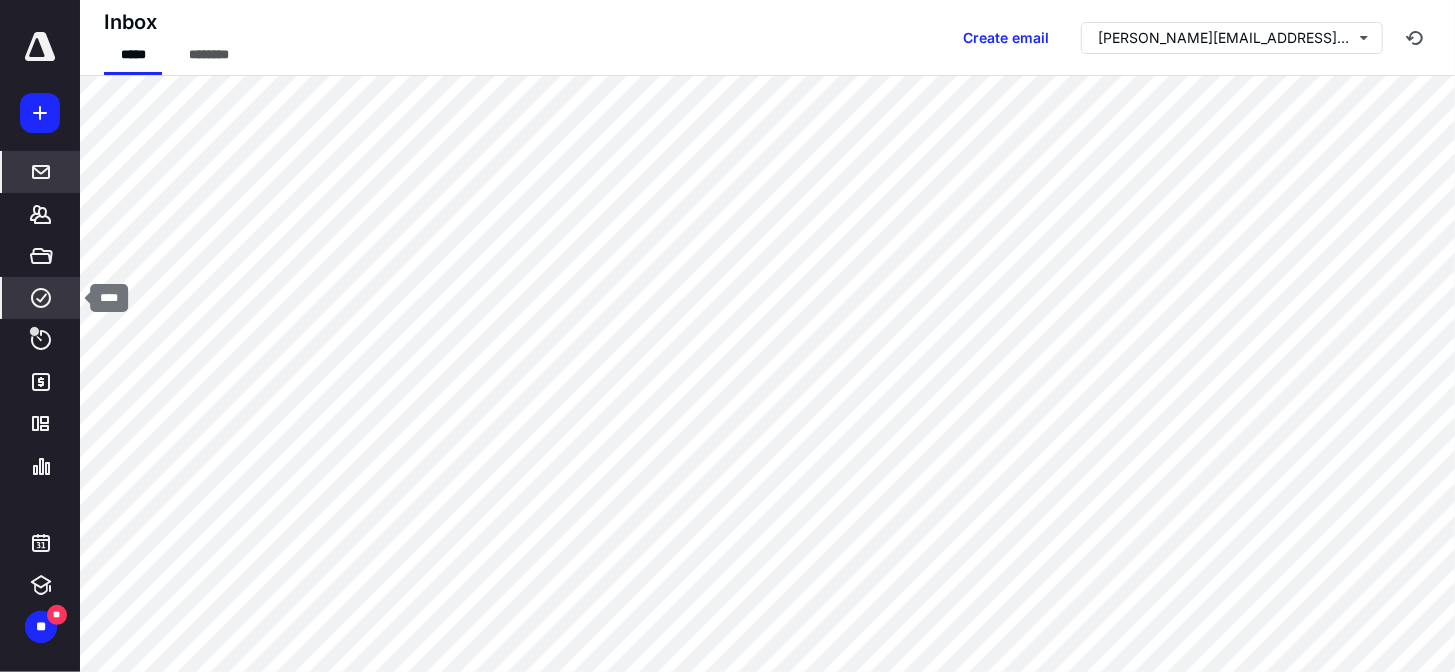 click 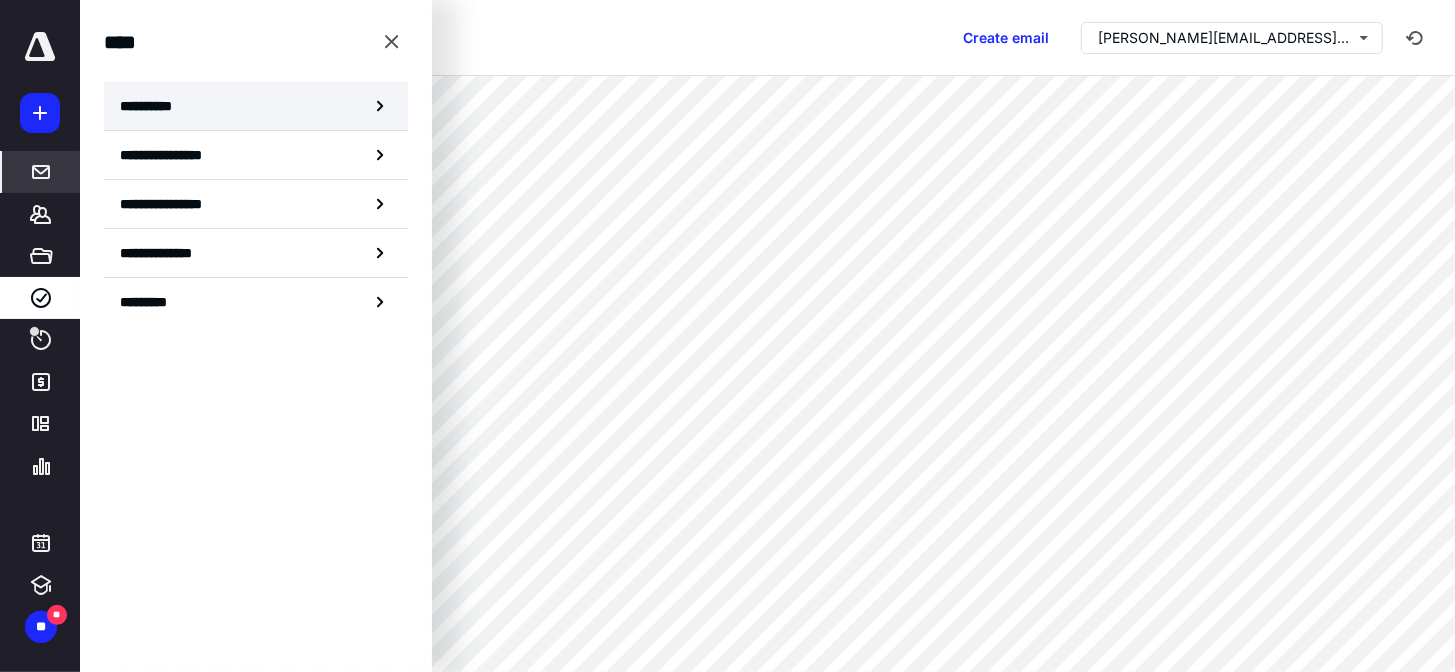 click on "**********" at bounding box center (256, 106) 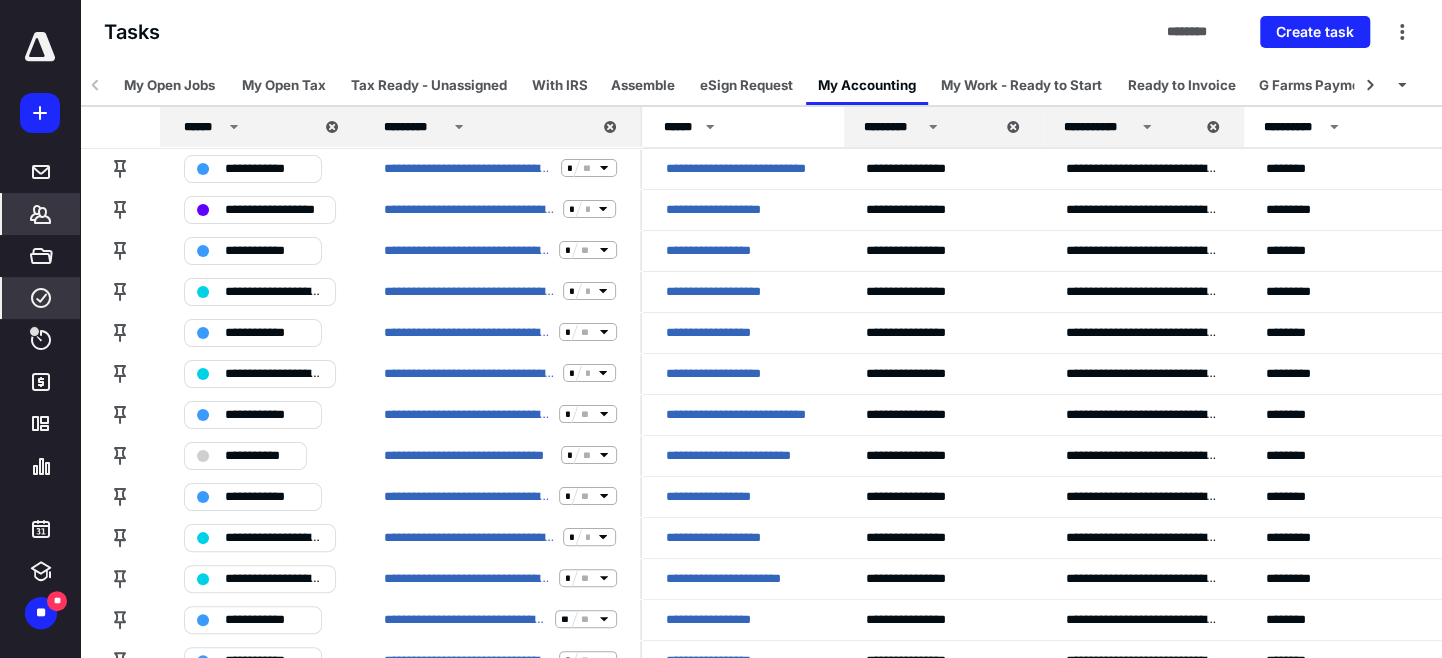 click on "*******" at bounding box center [41, 214] 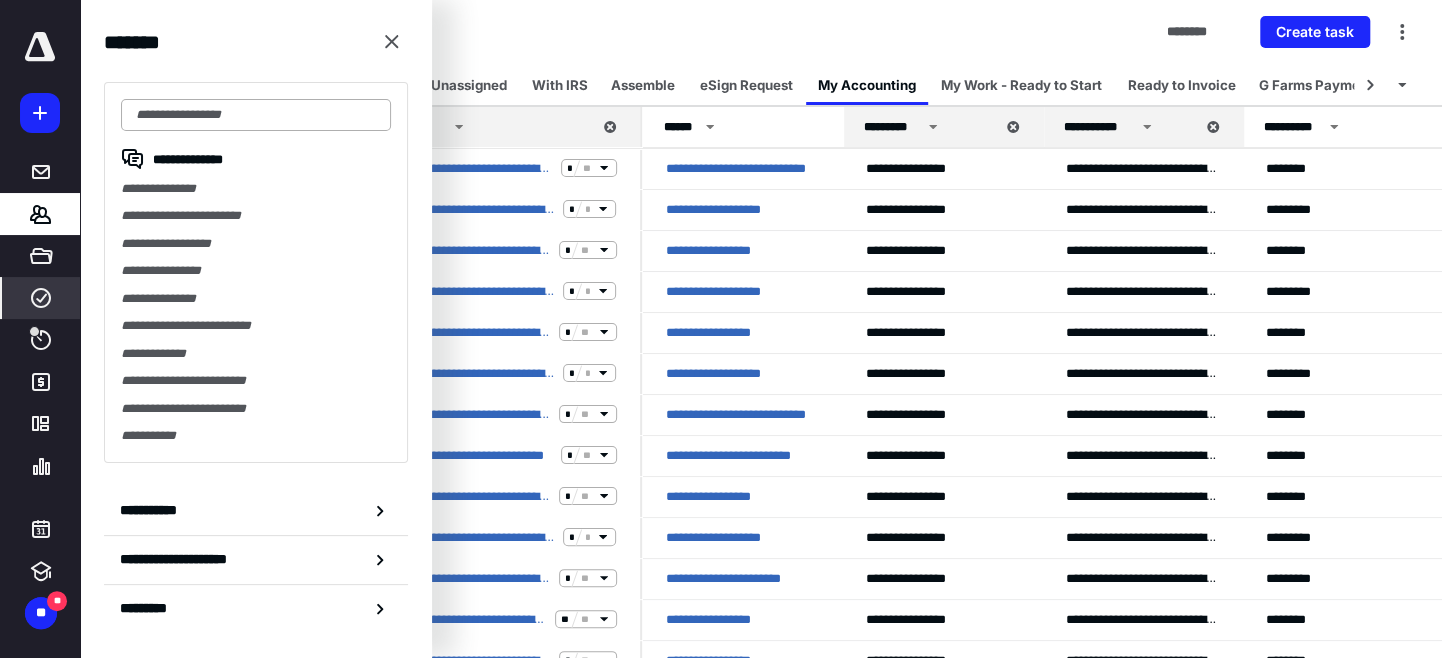 click at bounding box center (256, 115) 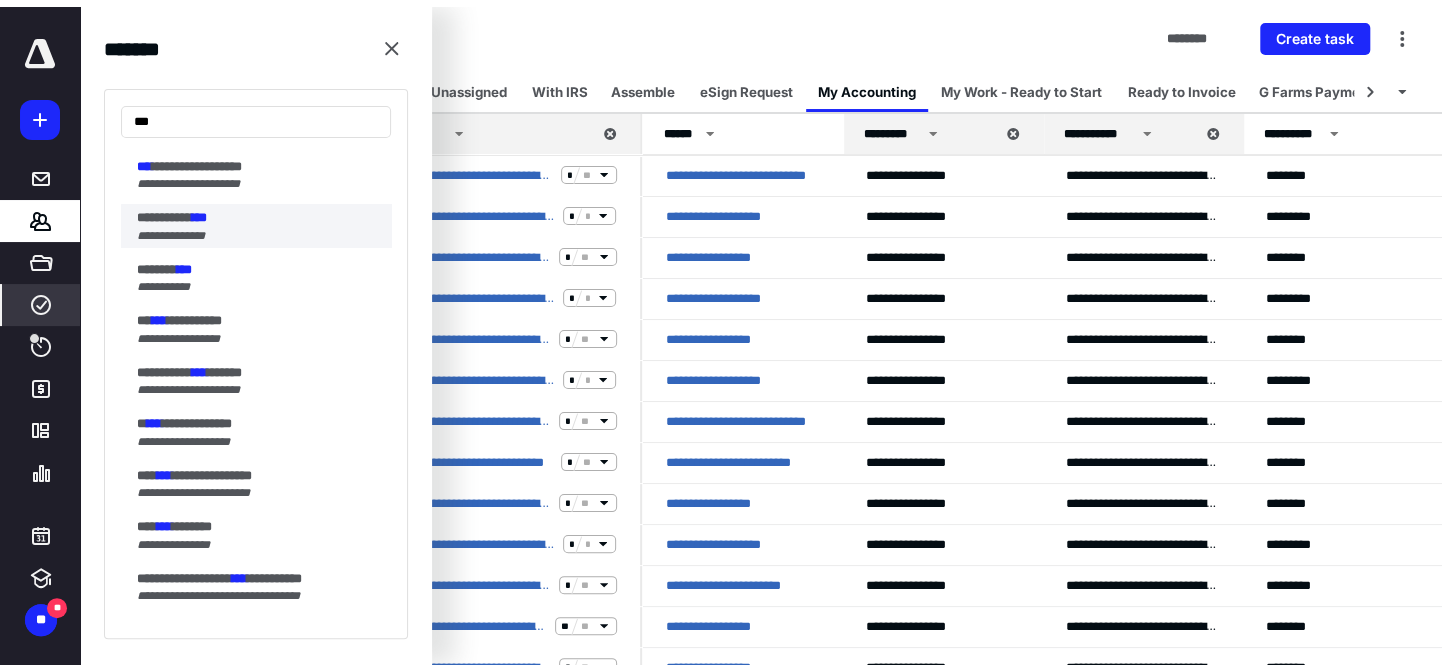 scroll, scrollTop: 454, scrollLeft: 0, axis: vertical 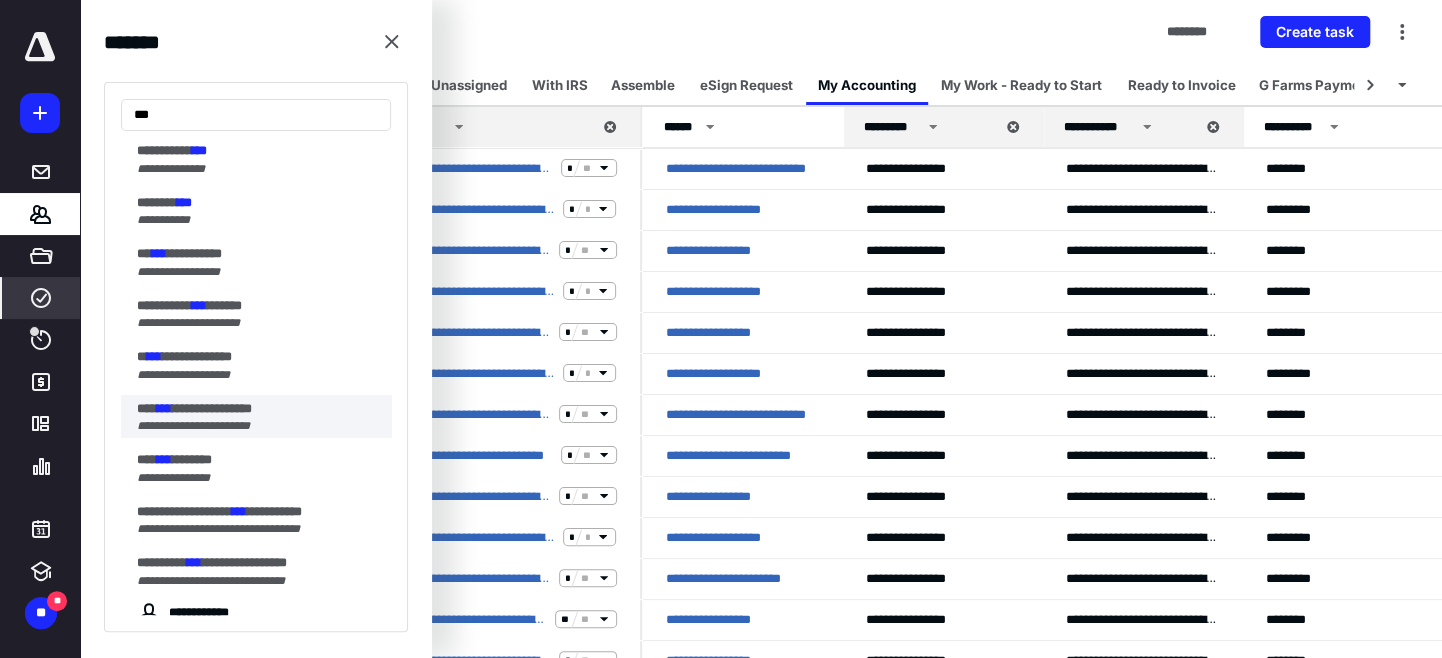 type on "***" 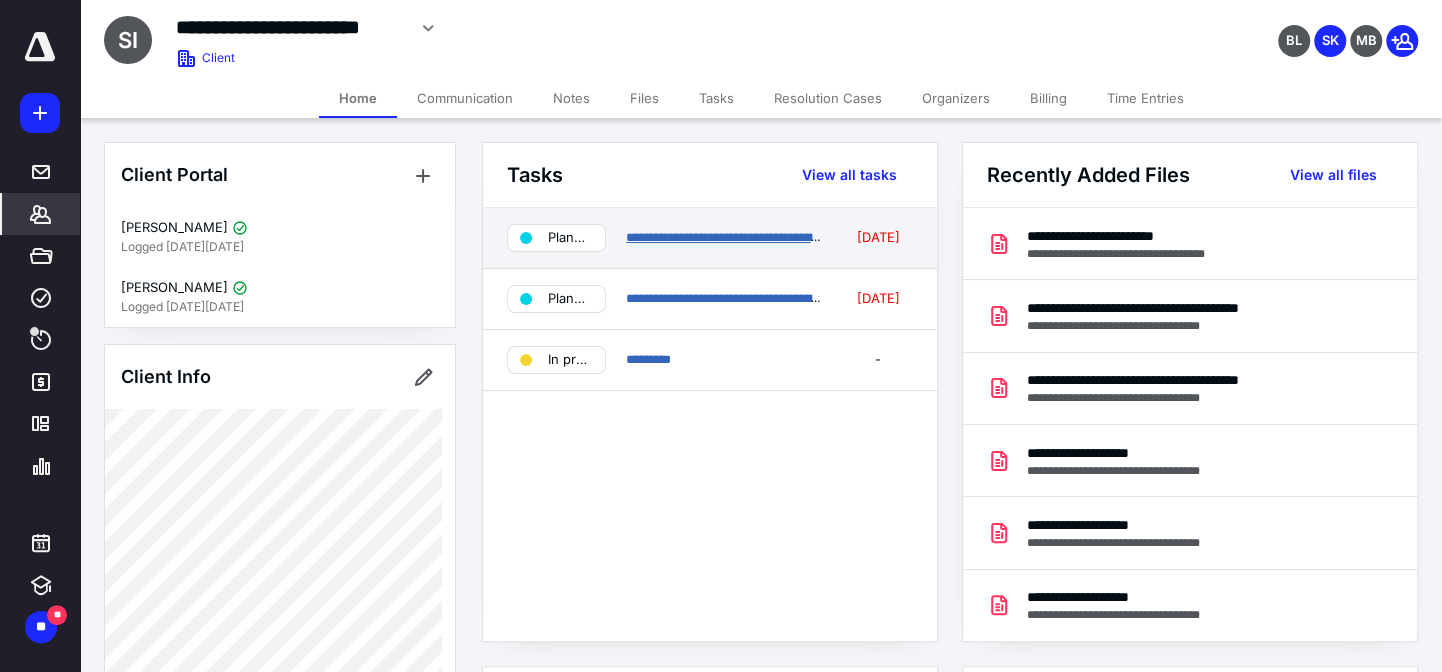 click on "**********" at bounding box center (741, 237) 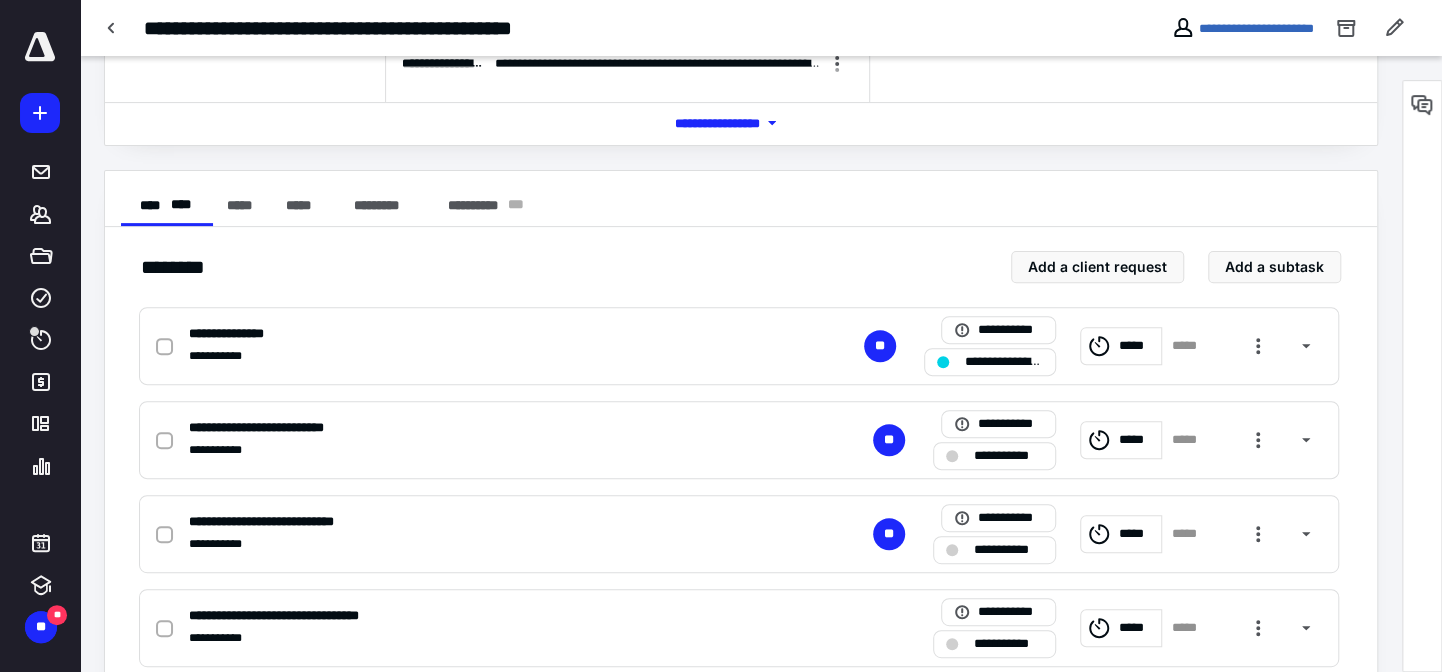 scroll, scrollTop: 272, scrollLeft: 0, axis: vertical 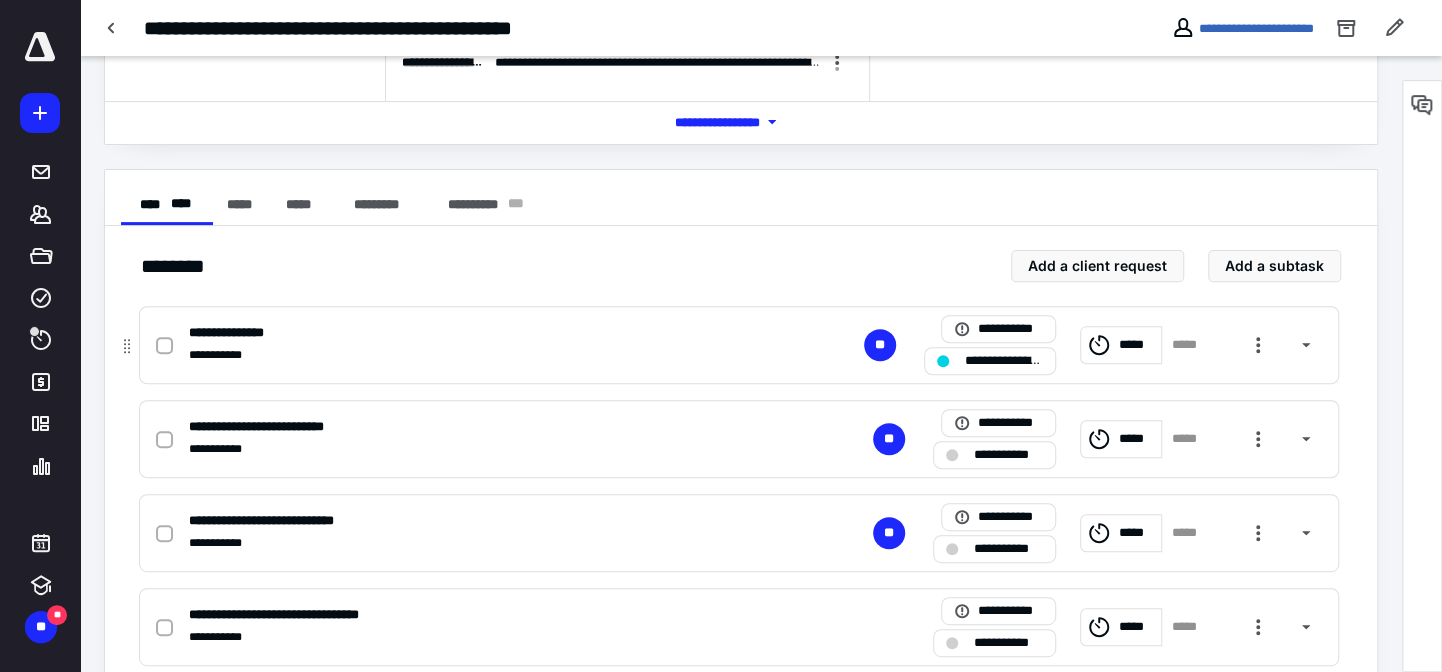click at bounding box center [164, 346] 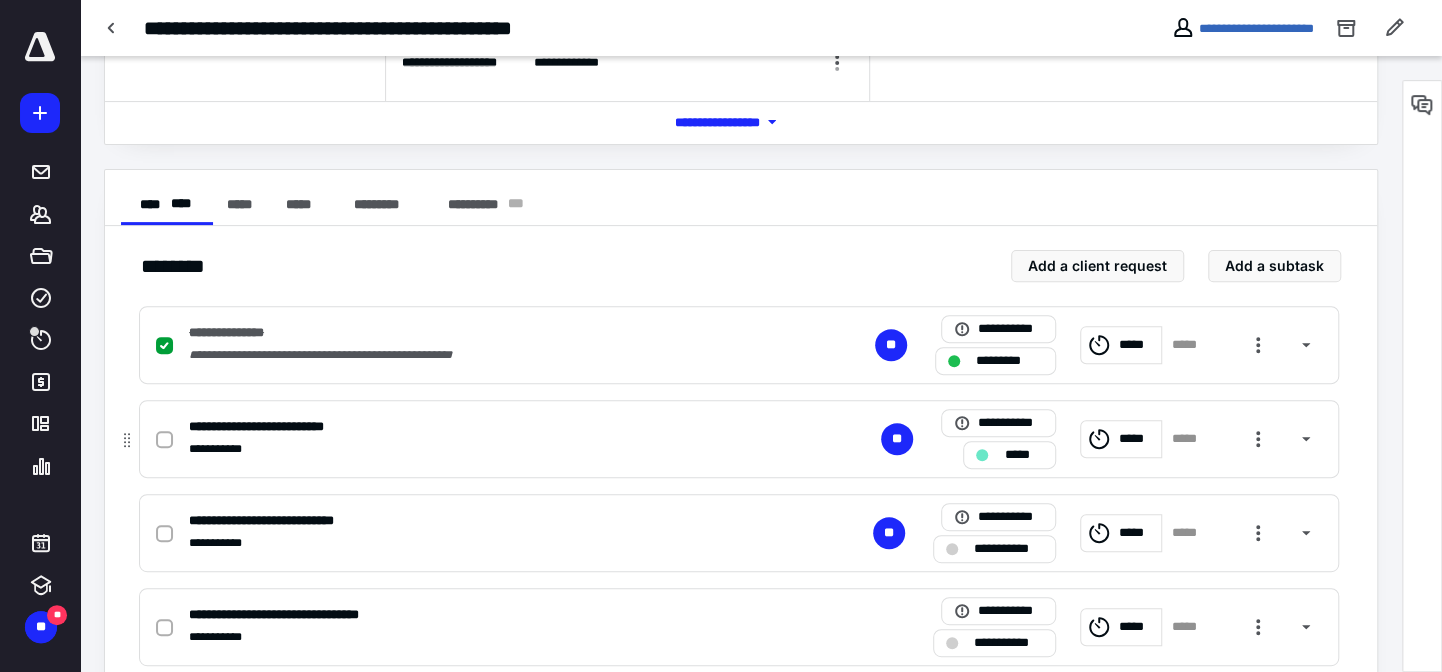 click at bounding box center (164, 440) 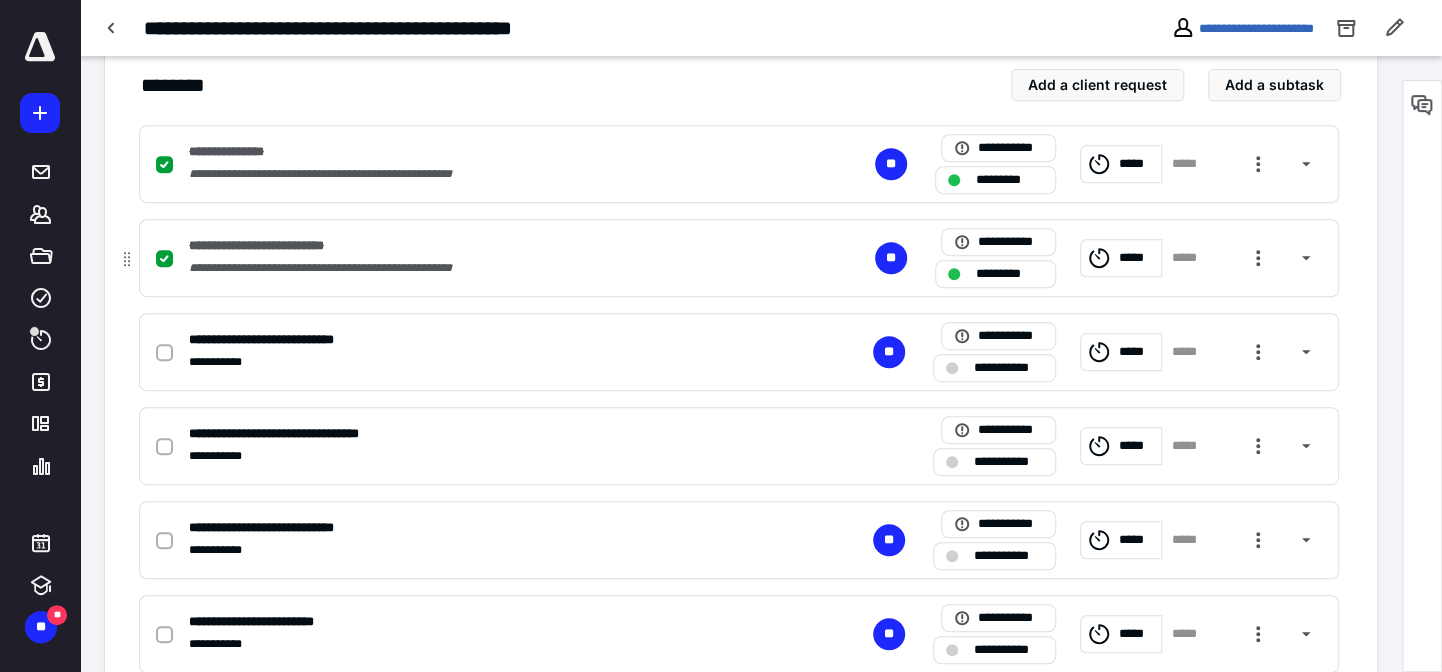 scroll, scrollTop: 454, scrollLeft: 0, axis: vertical 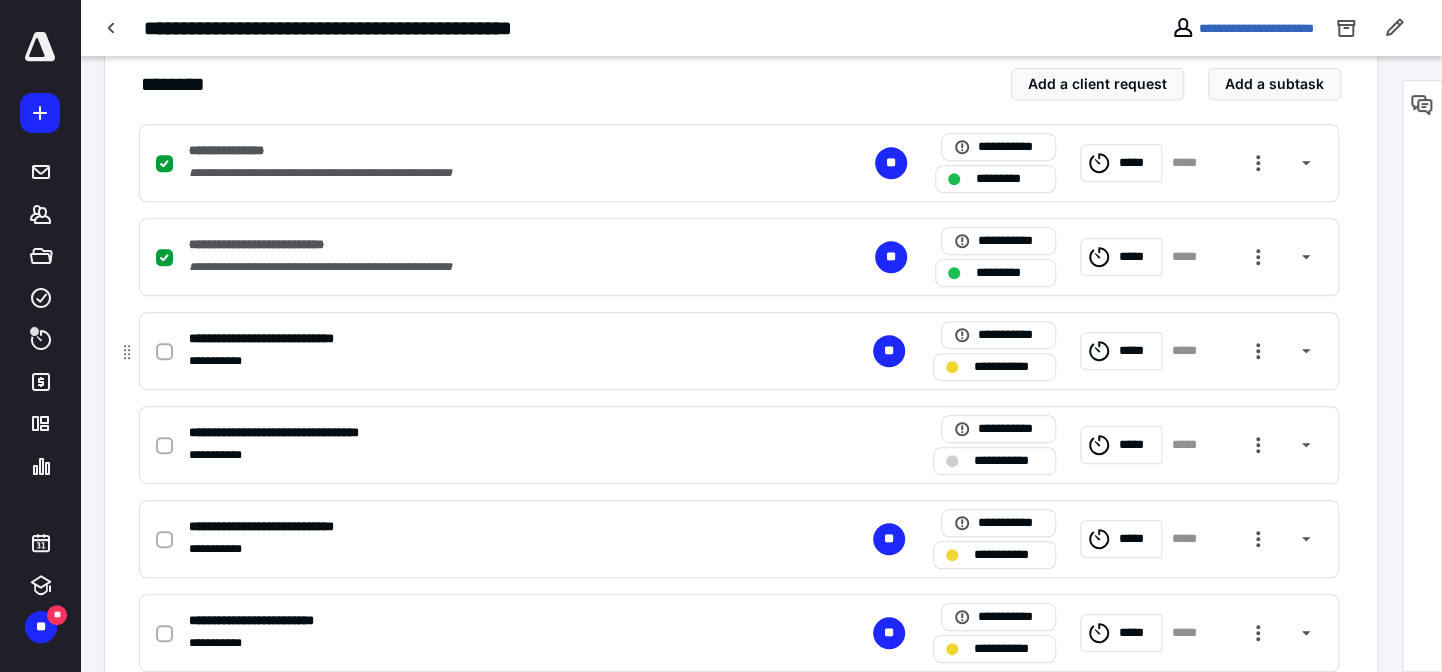 click 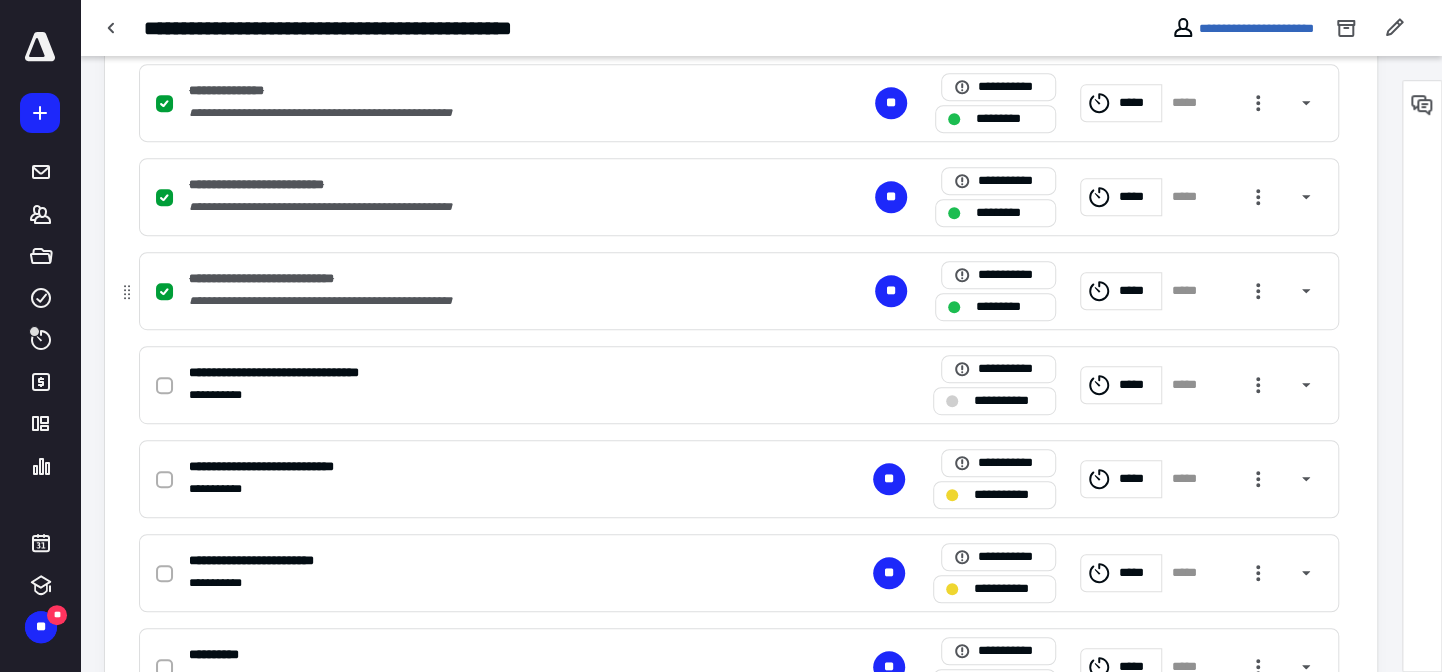 scroll, scrollTop: 545, scrollLeft: 0, axis: vertical 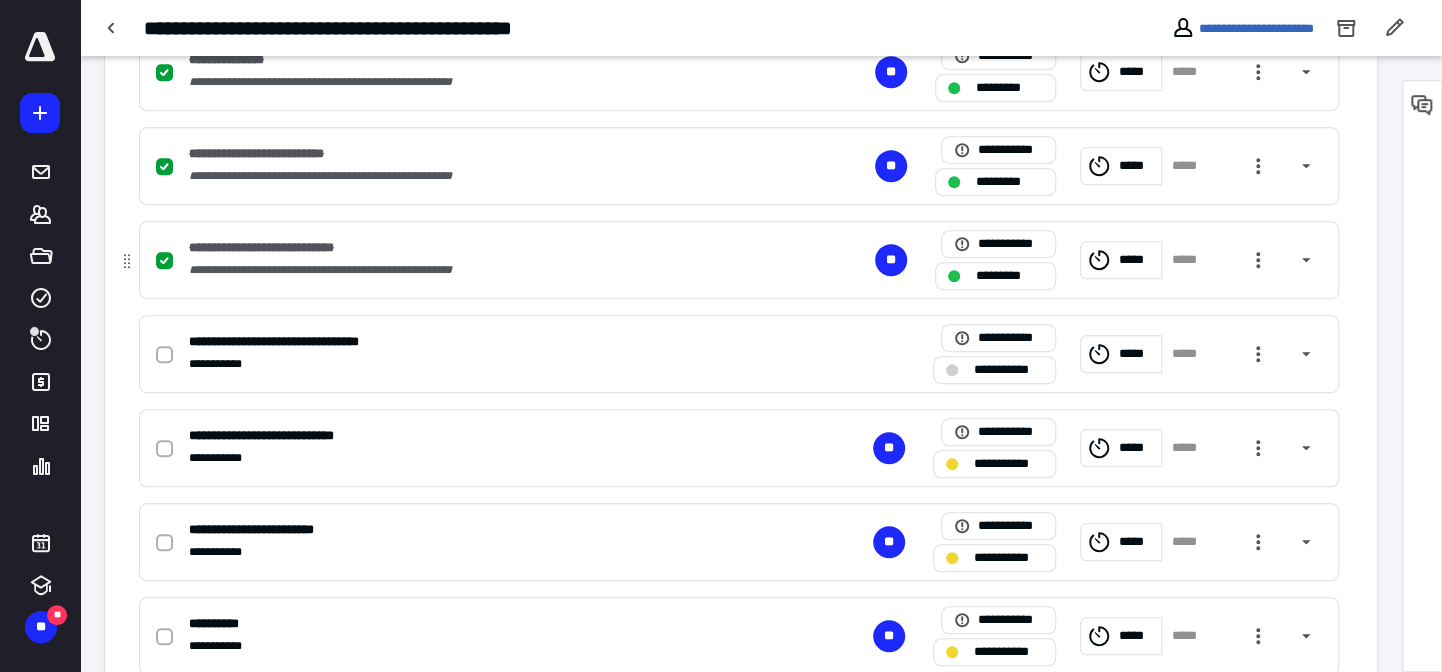 click 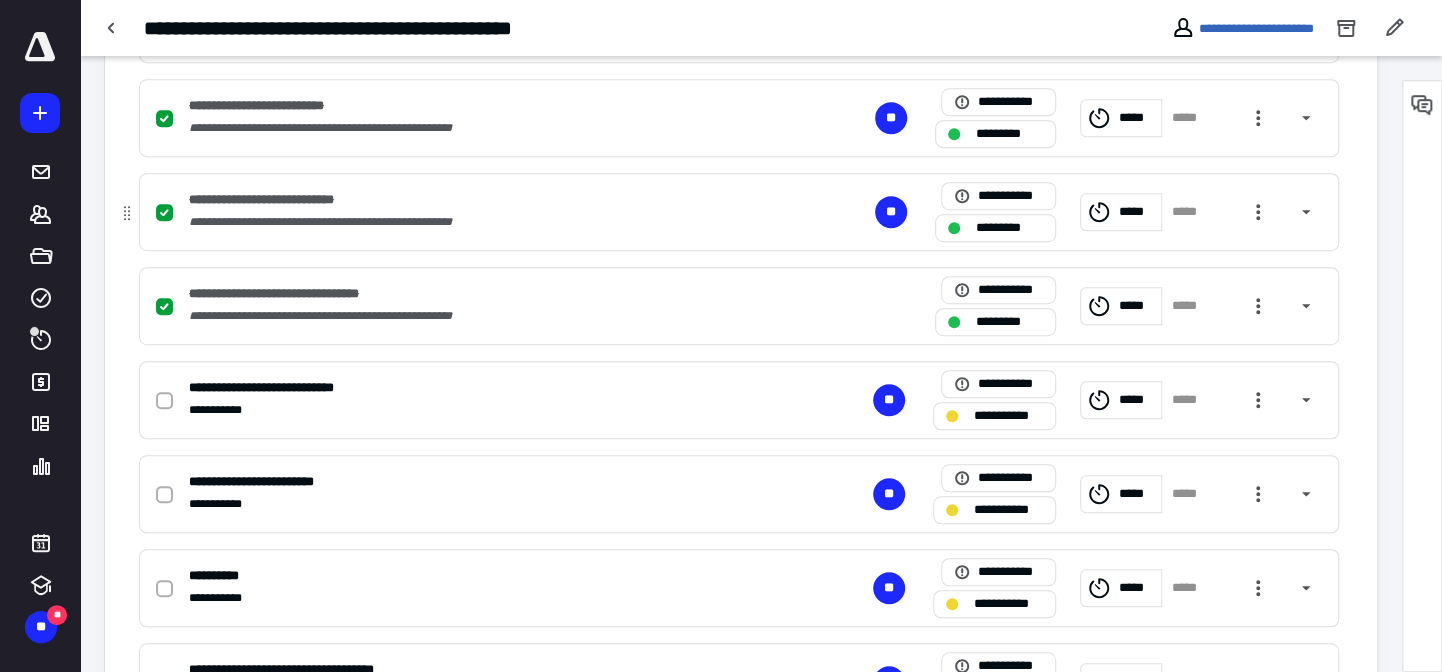 scroll, scrollTop: 636, scrollLeft: 0, axis: vertical 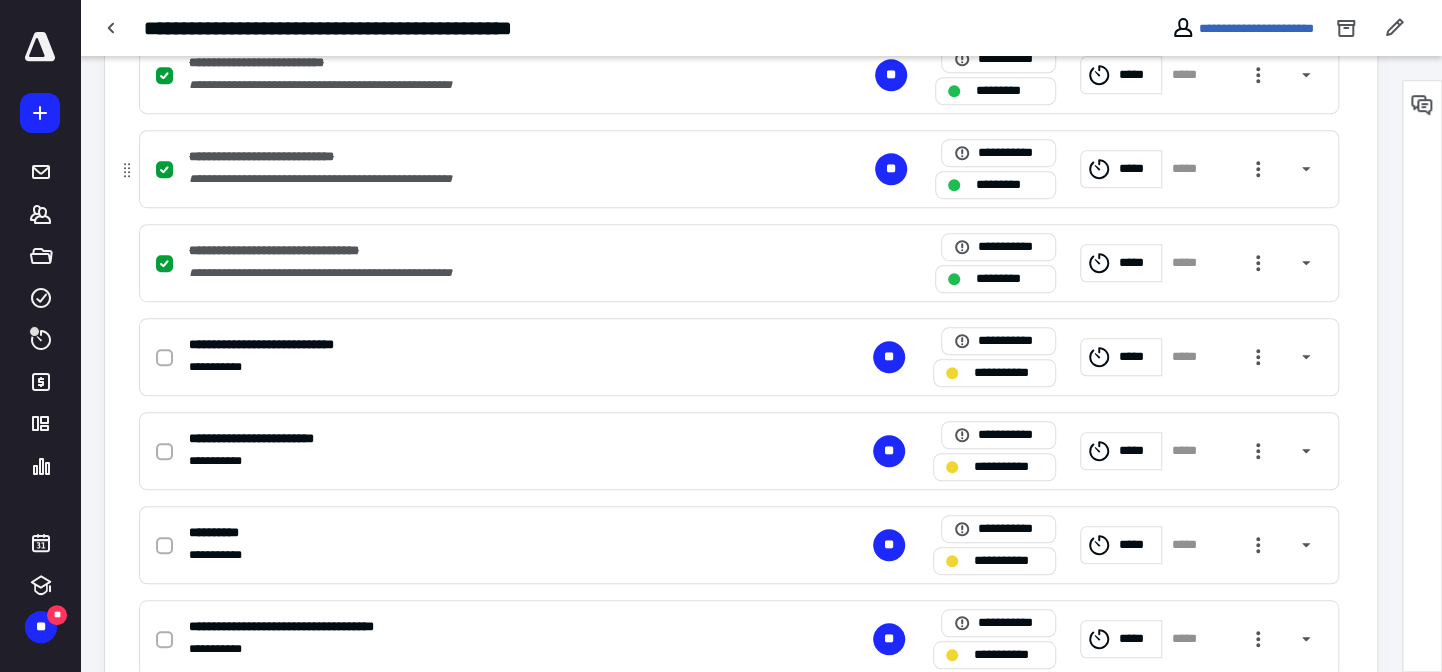 click 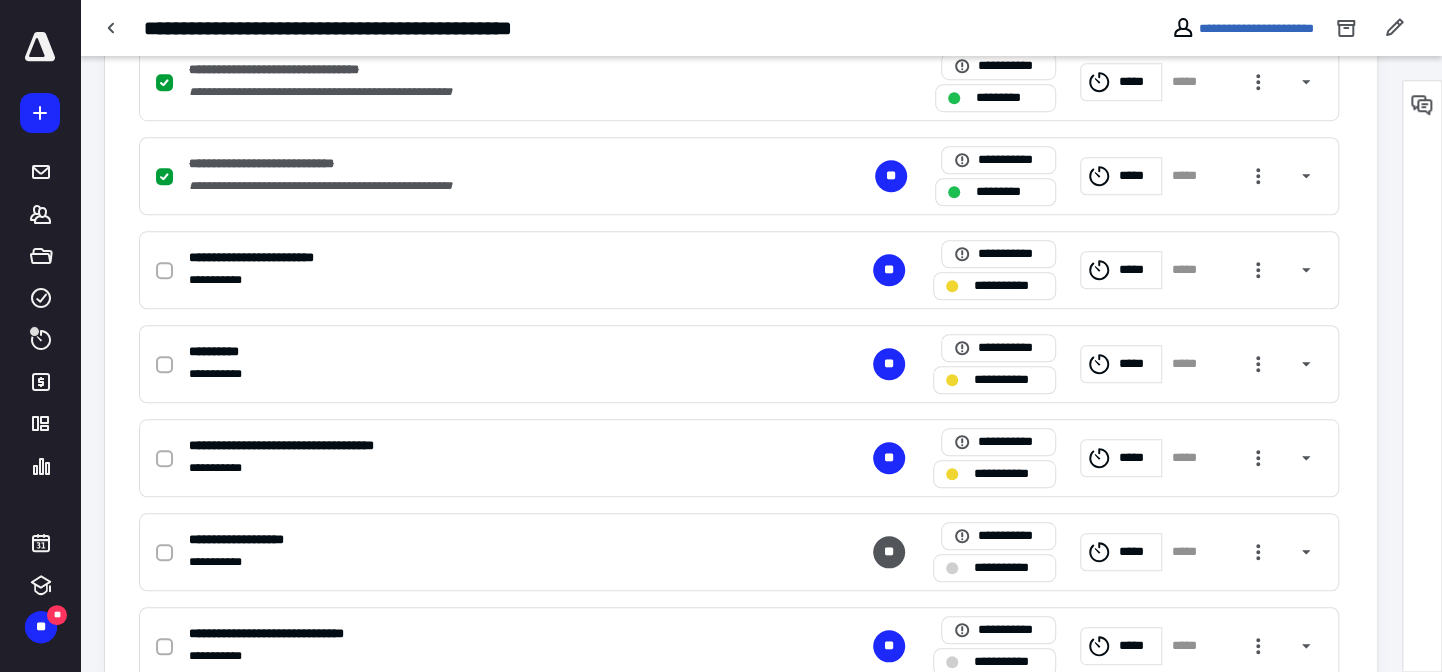 scroll, scrollTop: 818, scrollLeft: 0, axis: vertical 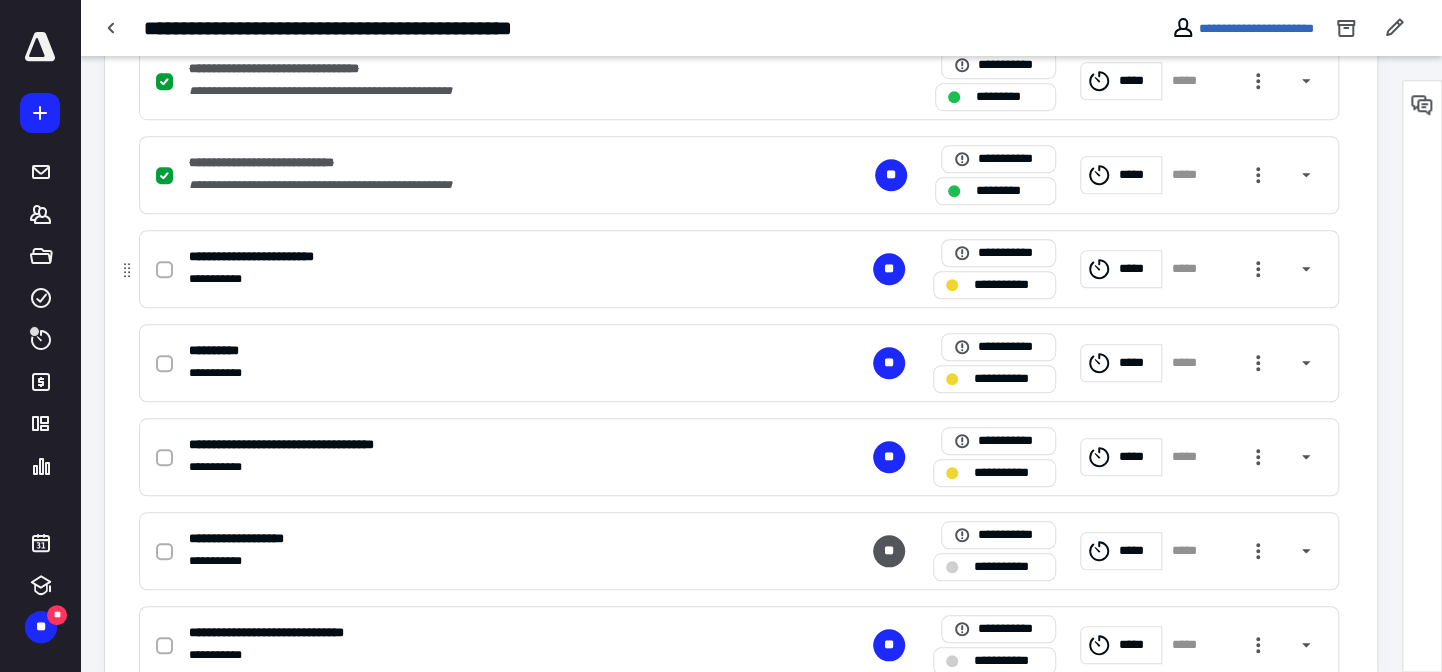 click 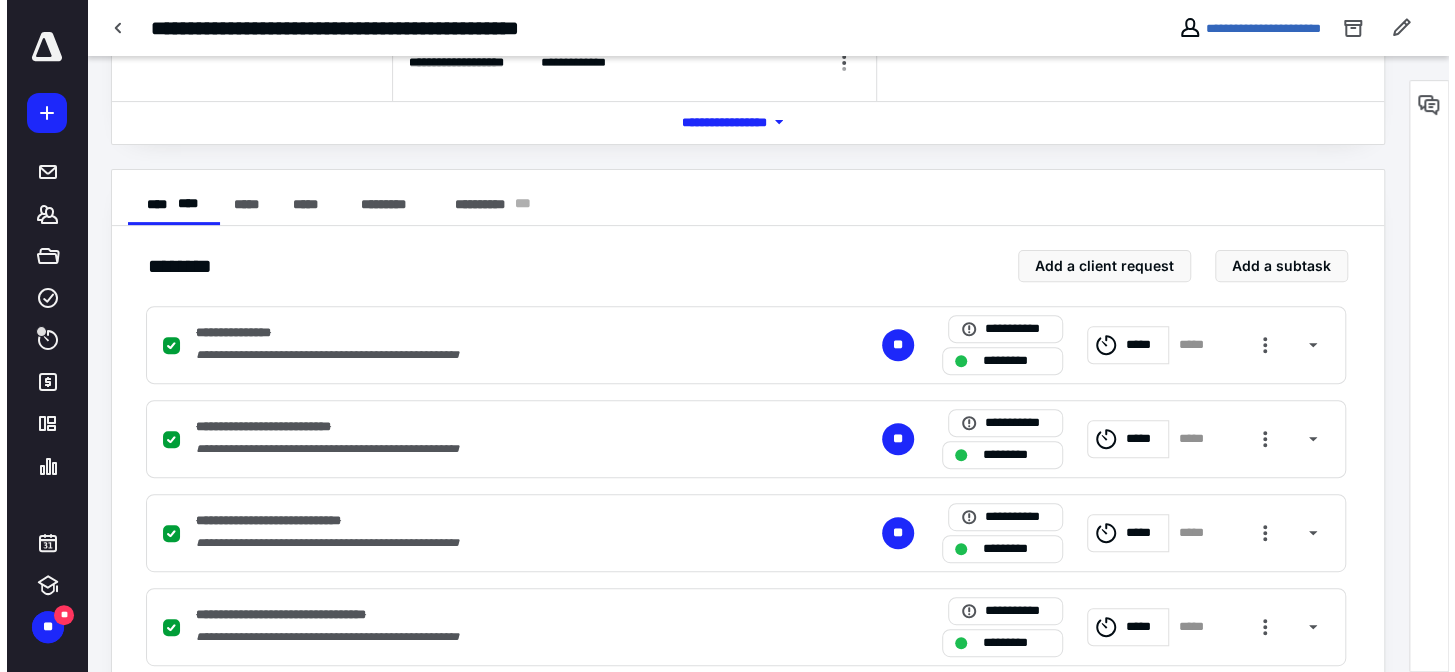 scroll, scrollTop: 90, scrollLeft: 0, axis: vertical 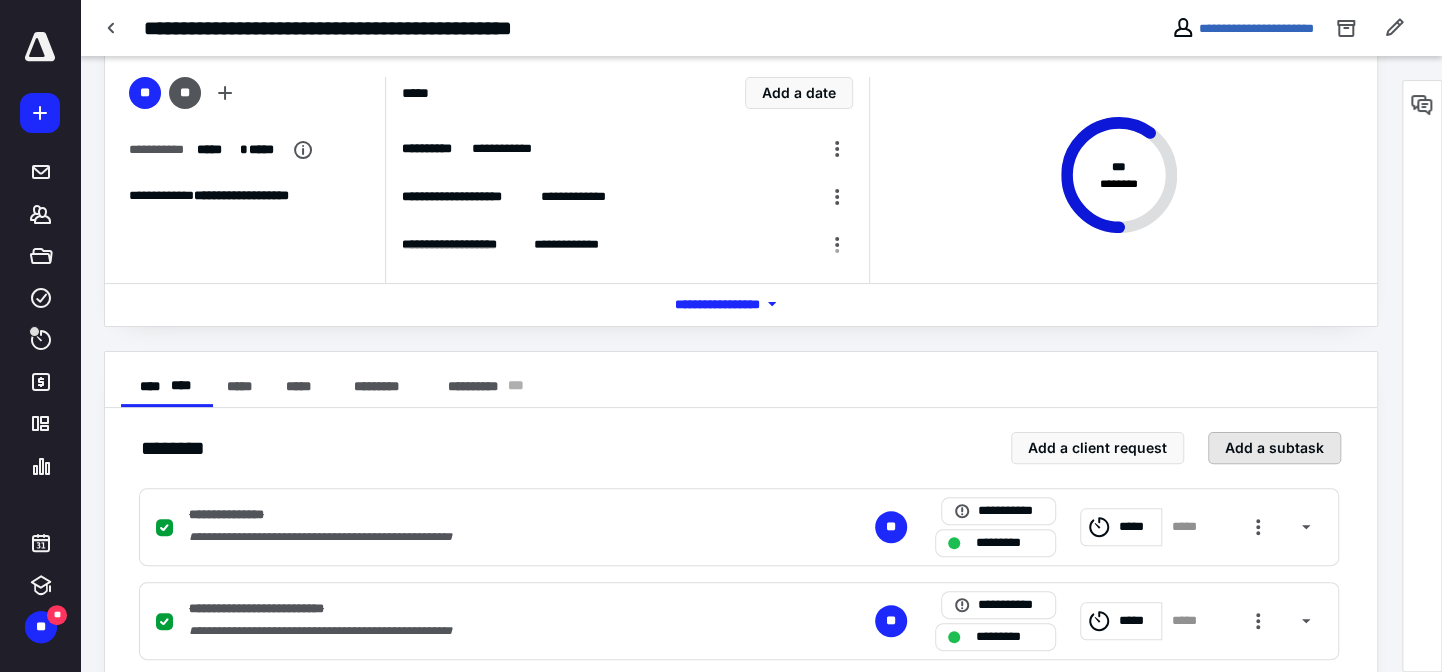 click on "Add a subtask" at bounding box center (1274, 448) 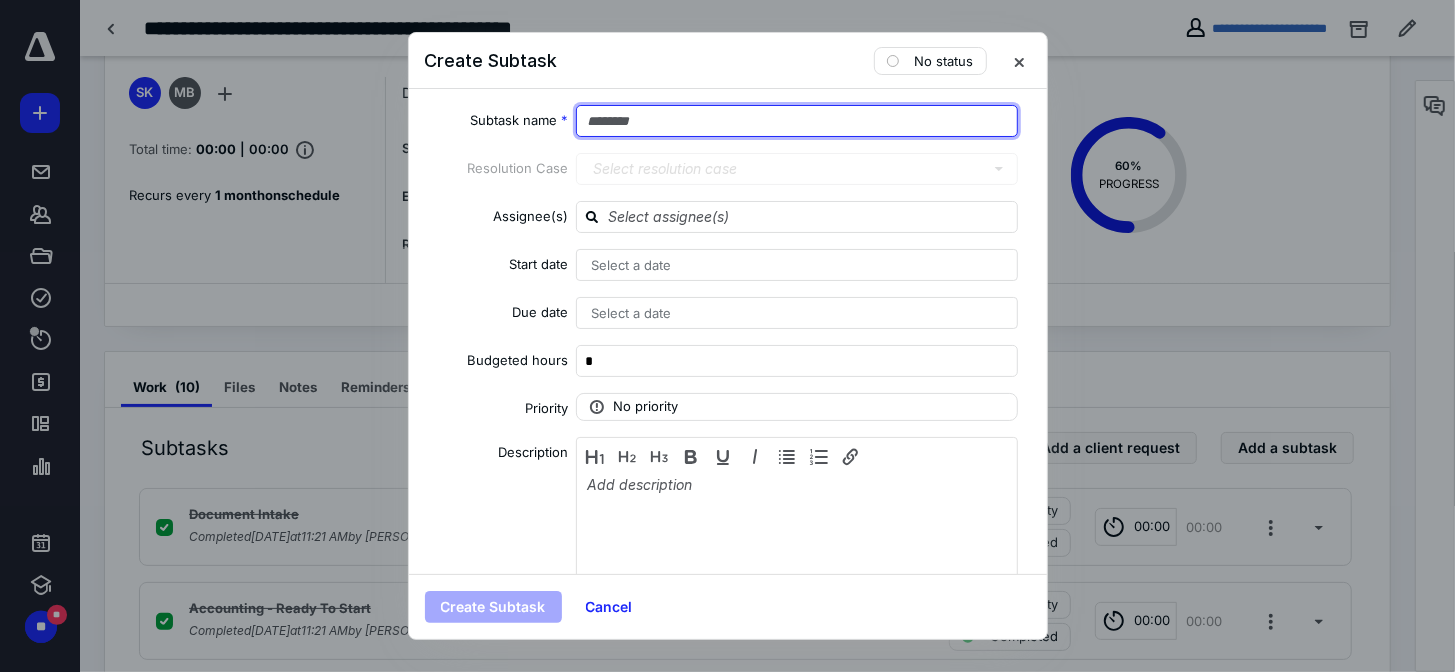 click at bounding box center (797, 121) 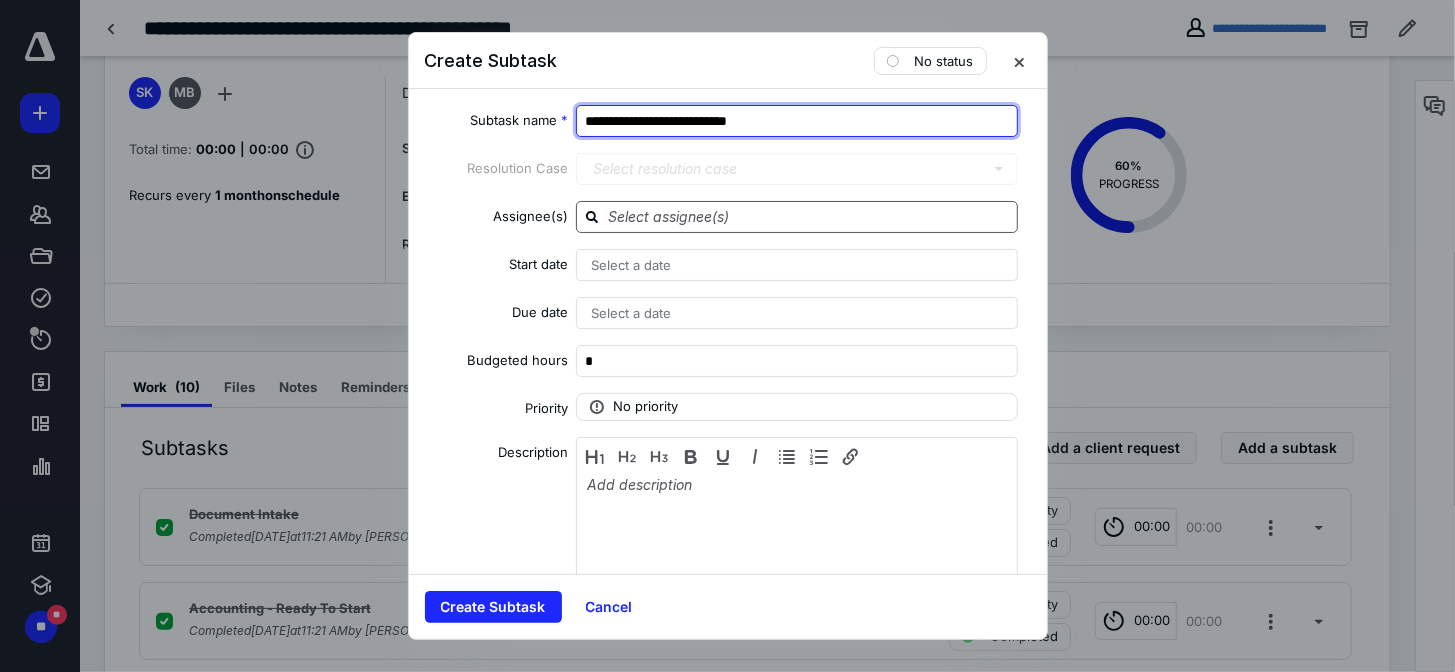 type on "**********" 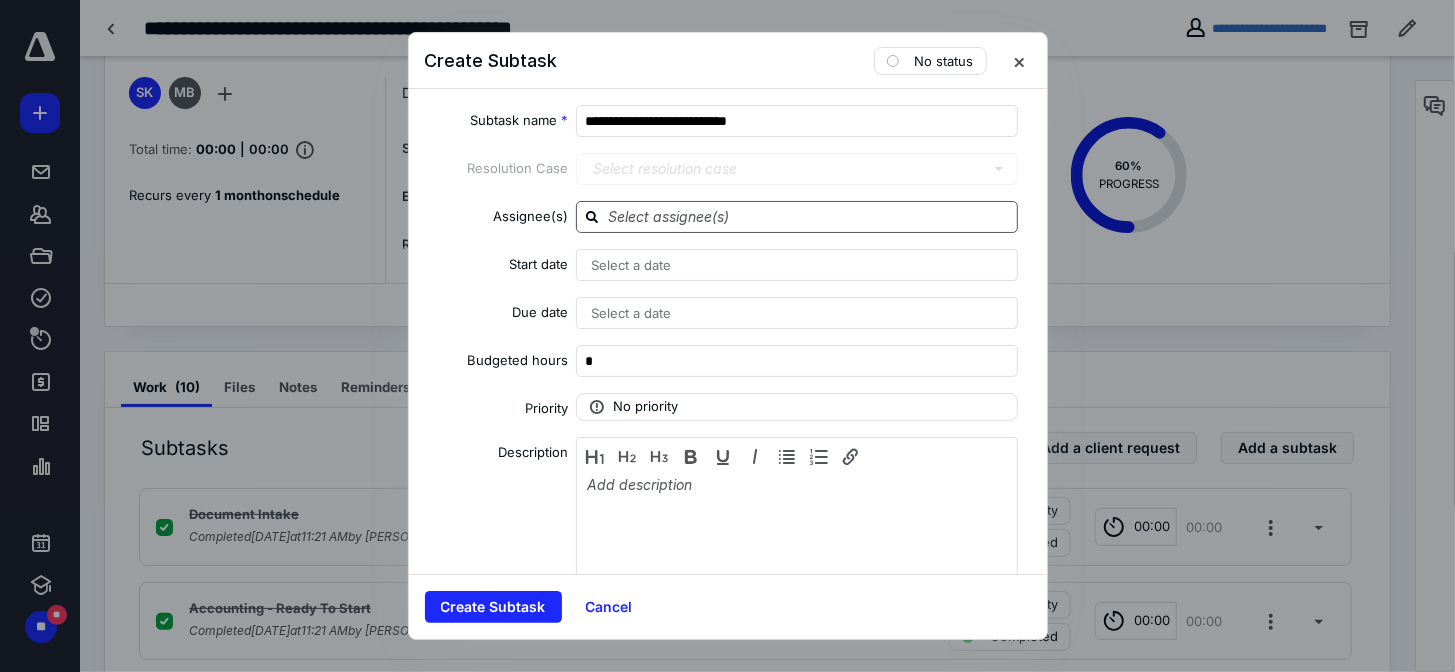 click at bounding box center (809, 216) 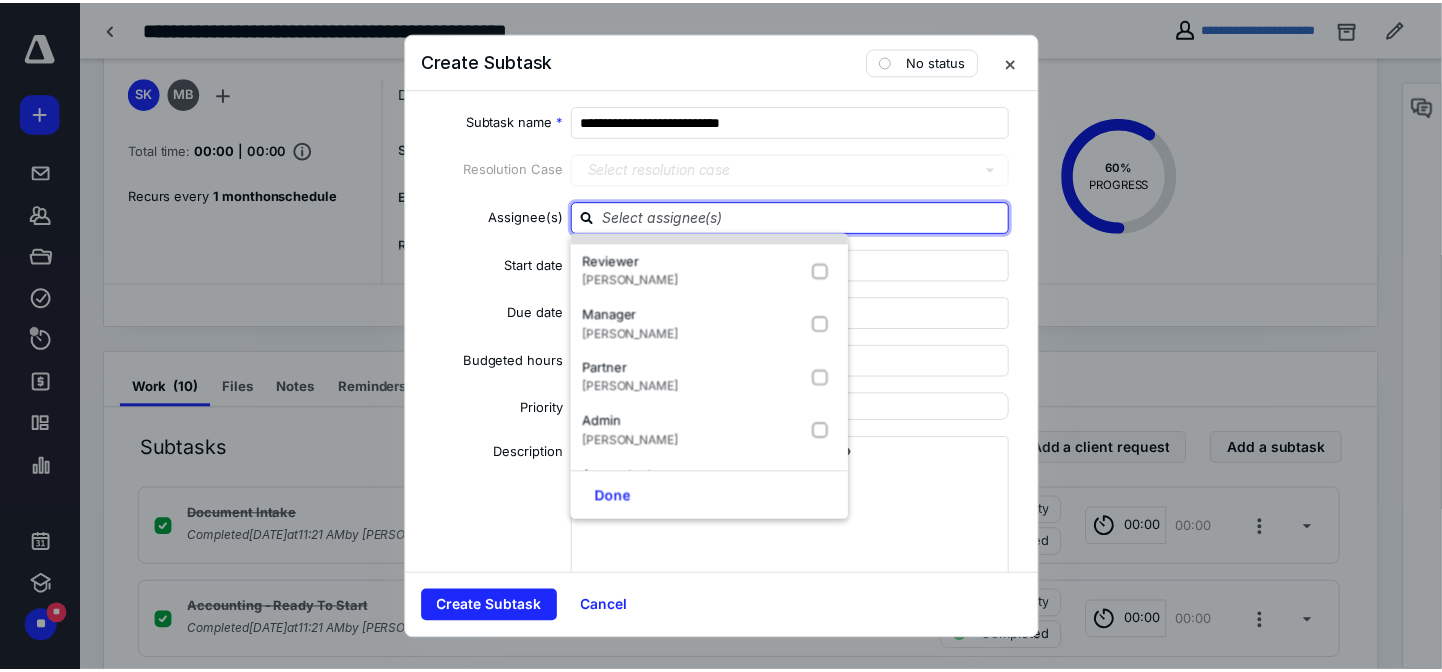 scroll, scrollTop: 181, scrollLeft: 0, axis: vertical 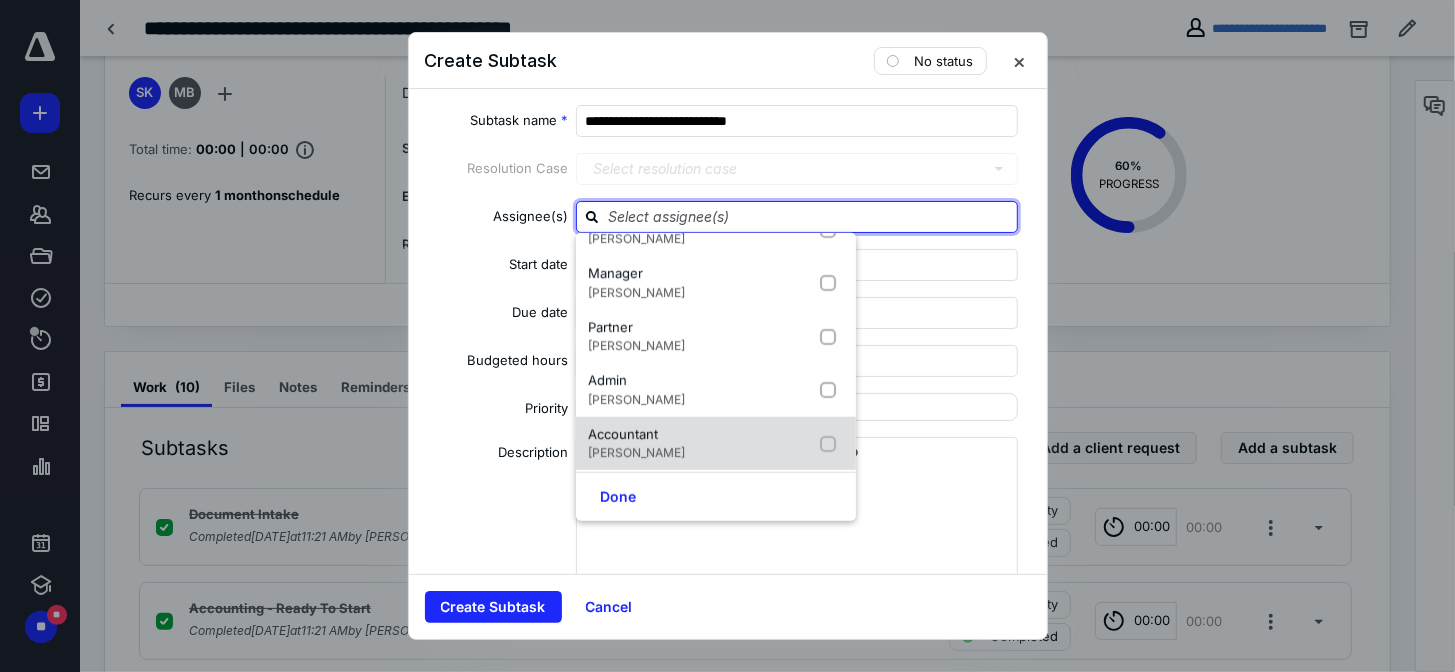 click at bounding box center [832, 444] 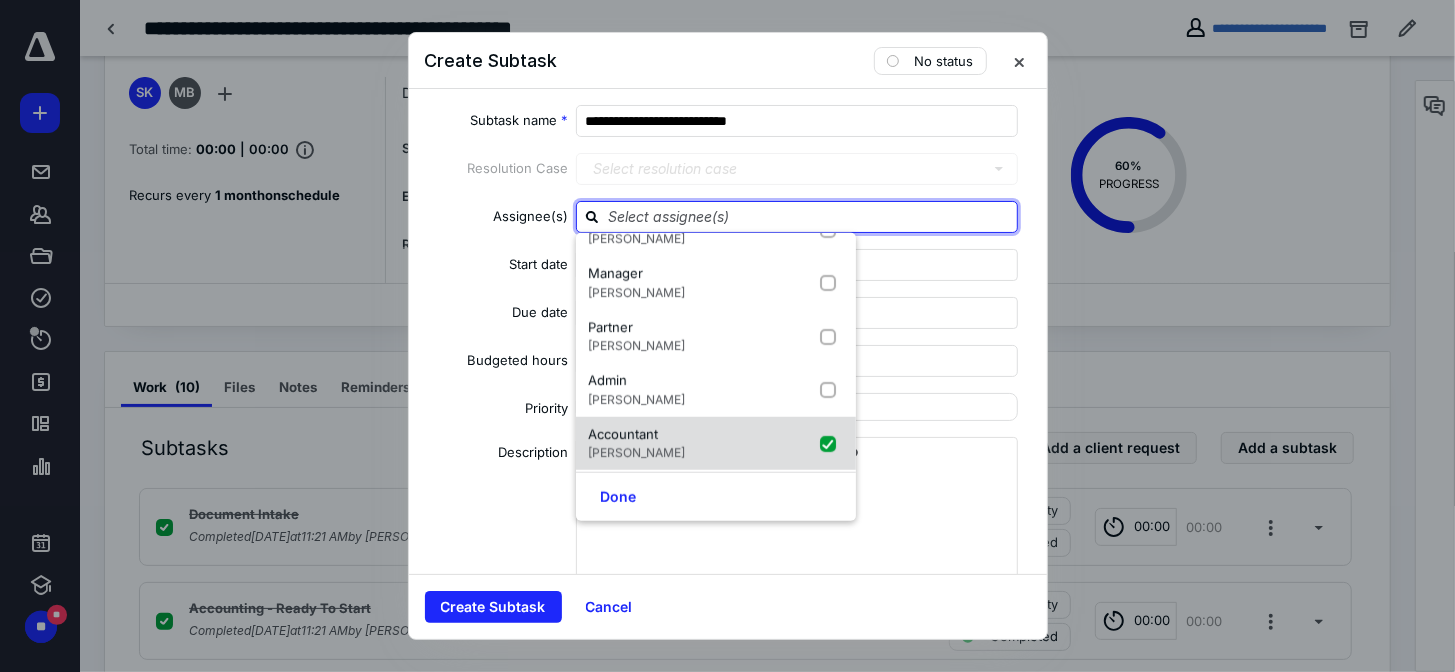 checkbox on "true" 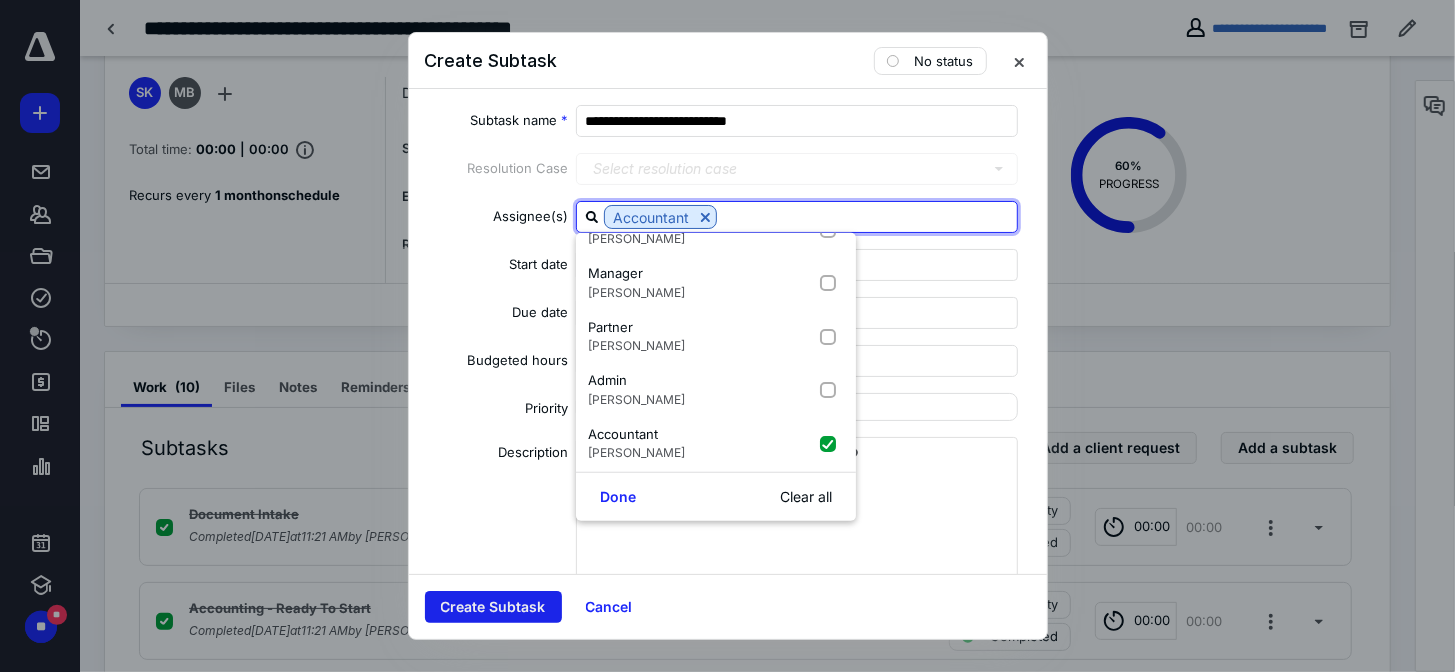 click on "Create Subtask" at bounding box center (493, 607) 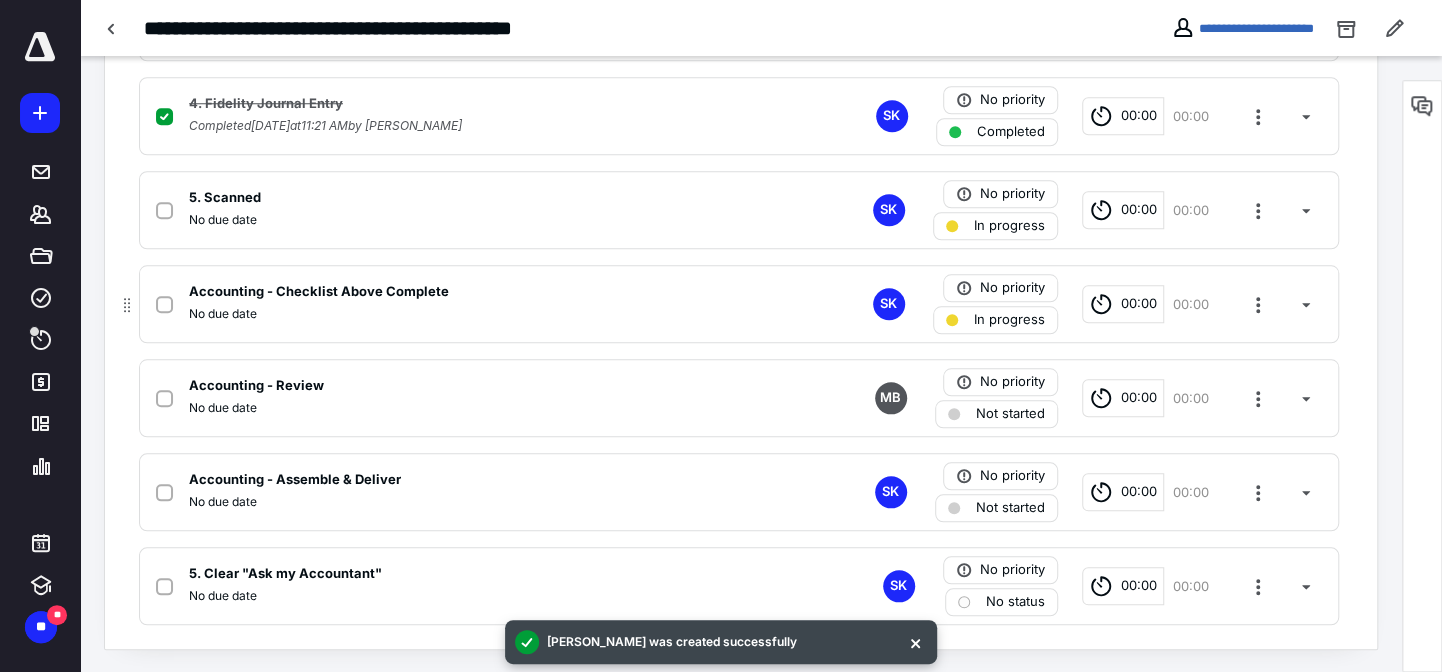 scroll, scrollTop: 971, scrollLeft: 0, axis: vertical 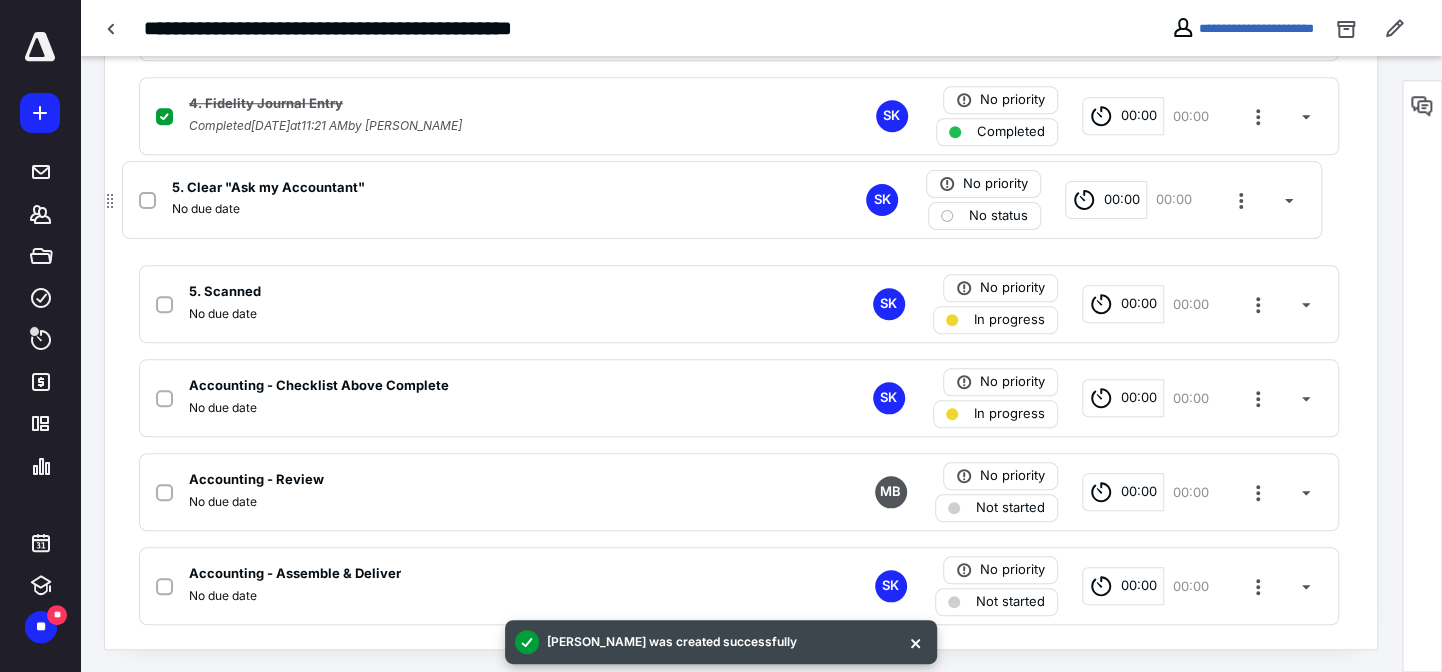 drag, startPoint x: 121, startPoint y: 591, endPoint x: 112, endPoint y: 205, distance: 386.10492 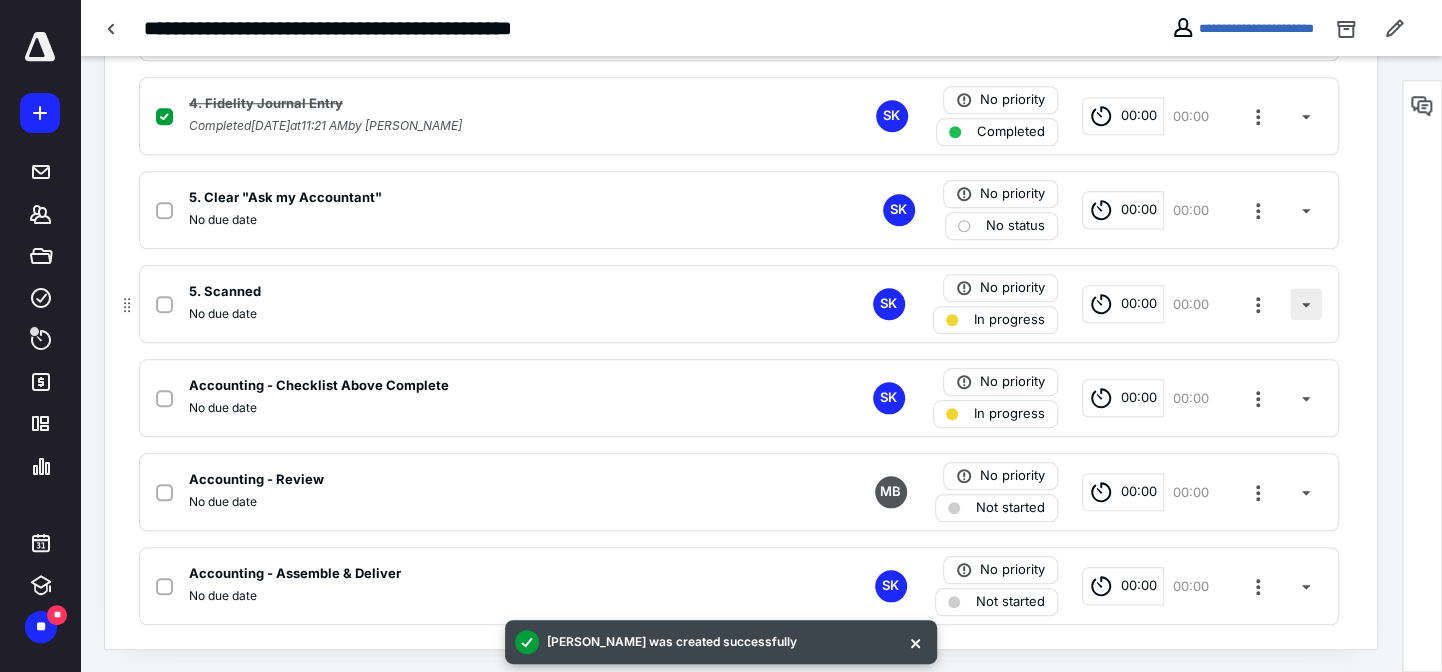 click at bounding box center [1306, 304] 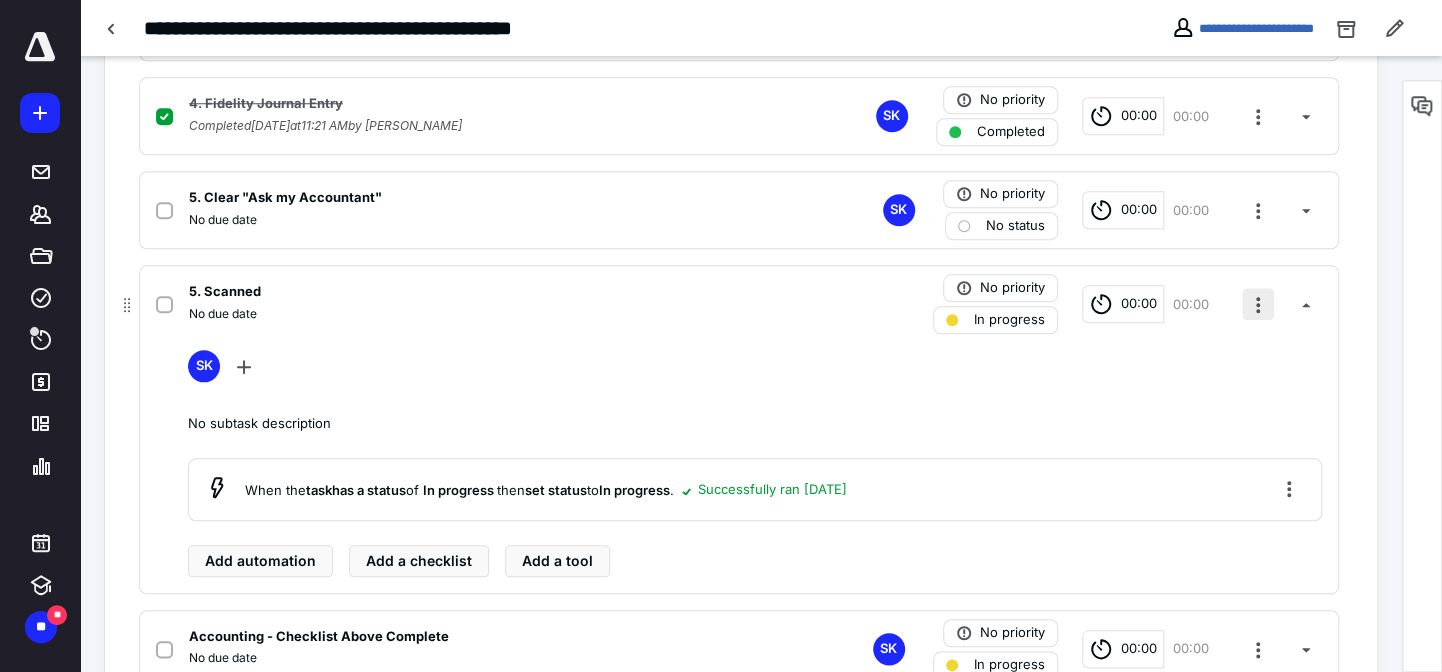 click at bounding box center (1258, 304) 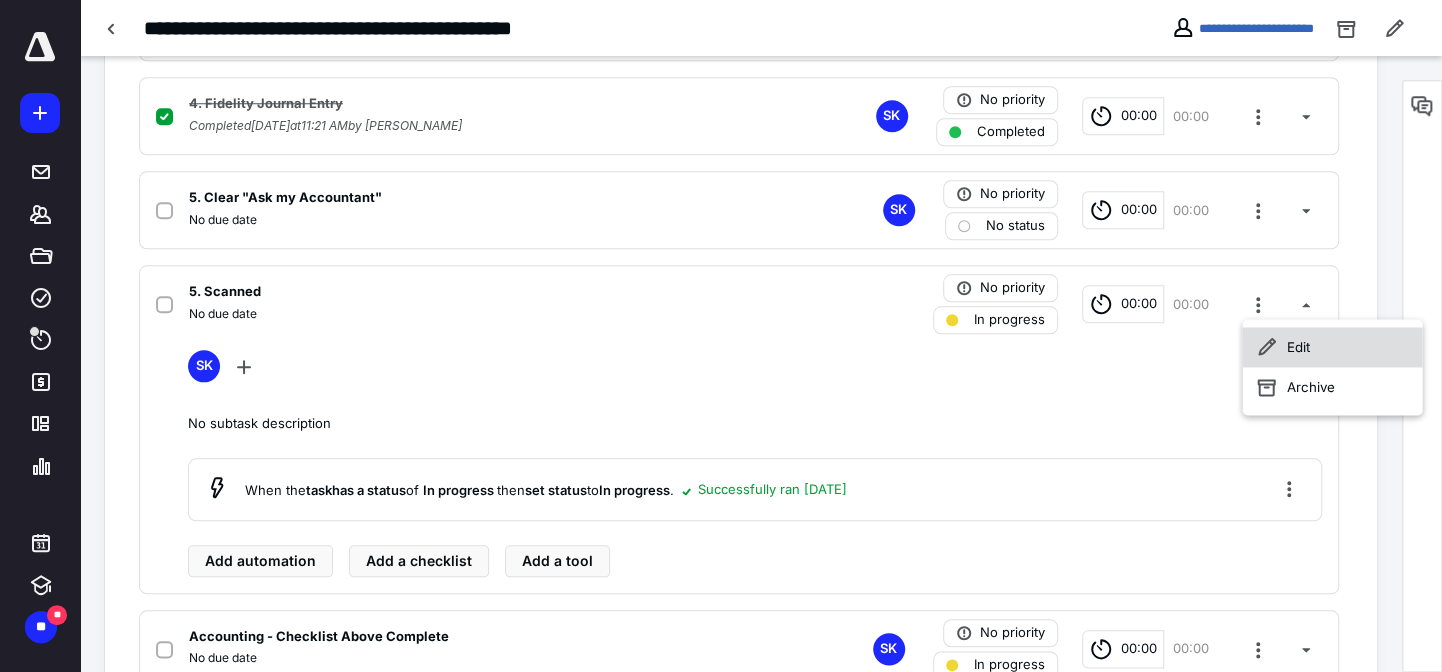 click on "Edit" at bounding box center [1332, 347] 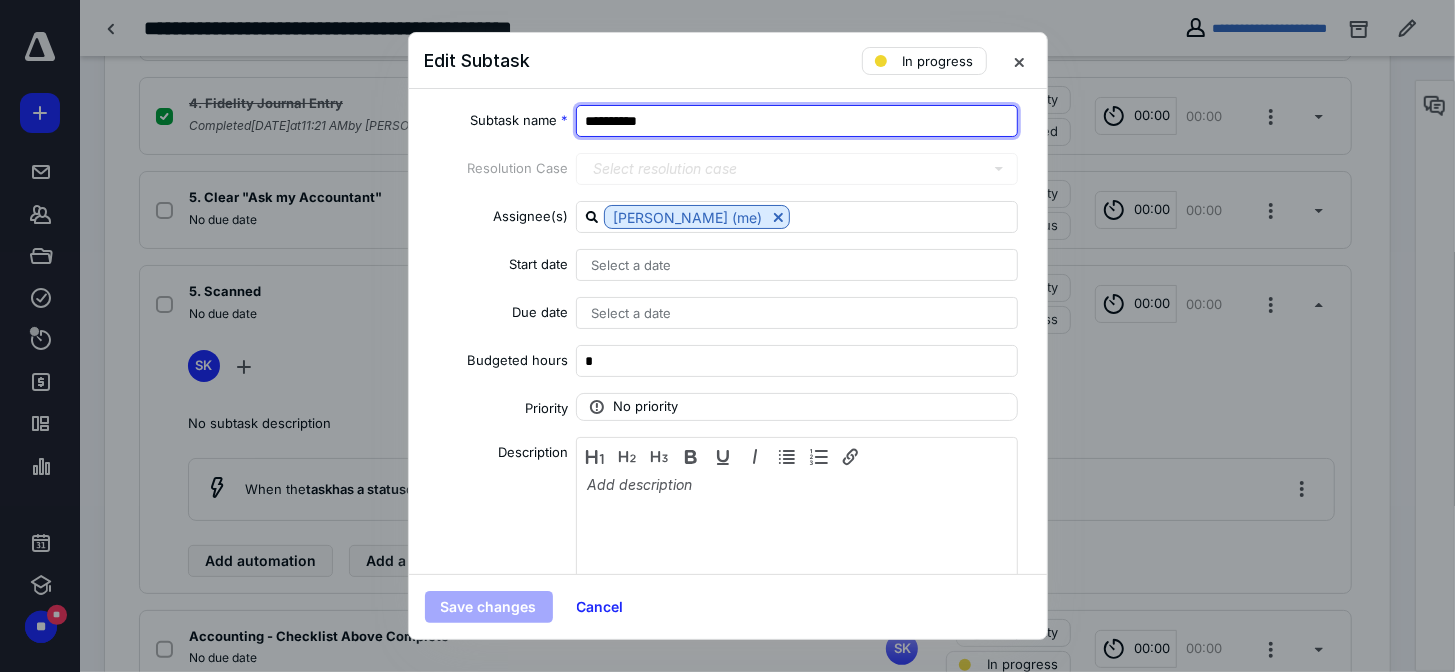 drag, startPoint x: 581, startPoint y: 118, endPoint x: 1281, endPoint y: 104, distance: 700.14 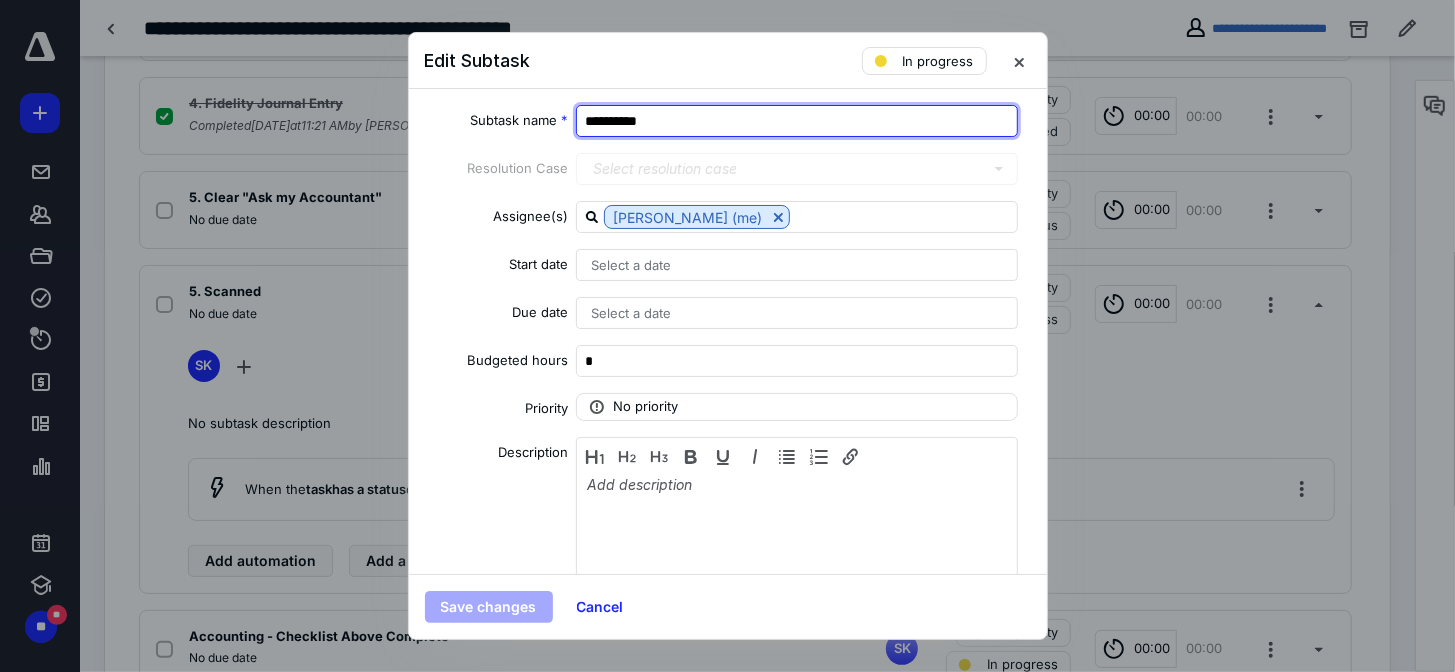 click on "**********" at bounding box center [797, 121] 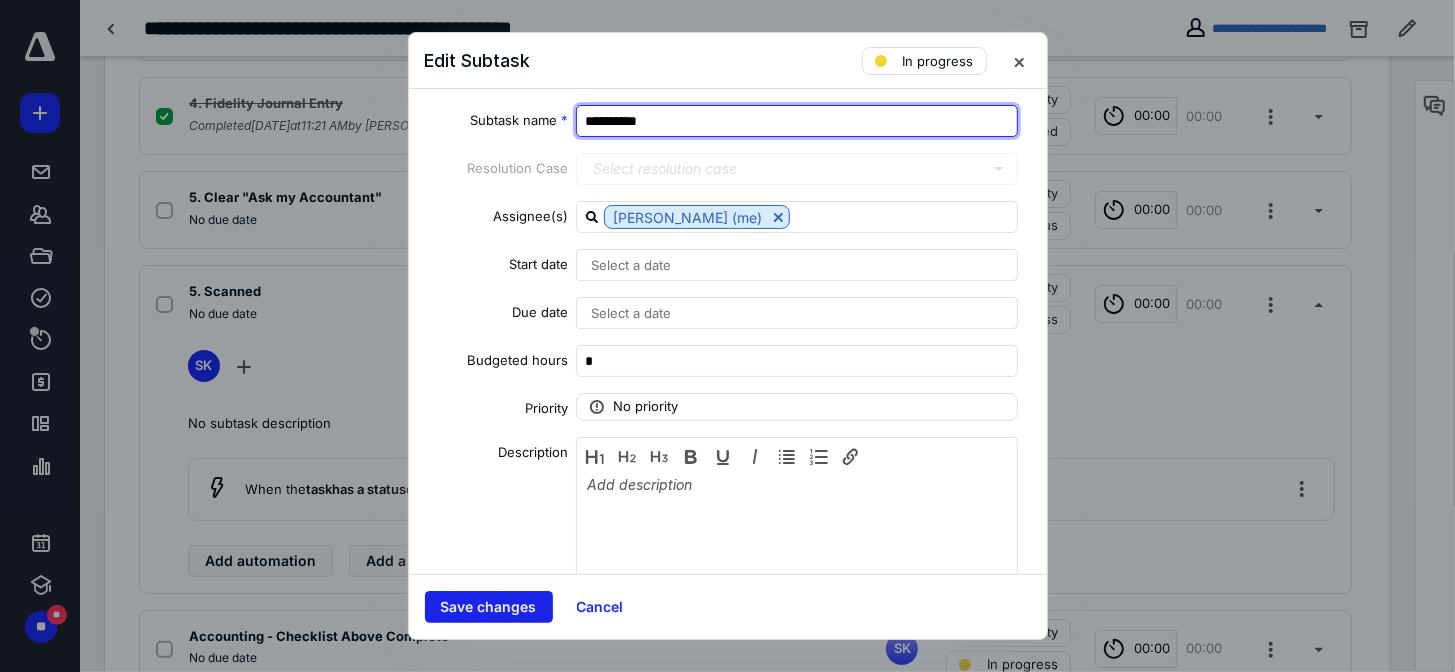 type on "**********" 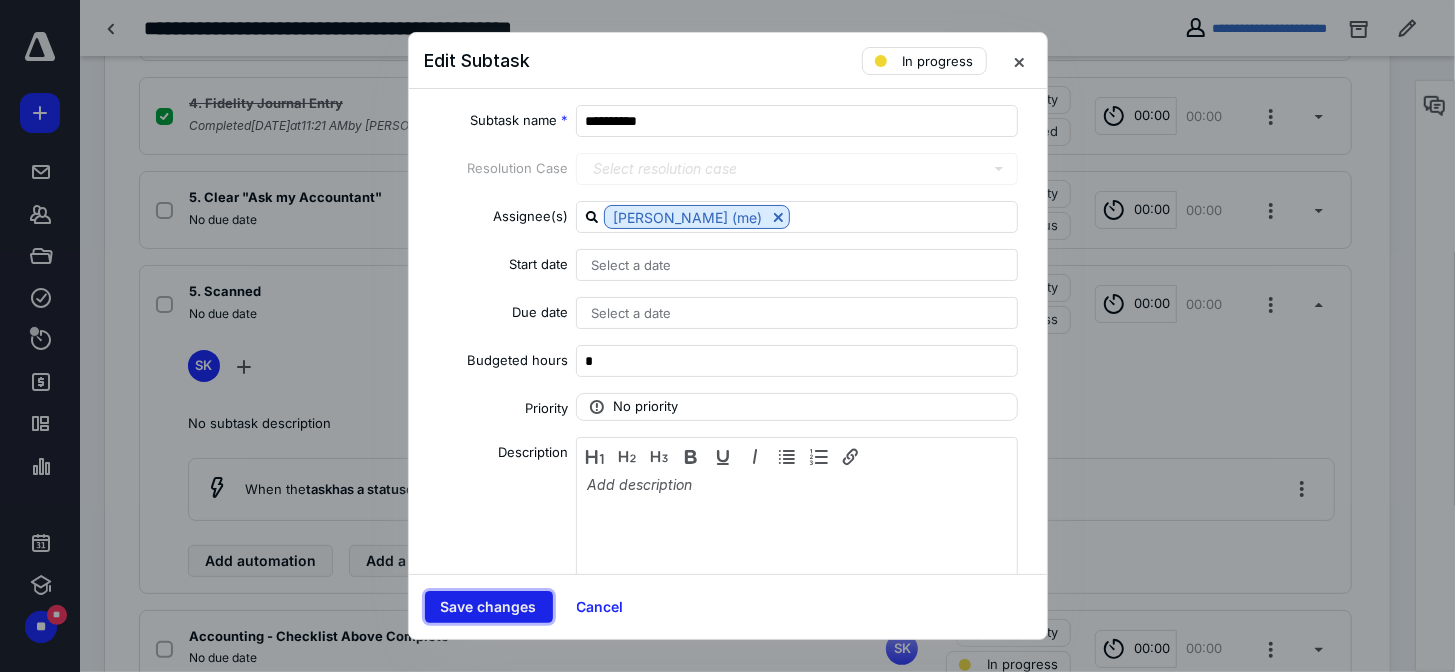 click on "Save changes" at bounding box center (489, 607) 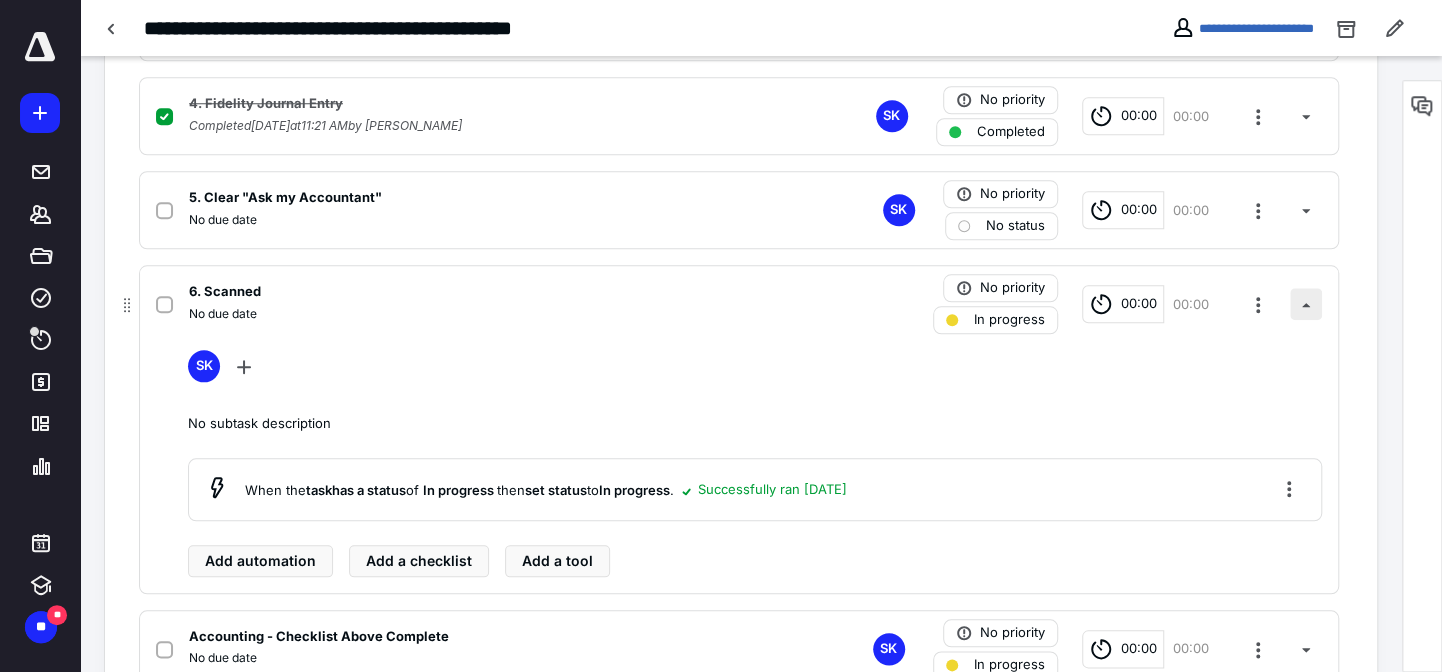 click at bounding box center (1306, 304) 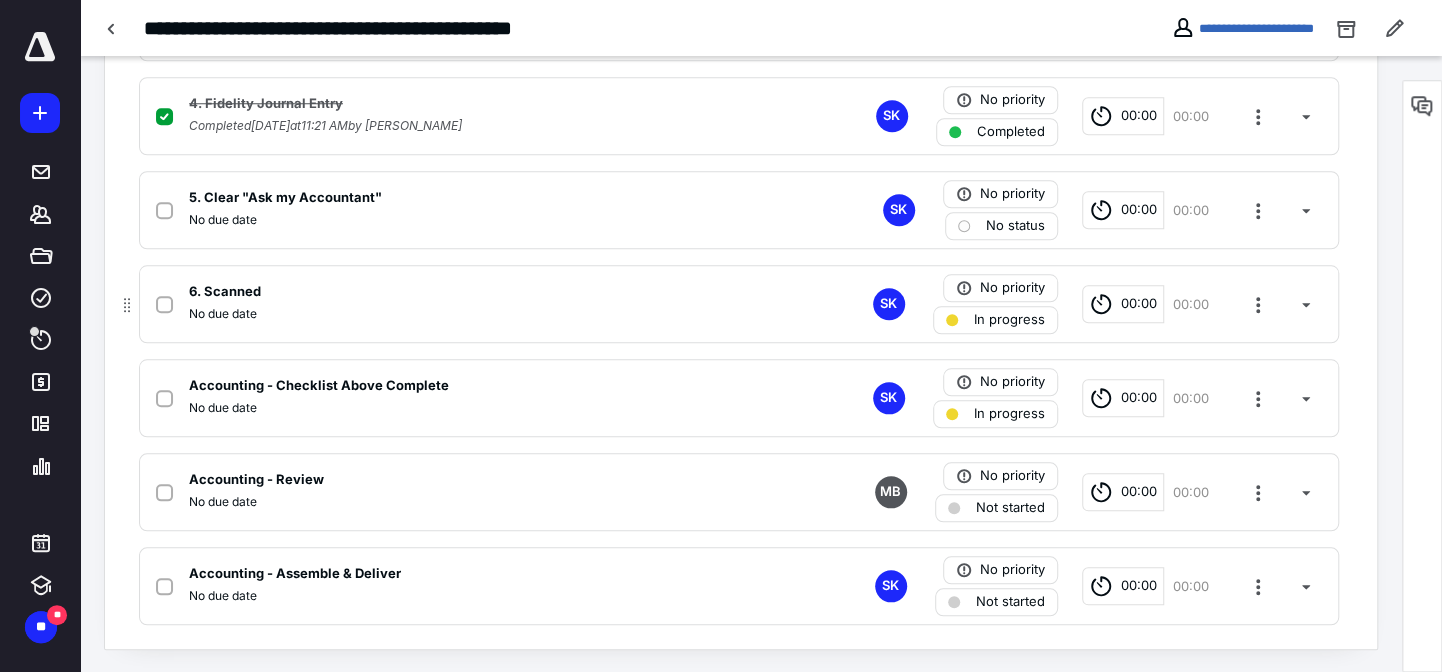 click 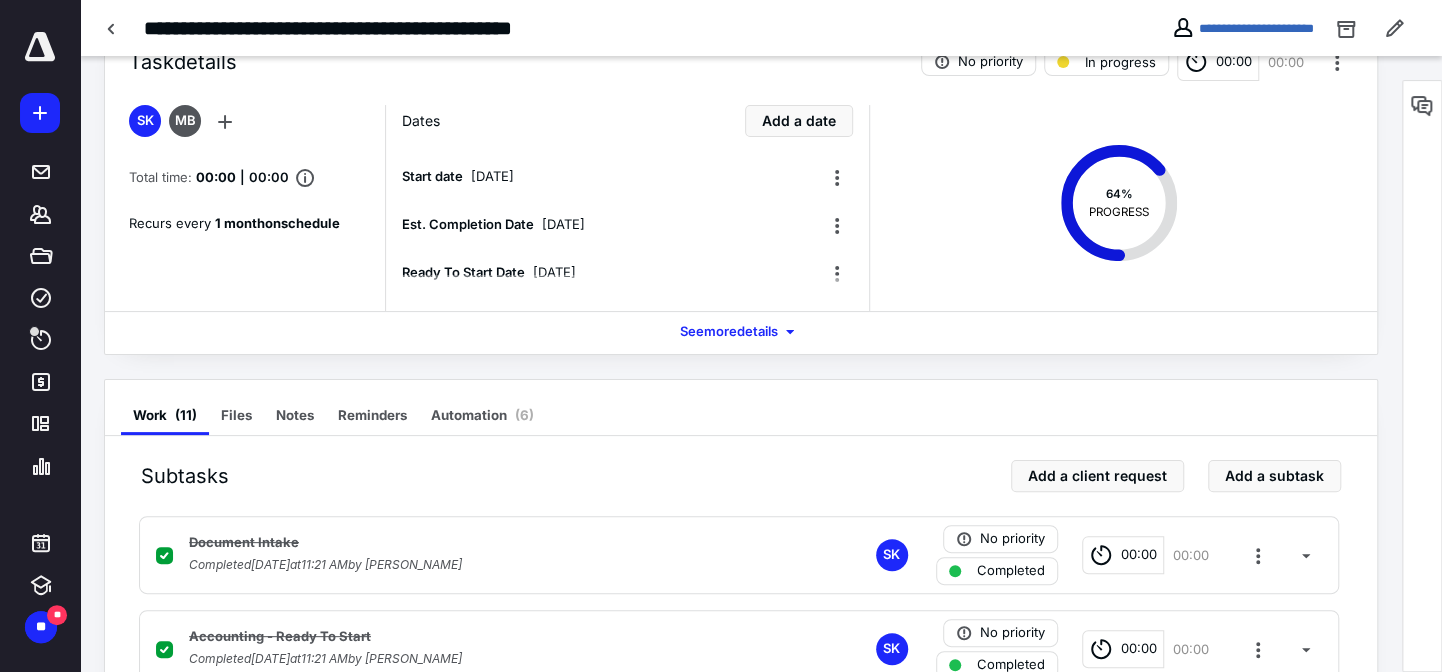 scroll, scrollTop: 0, scrollLeft: 0, axis: both 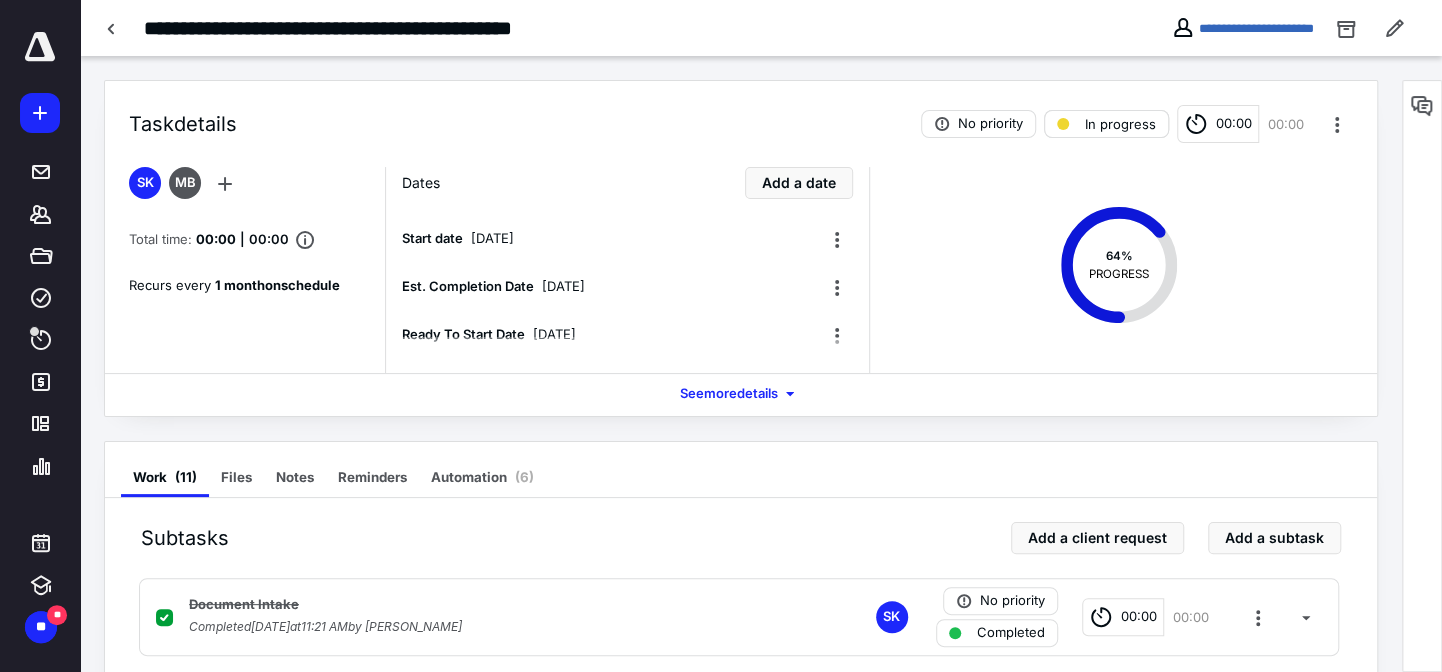 click on "In progress" at bounding box center (1106, 124) 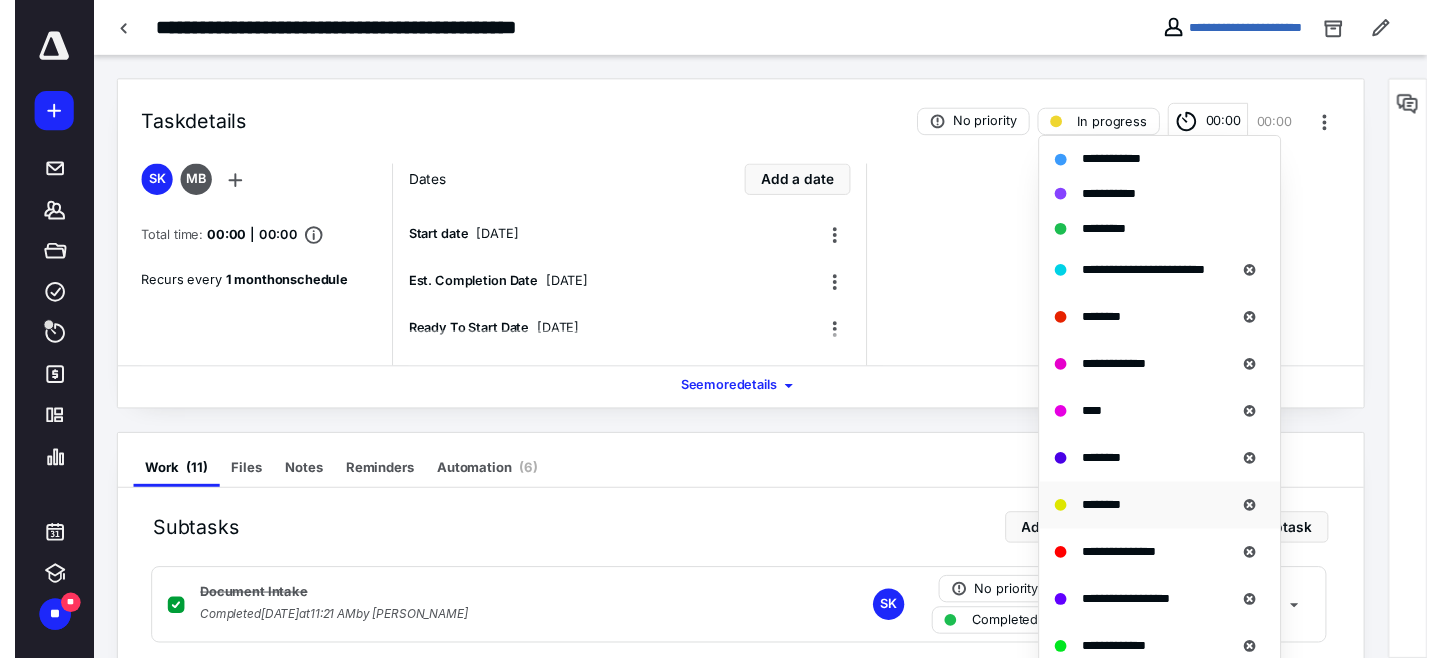 scroll, scrollTop: 272, scrollLeft: 0, axis: vertical 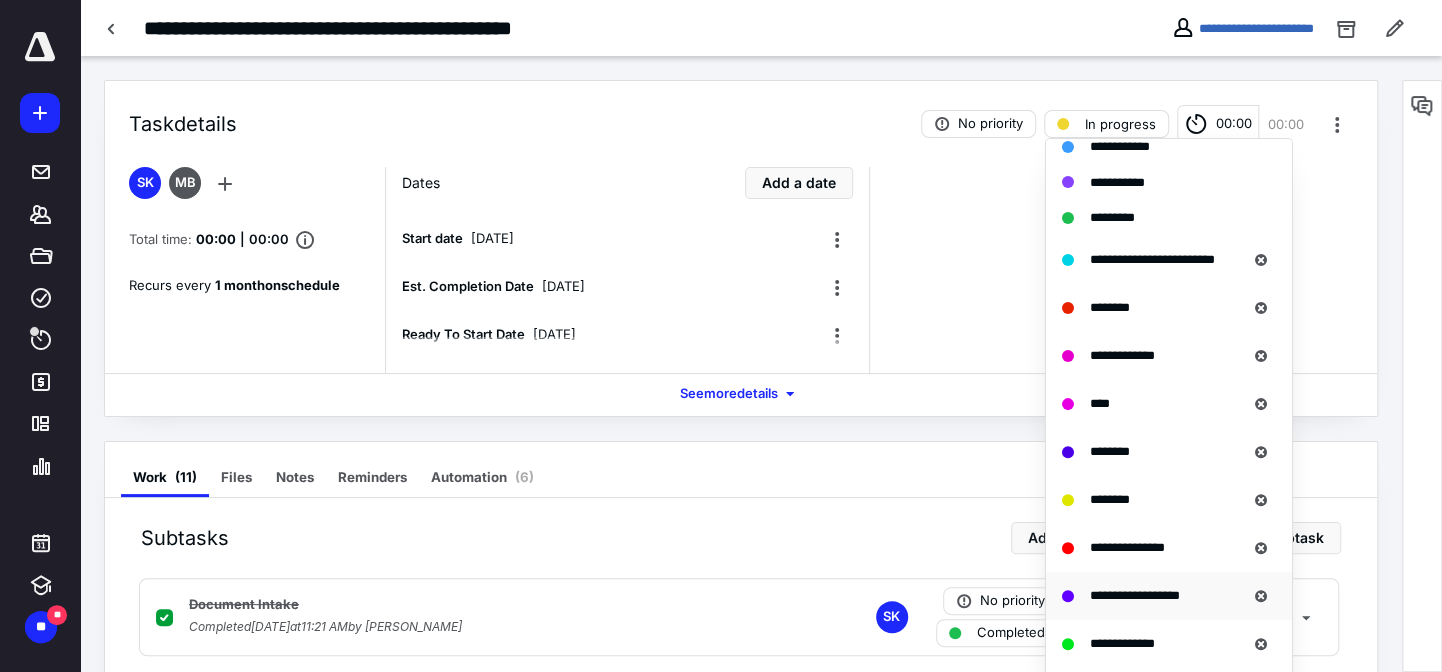 click on "**********" at bounding box center (1135, 595) 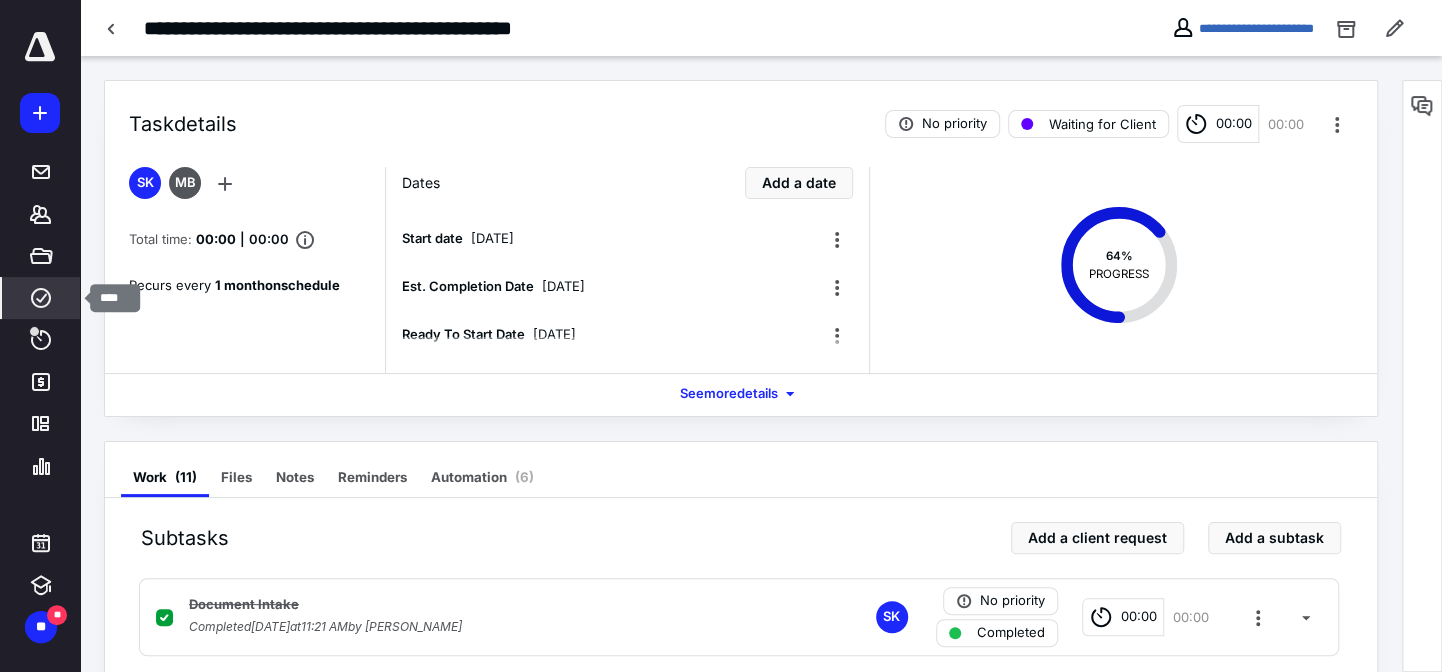 click 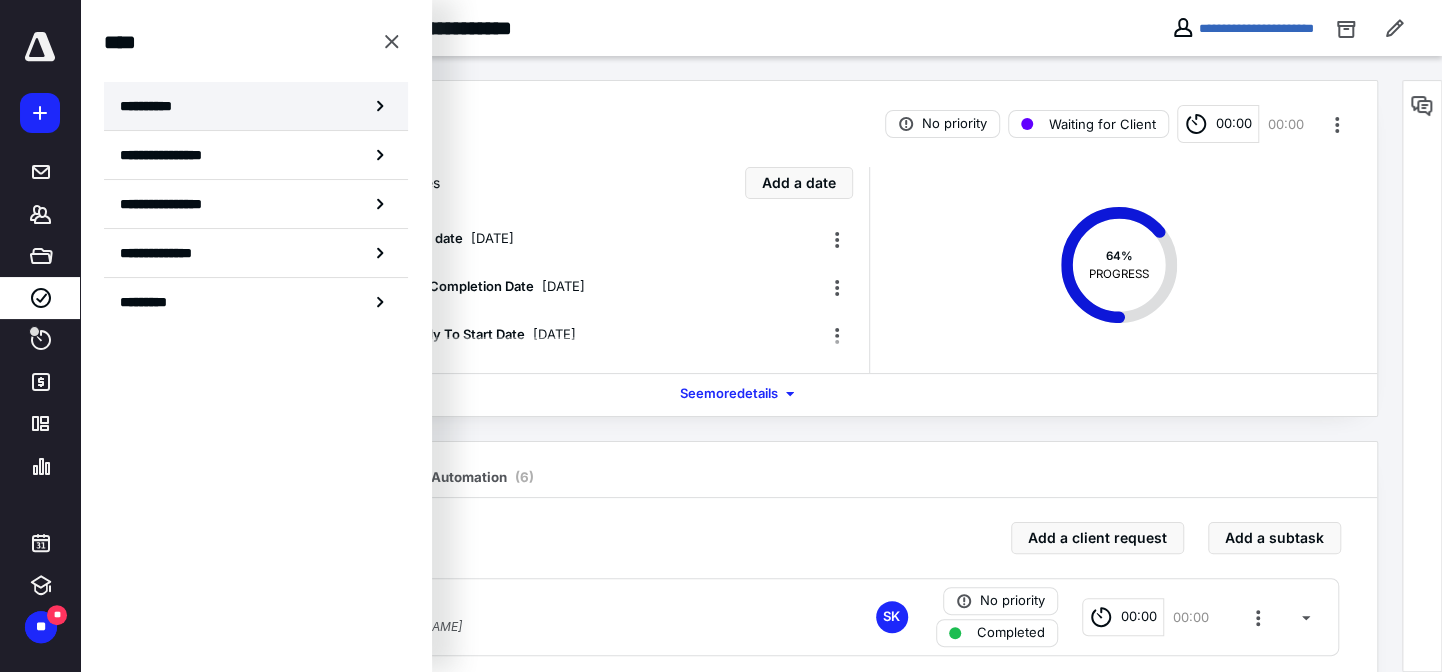 click on "**********" at bounding box center [256, 106] 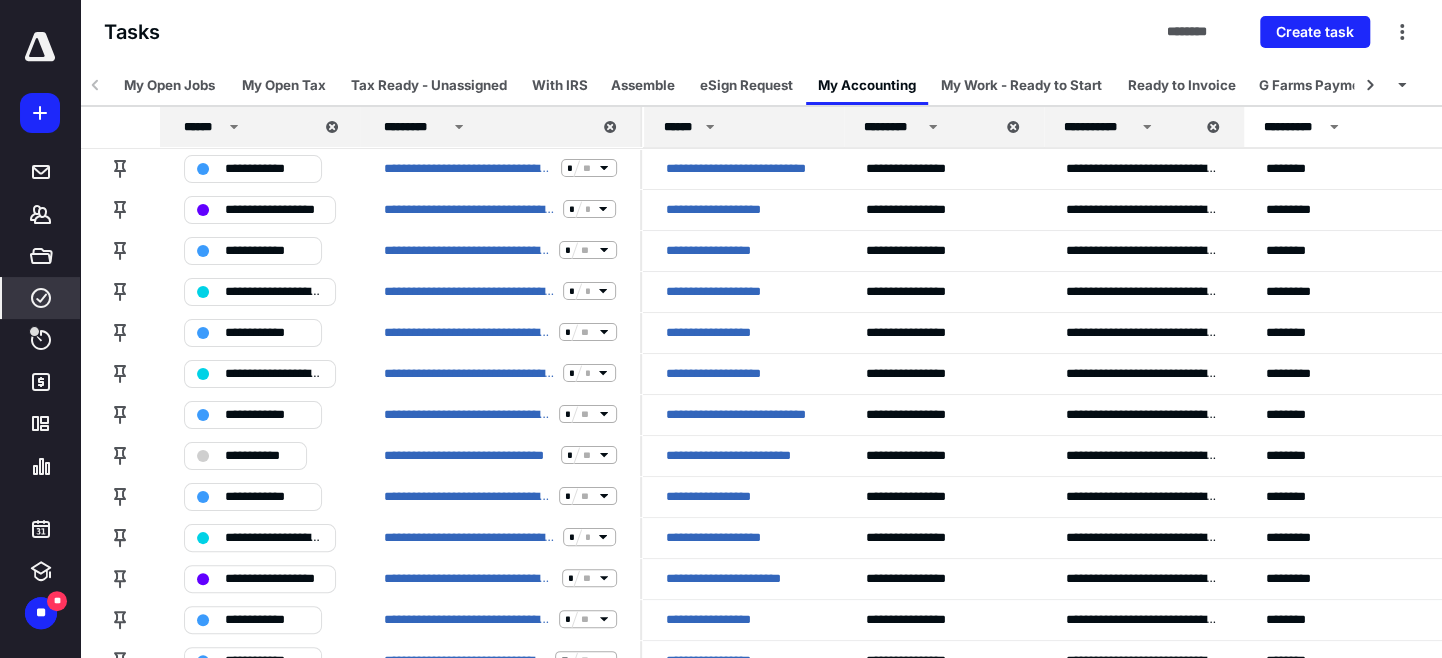 click on "******" at bounding box center (744, 127) 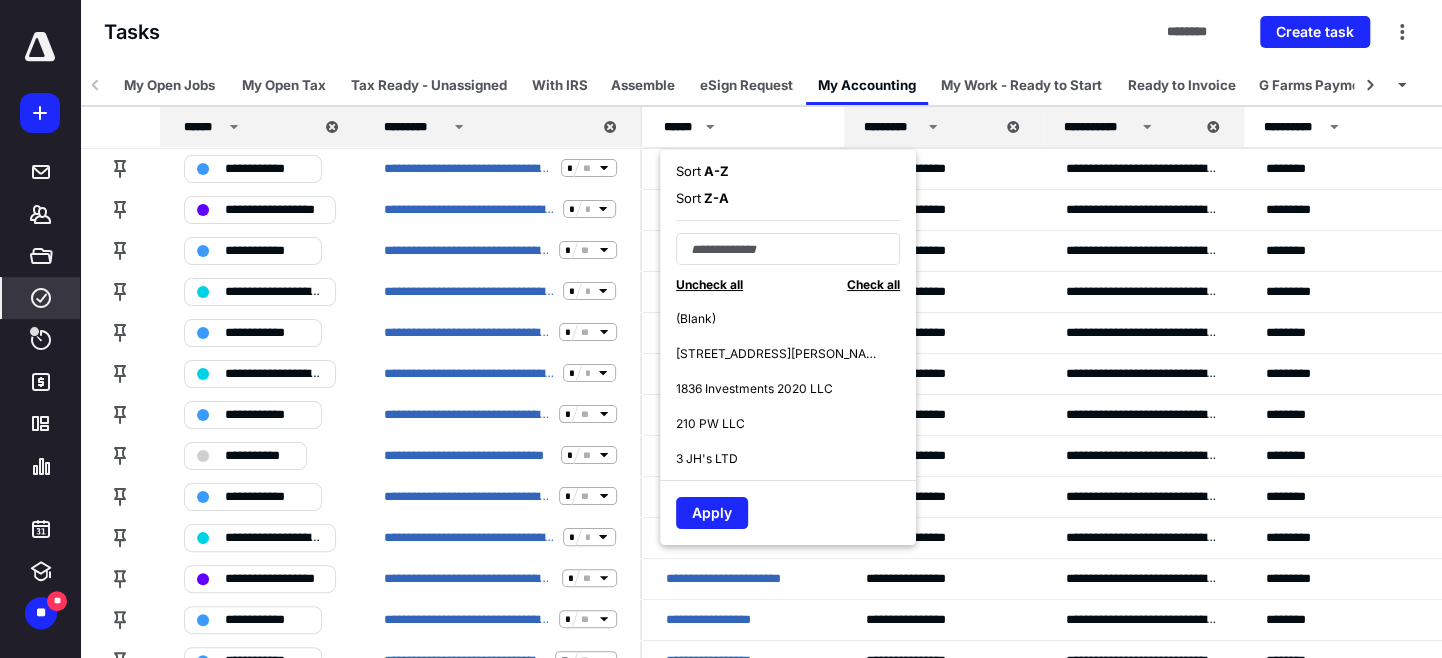 click on "A  -  Z" at bounding box center [715, 171] 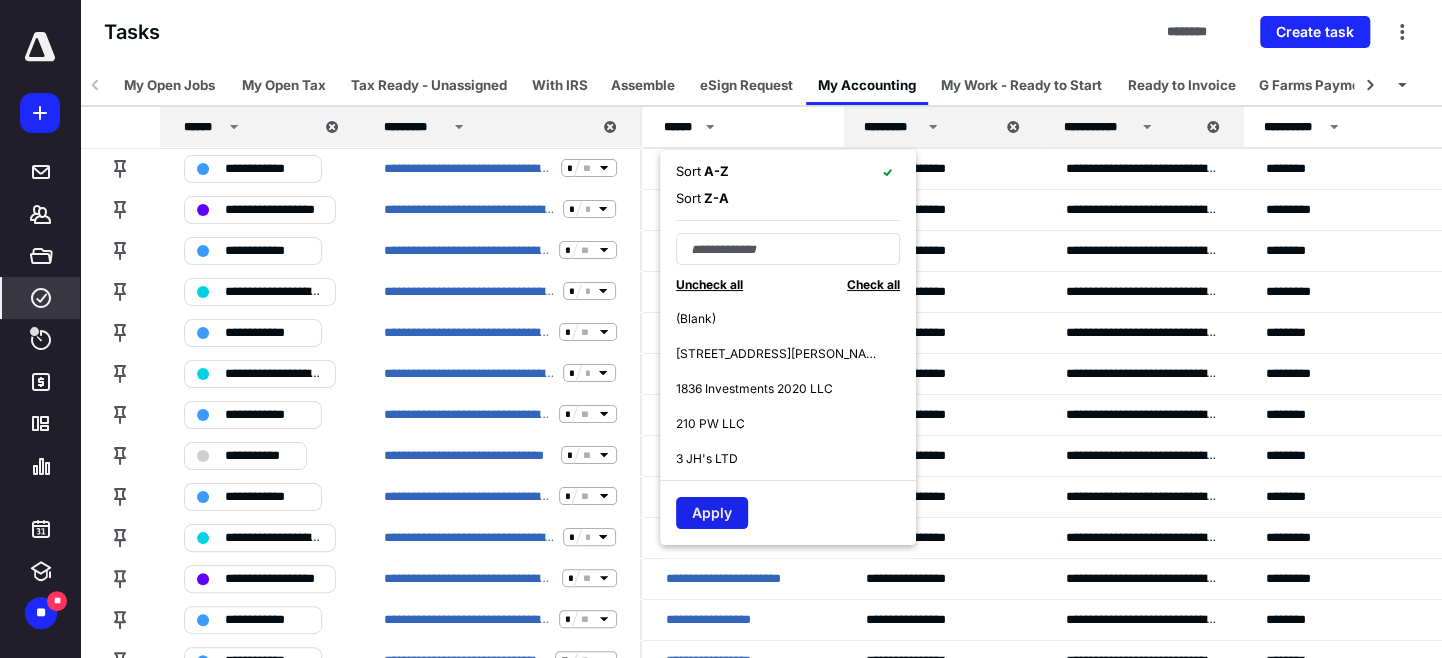 click on "Apply" at bounding box center [712, 513] 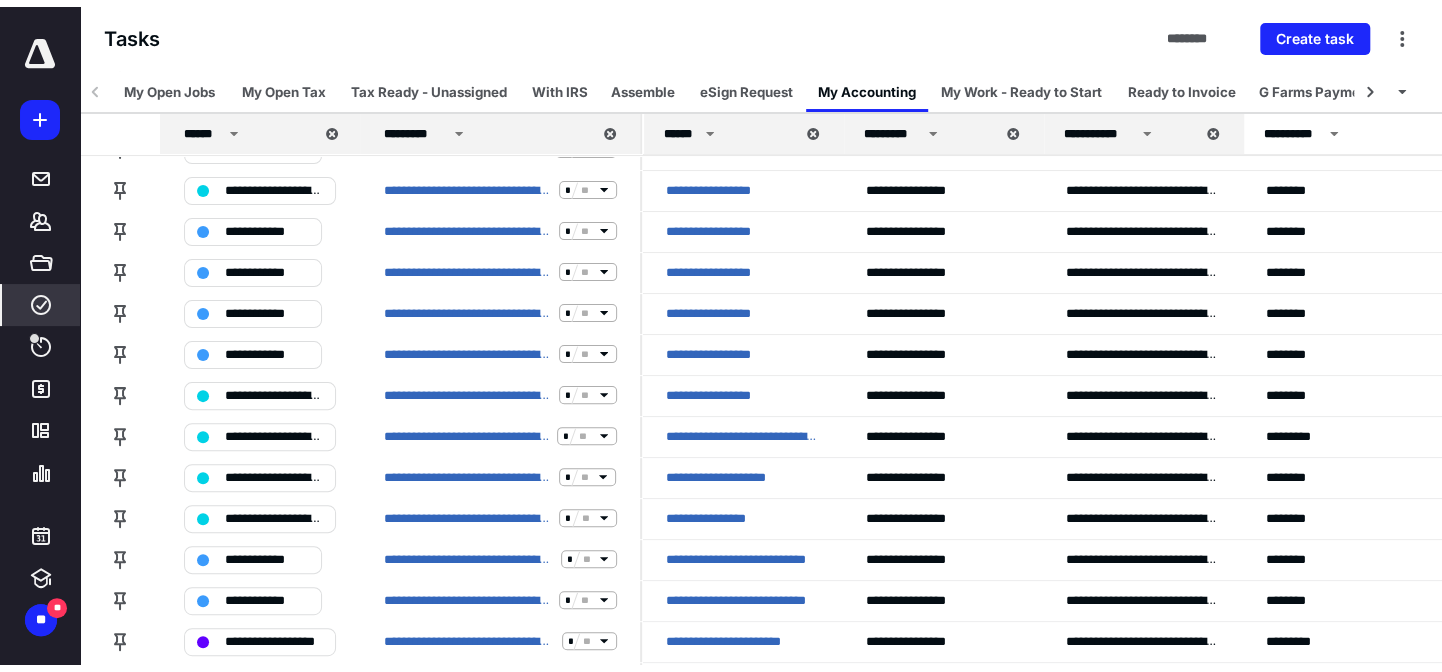 scroll, scrollTop: 0, scrollLeft: 0, axis: both 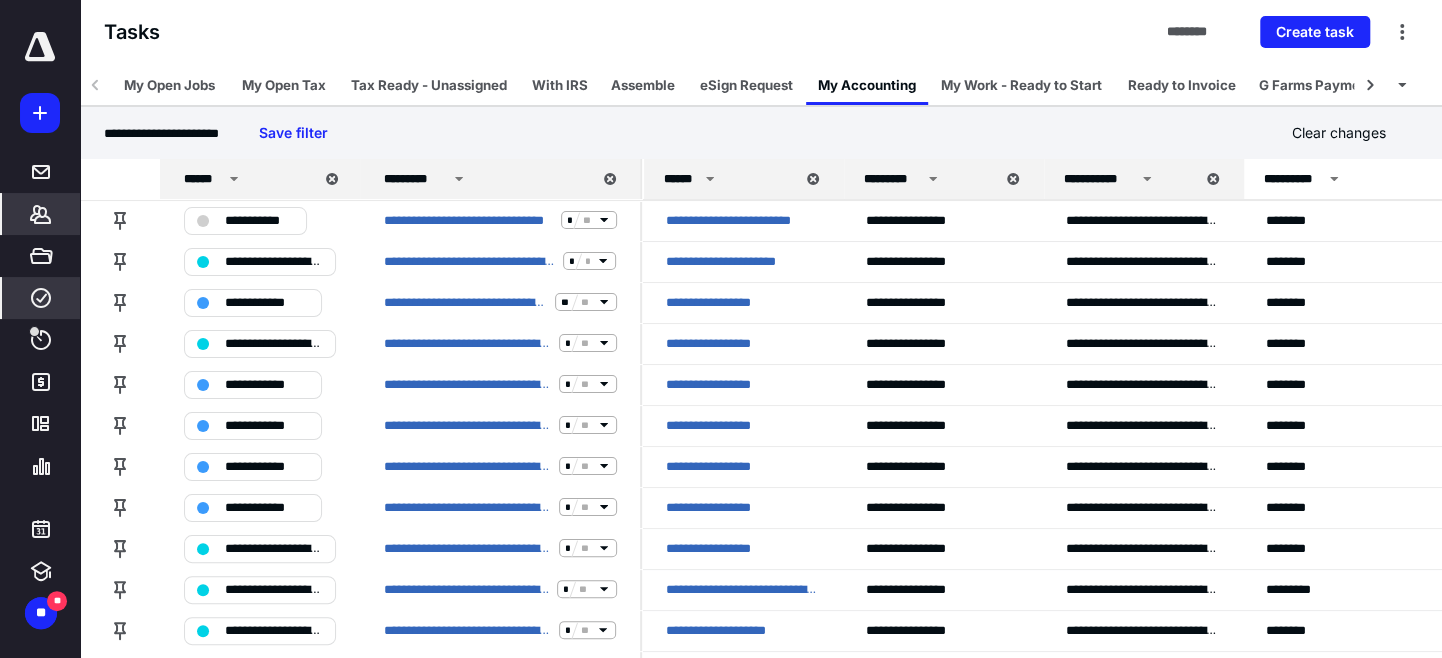 click 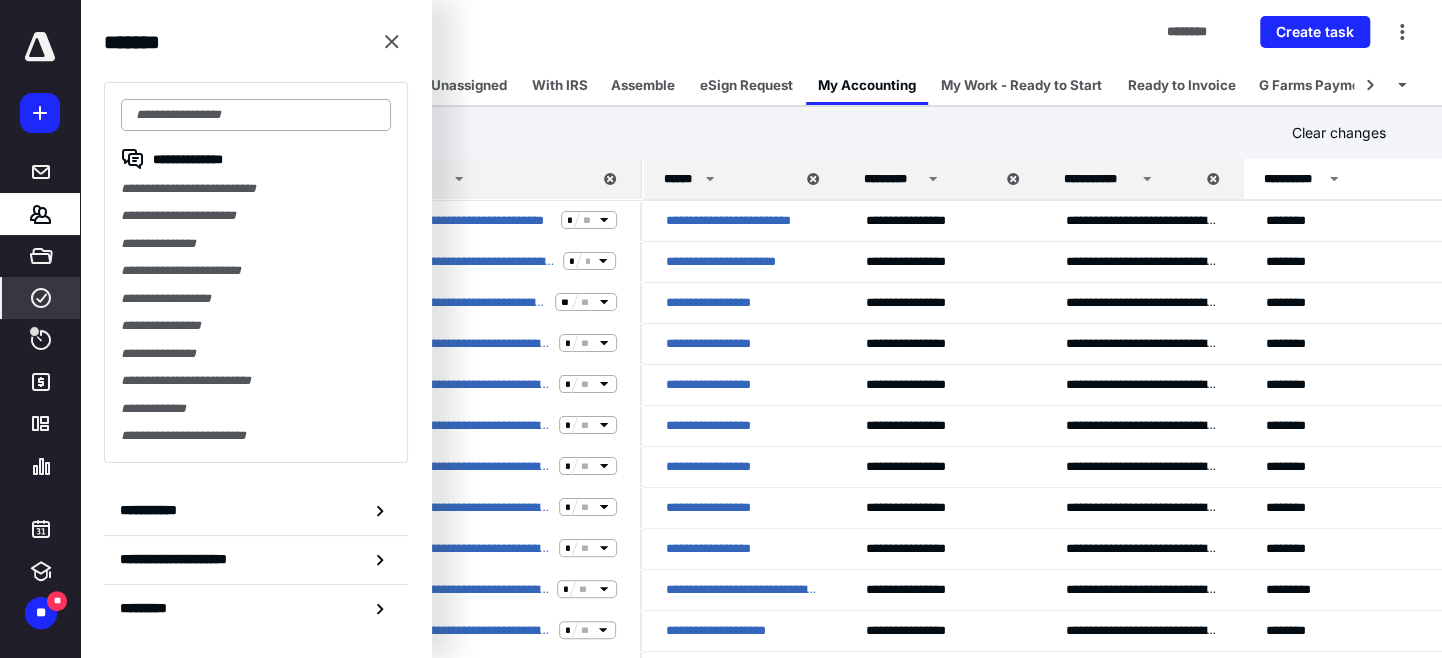 click at bounding box center [256, 115] 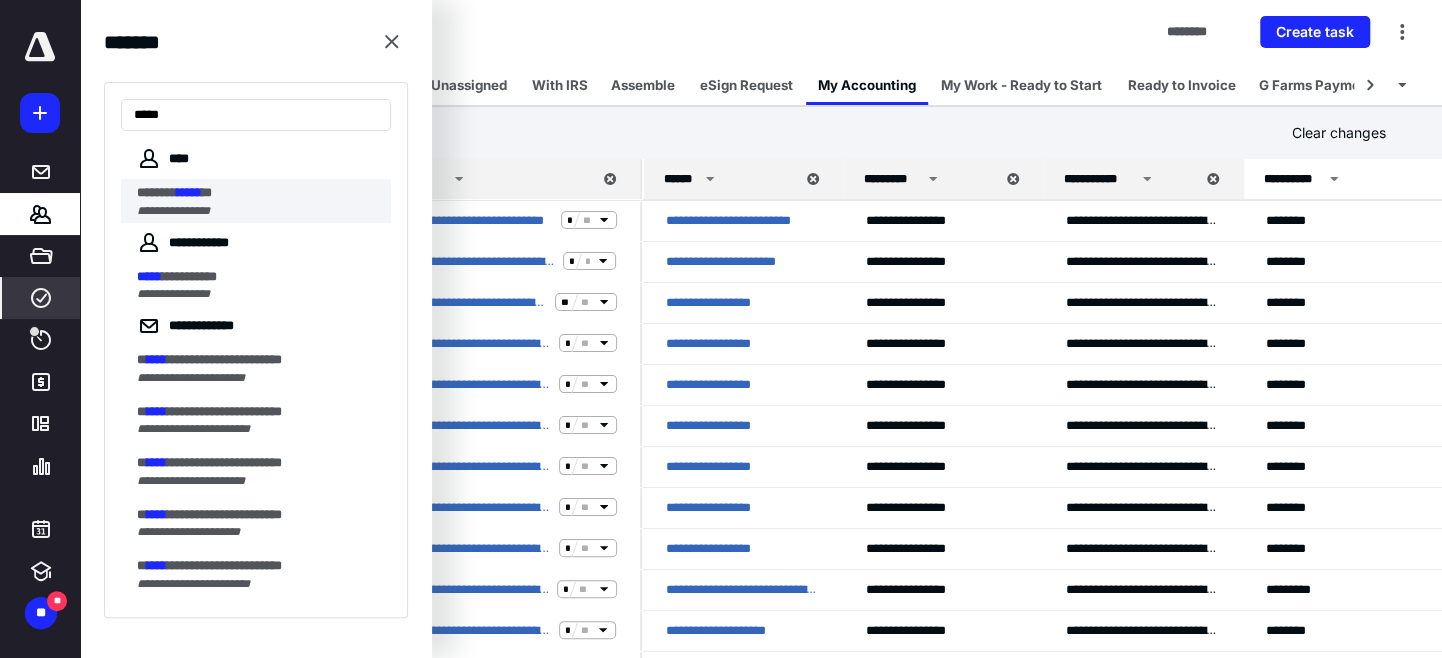 type on "*****" 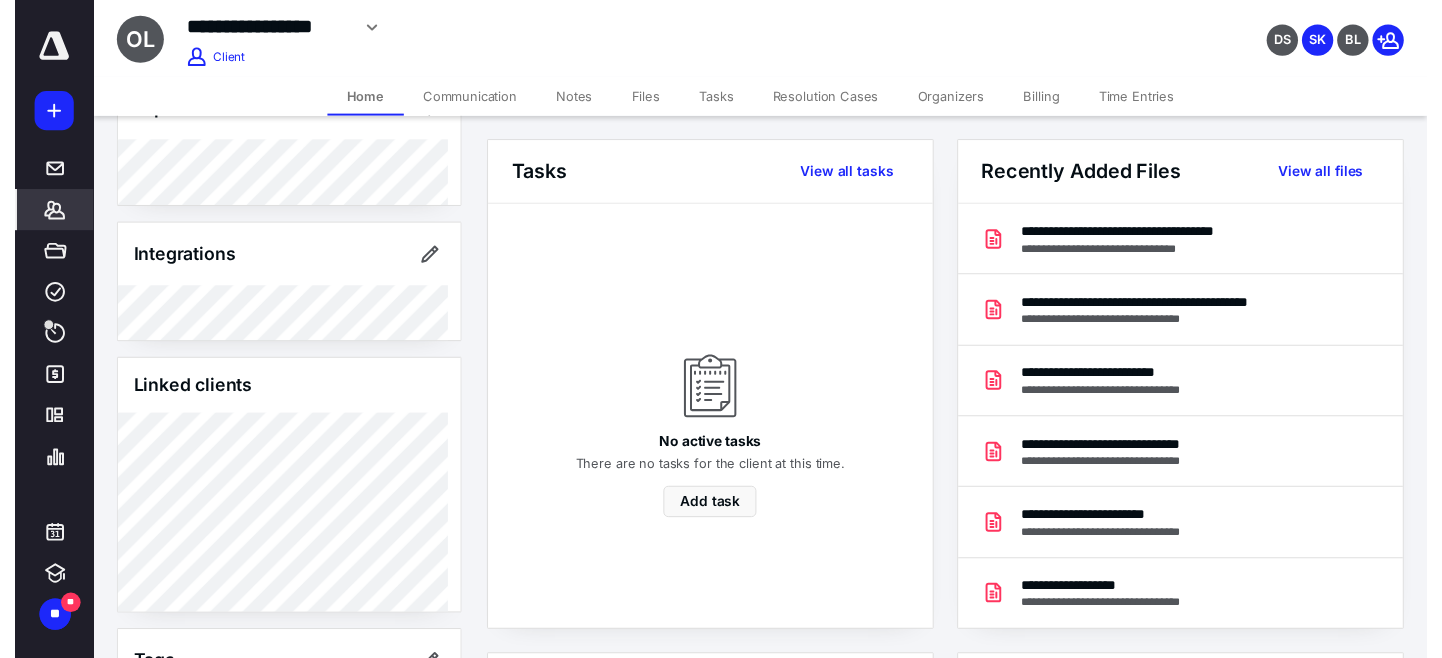 scroll, scrollTop: 1242, scrollLeft: 0, axis: vertical 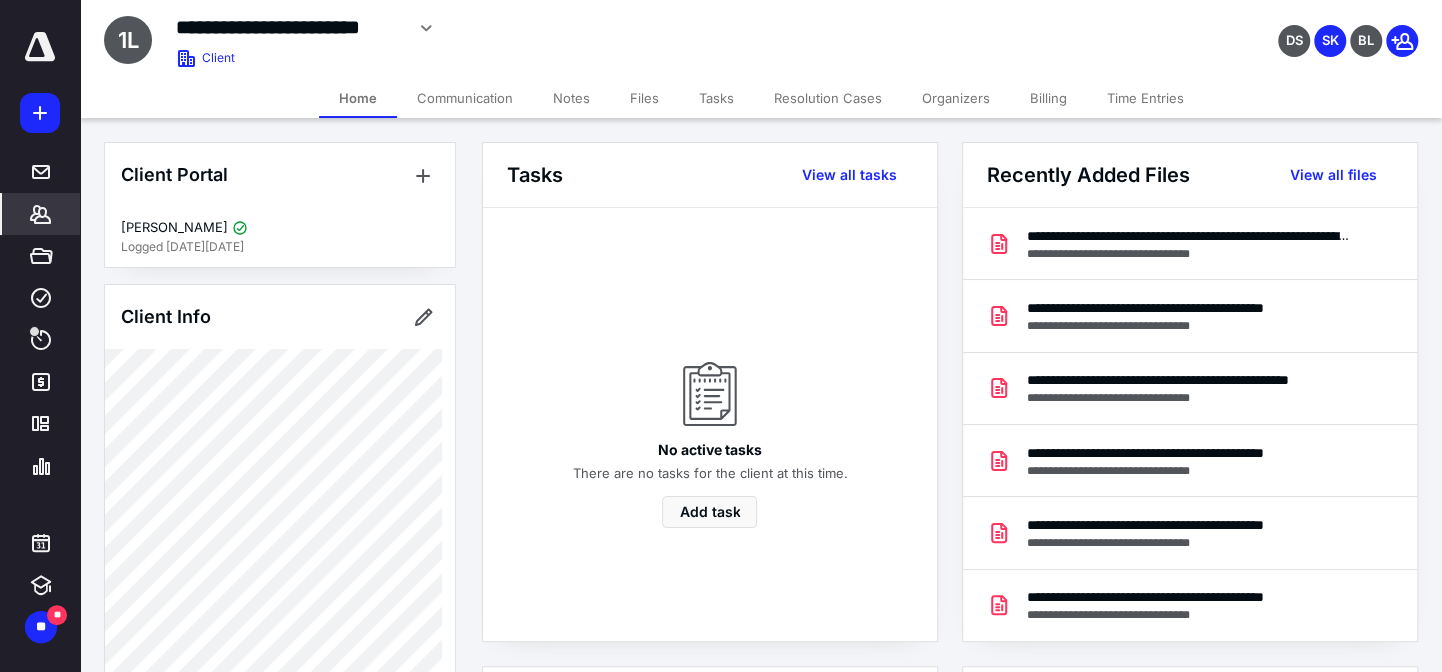 click on "Tasks" at bounding box center (716, 98) 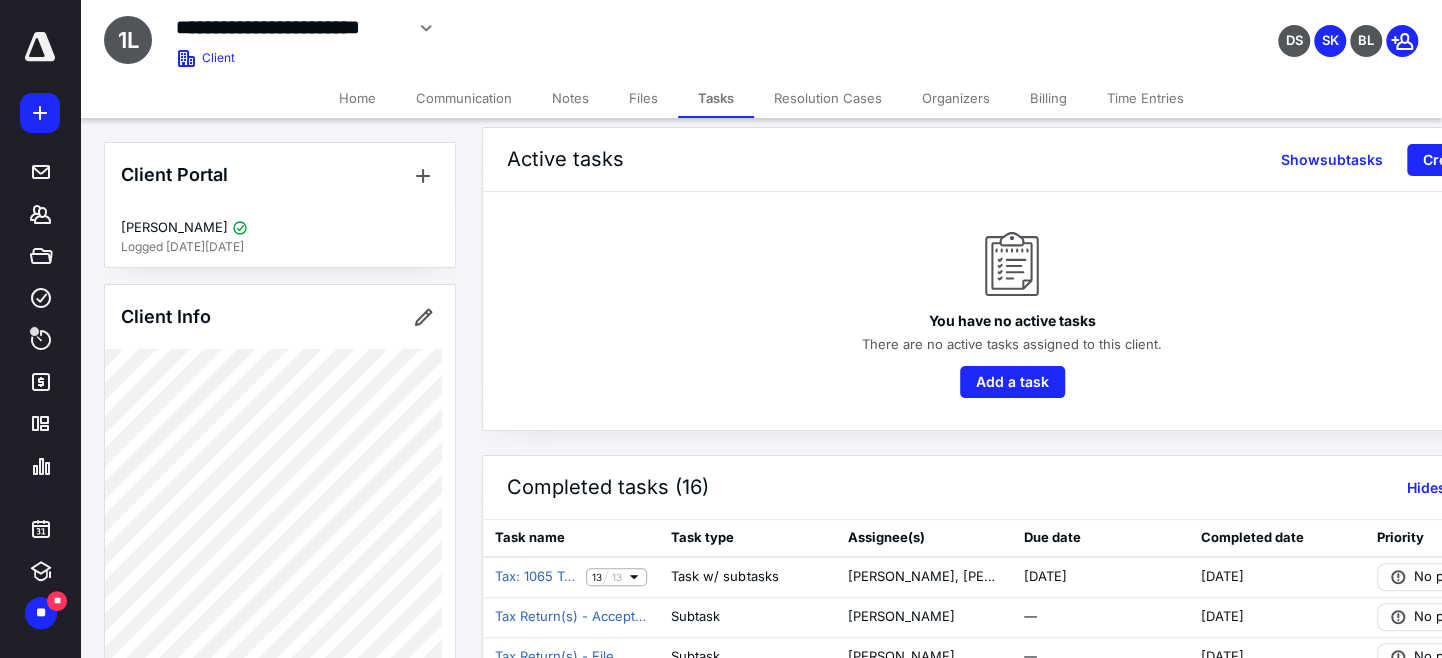 scroll, scrollTop: 0, scrollLeft: 0, axis: both 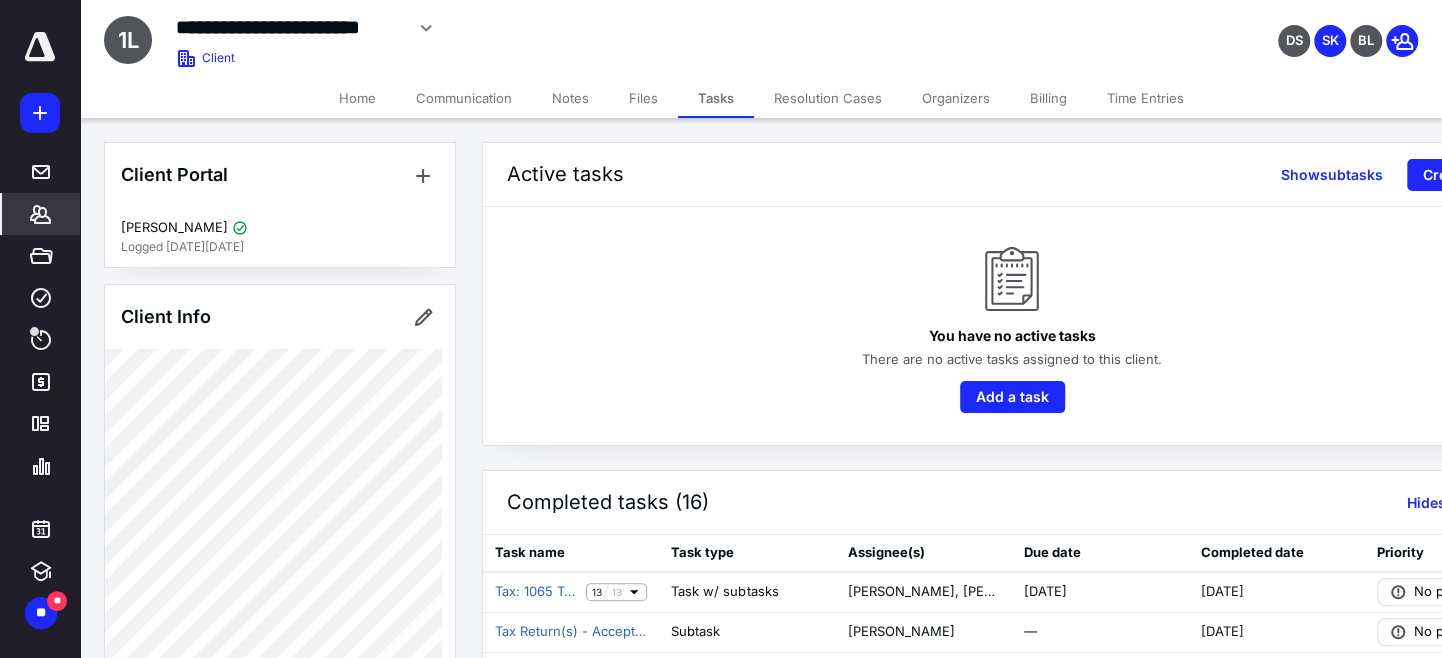 click 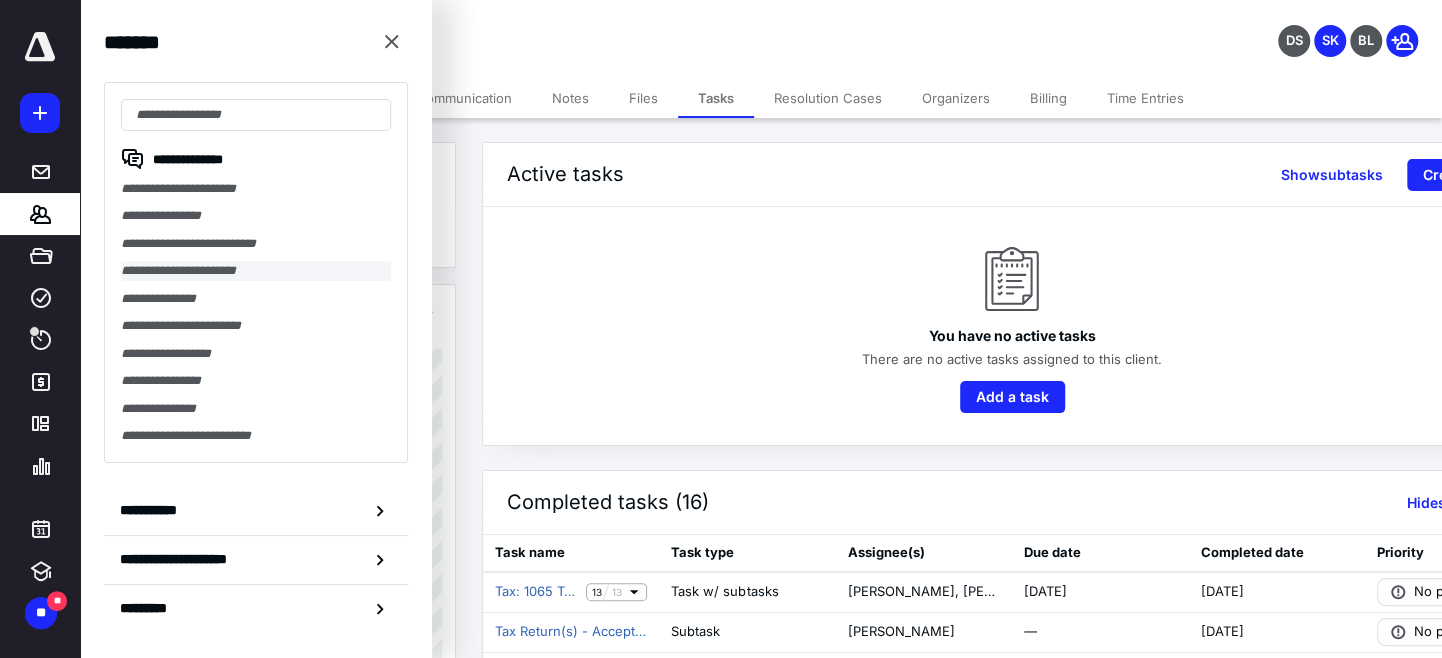 click on "**********" at bounding box center [256, 270] 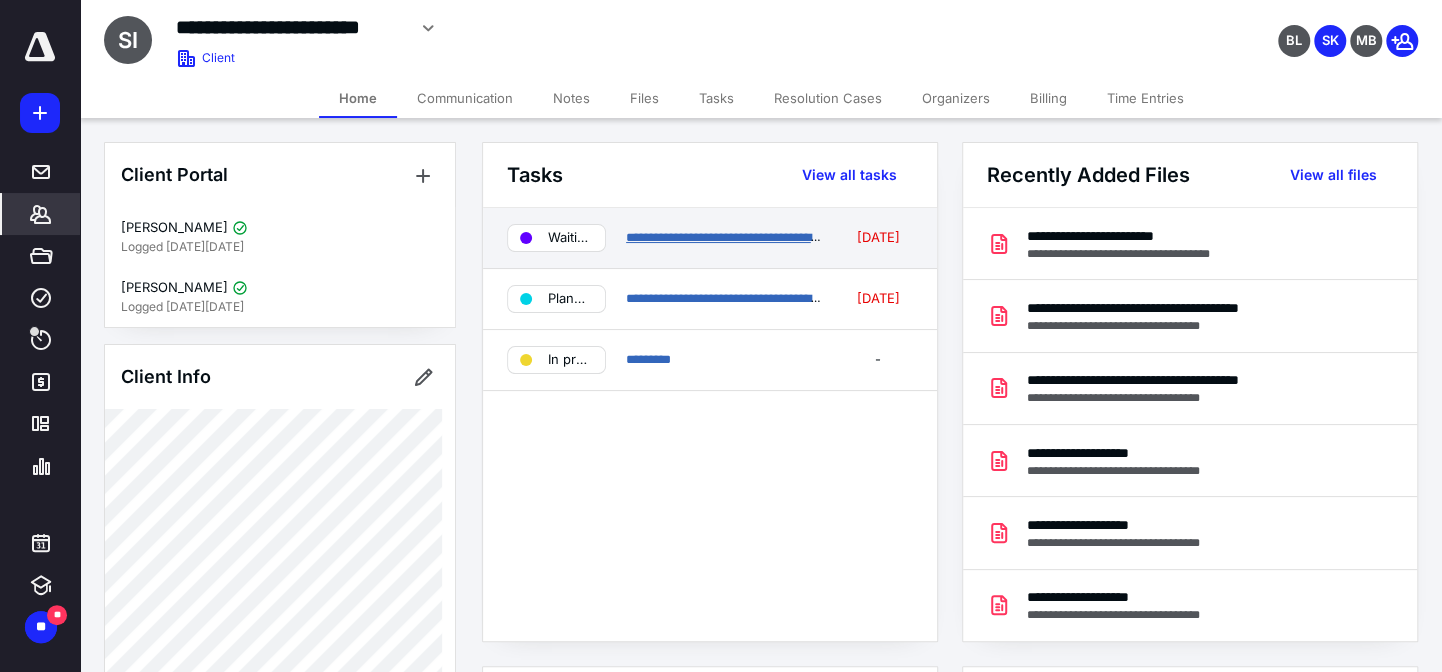 click on "**********" at bounding box center [741, 237] 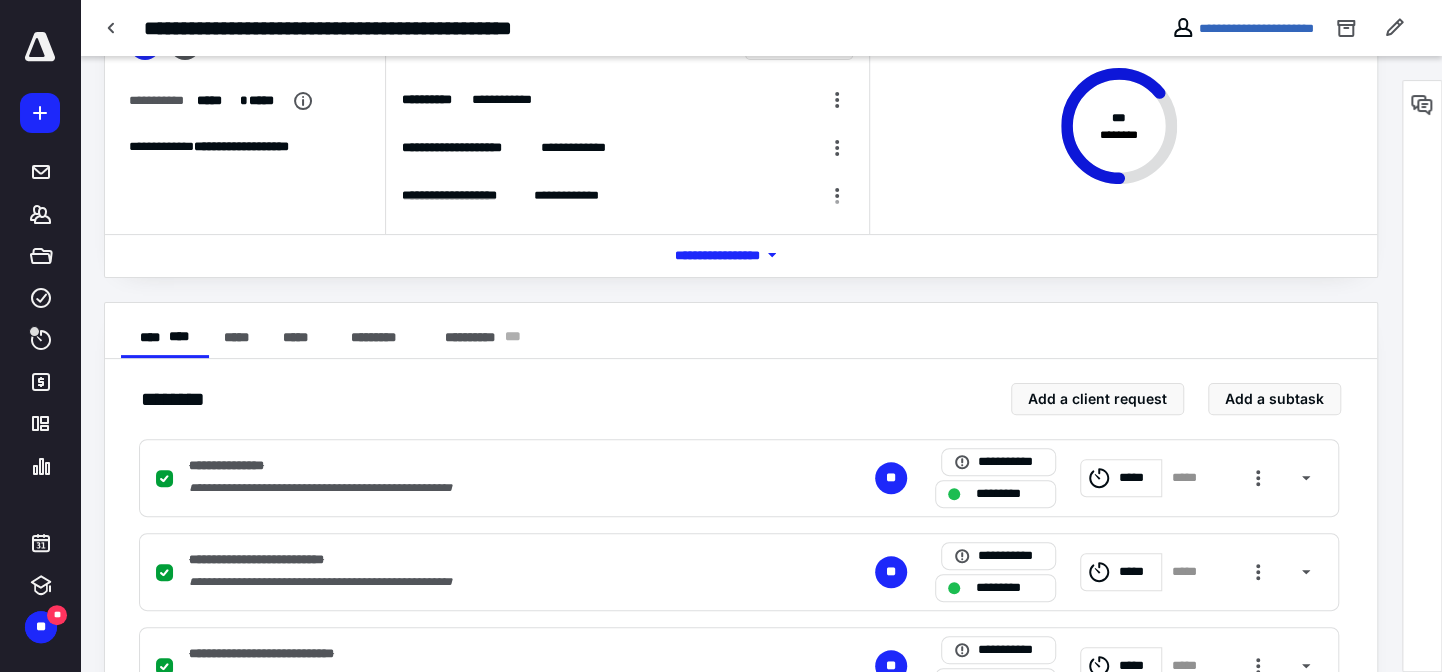 scroll, scrollTop: 971, scrollLeft: 0, axis: vertical 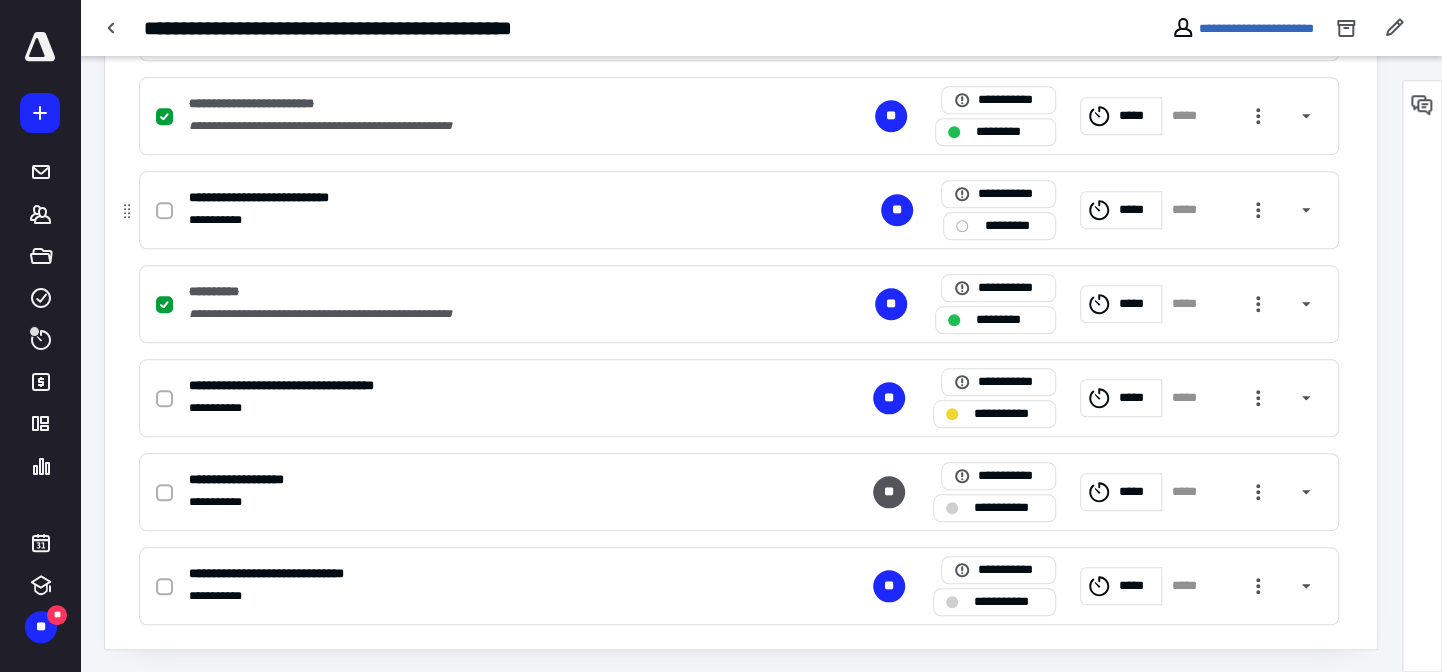 click 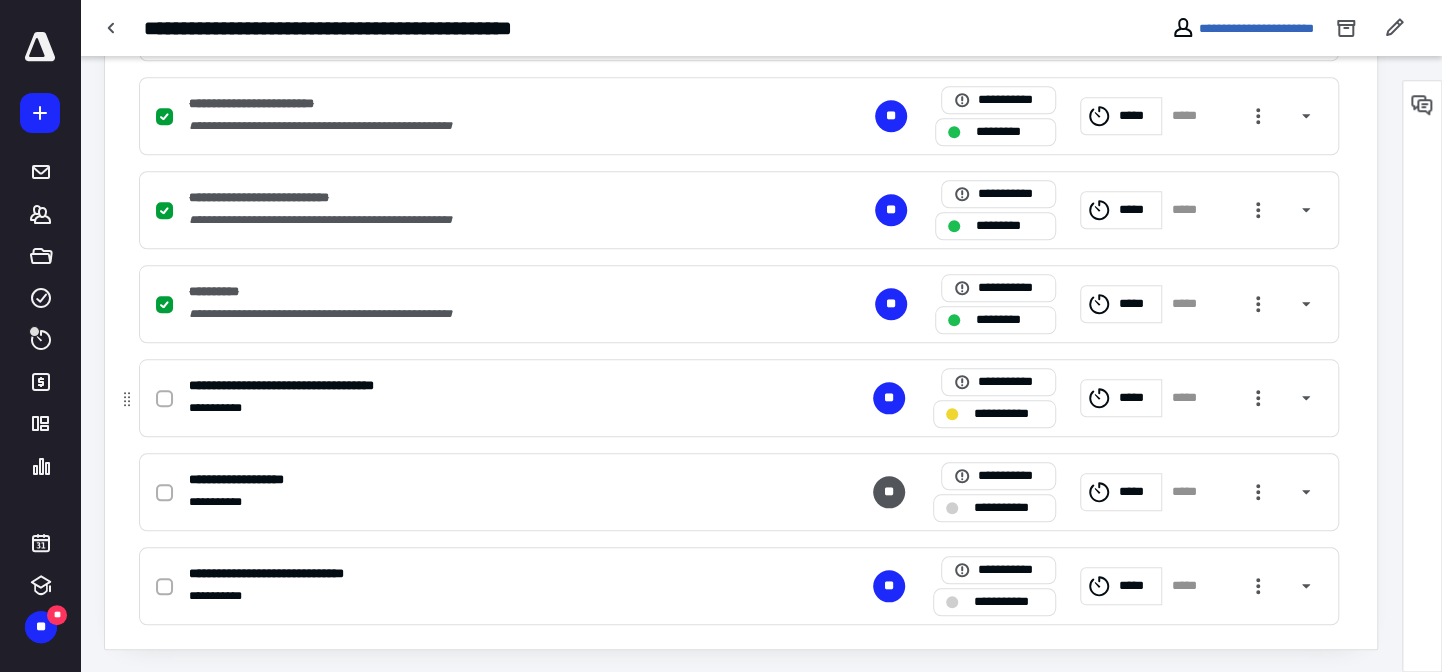 click at bounding box center [164, 399] 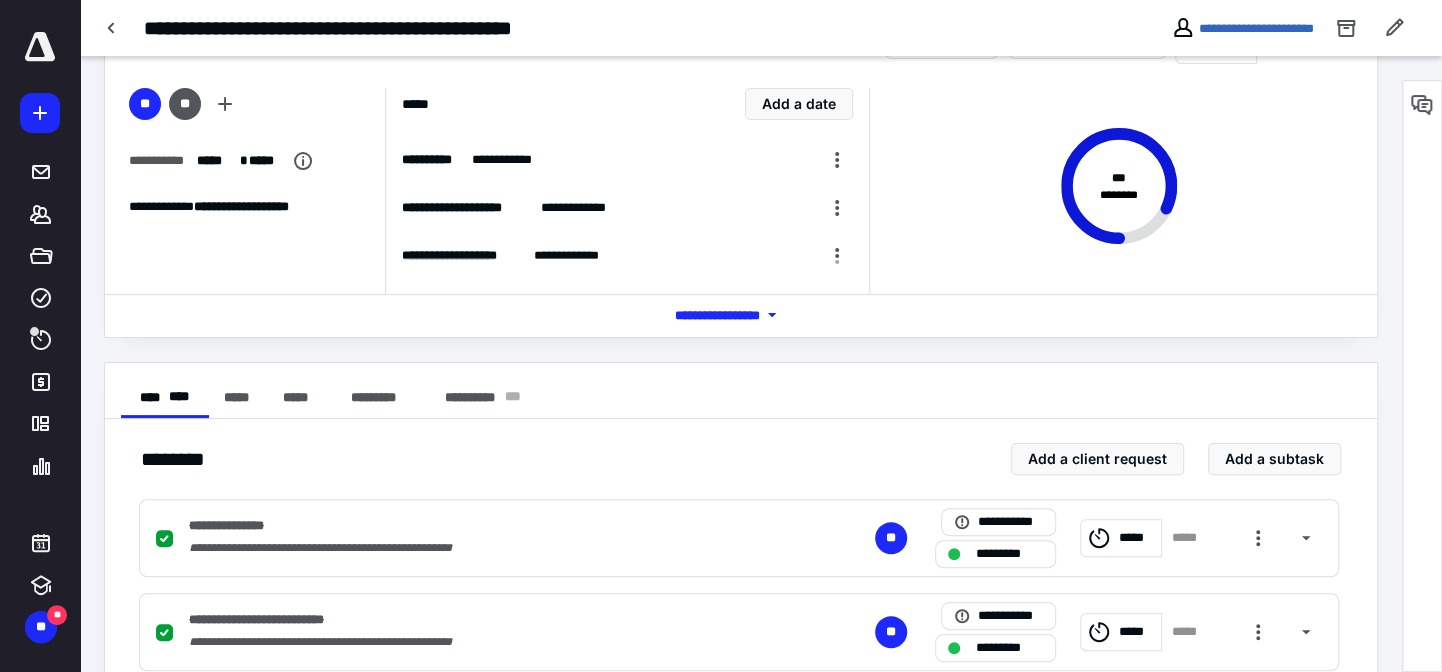 scroll, scrollTop: 0, scrollLeft: 0, axis: both 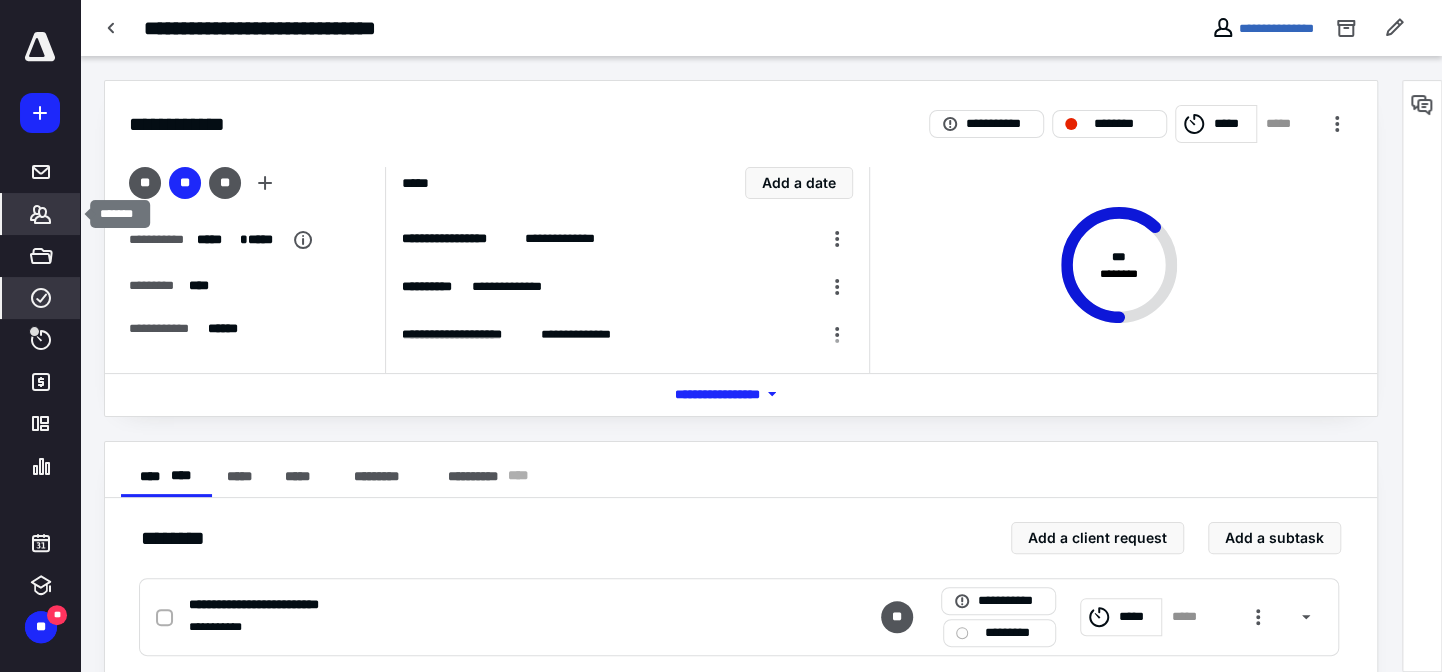 click 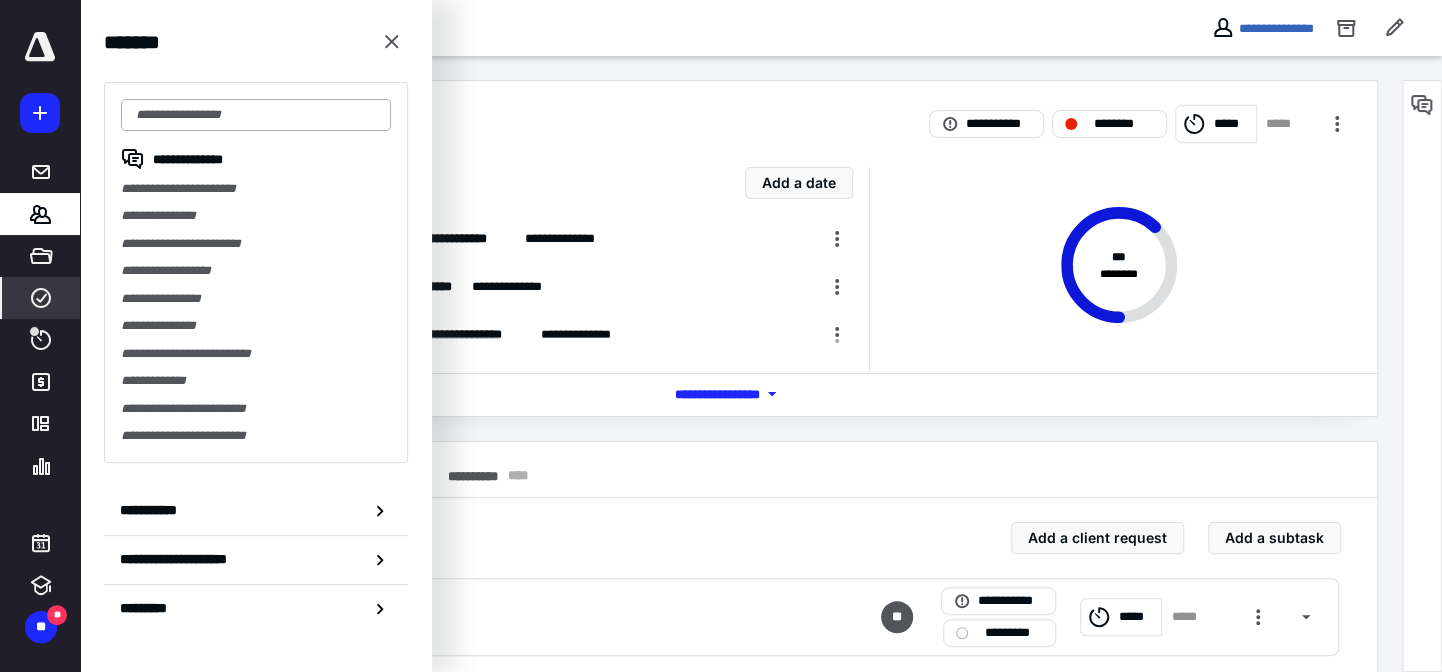 click at bounding box center [256, 115] 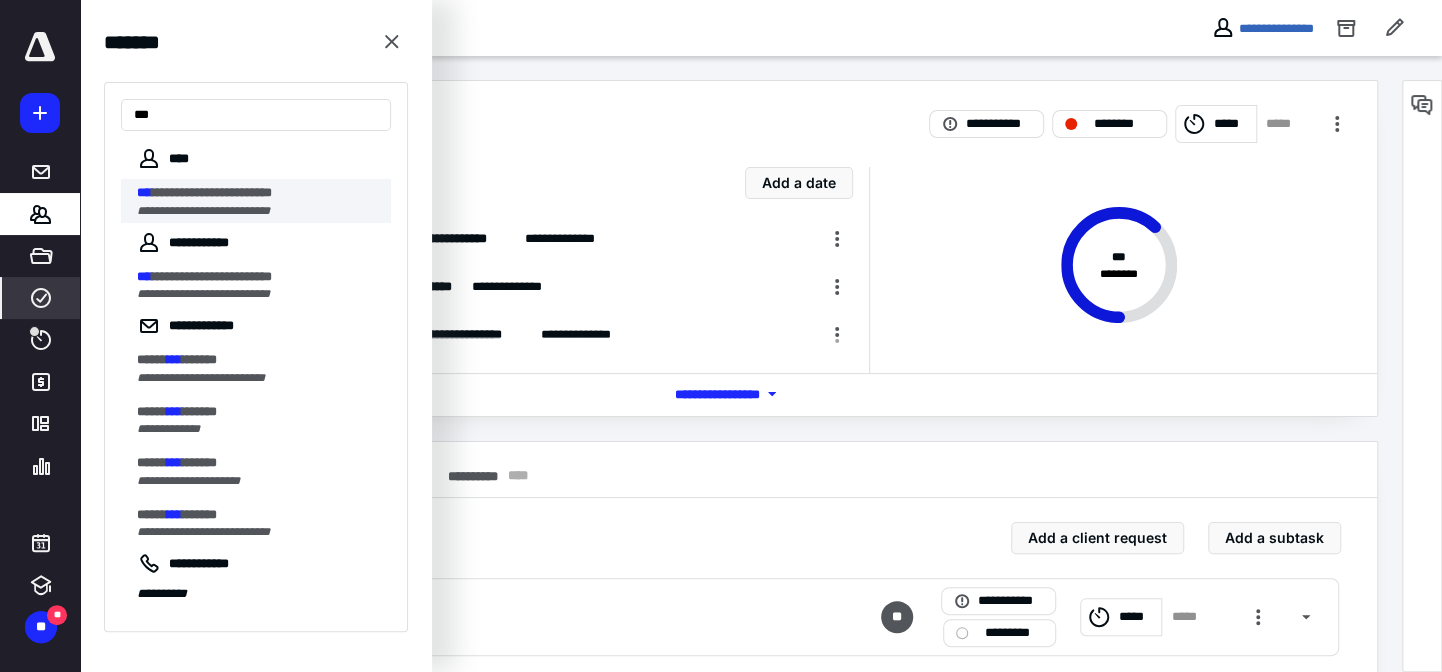 type on "***" 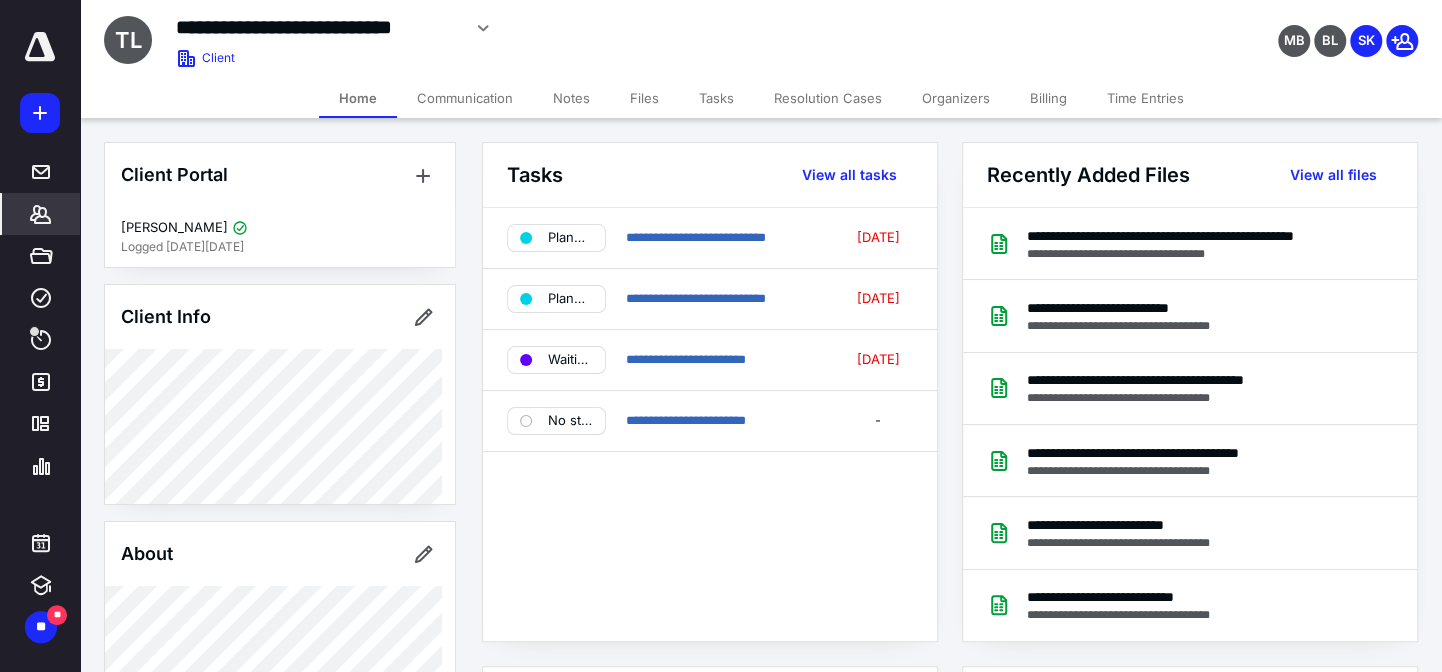 click on "Billing" at bounding box center (1048, 98) 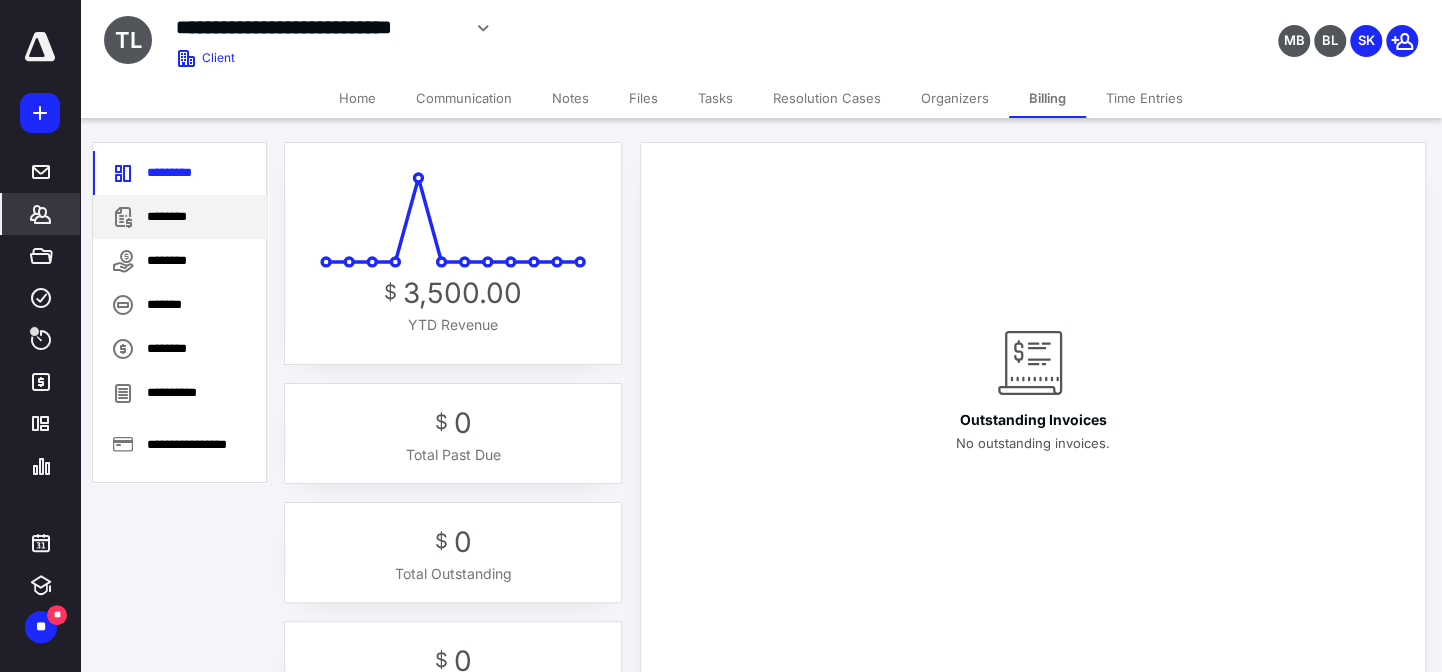 click on "********" at bounding box center (180, 217) 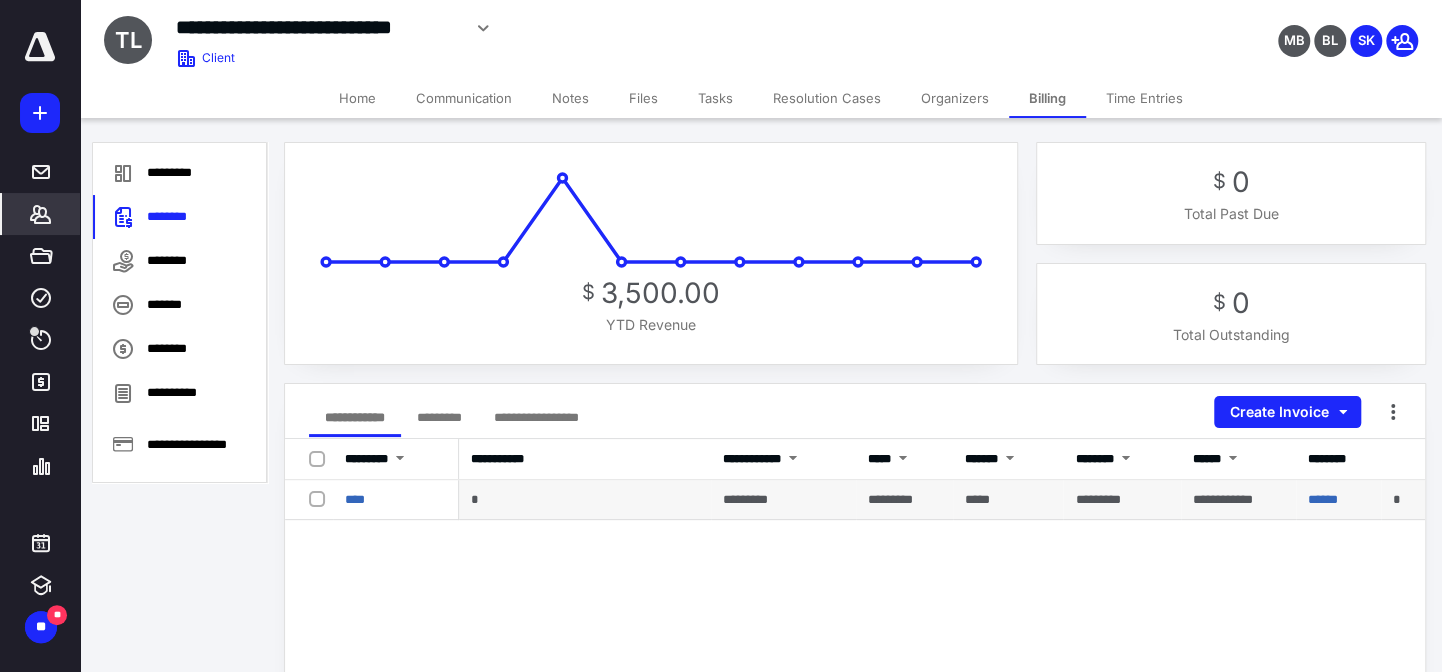click on "*********" at bounding box center (745, 499) 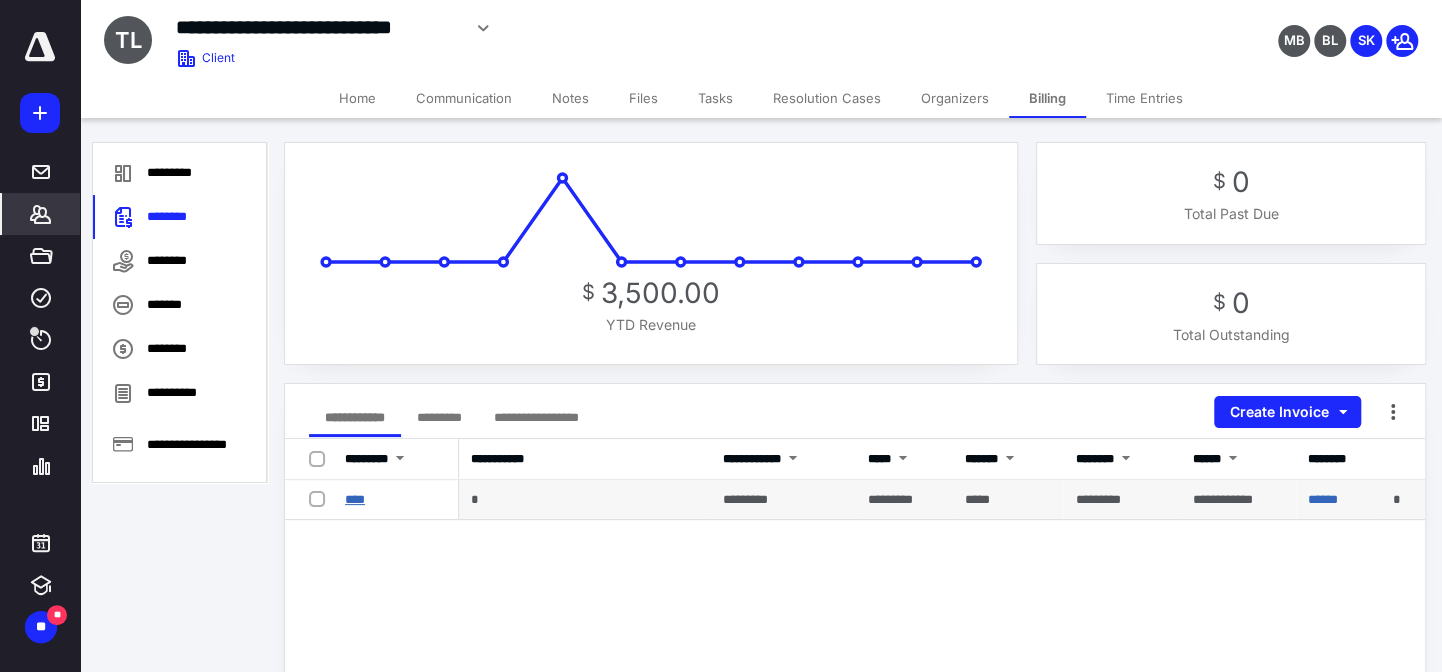 click on "****" at bounding box center [355, 499] 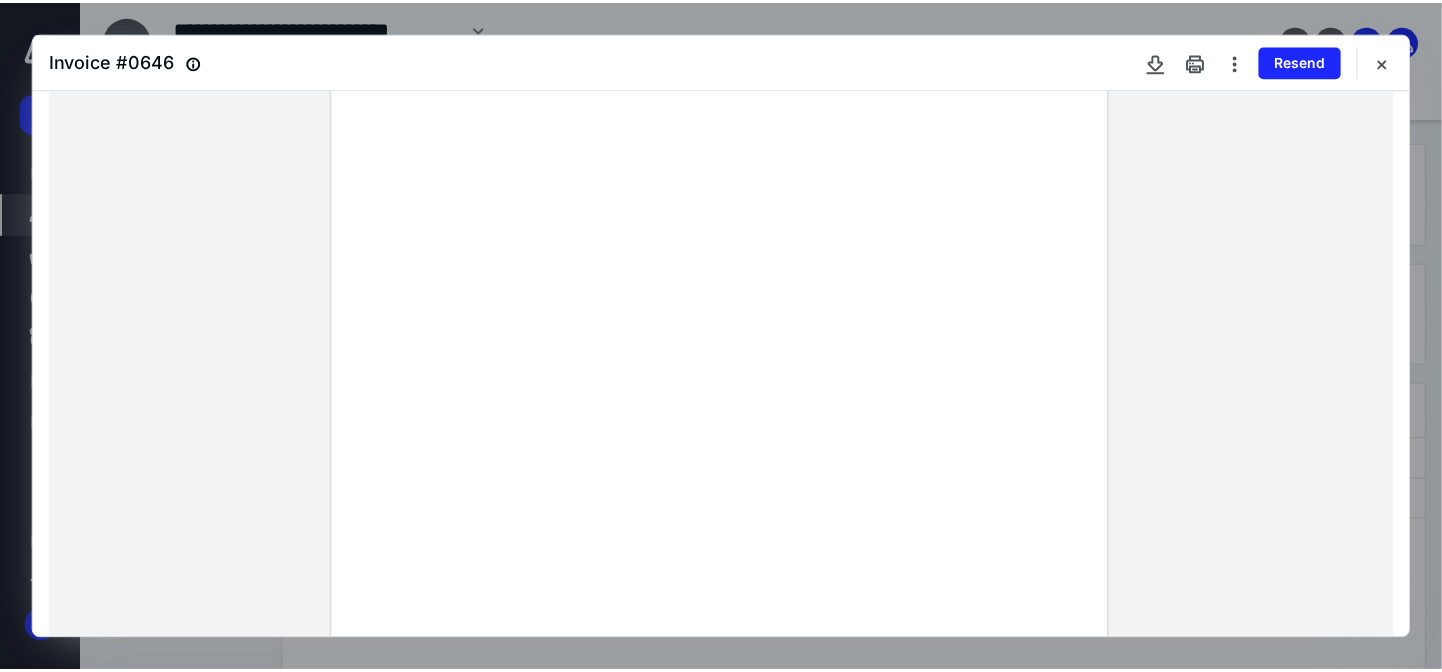 scroll, scrollTop: 181, scrollLeft: 0, axis: vertical 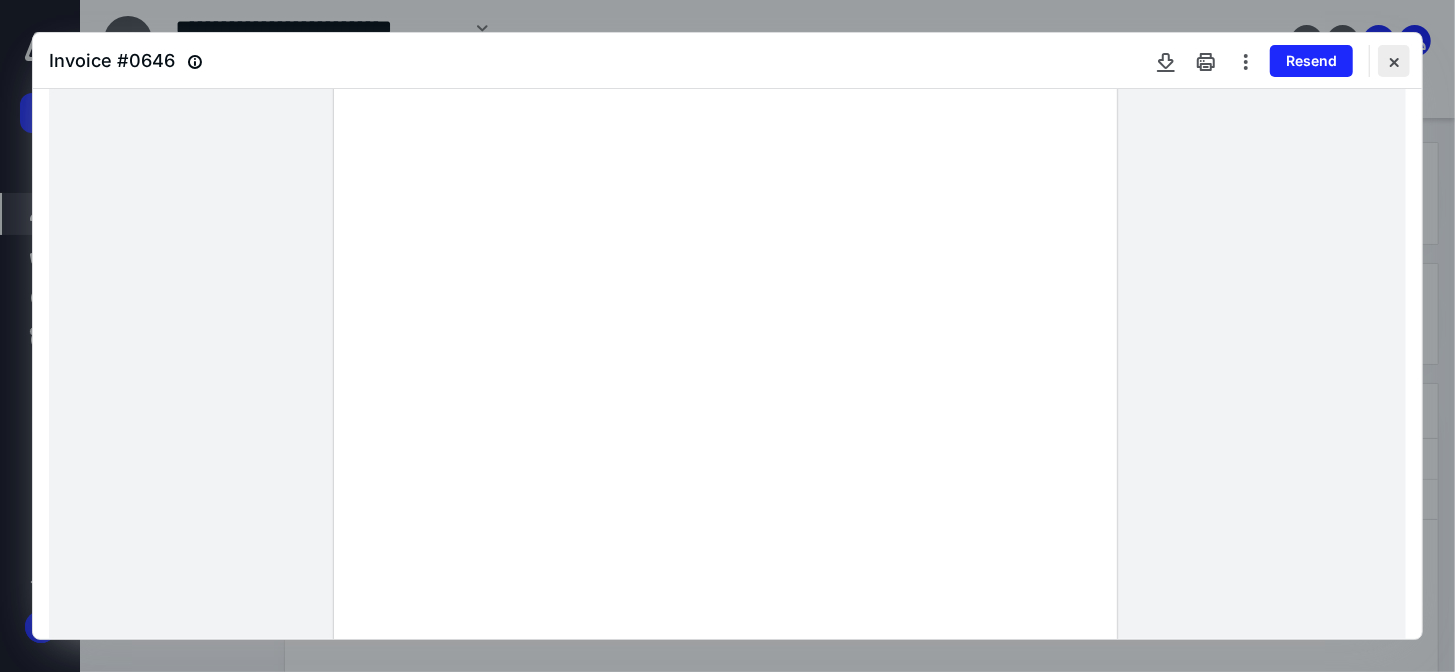 click at bounding box center (1394, 61) 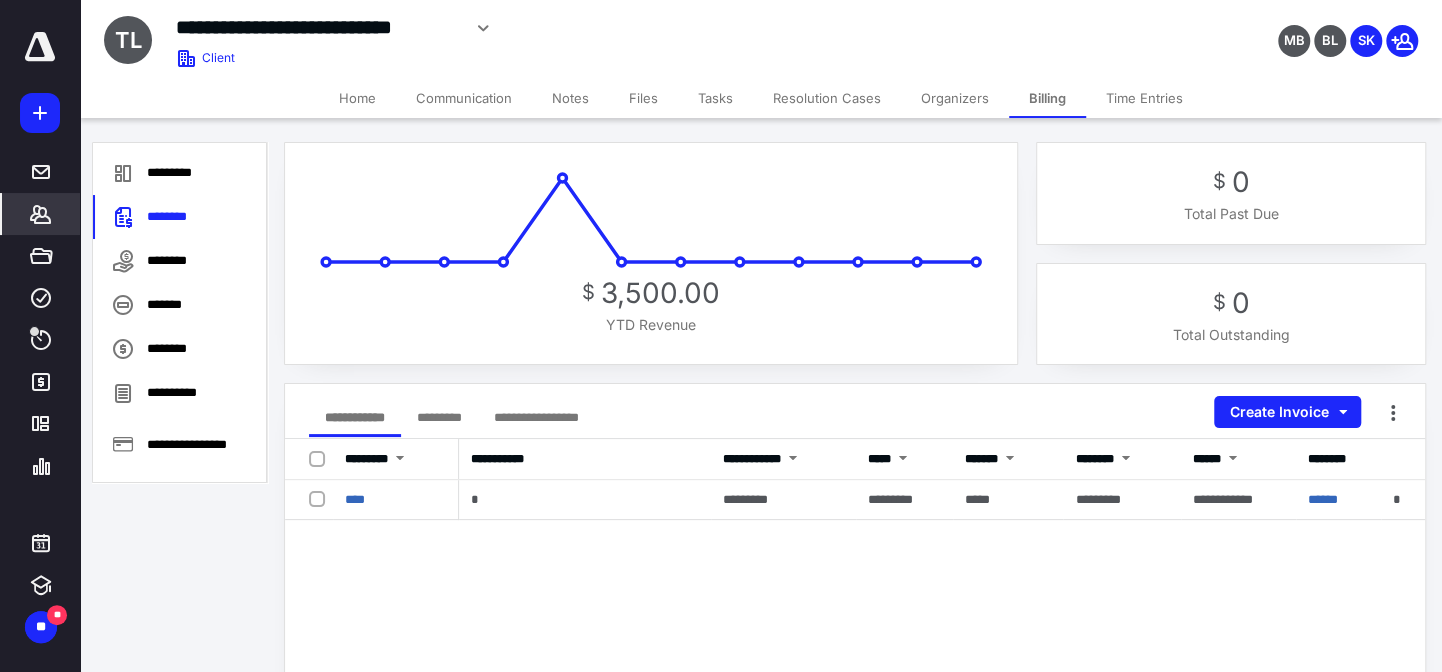 click on "Time Entries" at bounding box center (1144, 98) 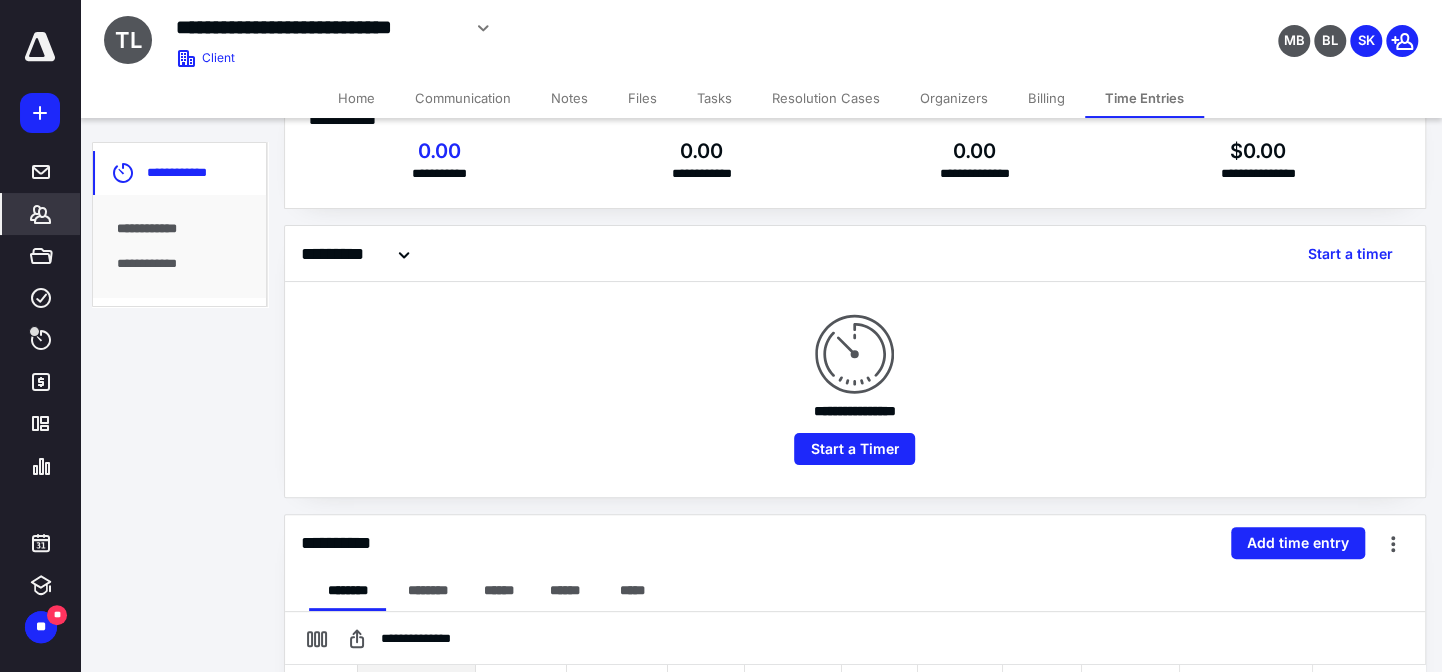 scroll, scrollTop: 0, scrollLeft: 0, axis: both 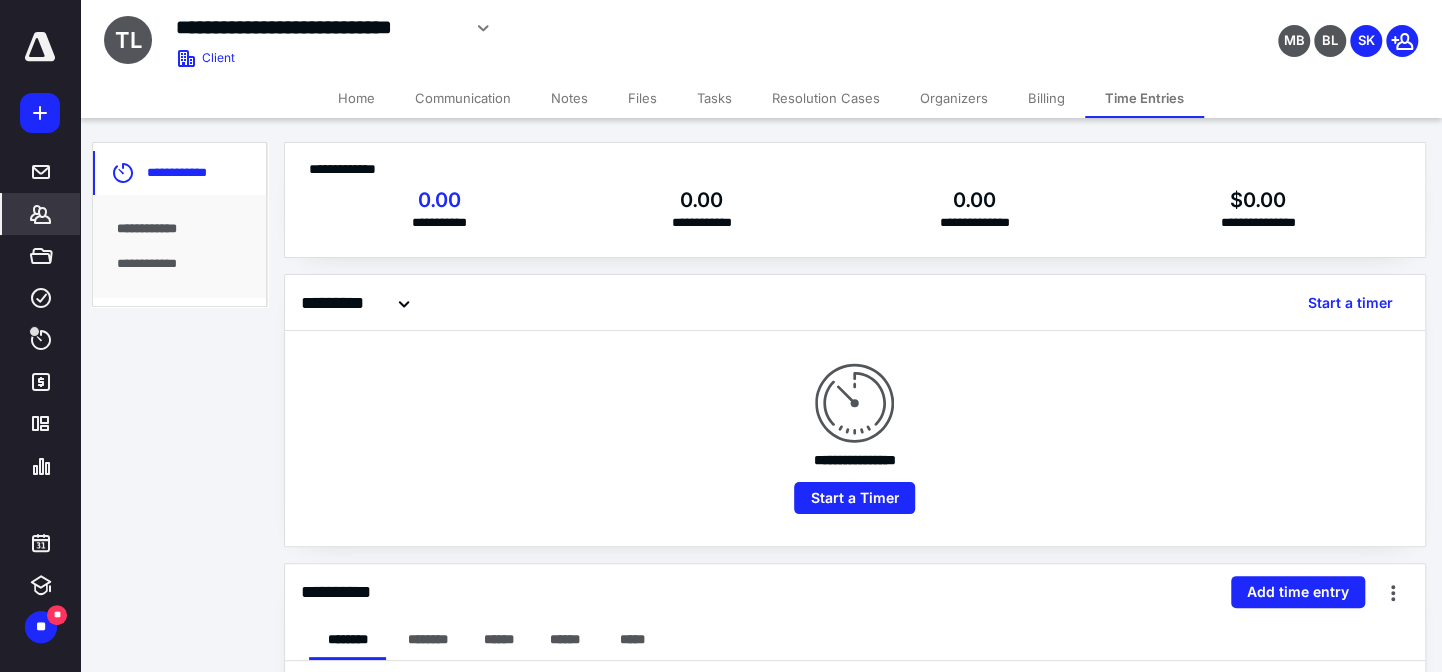 click on "Billing" at bounding box center (1046, 98) 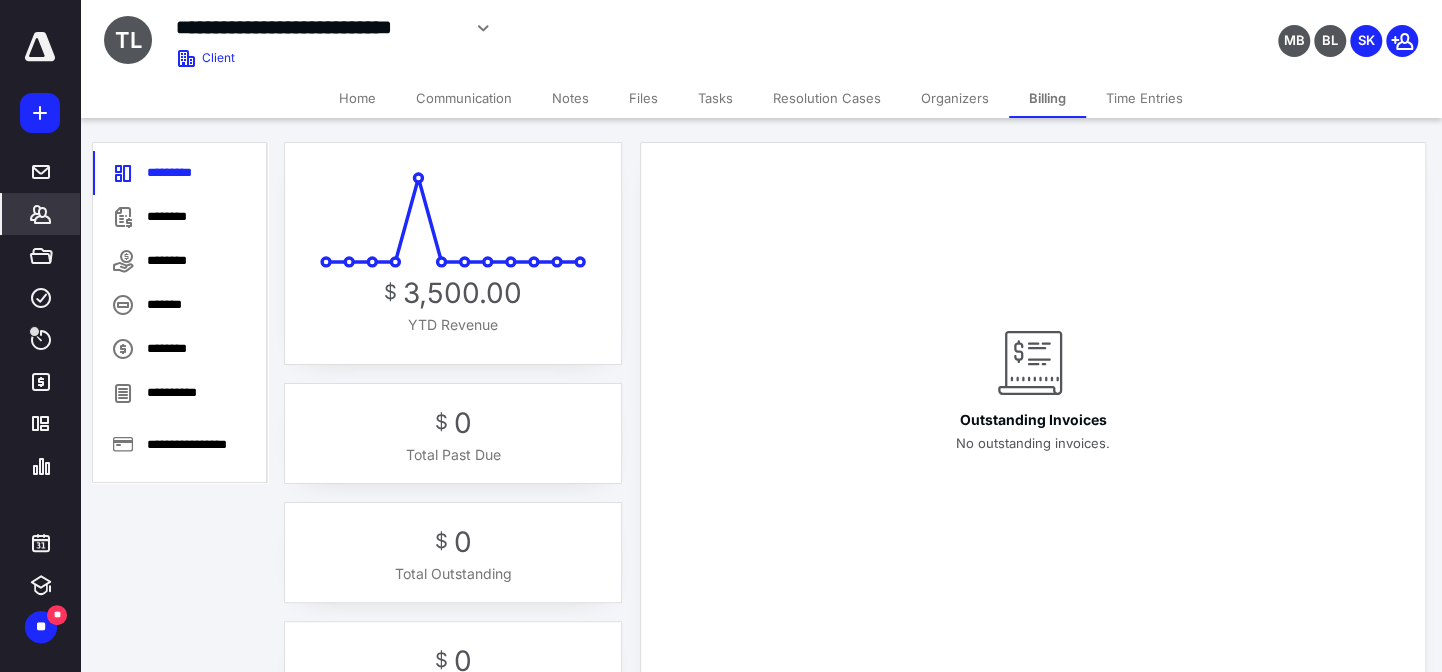 click on "Time Entries" at bounding box center [1144, 98] 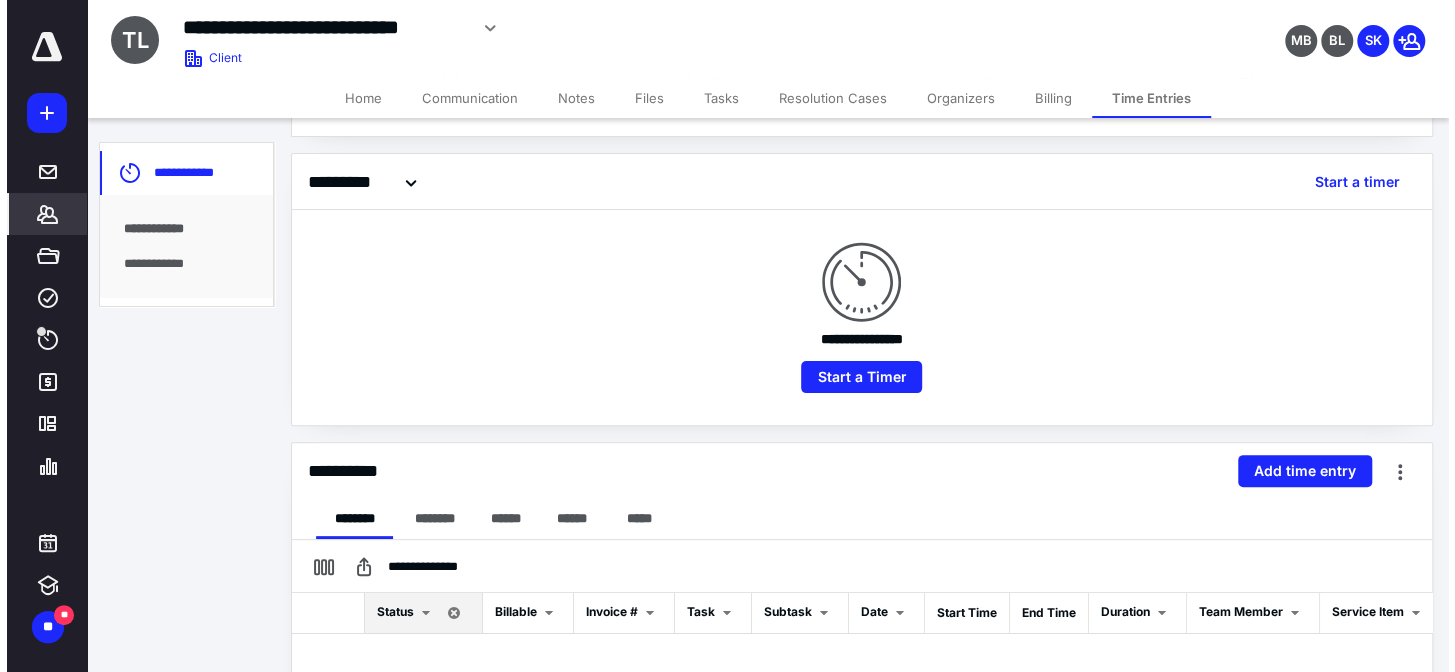 scroll, scrollTop: 181, scrollLeft: 0, axis: vertical 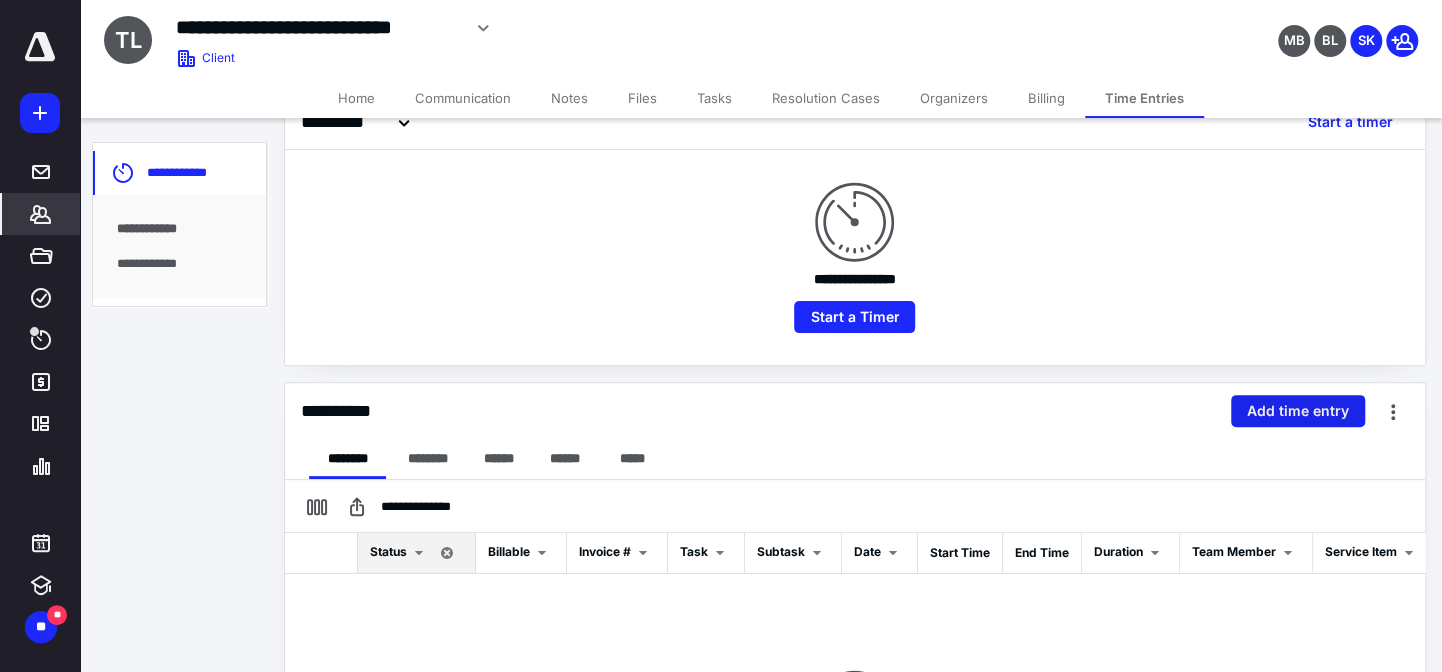 click on "Add time entry" at bounding box center [1298, 411] 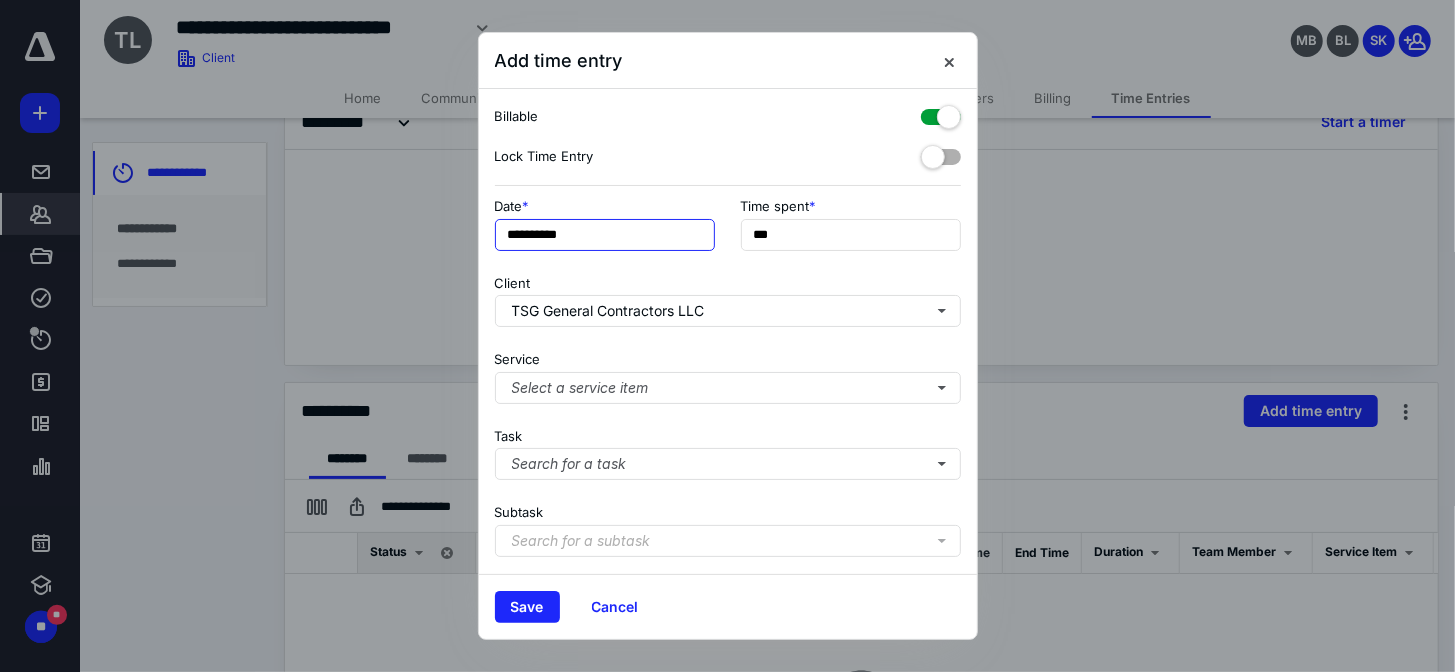 click on "**********" at bounding box center [605, 235] 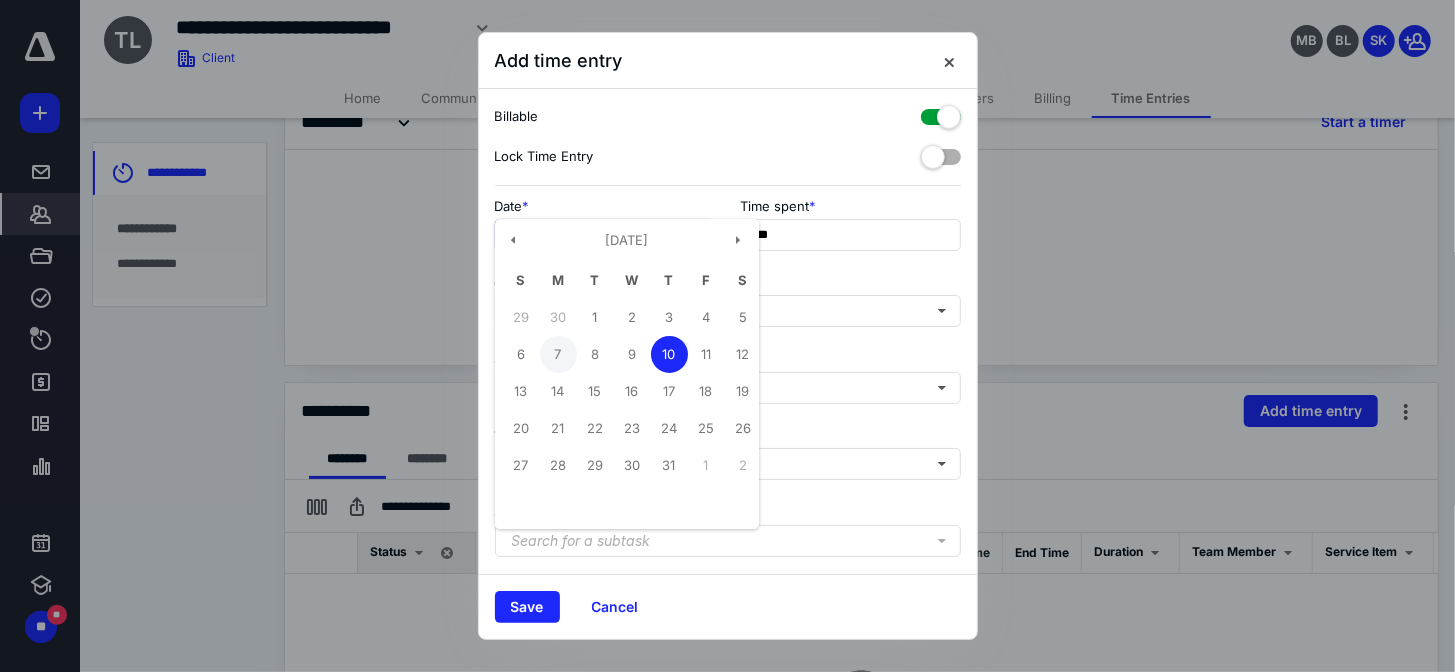 click on "7" at bounding box center (558, 354) 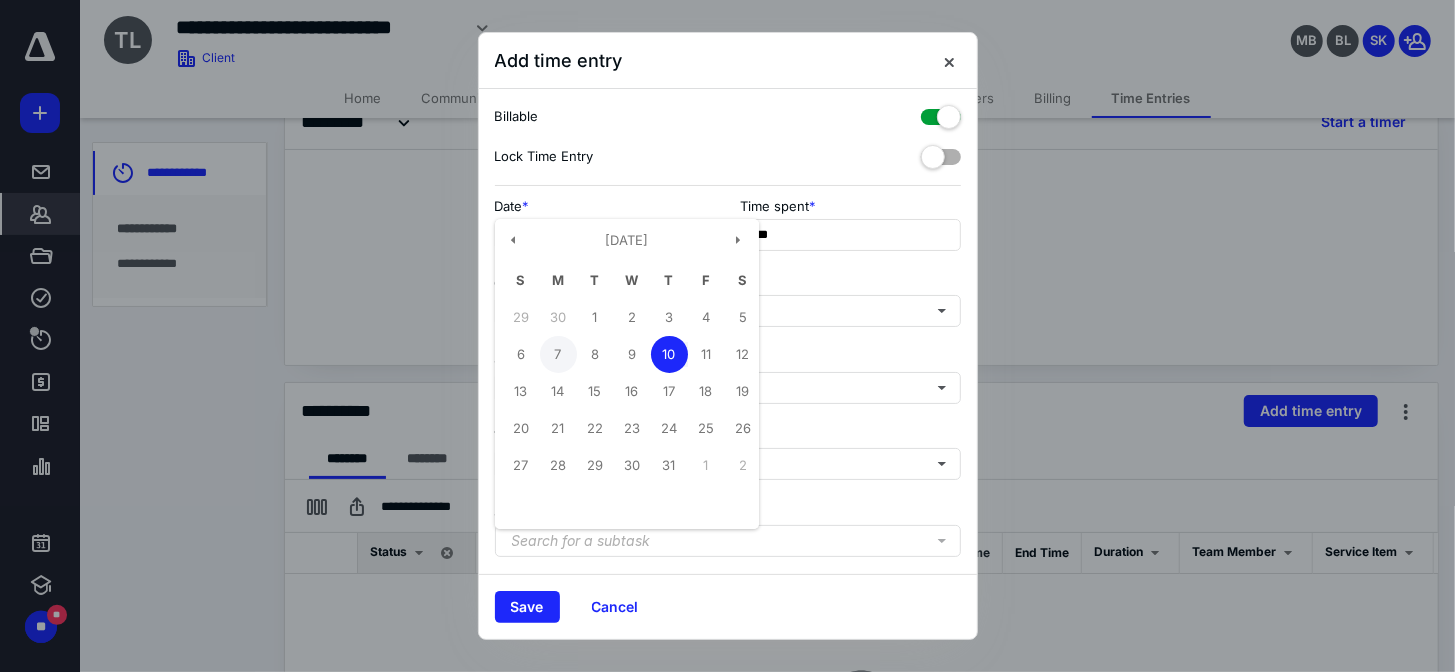 type on "**********" 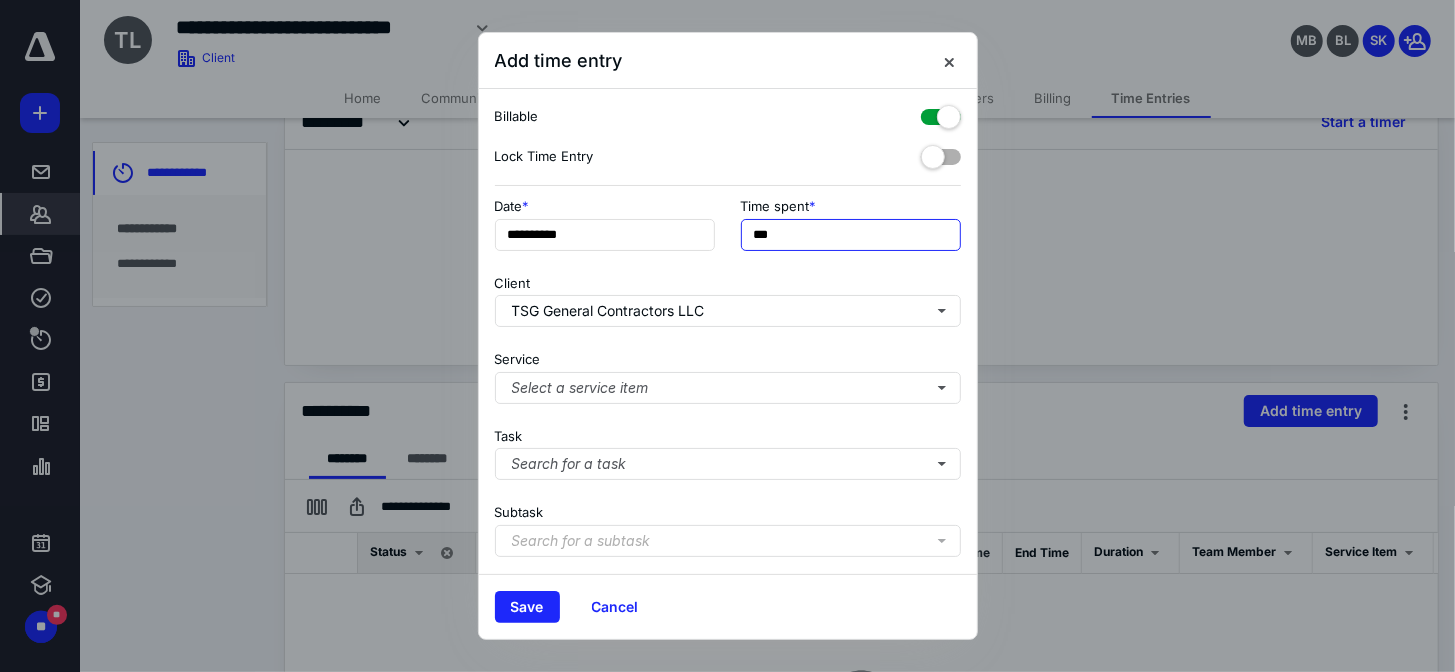 click on "***" at bounding box center (851, 235) 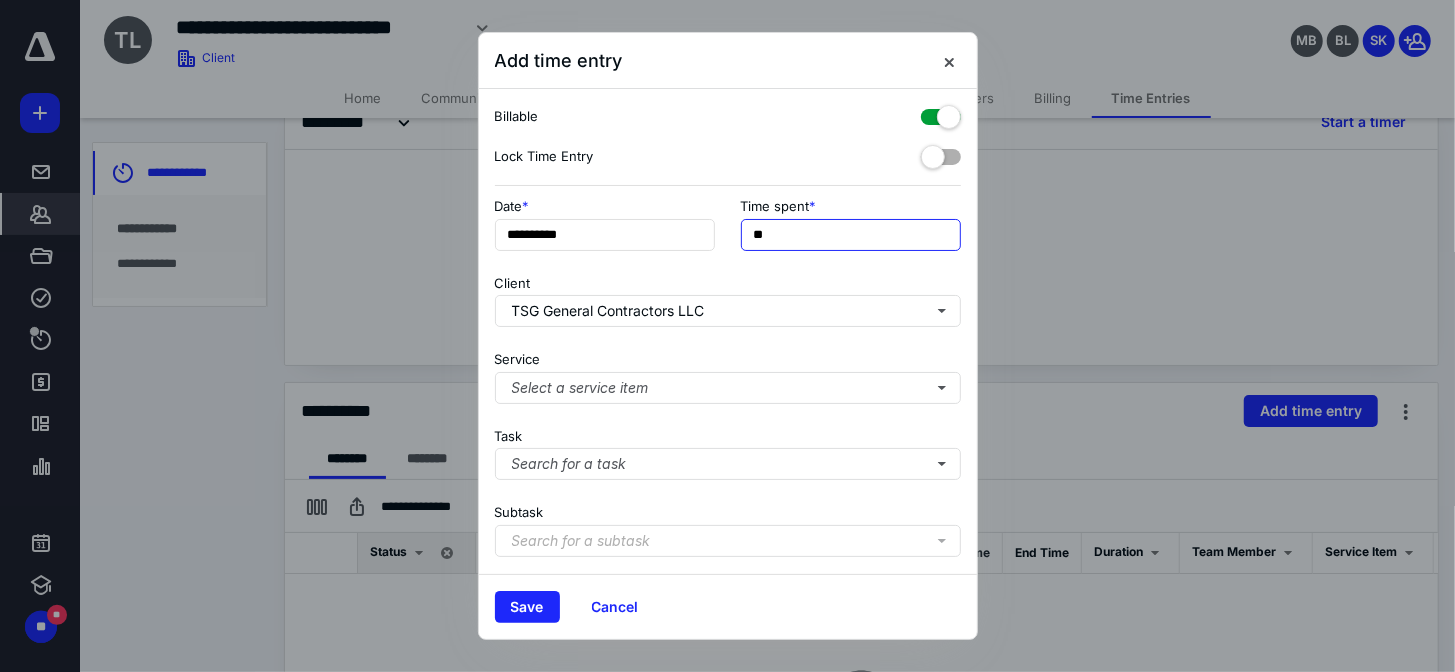 type on "*" 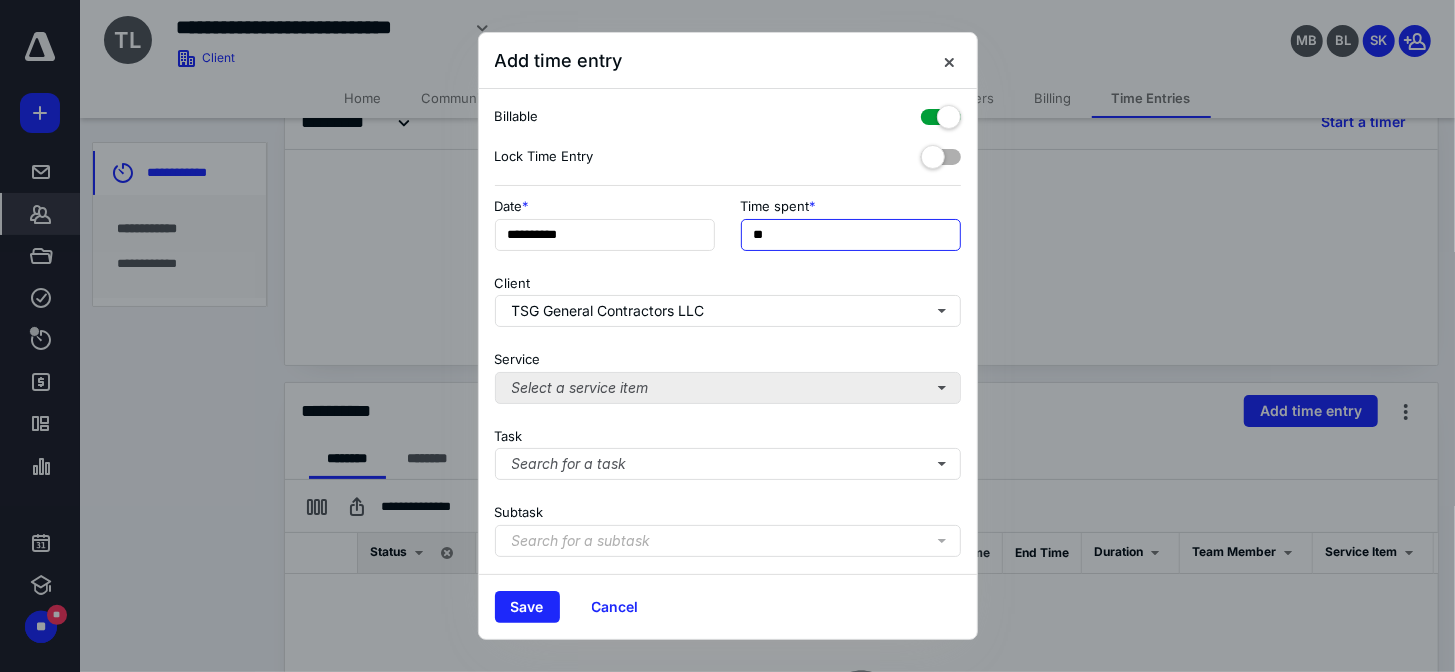type on "**" 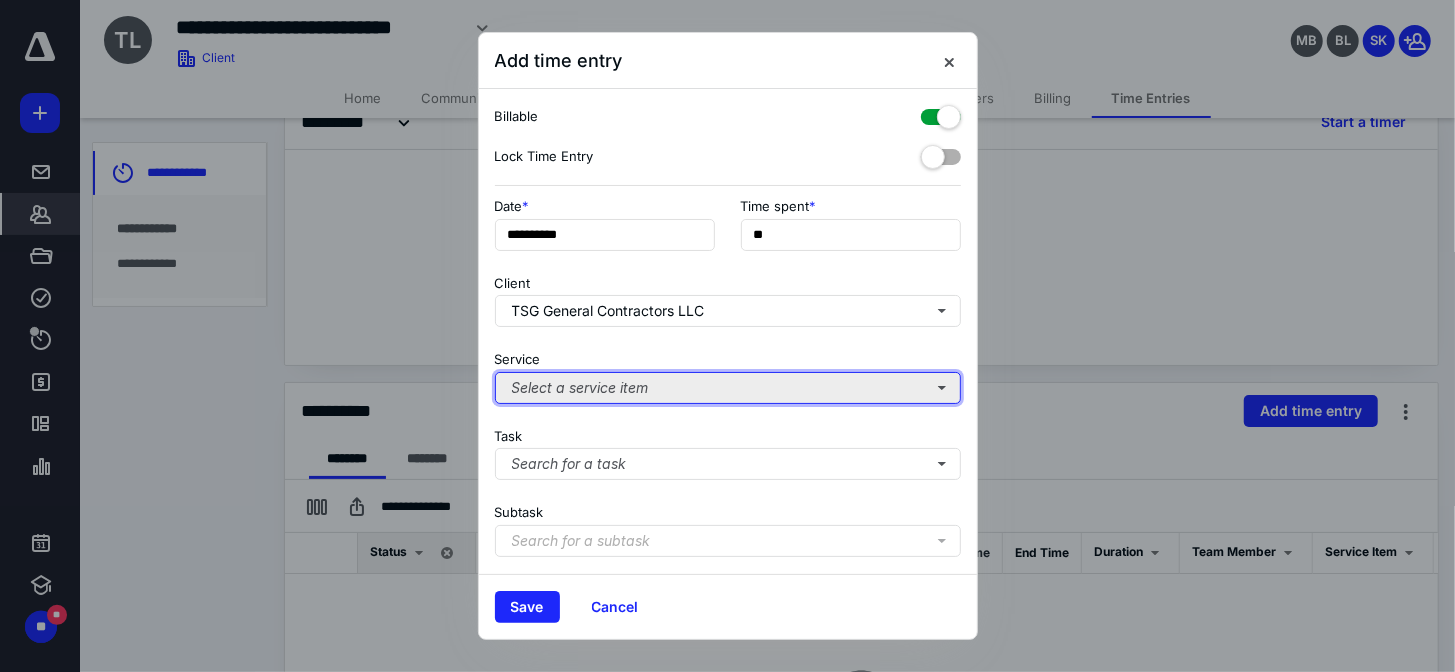 click on "Select a service item" at bounding box center (728, 388) 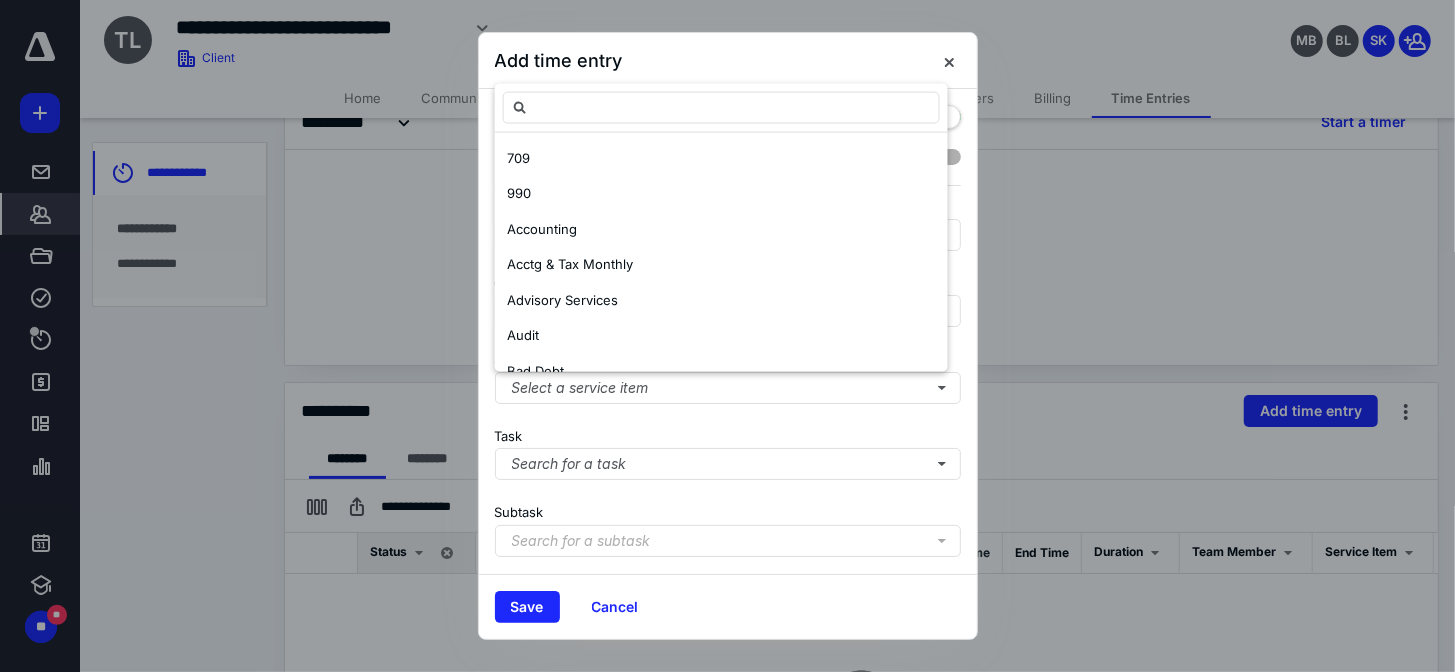 scroll, scrollTop: 454, scrollLeft: 0, axis: vertical 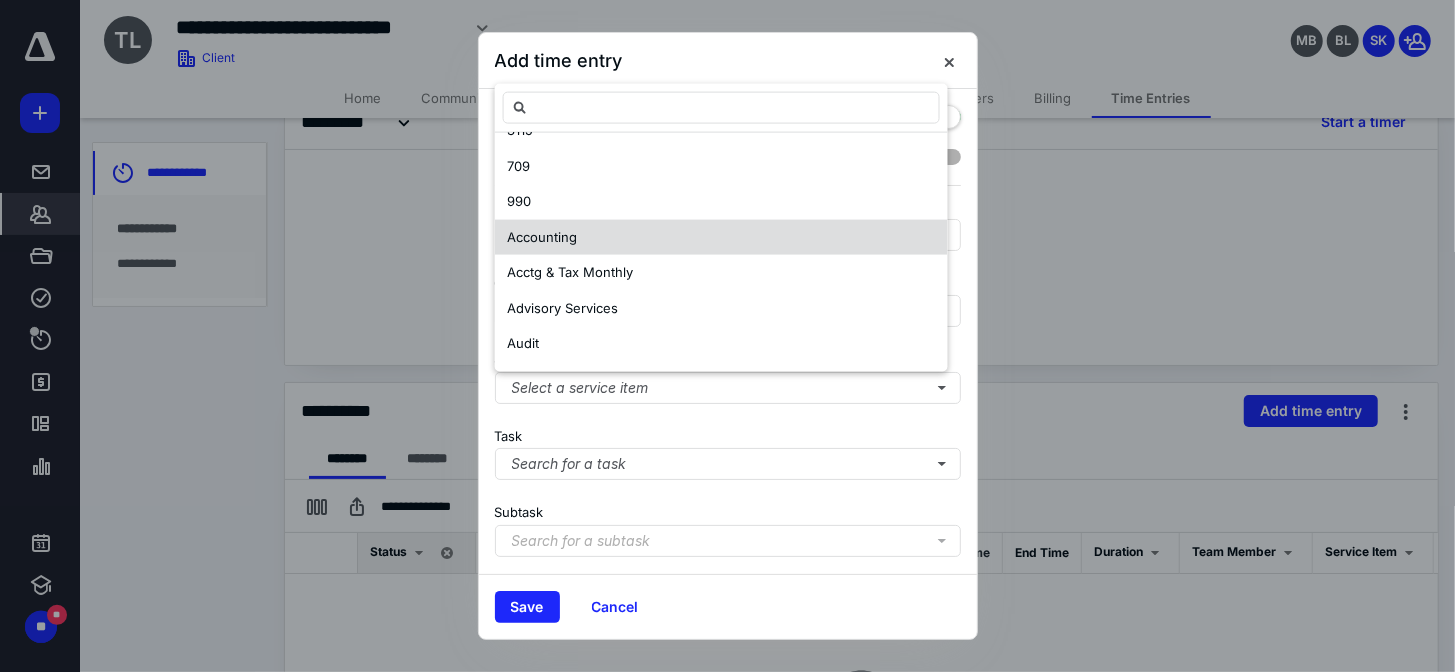 click on "Accounting" at bounding box center (721, 237) 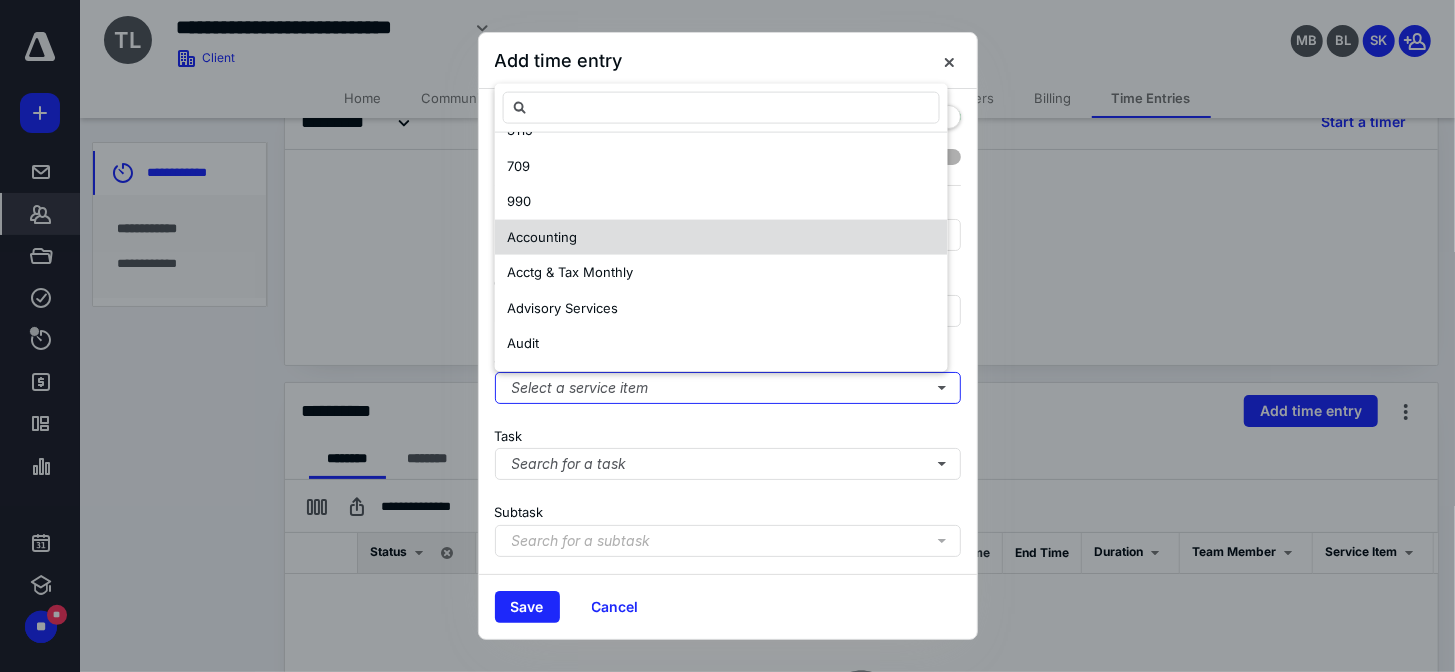scroll, scrollTop: 0, scrollLeft: 0, axis: both 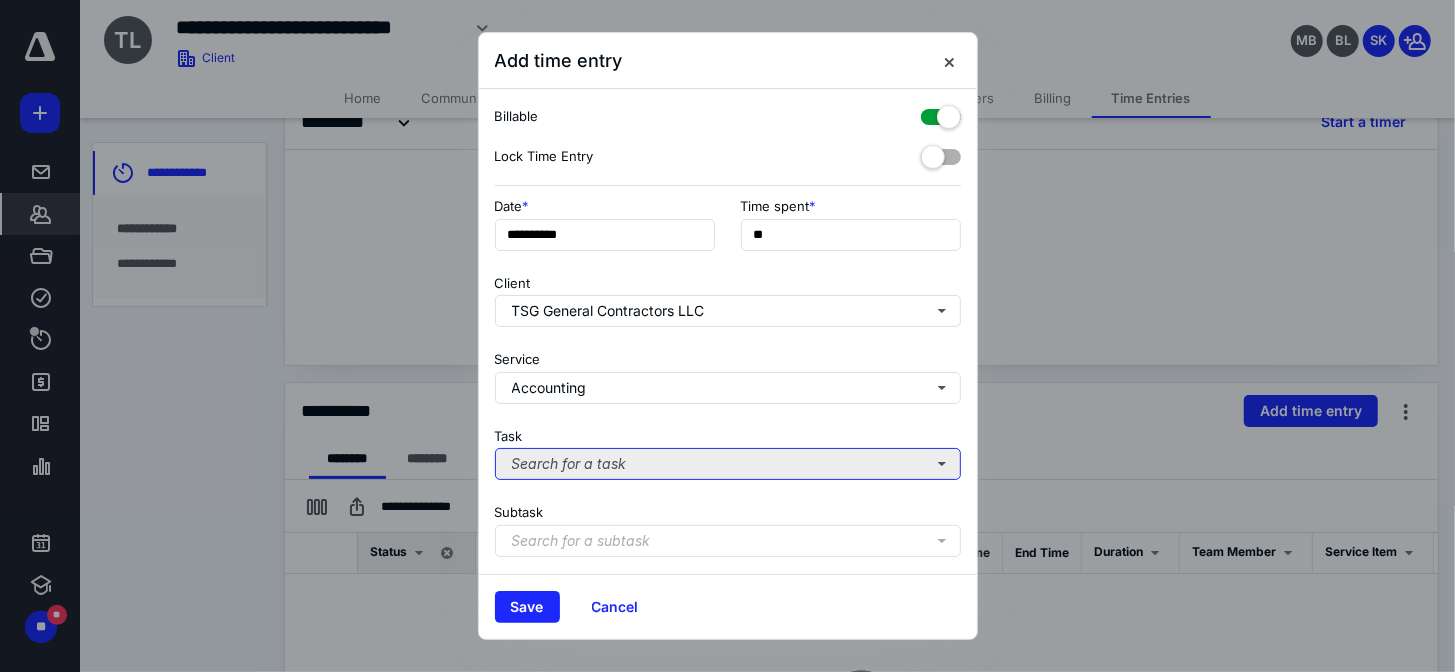 click on "Search for a task" at bounding box center (728, 464) 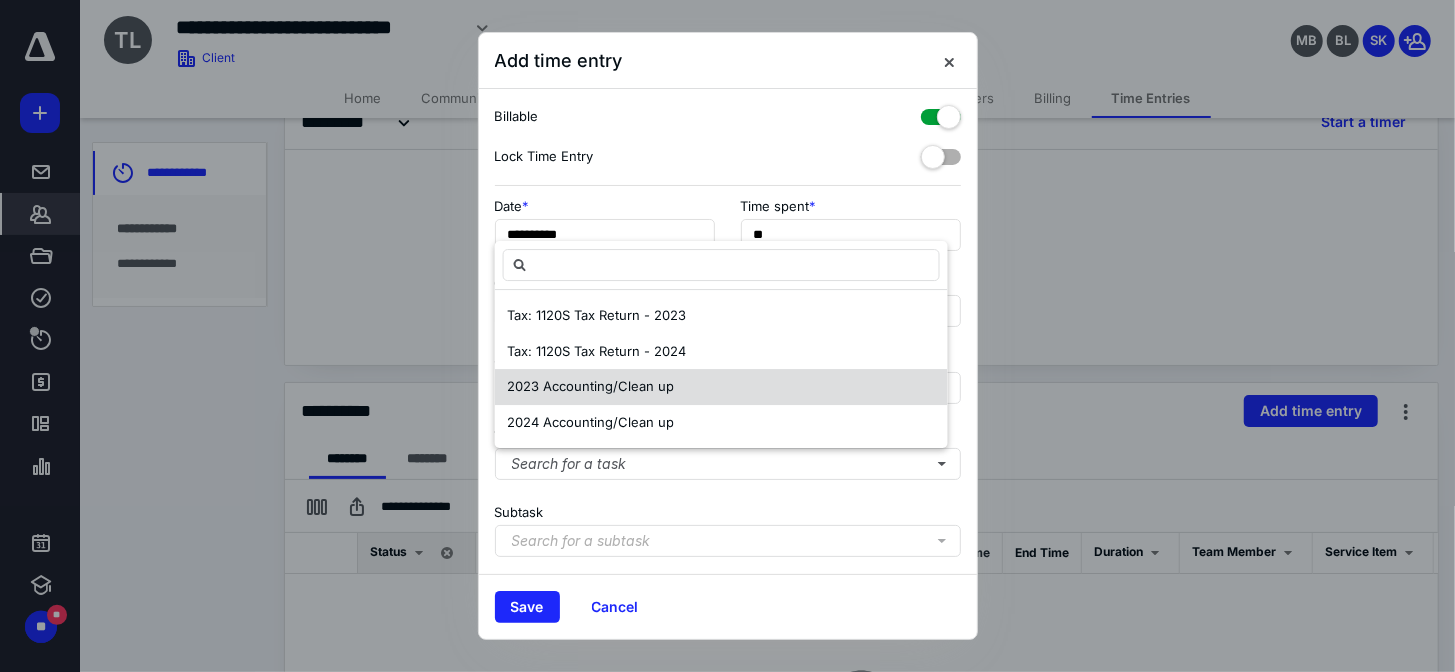 click on "2023 Accounting/Clean up" at bounding box center (721, 387) 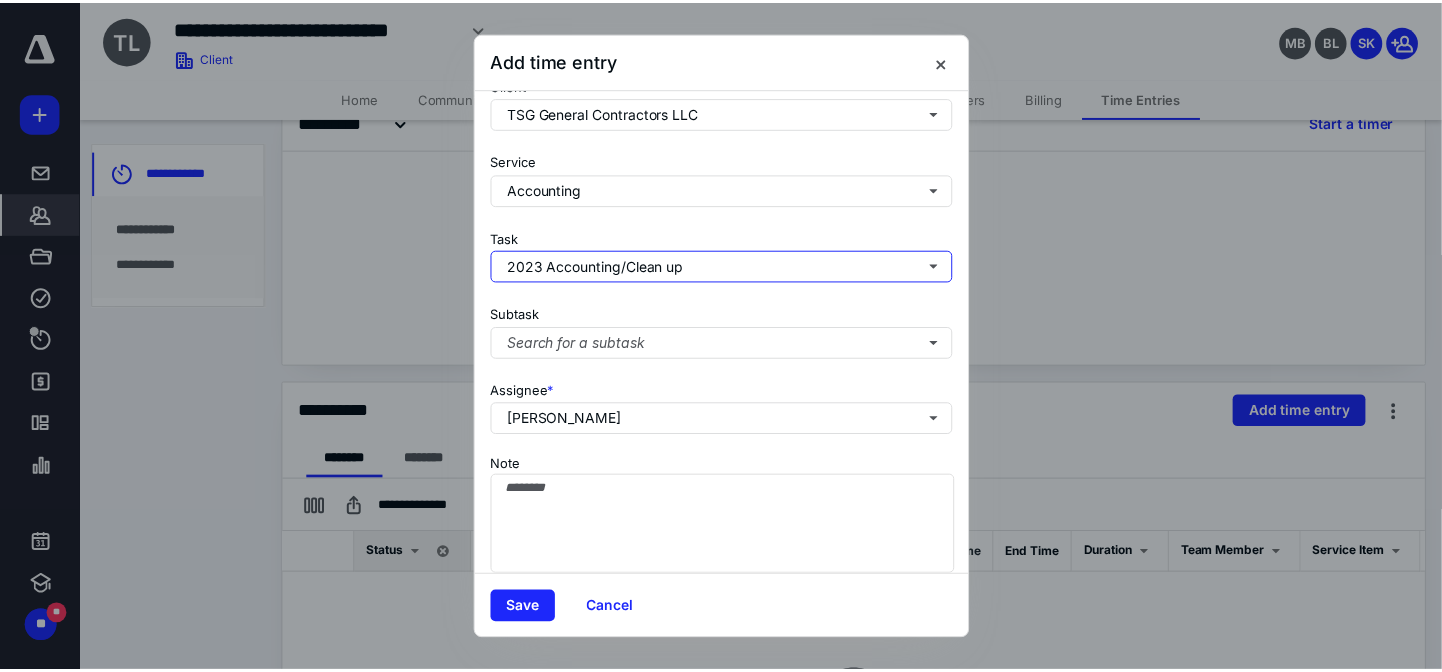scroll, scrollTop: 213, scrollLeft: 0, axis: vertical 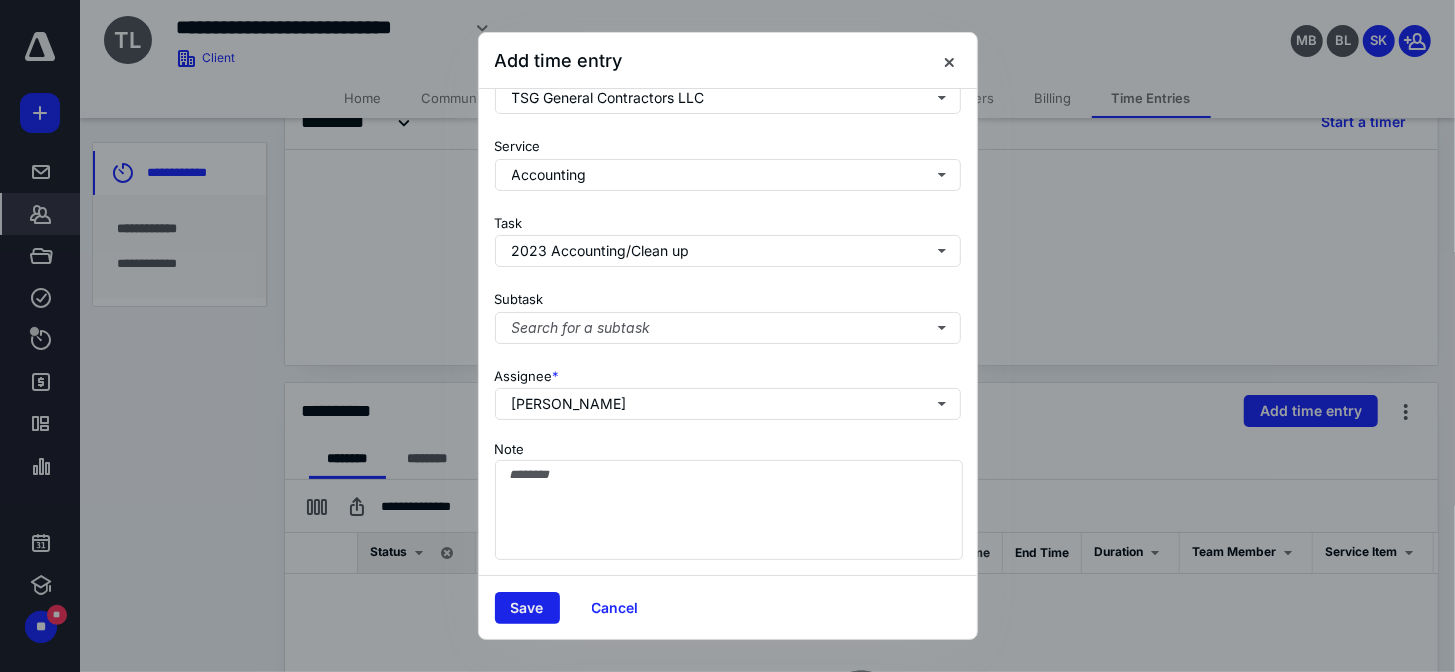 click on "Save" at bounding box center [527, 608] 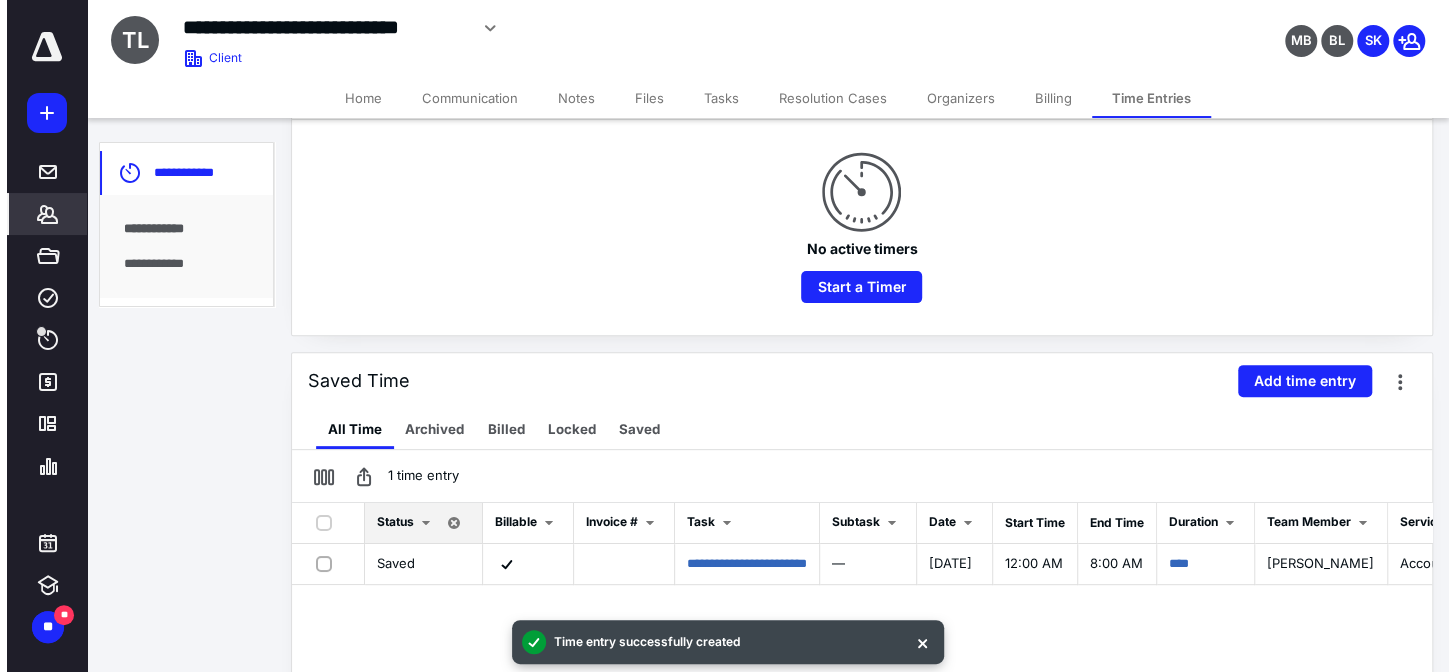 scroll, scrollTop: 181, scrollLeft: 0, axis: vertical 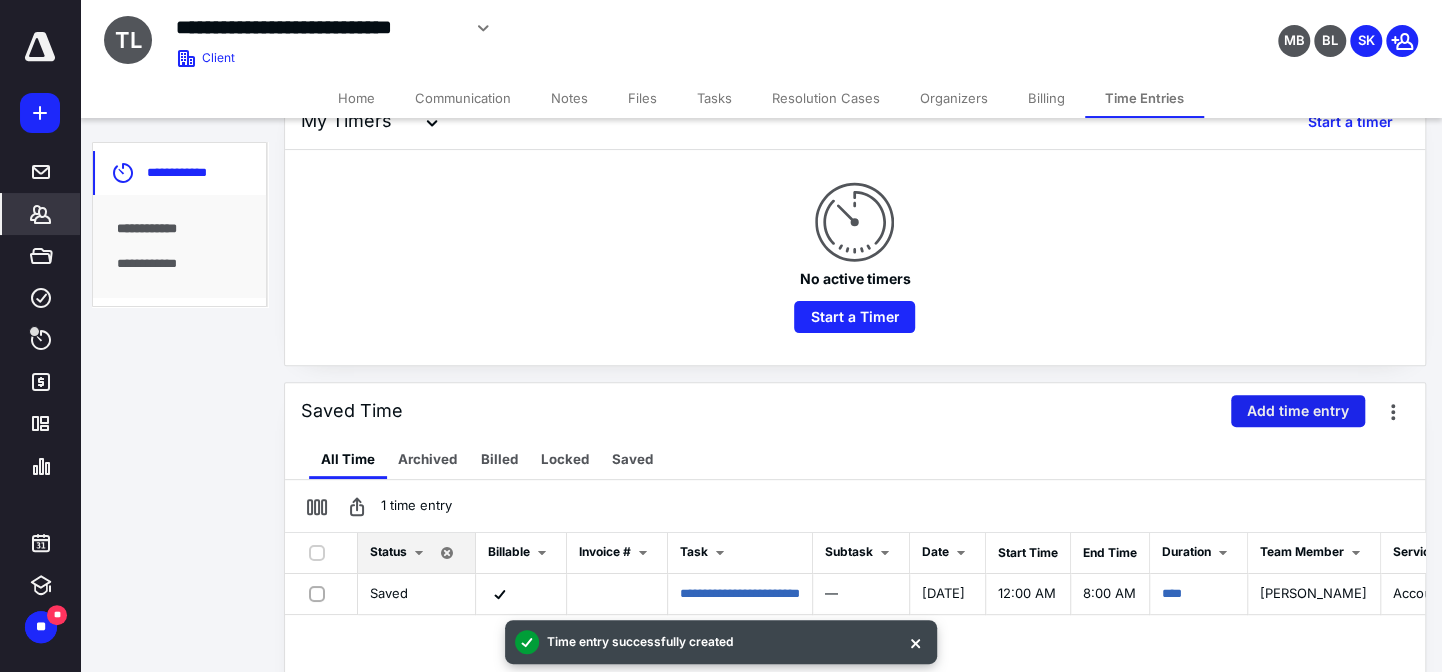 click on "Add time entry" at bounding box center (1298, 411) 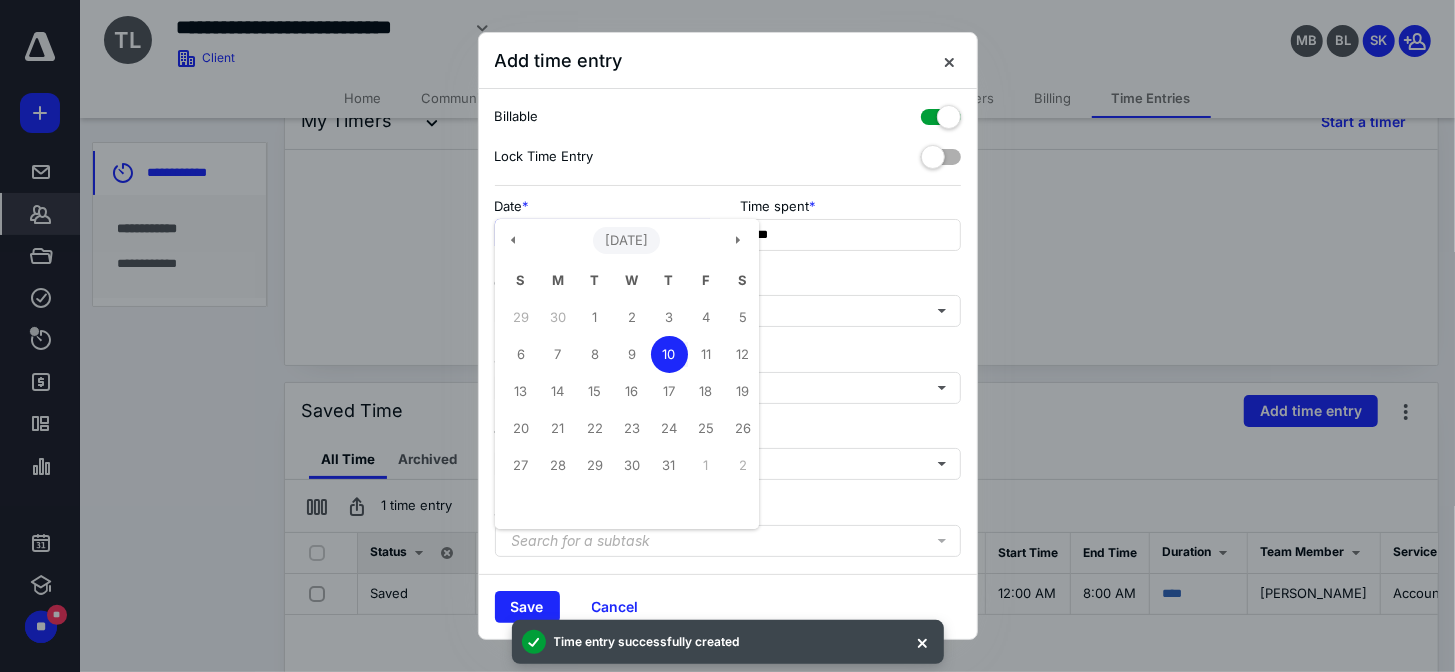 click on "**********" at bounding box center [605, 235] 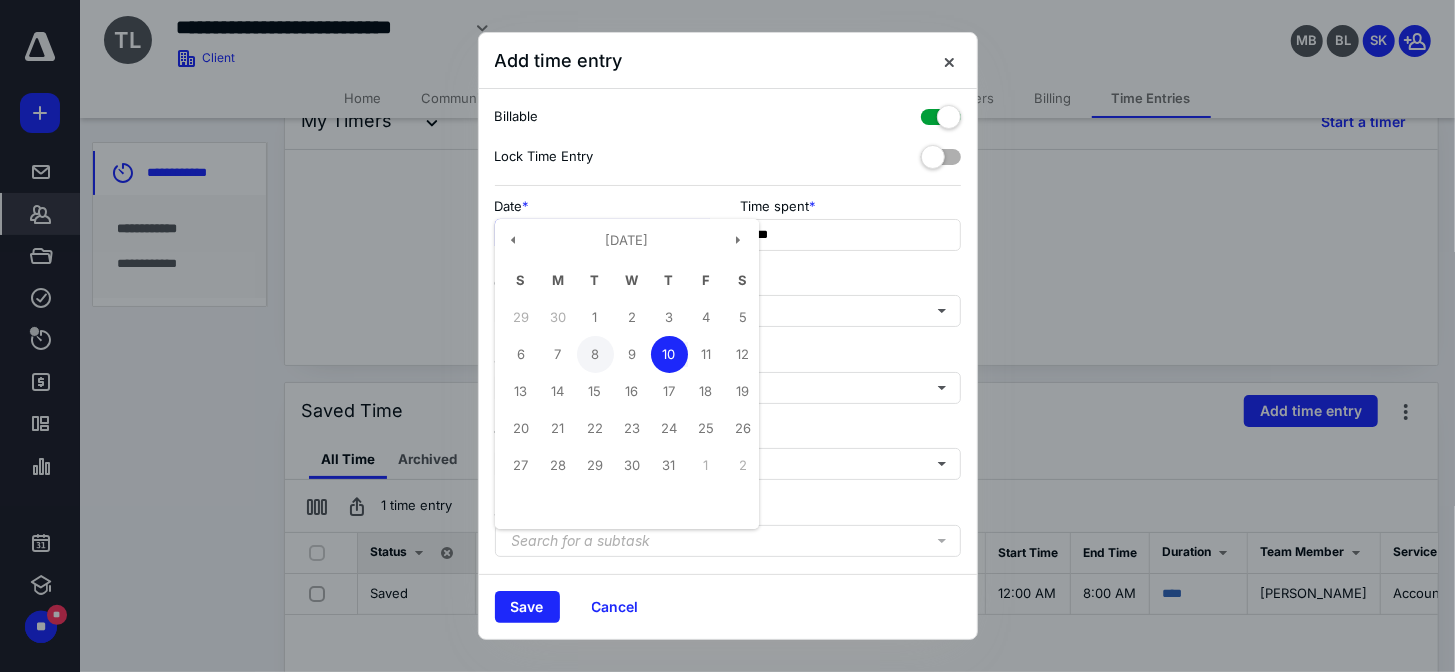 click on "8" at bounding box center (595, 354) 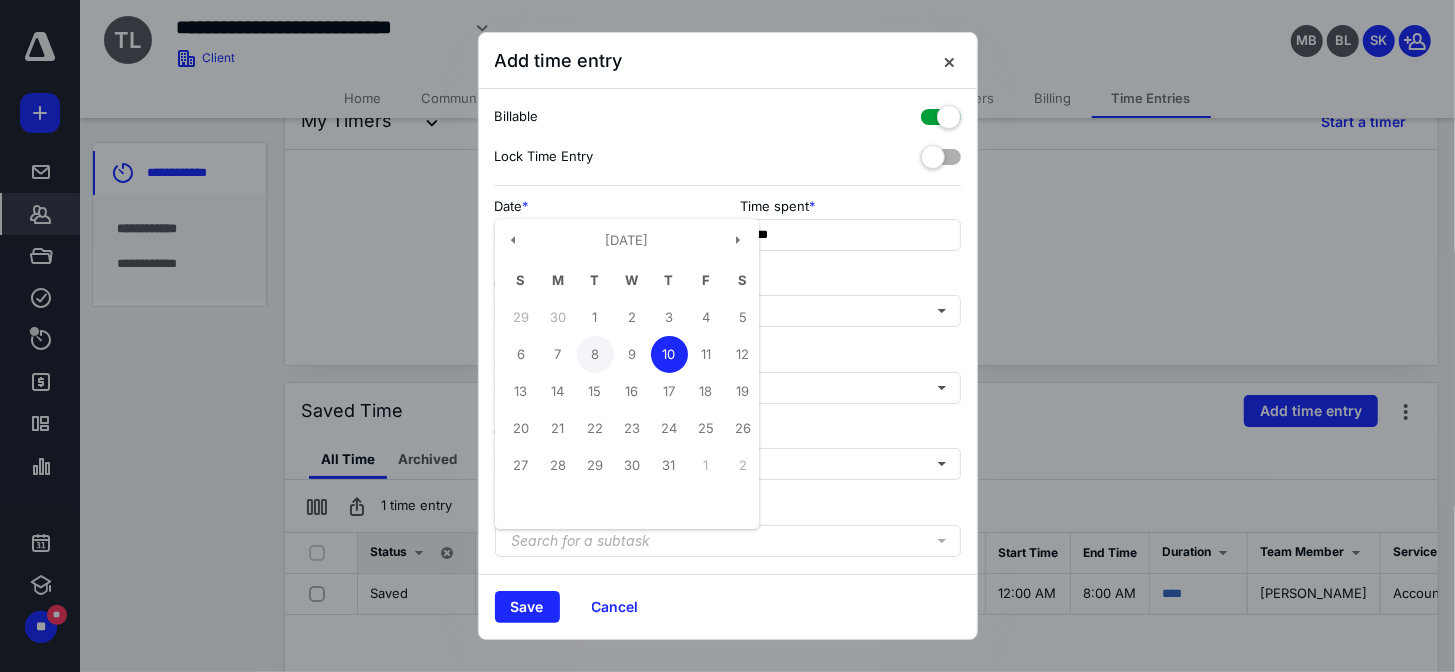 type on "**********" 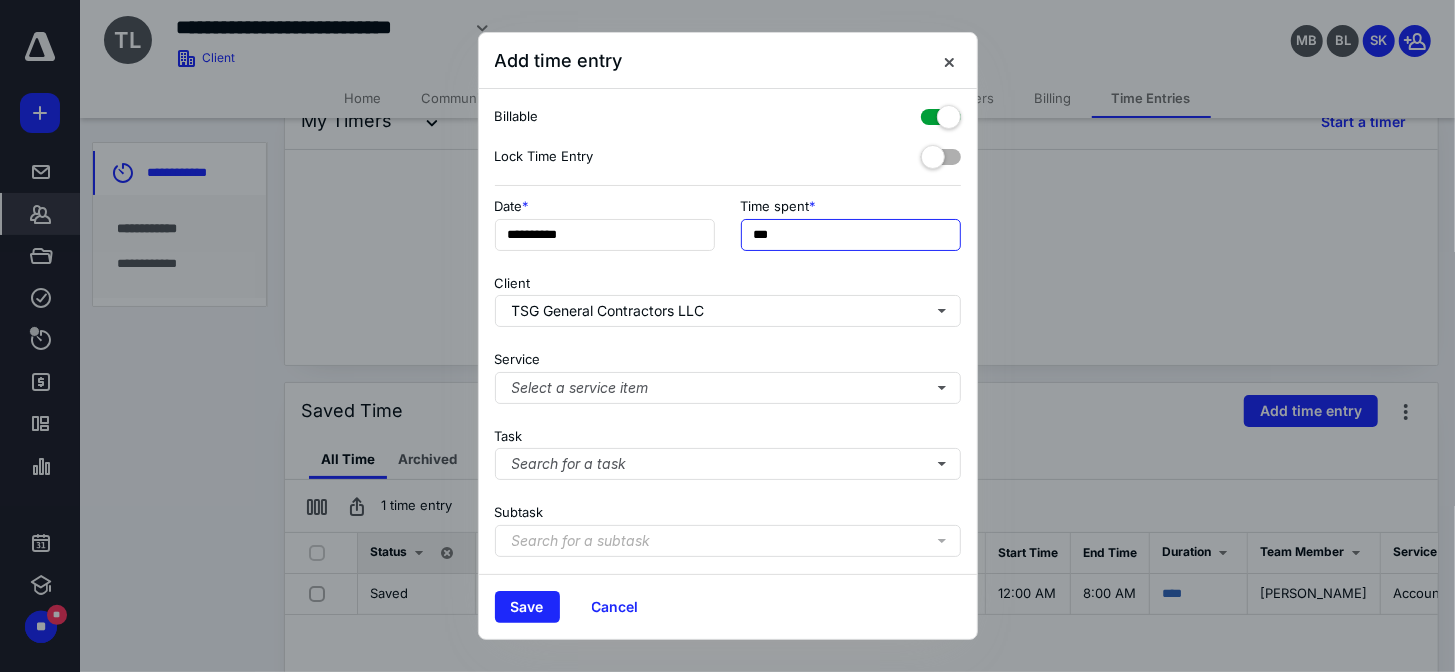 click on "***" at bounding box center [851, 235] 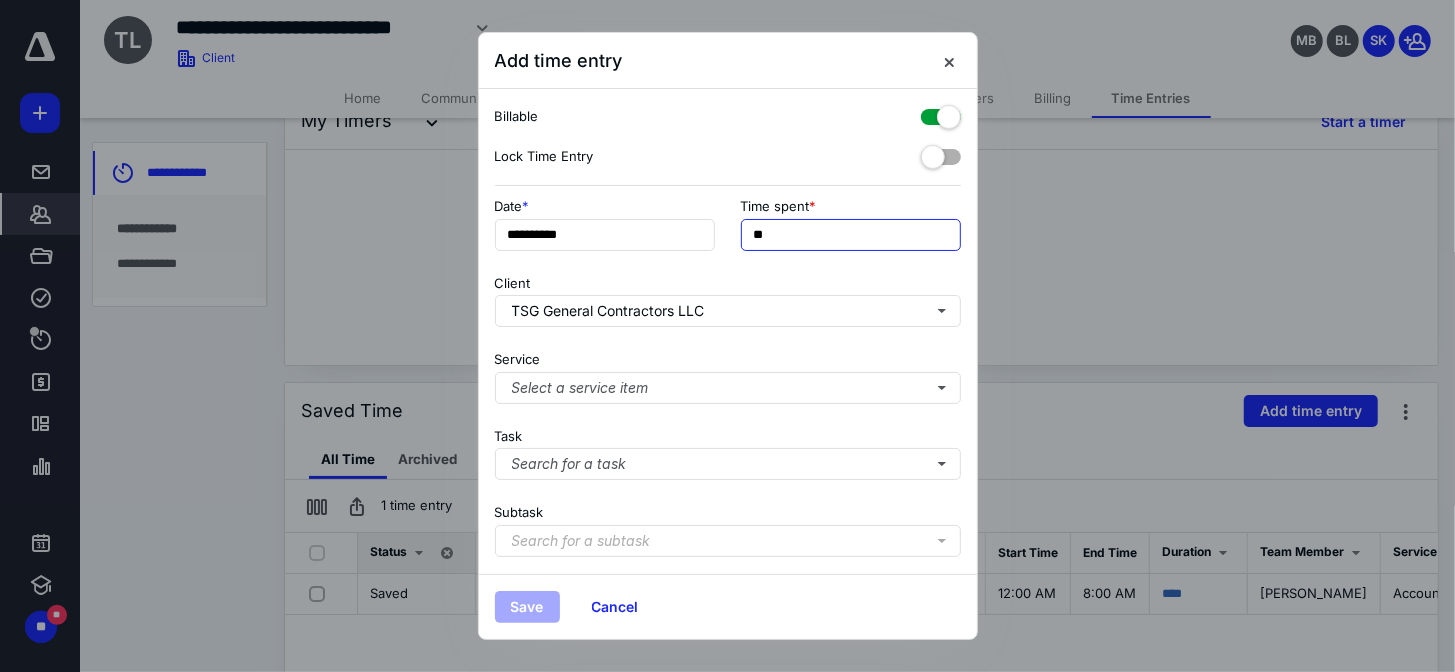 type on "*" 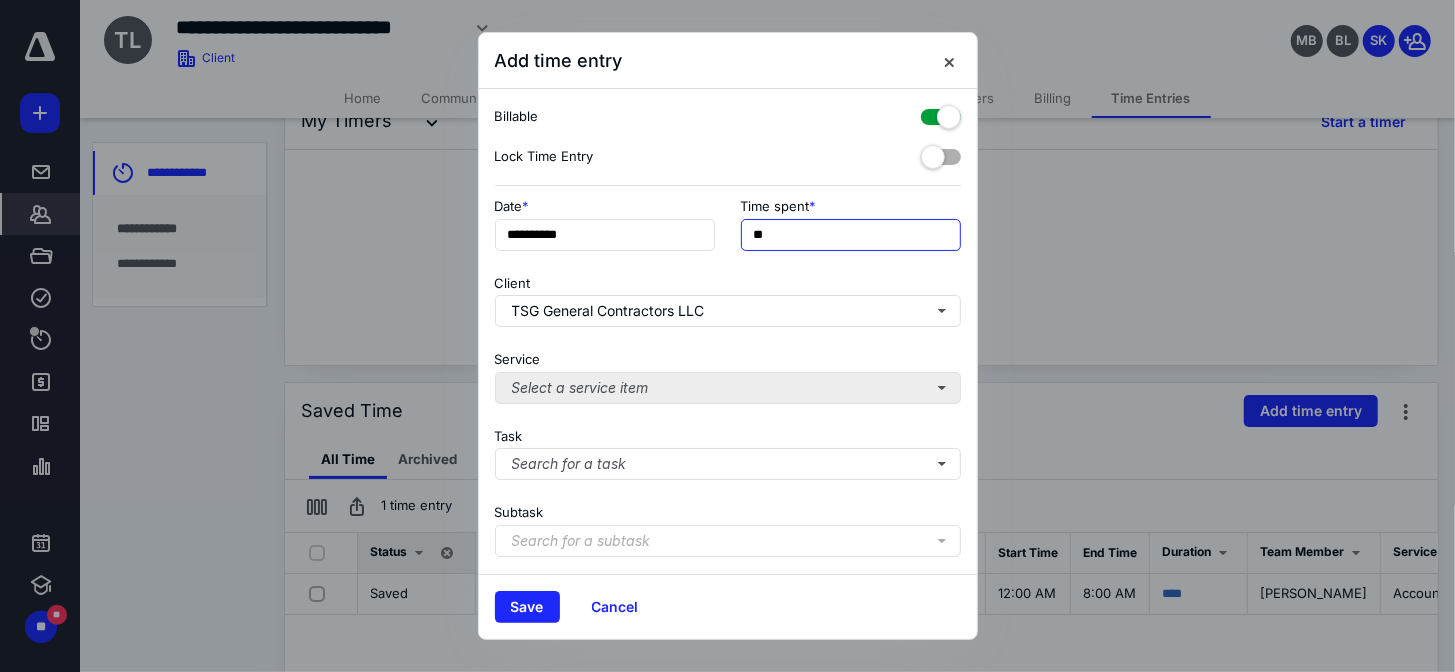 type on "**" 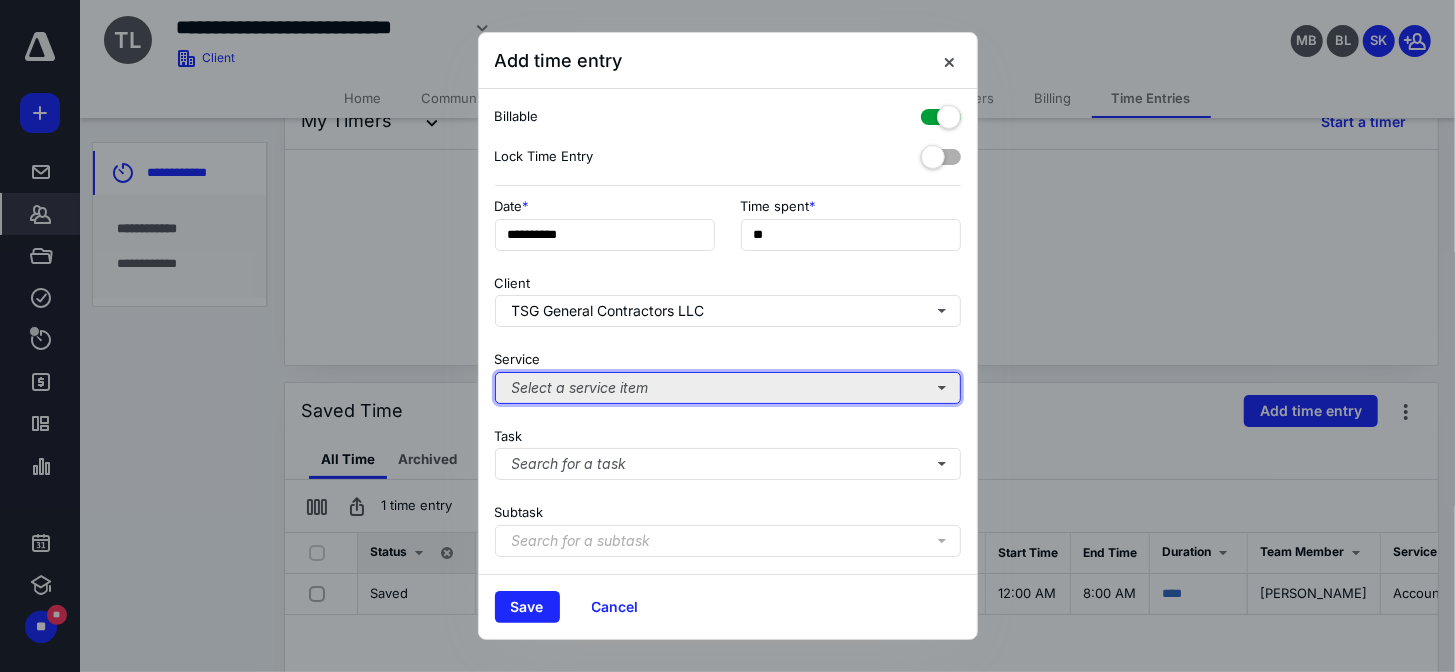 click on "Select a service item" at bounding box center [728, 388] 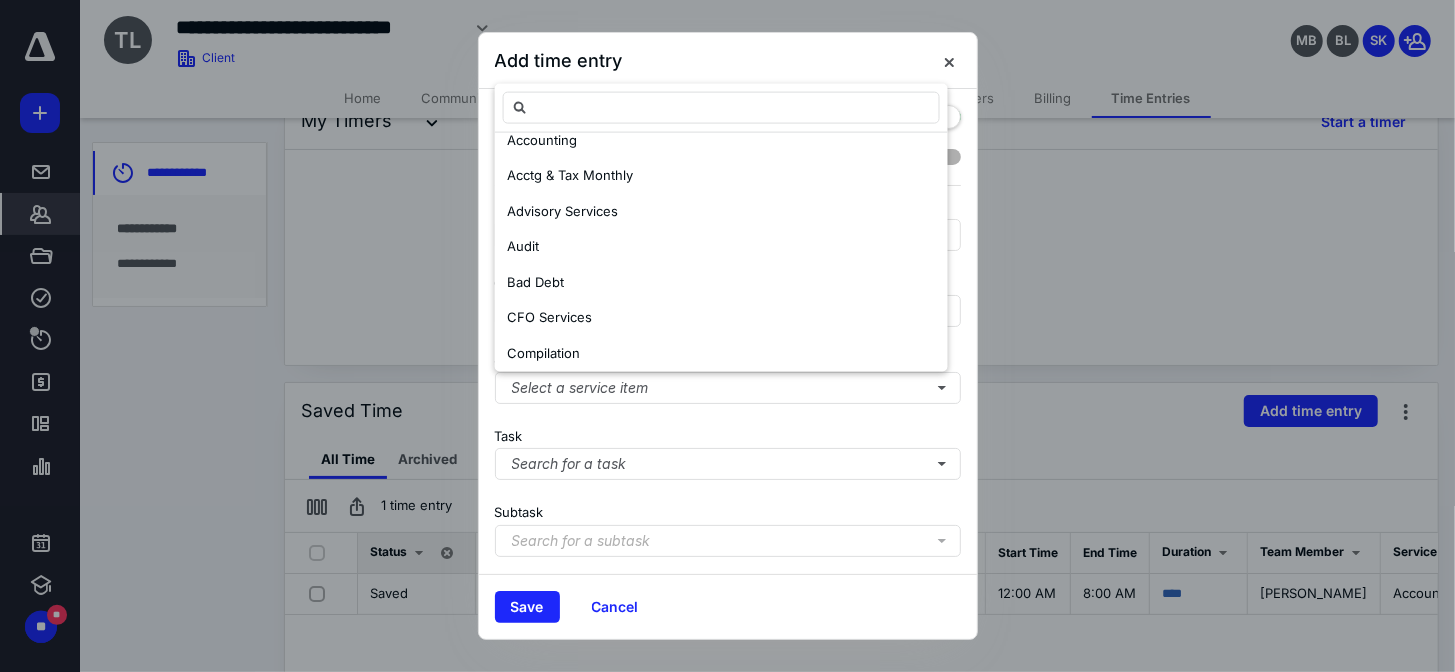 scroll, scrollTop: 512, scrollLeft: 0, axis: vertical 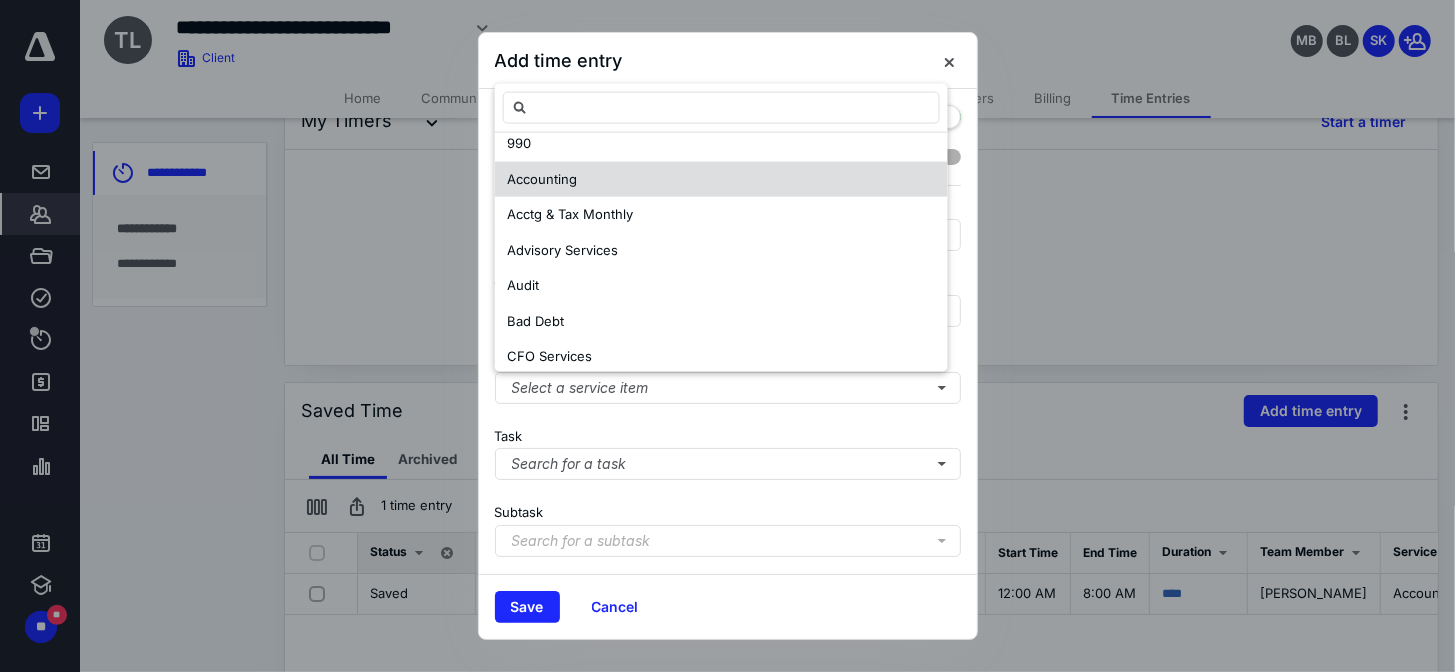 click on "Accounting" at bounding box center (721, 179) 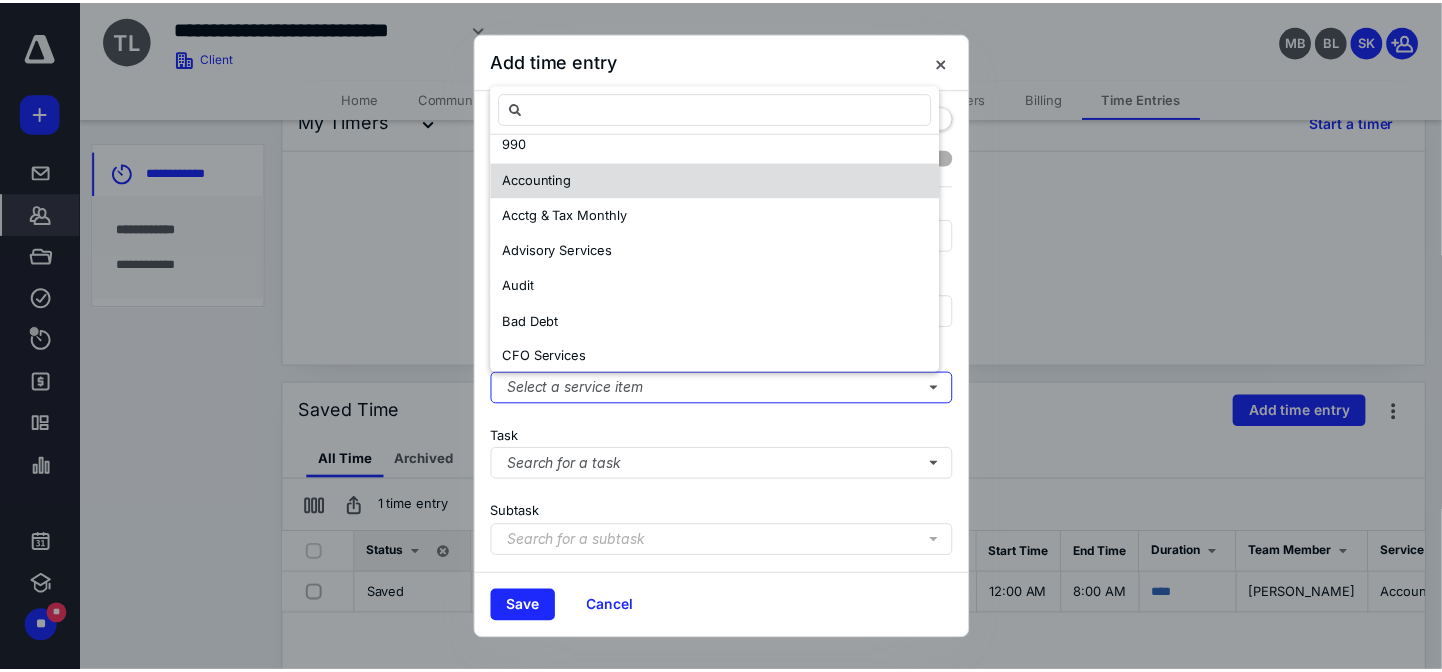 scroll, scrollTop: 0, scrollLeft: 0, axis: both 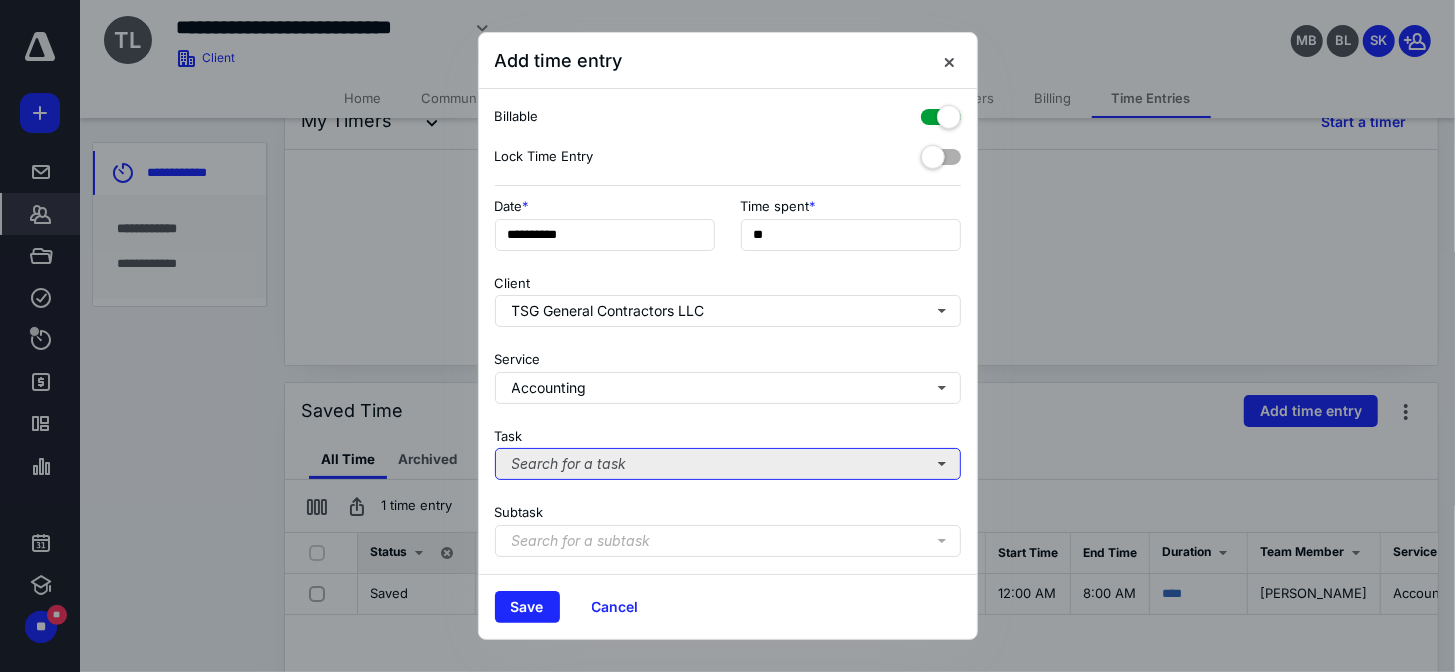 click on "Search for a task" at bounding box center [728, 464] 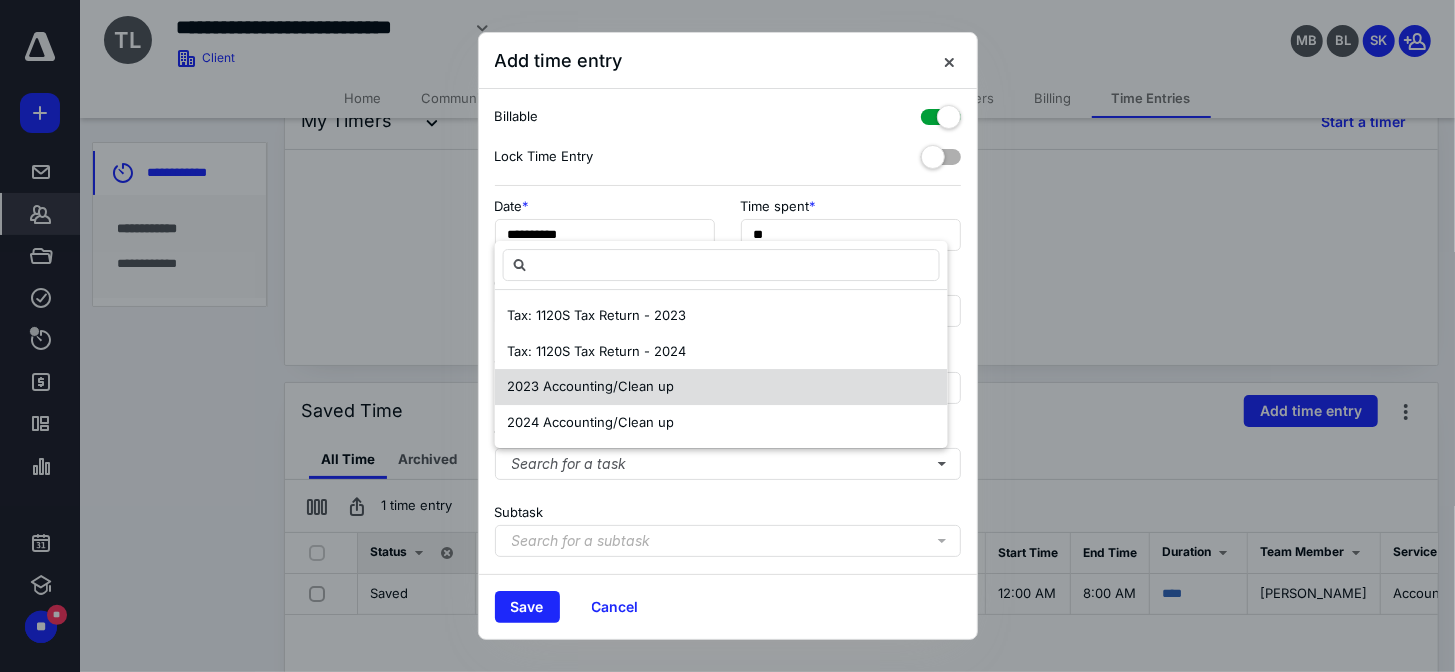 click on "2023 Accounting/Clean up" at bounding box center (721, 387) 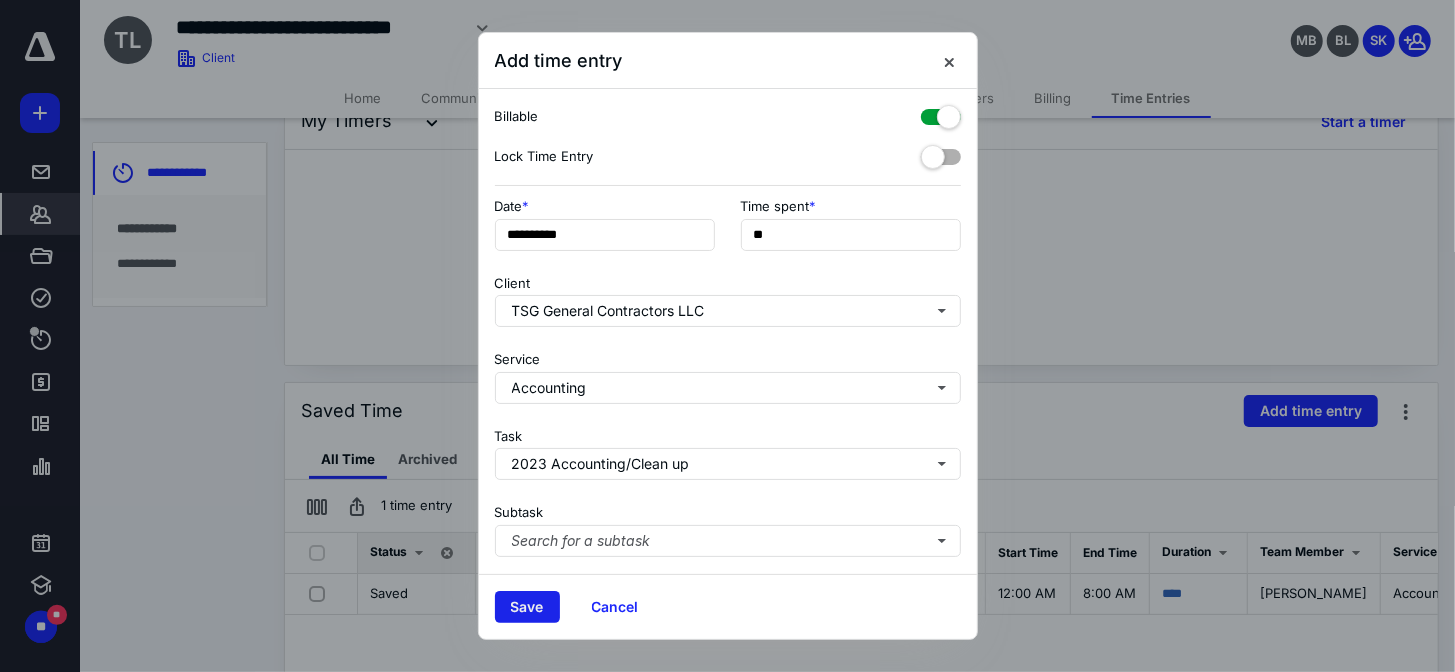 click on "Save" at bounding box center [527, 607] 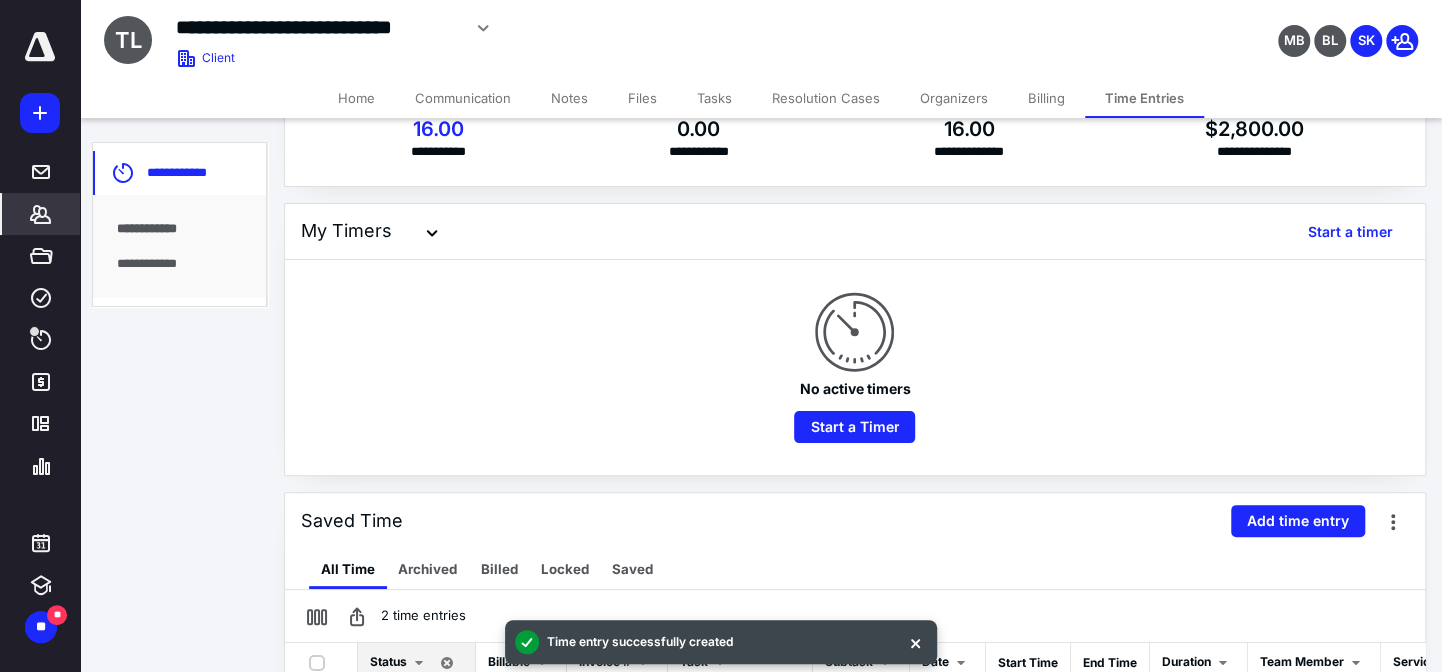 scroll, scrollTop: 0, scrollLeft: 0, axis: both 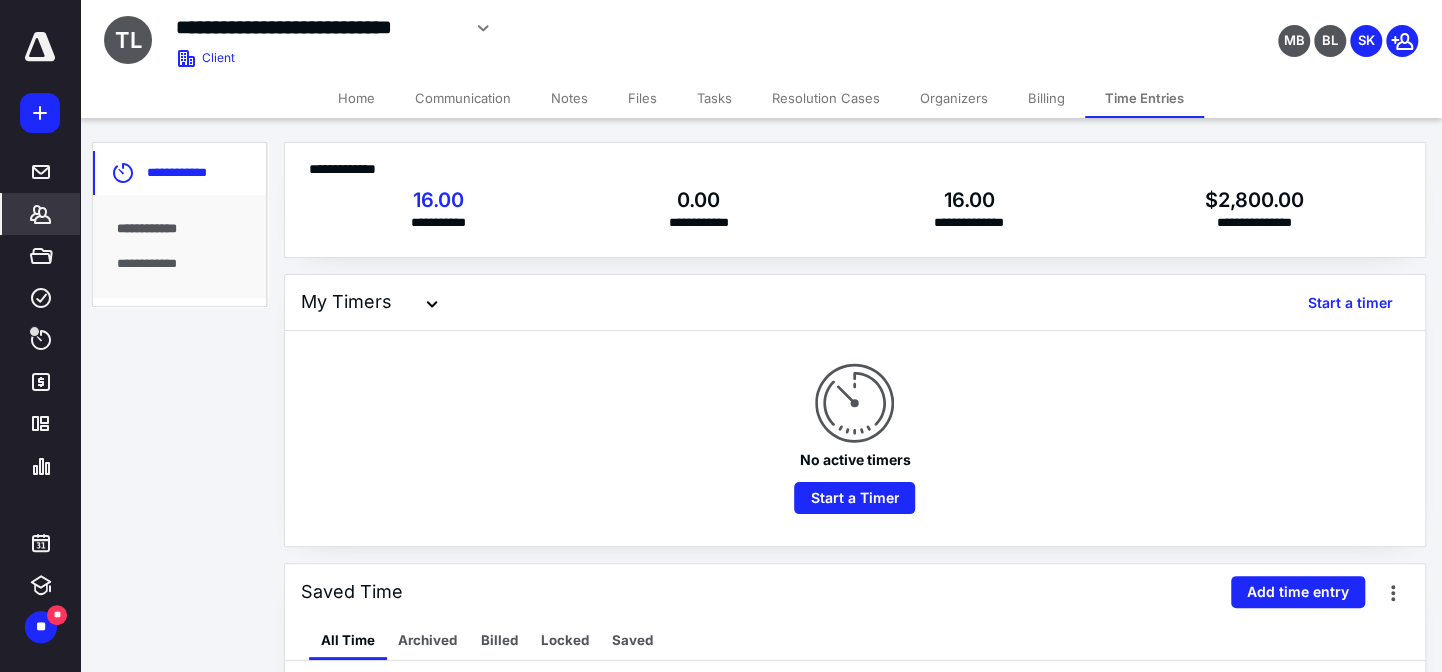 click on "**********" at bounding box center (539, 35) 